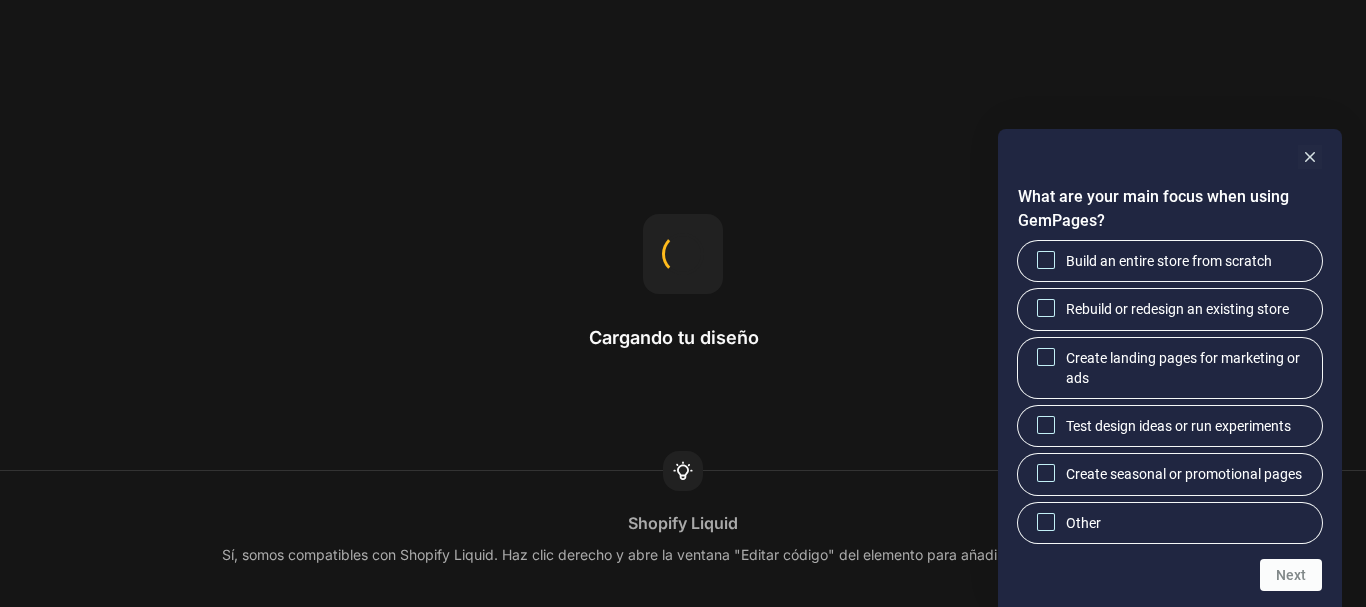 scroll, scrollTop: 0, scrollLeft: 0, axis: both 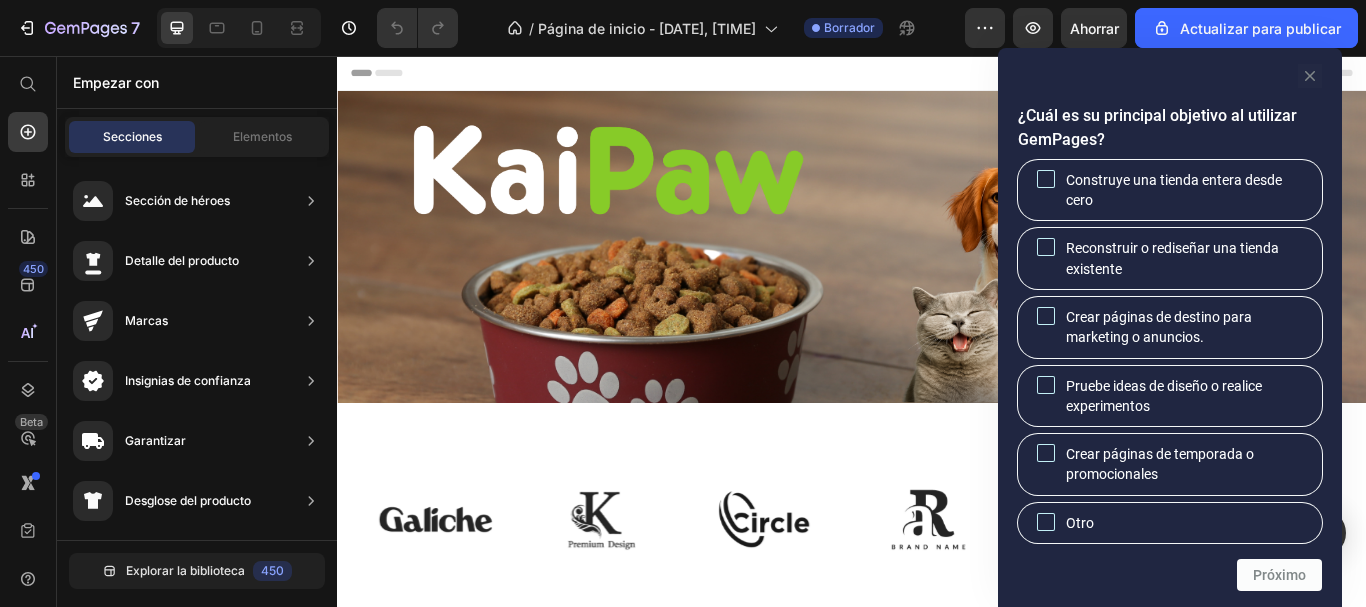 click 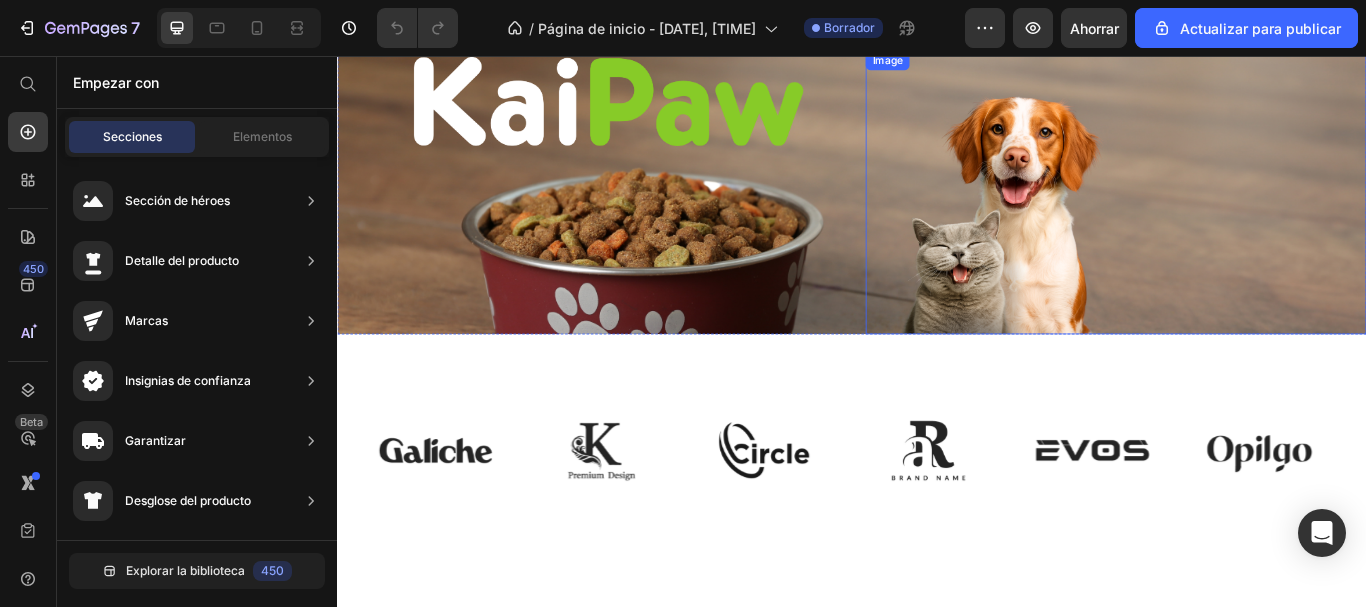 scroll, scrollTop: 0, scrollLeft: 0, axis: both 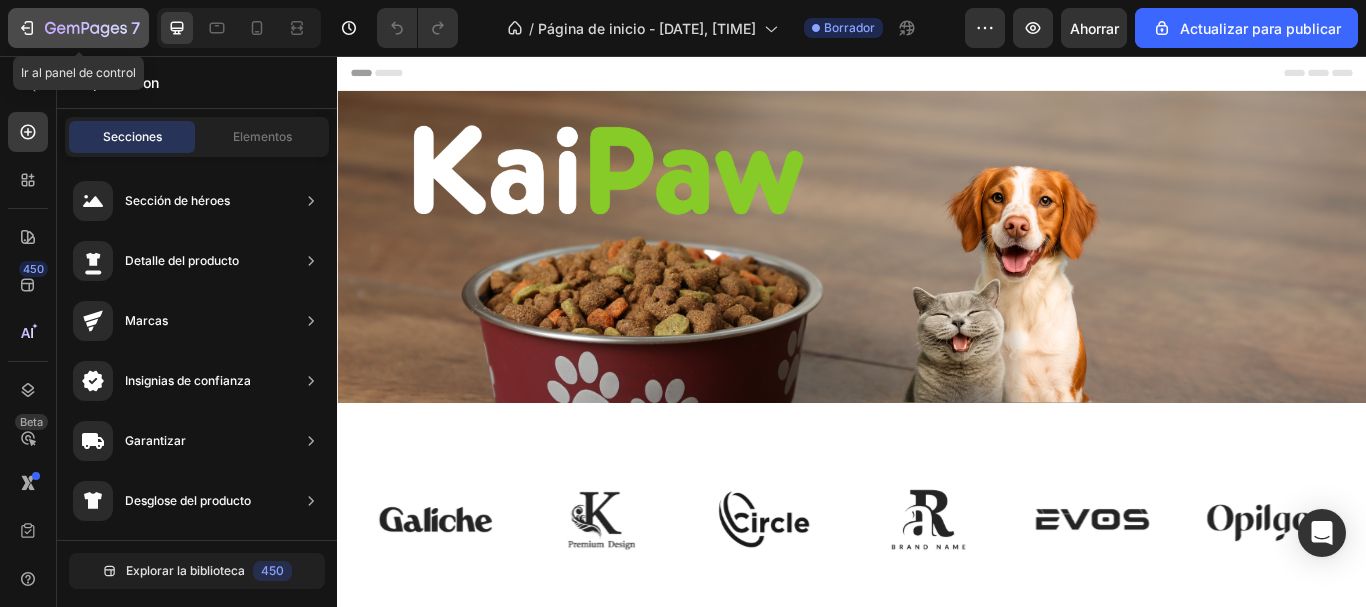 click 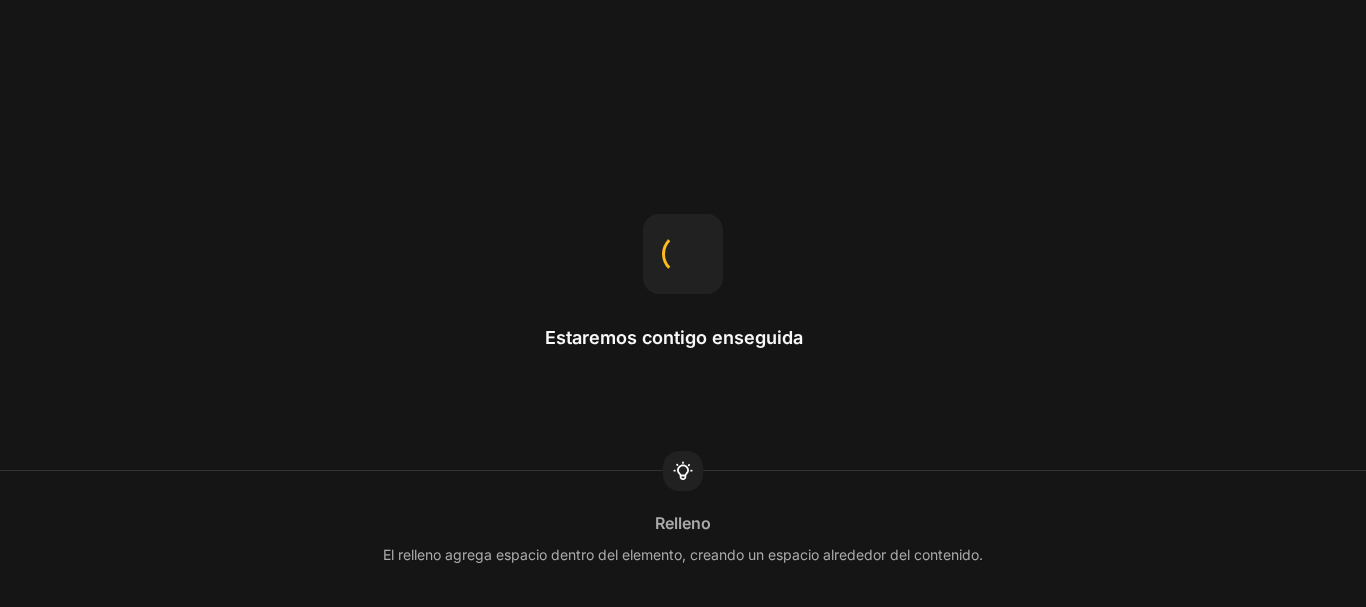 scroll, scrollTop: 0, scrollLeft: 0, axis: both 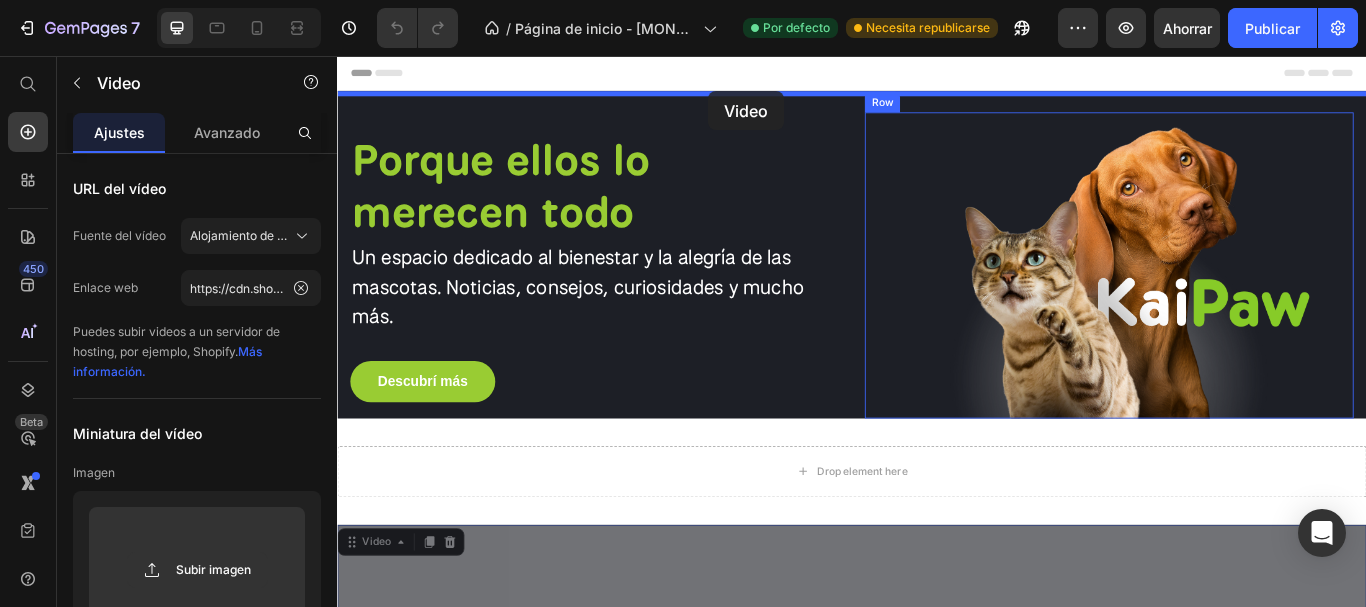 drag, startPoint x: 1070, startPoint y: 387, endPoint x: 770, endPoint y: 97, distance: 417.25293 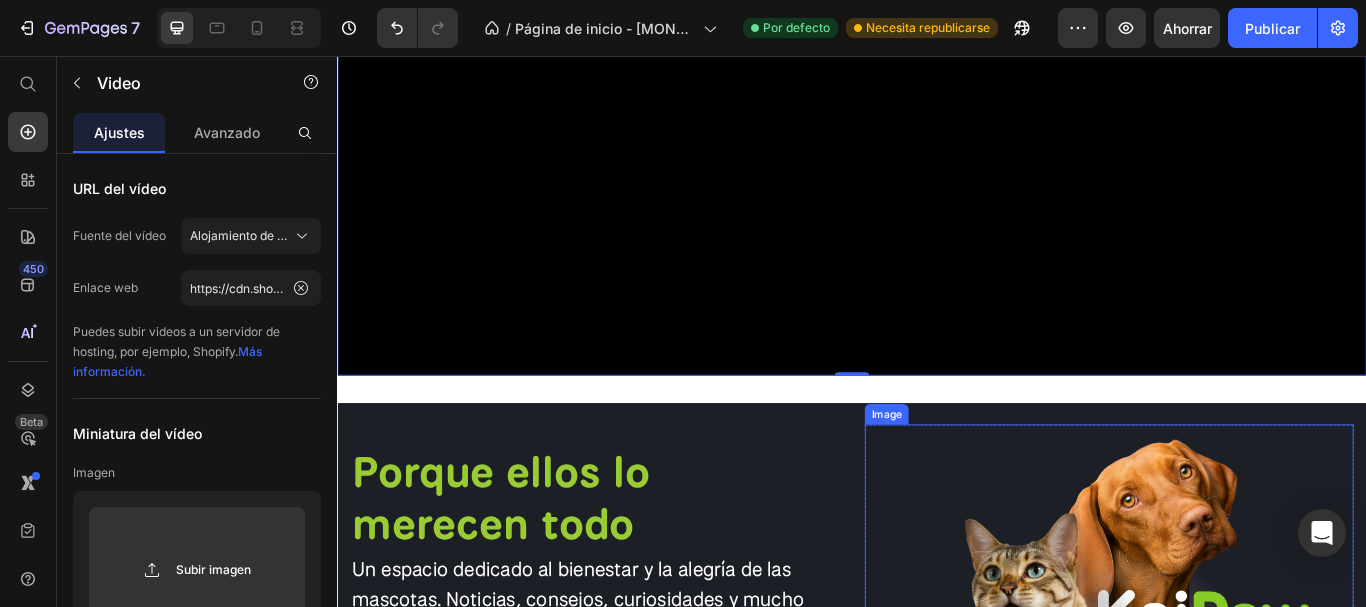 scroll, scrollTop: 400, scrollLeft: 0, axis: vertical 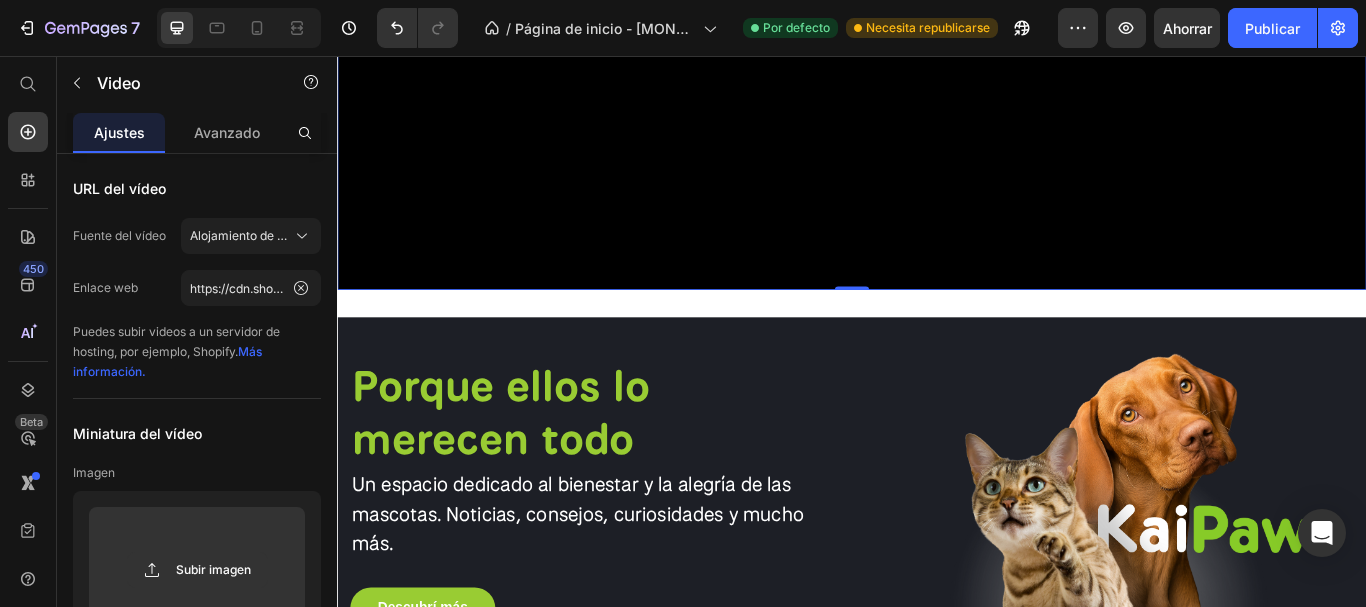 click on "Drop element here" at bounding box center [949, 805] 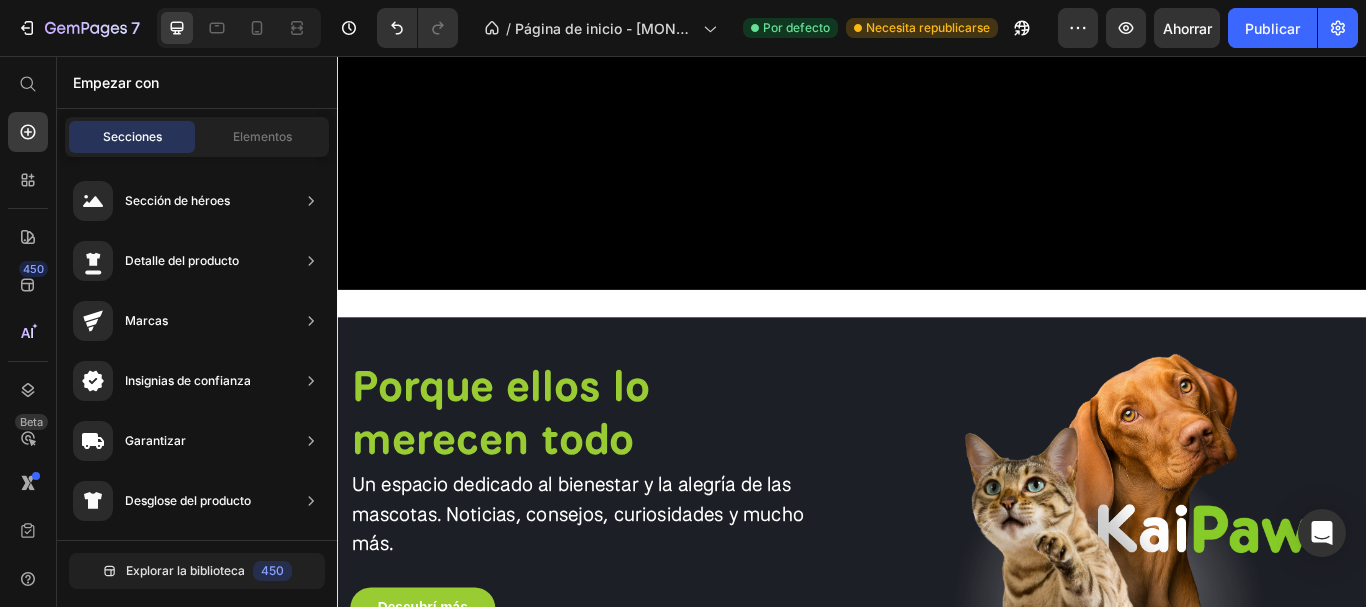 click on "Drop element here" at bounding box center [937, 805] 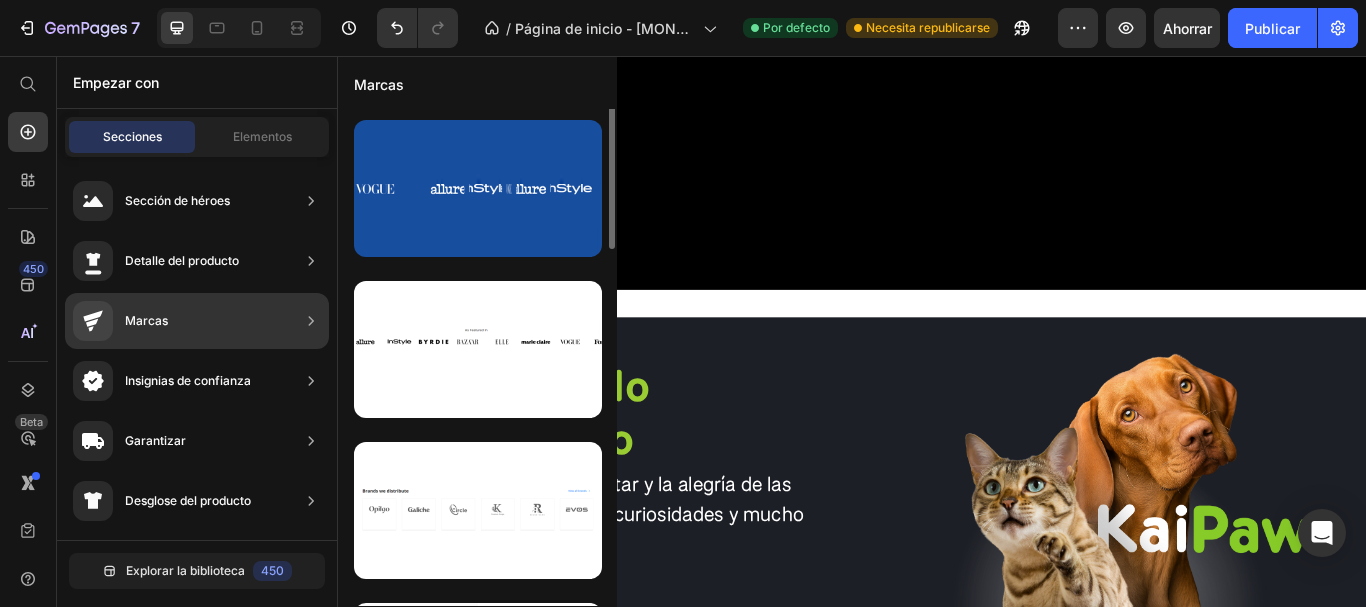 scroll, scrollTop: 400, scrollLeft: 0, axis: vertical 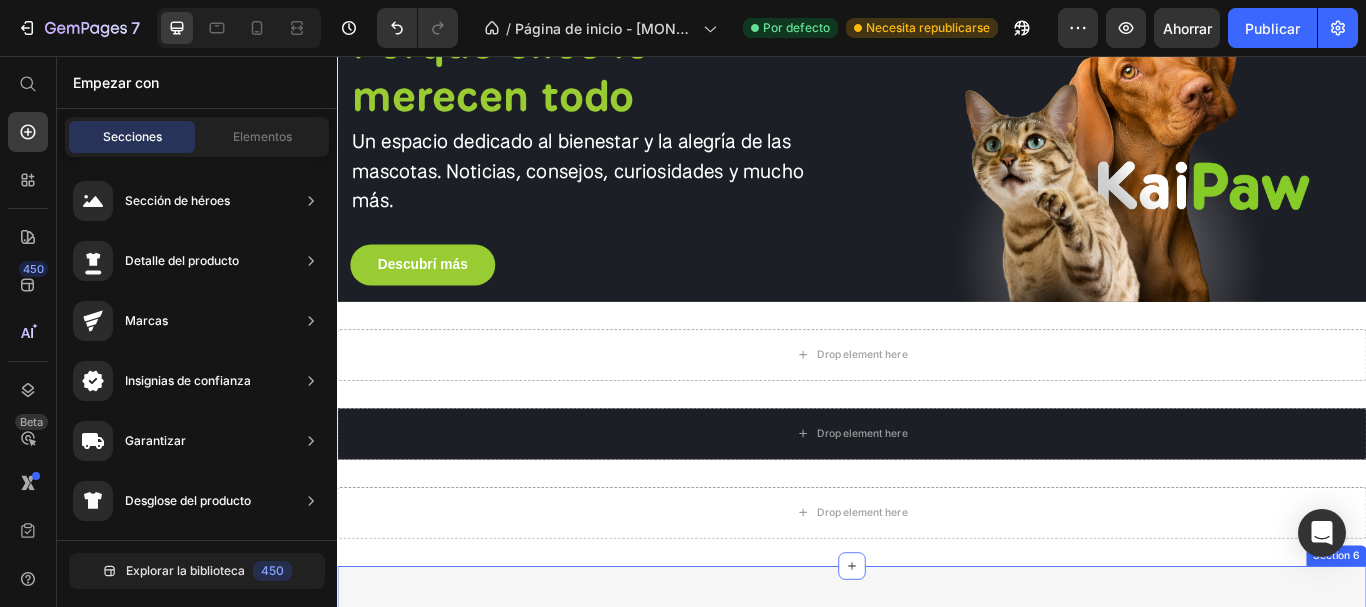 click on "✔️ No necesita grandes espacios. ✔️ Es económico en alimentación y cuidados. ✔️ Te alegra el día con sus travesuras y ternura. ✔️ Perfecto para aprender a cuidar y respetar a los animales. Text Block" at bounding box center [1297, 854] 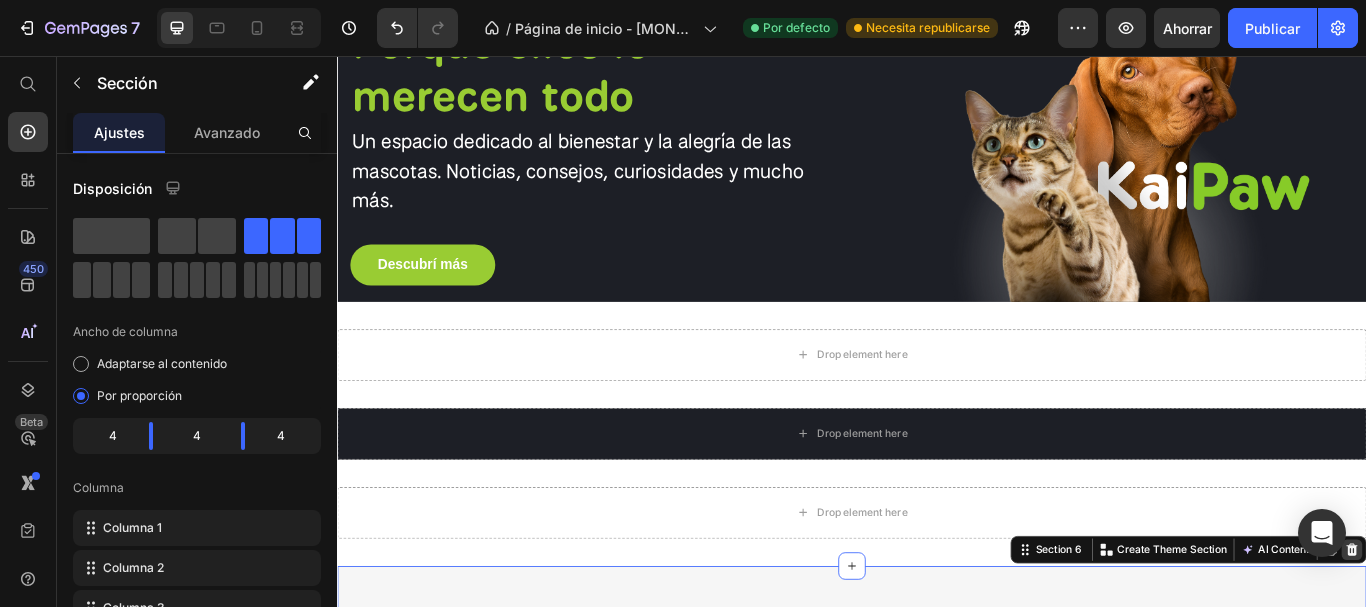 click 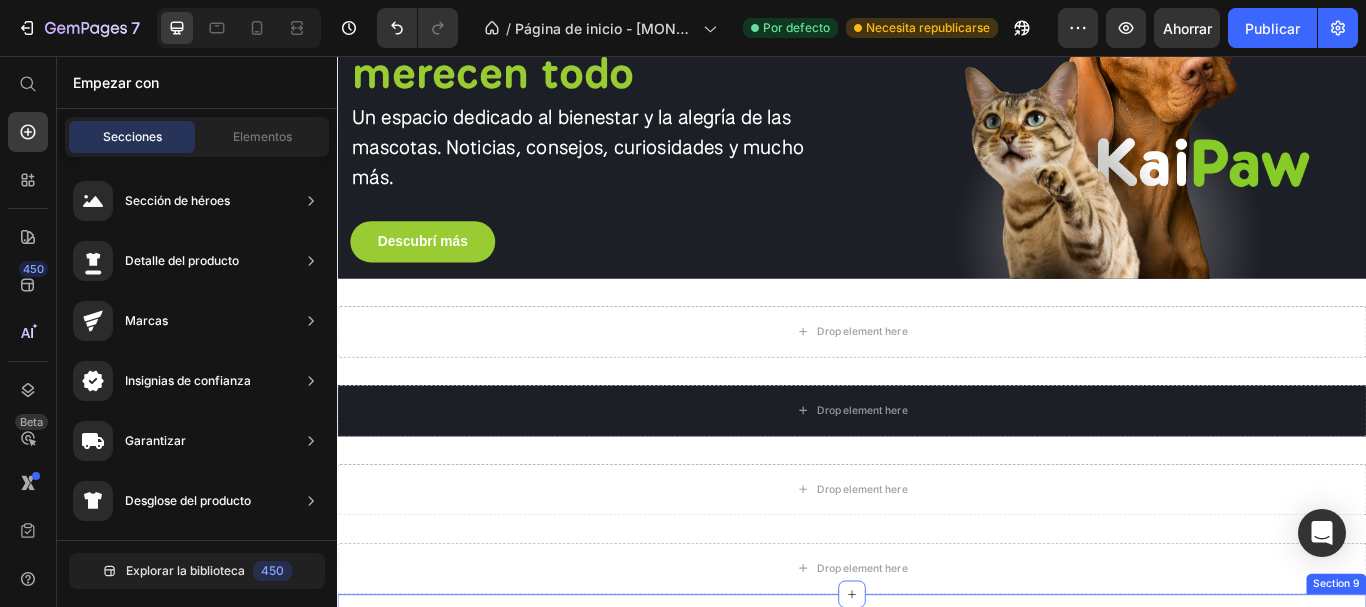 scroll, scrollTop: 900, scrollLeft: 0, axis: vertical 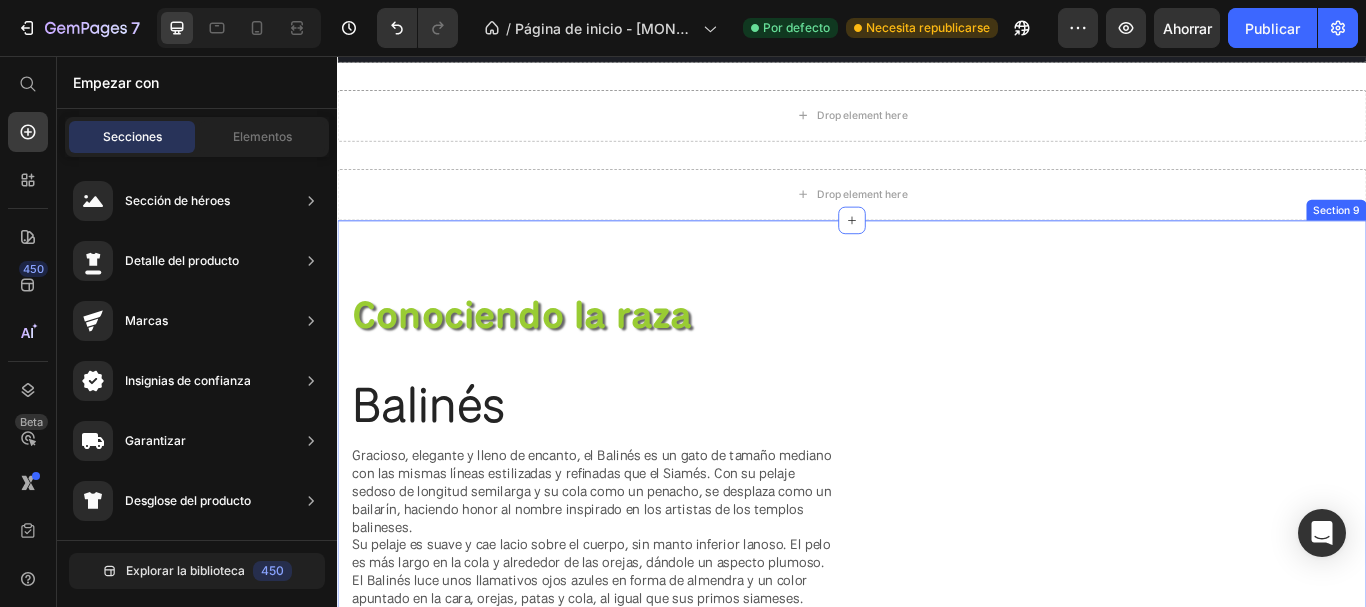 click on "Altura promedio: [NUMBER] a [NUMBER] cm Peso: [NUMBER] a [NUMBER] kg Pelaje: Esperanza de vida:" at bounding box center [937, 637] 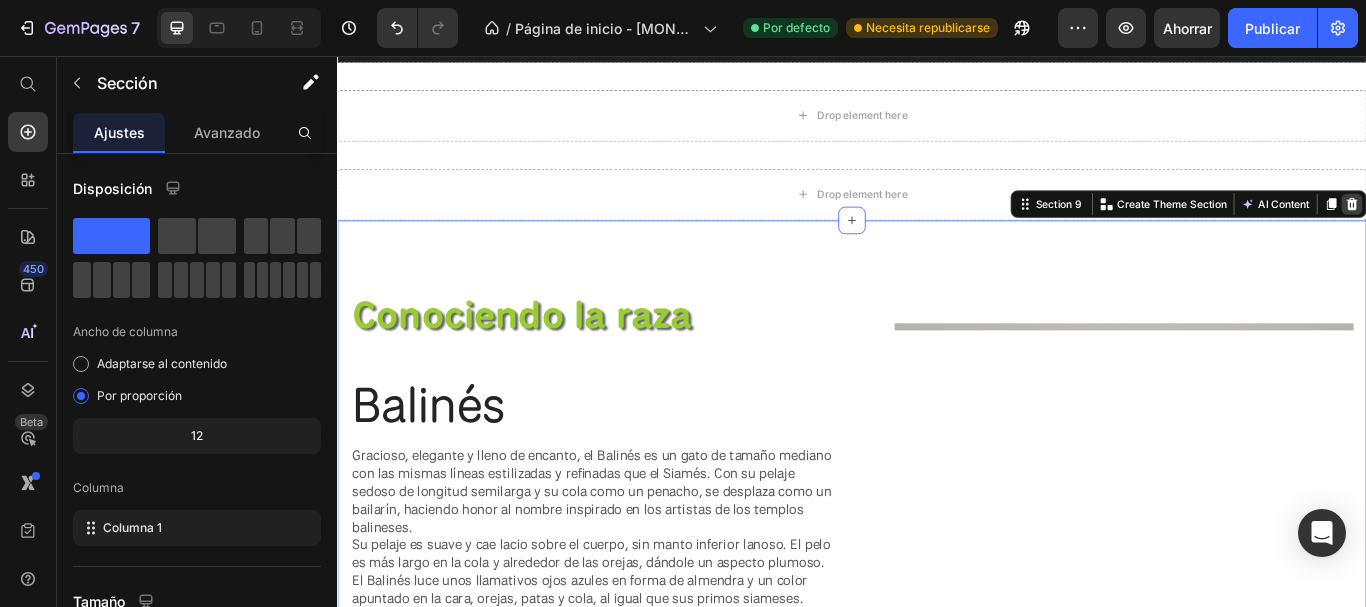 click 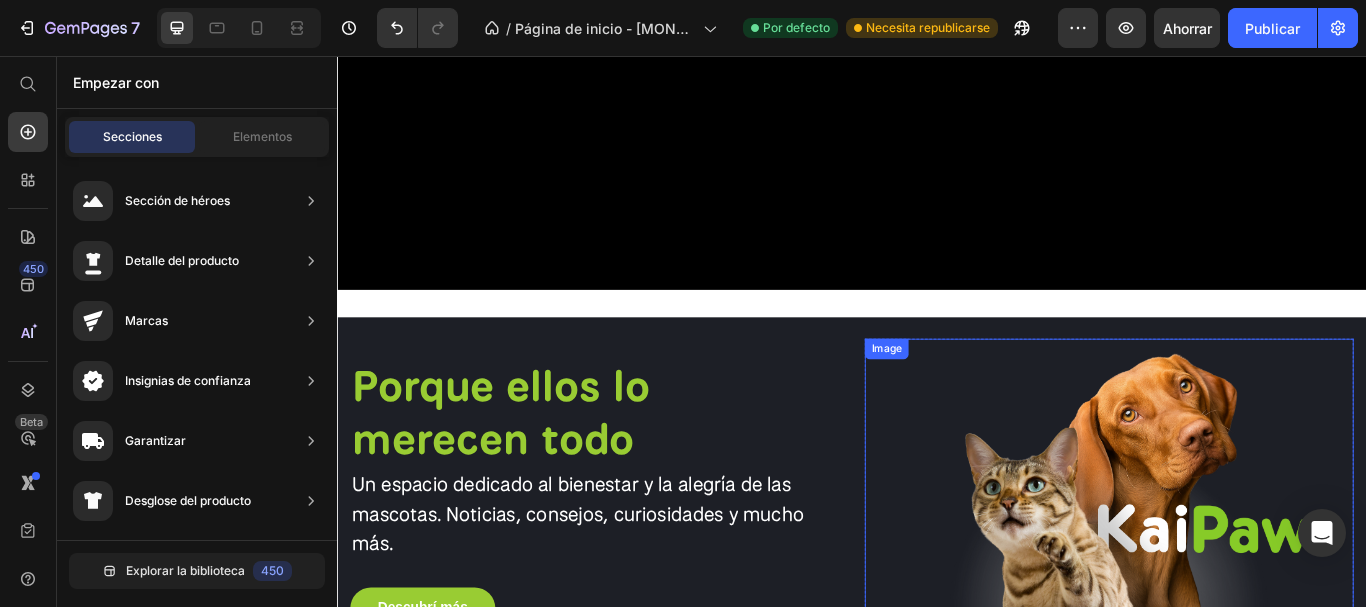 scroll, scrollTop: 0, scrollLeft: 0, axis: both 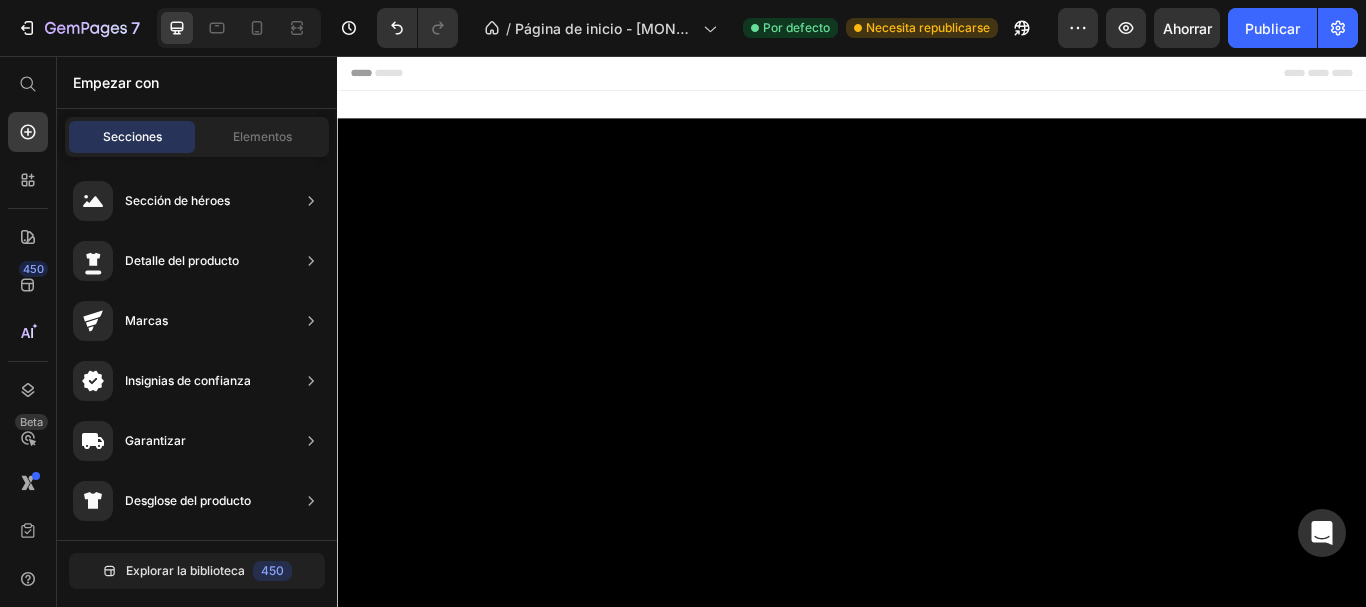 click on "Porque ellos lo merecen todo Heading Un espacio dedicado al bienestar y la alegría de las mascotas. Noticias, consejos, curiosidades y mucho más. Text block Descubrí más Button Image Row Row" at bounding box center [937, 964] 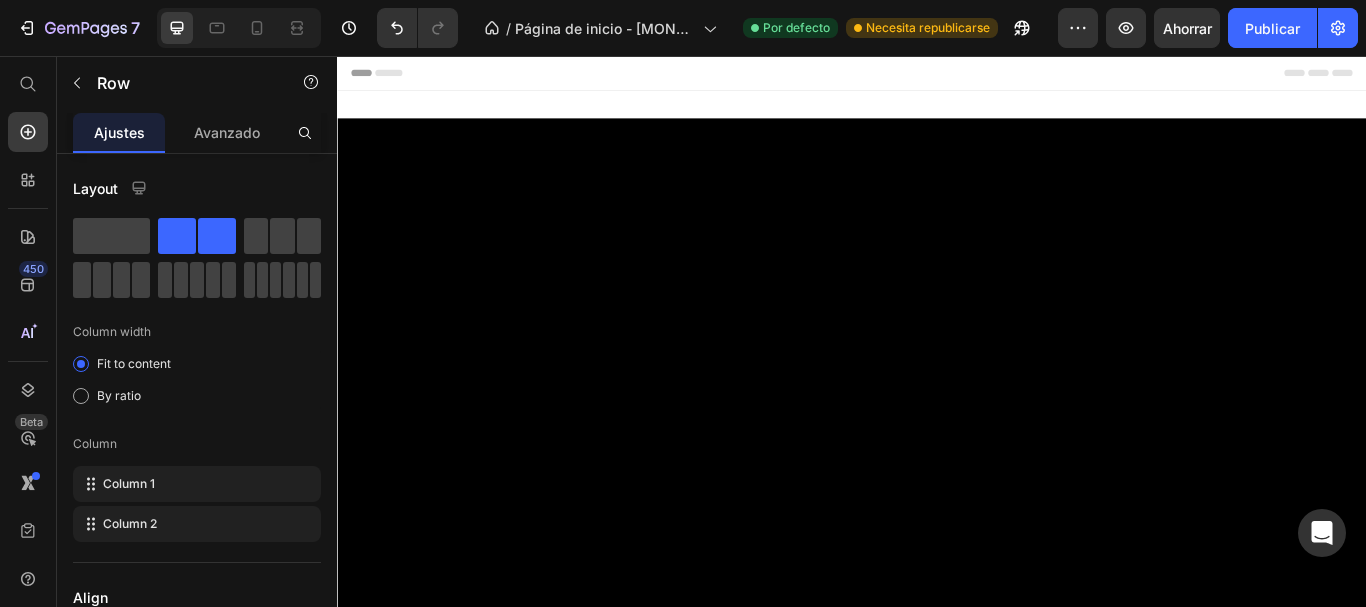 click on "Porque ellos lo merecen todo Heading Un espacio dedicado al bienestar y la alegría de las mascotas. Noticias, consejos, curiosidades y mucho más. Text block Descubrí más Button Image Row Row   0 Section 2" at bounding box center (937, 952) 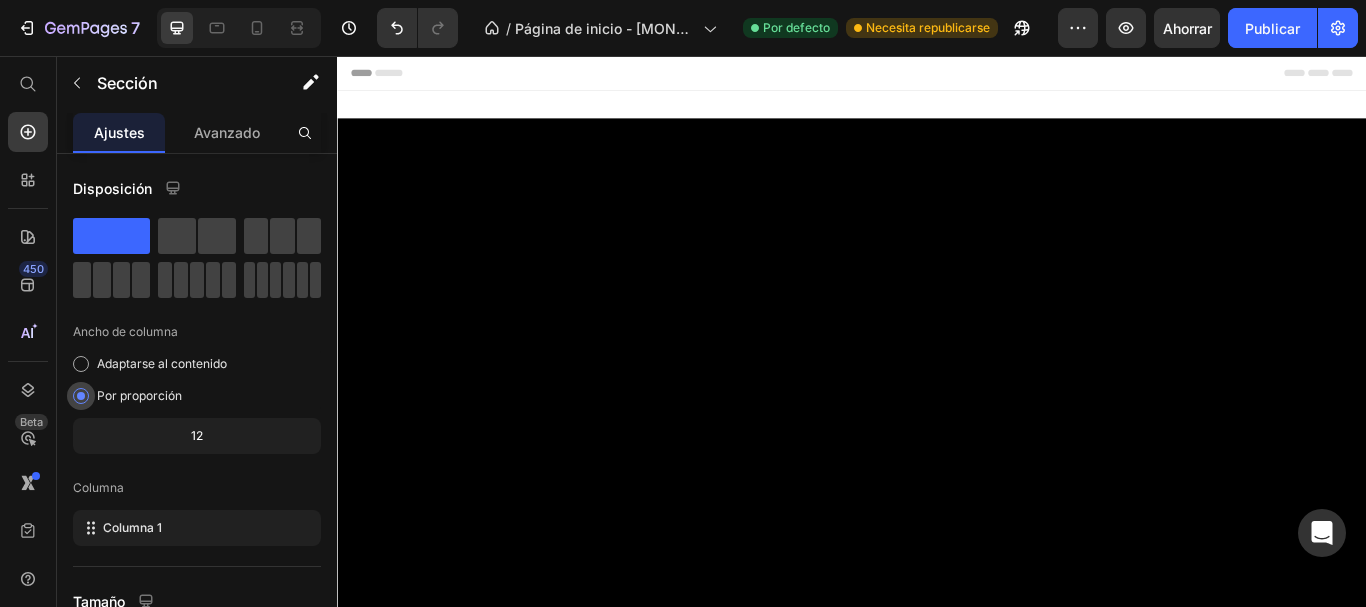 scroll, scrollTop: 298, scrollLeft: 0, axis: vertical 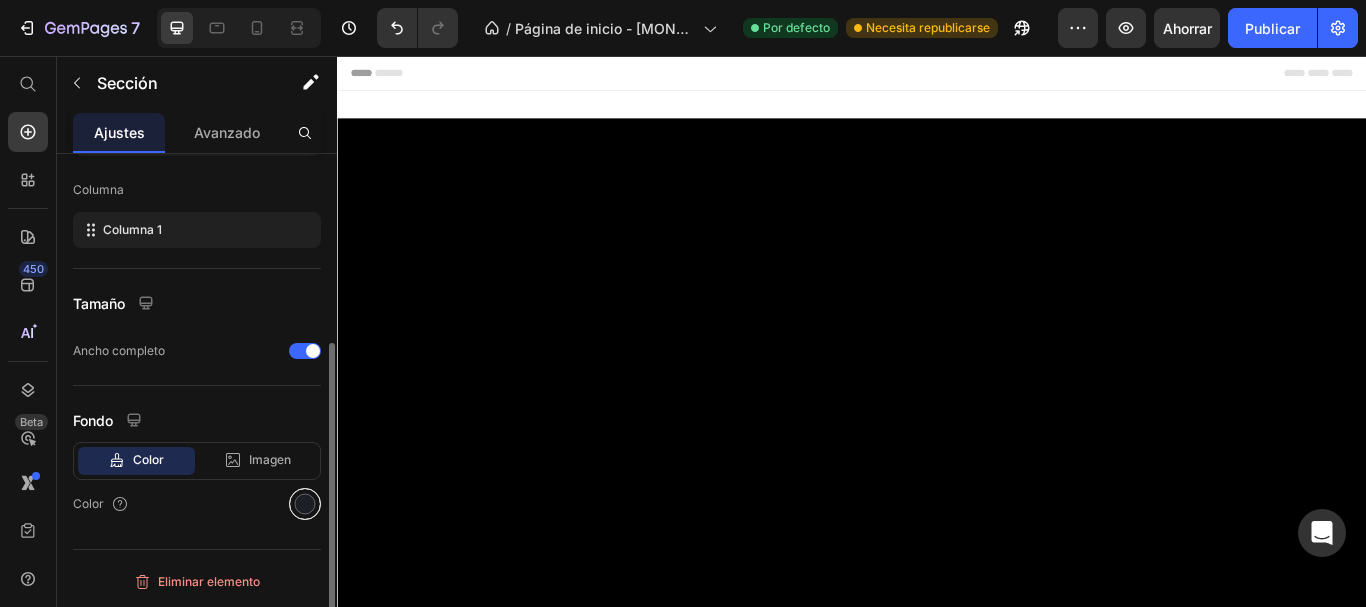 click at bounding box center [305, 504] 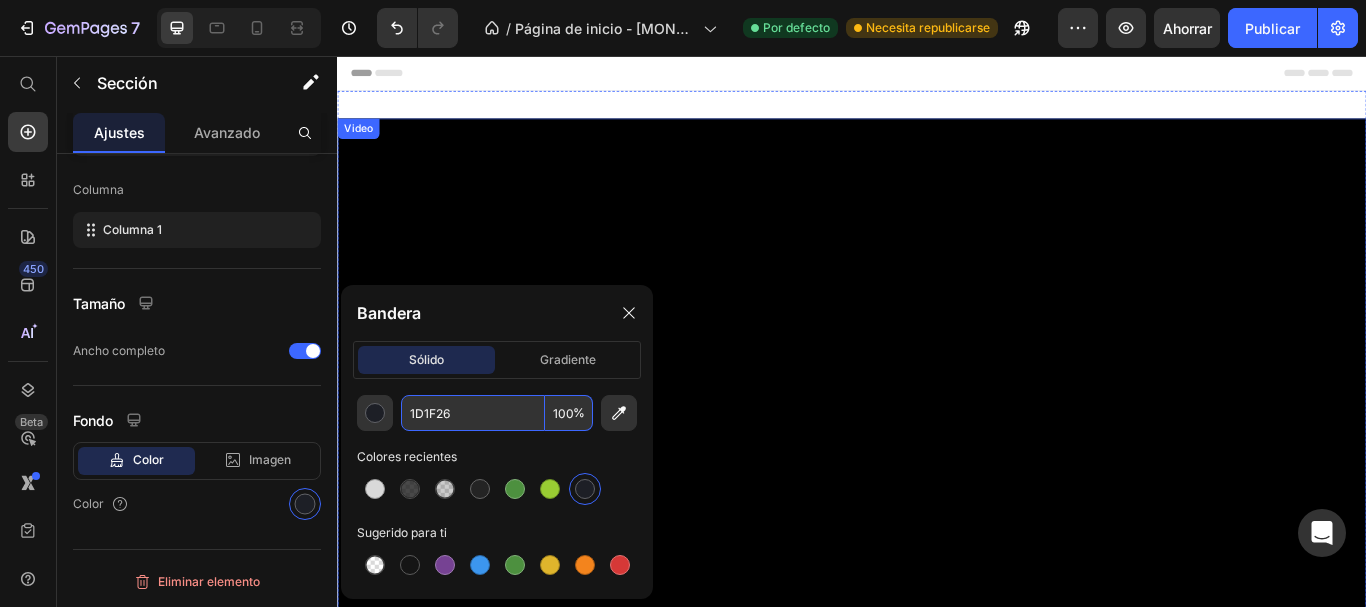 click at bounding box center [937, 429] 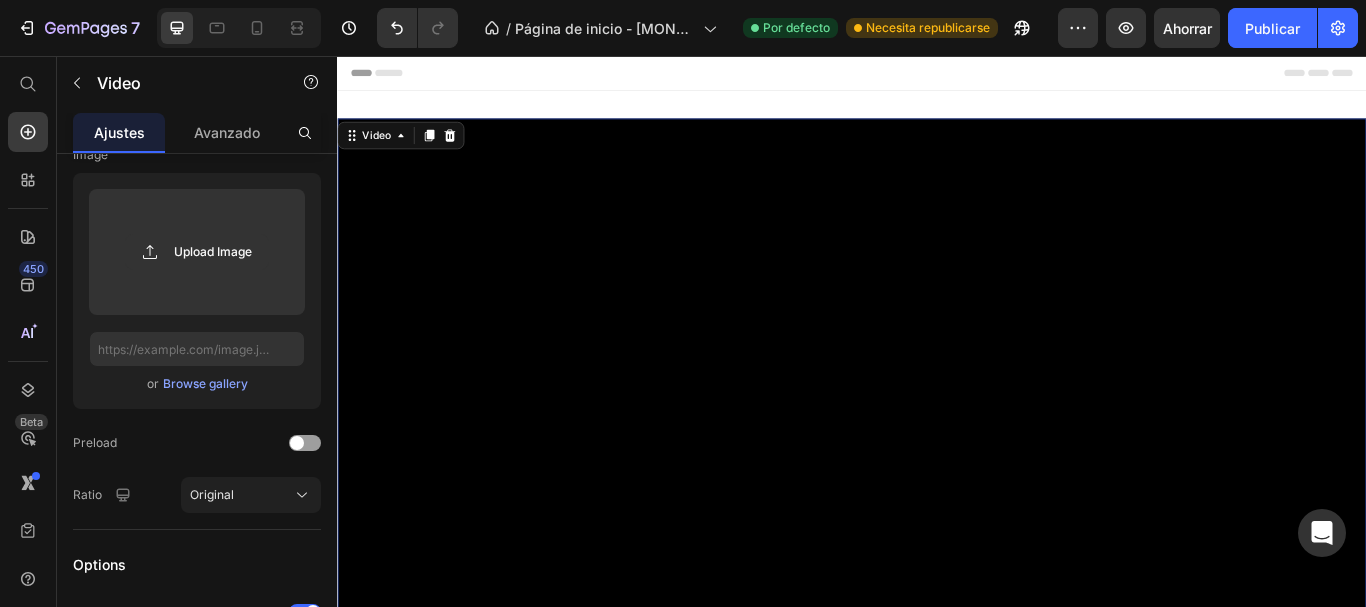 scroll, scrollTop: 0, scrollLeft: 0, axis: both 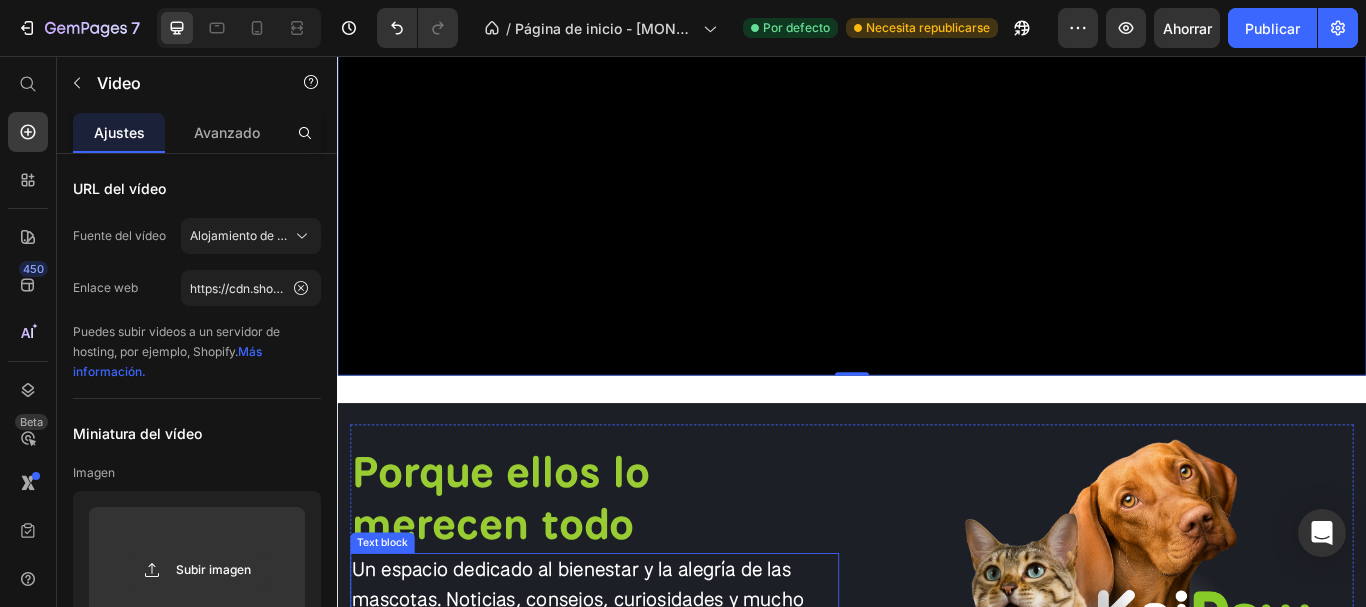 click on "Un espacio dedicado al bienestar y la alegría de las mascotas. Noticias, consejos, curiosidades y mucho más." at bounding box center [627, 690] 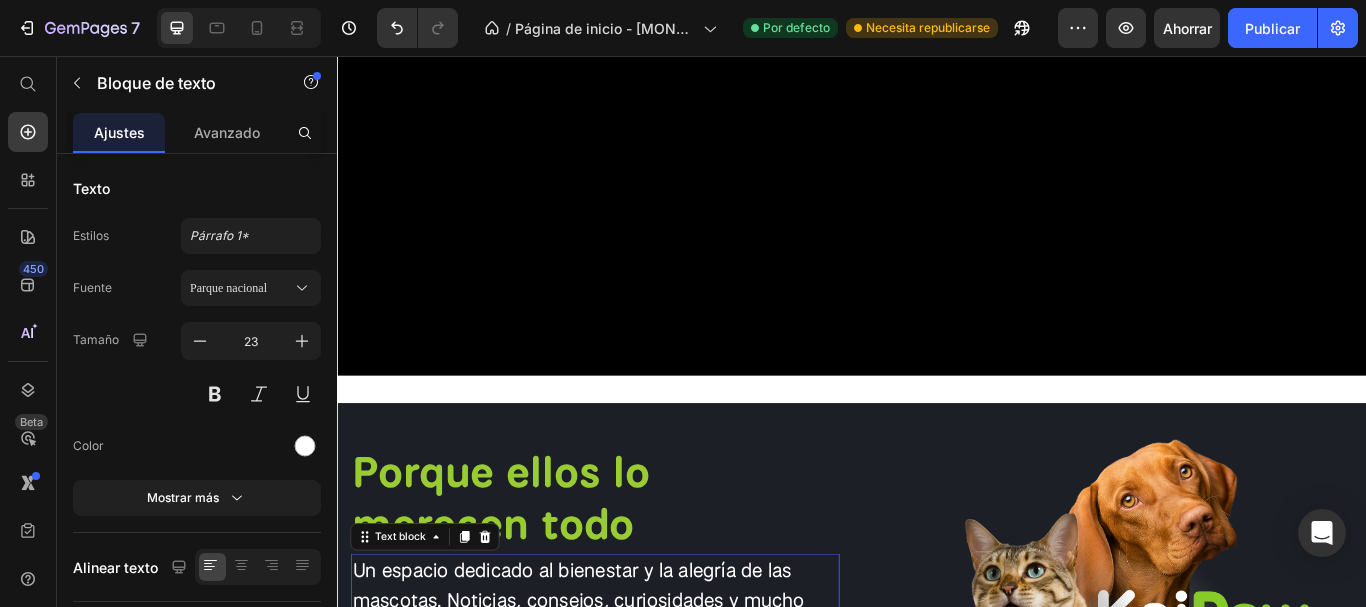 click on "Un espacio dedicado al bienestar y la alegría de las mascotas. Noticias, consejos, curiosidades y mucho más." at bounding box center [627, 690] 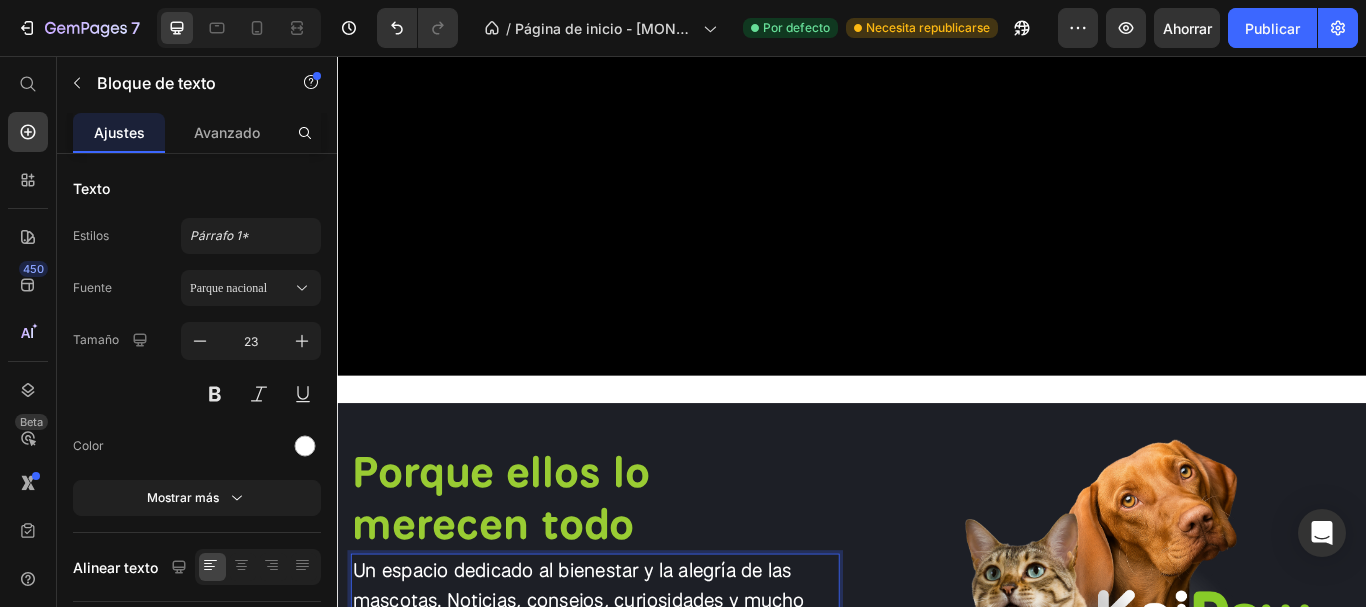 click on "Un espacio dedicado al bienestar y la alegría de las mascotas. Noticias, consejos, curiosidades y mucho más." at bounding box center [627, 690] 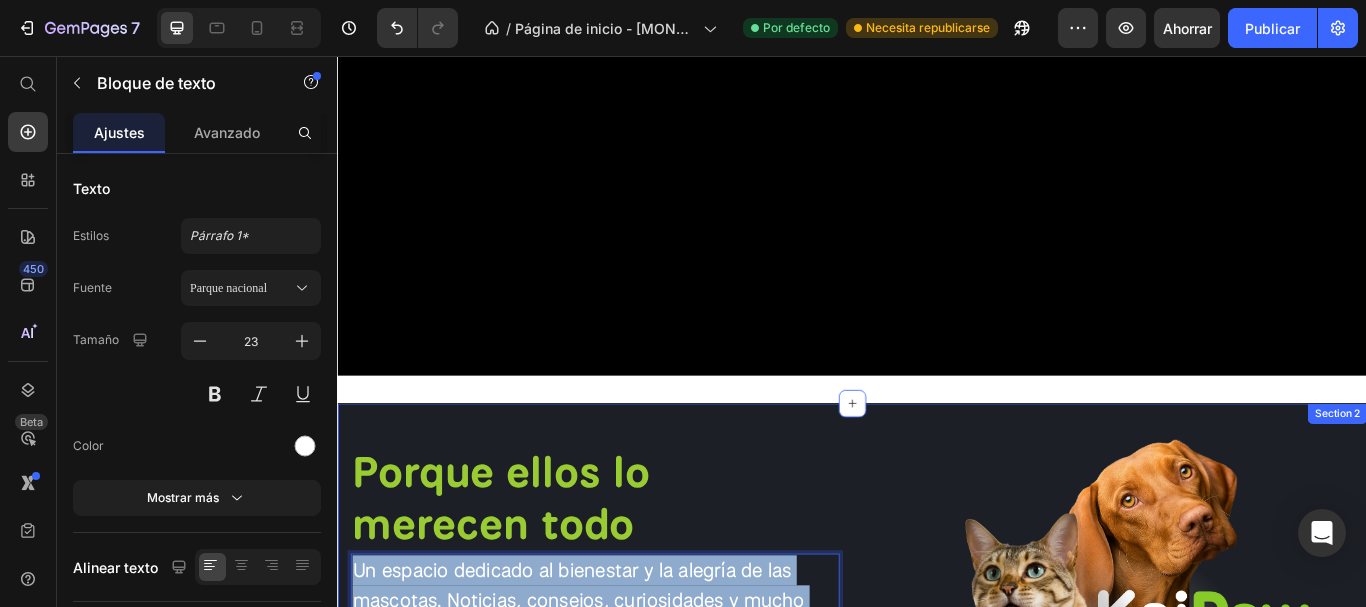 drag, startPoint x: 410, startPoint y: 363, endPoint x: 348, endPoint y: 272, distance: 110.11358 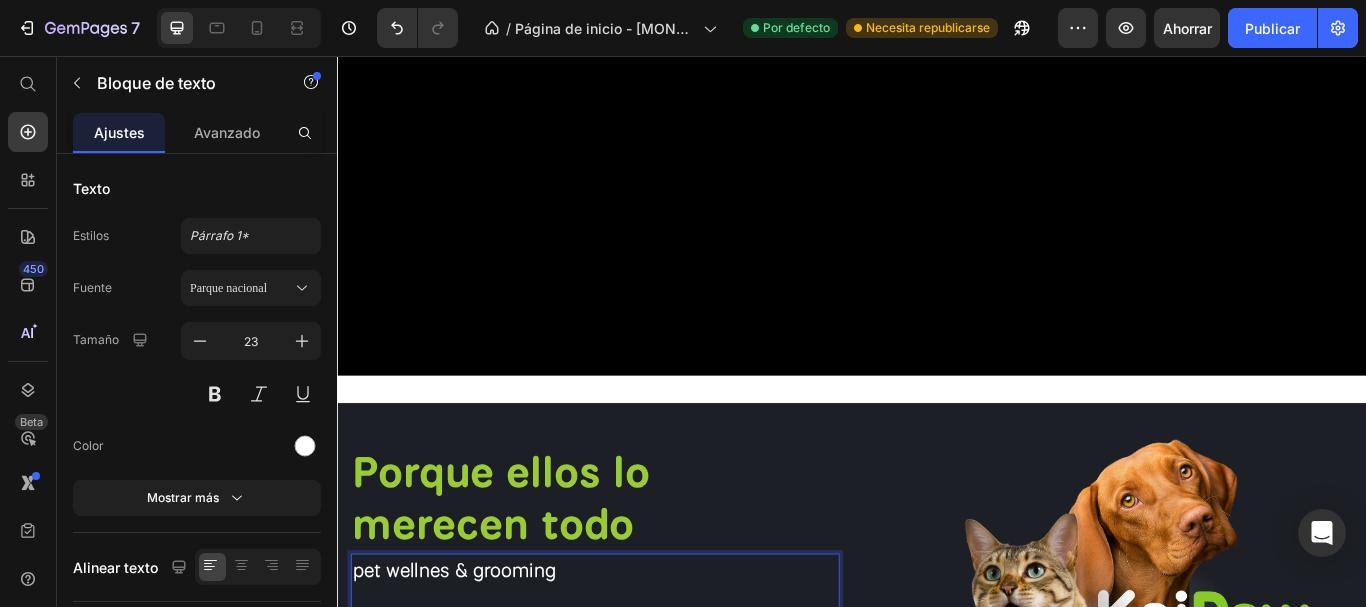 click on "pet wellnes & grooming" at bounding box center (627, 655) 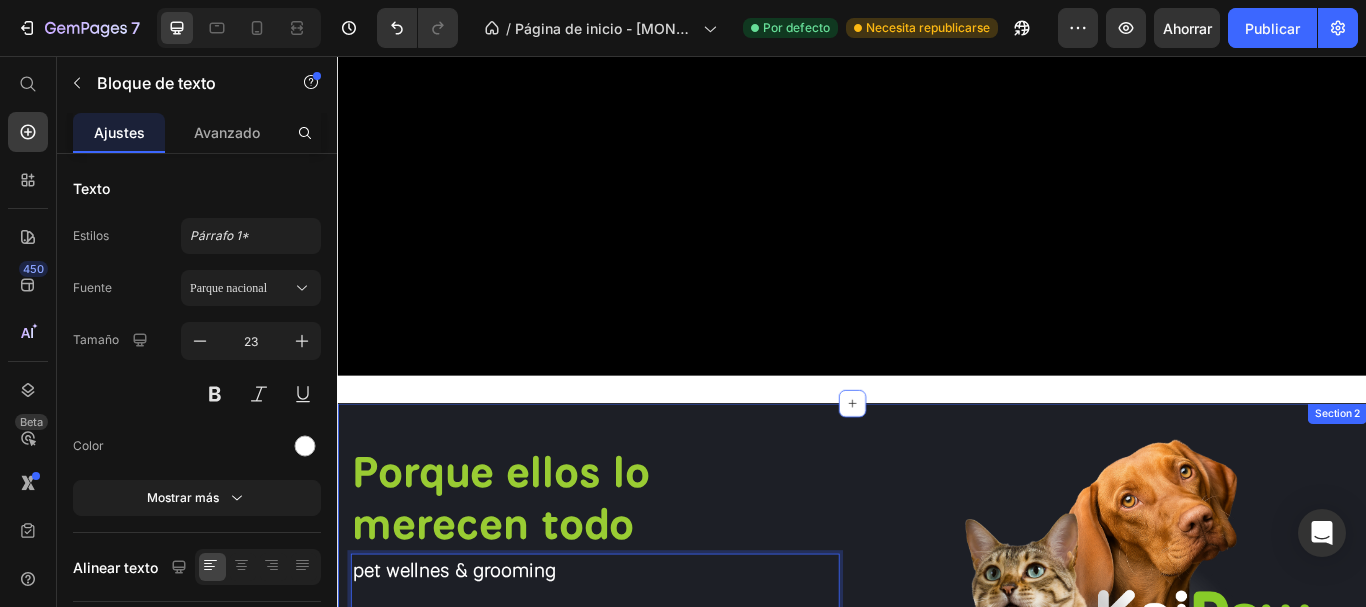 click on "Porque ellos lo merecen todo Heading pet wellnes & grooming Text block   32 Descubrí más Button Image Row Row Section 2" at bounding box center [937, 652] 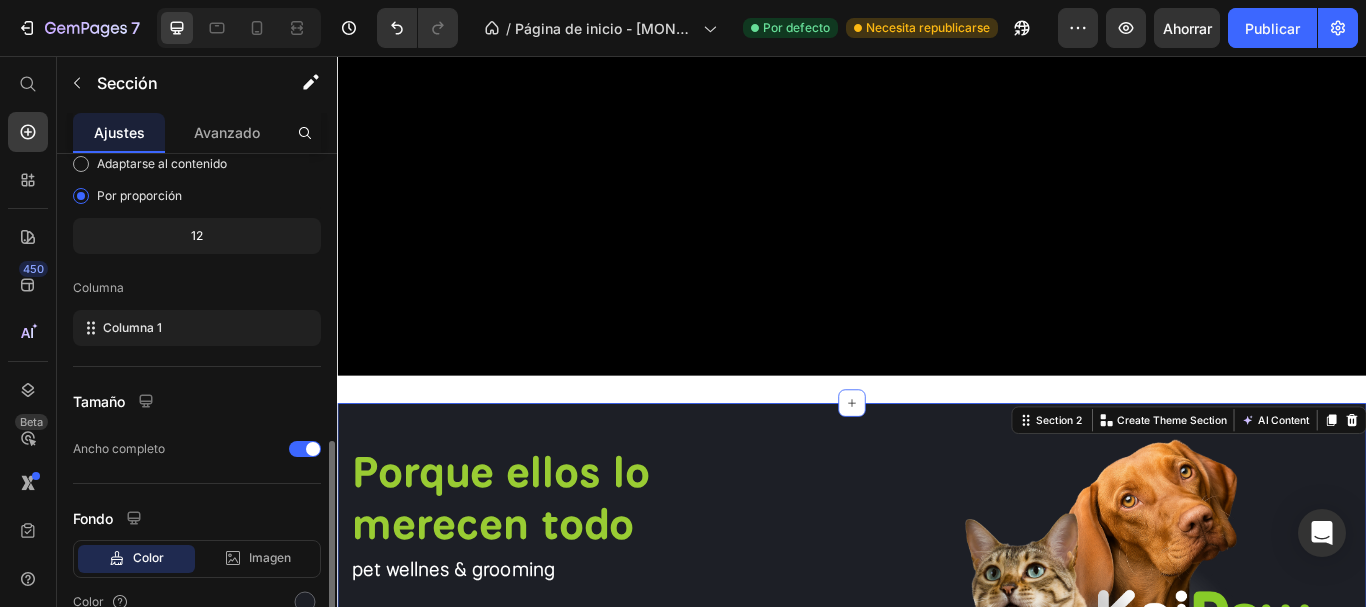 scroll, scrollTop: 298, scrollLeft: 0, axis: vertical 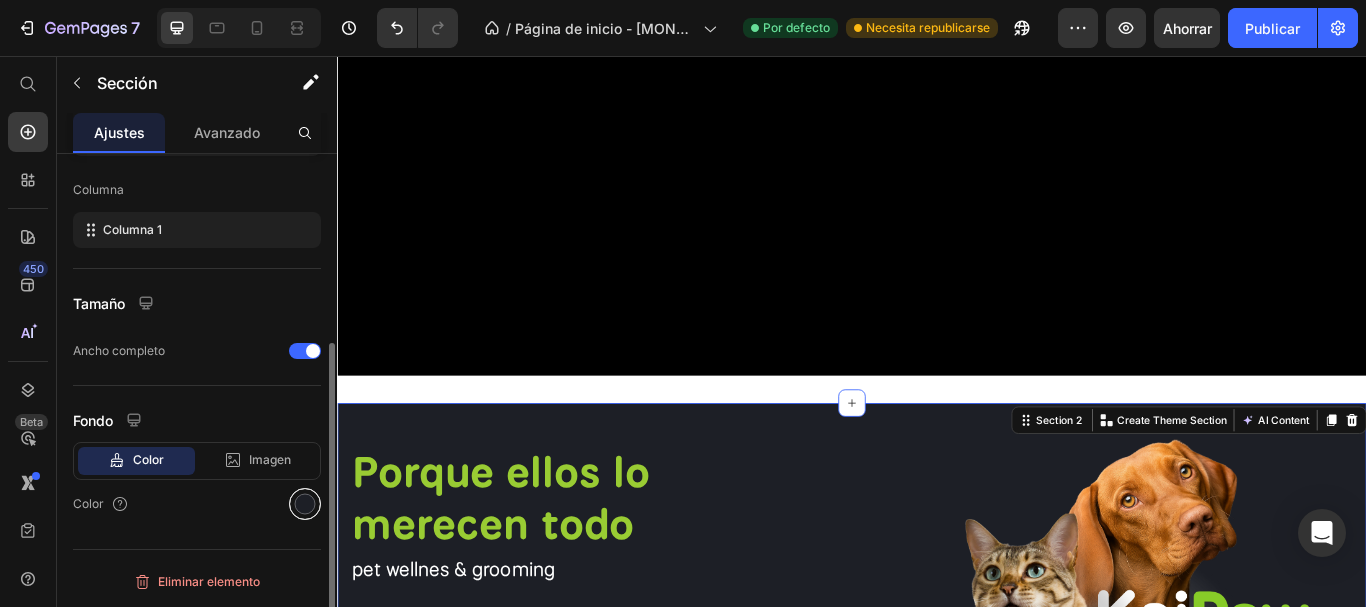 click at bounding box center [305, 504] 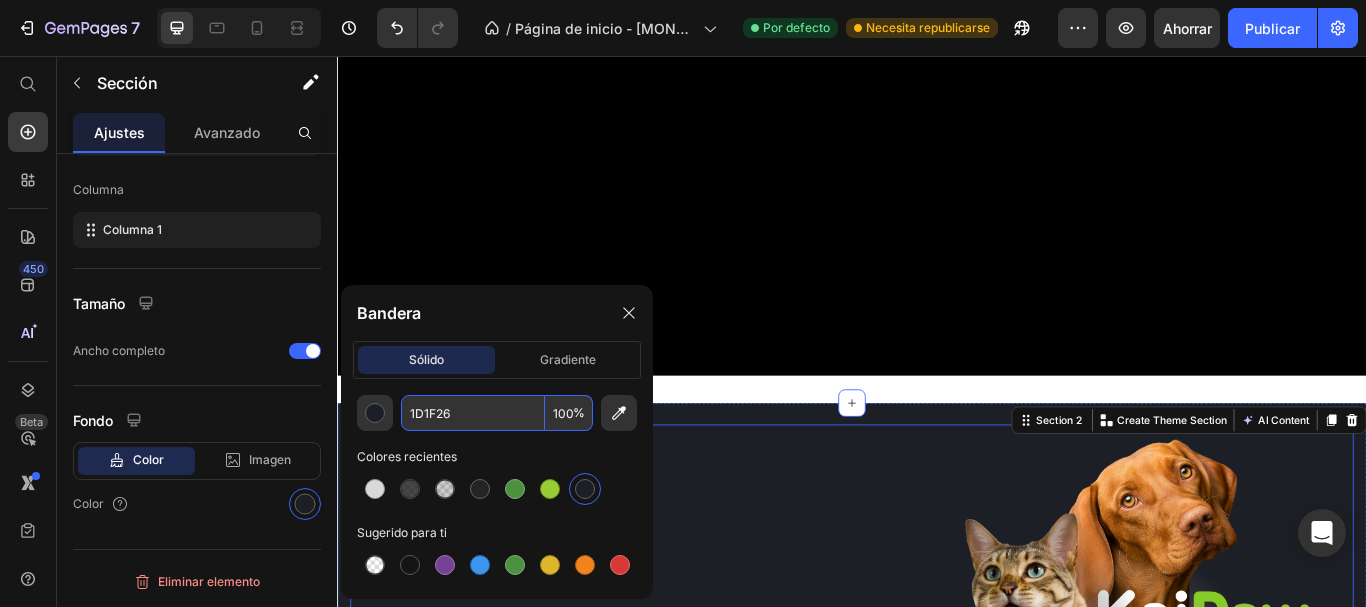 click on "Porque ellos lo merecen todo Heading pet wellnes & grooming Text block Descubrí más Button" at bounding box center (637, 664) 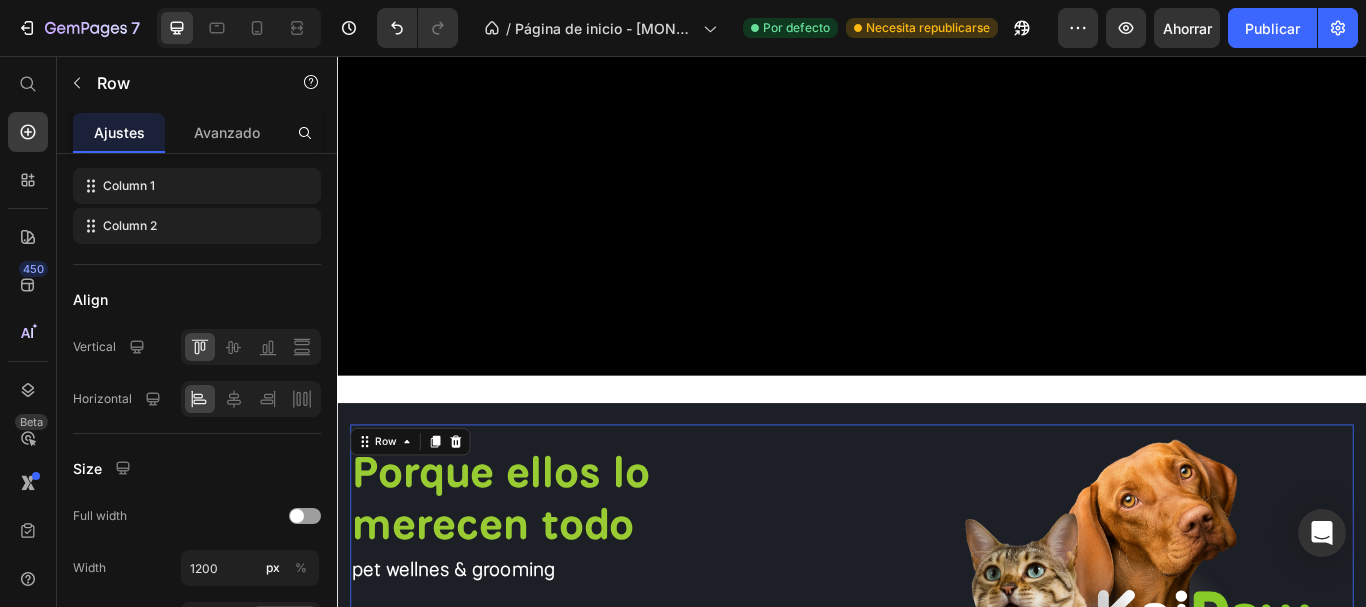 scroll, scrollTop: 0, scrollLeft: 0, axis: both 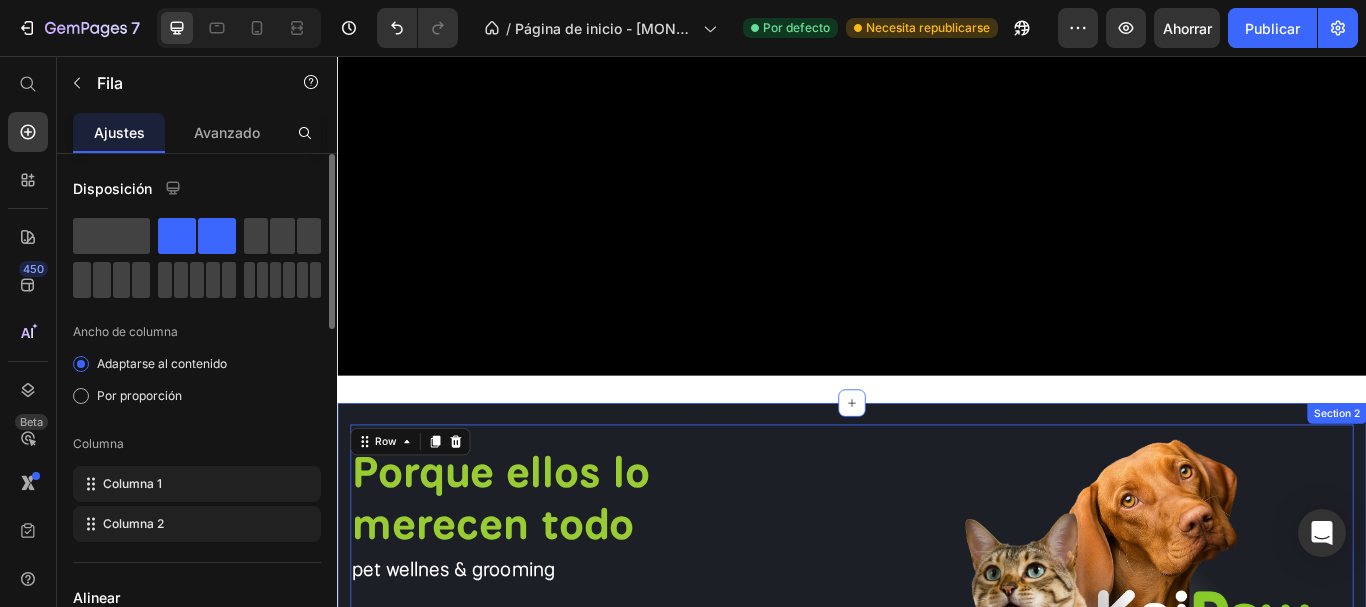click on "Porque ellos lo merecen todo Heading pet wellnes & grooming Text block Descubrí más Button Image Row Row   0 Section 2" at bounding box center [937, 652] 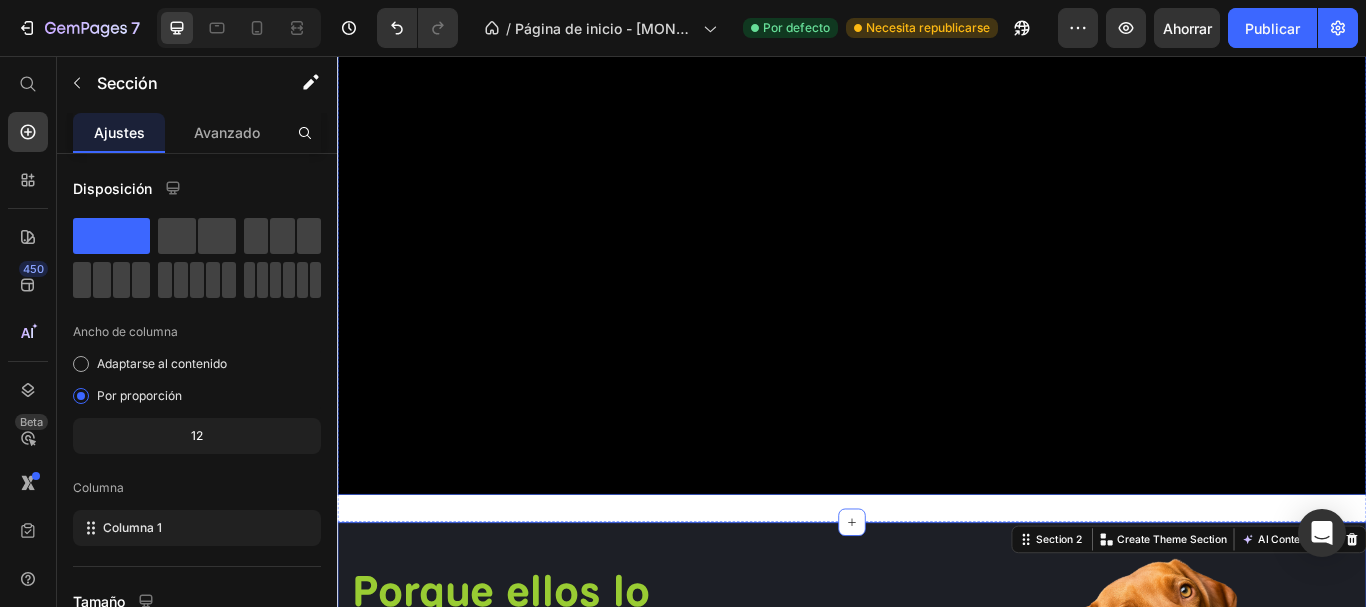 scroll, scrollTop: 200, scrollLeft: 0, axis: vertical 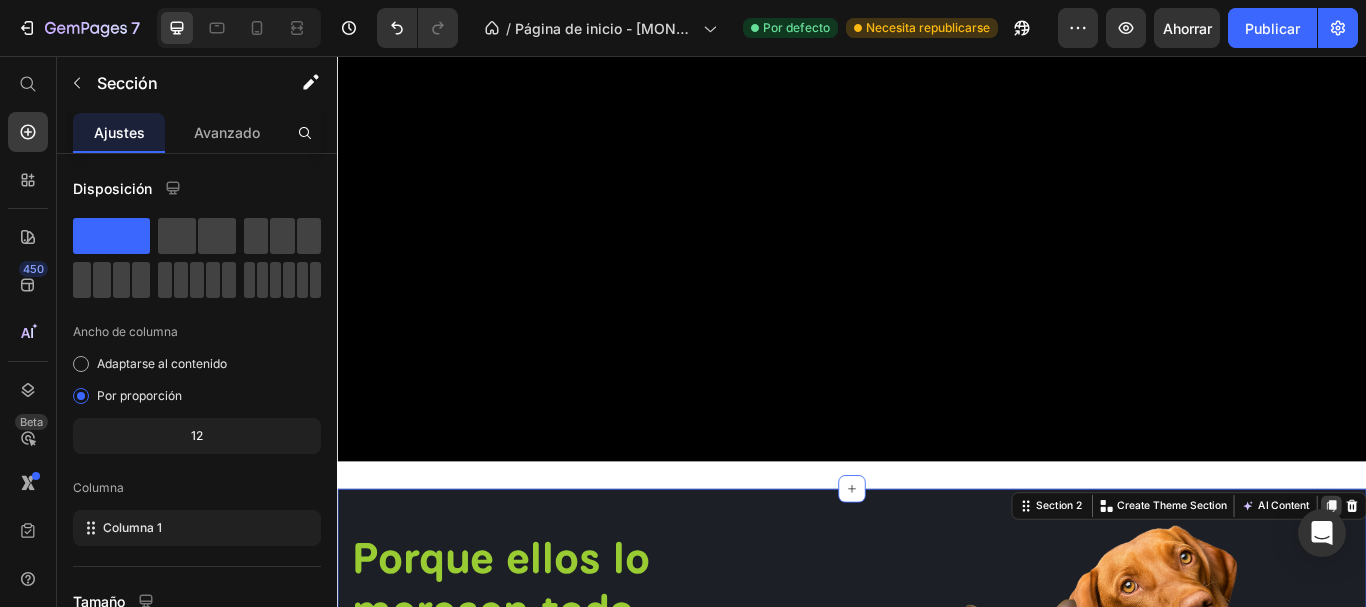 click 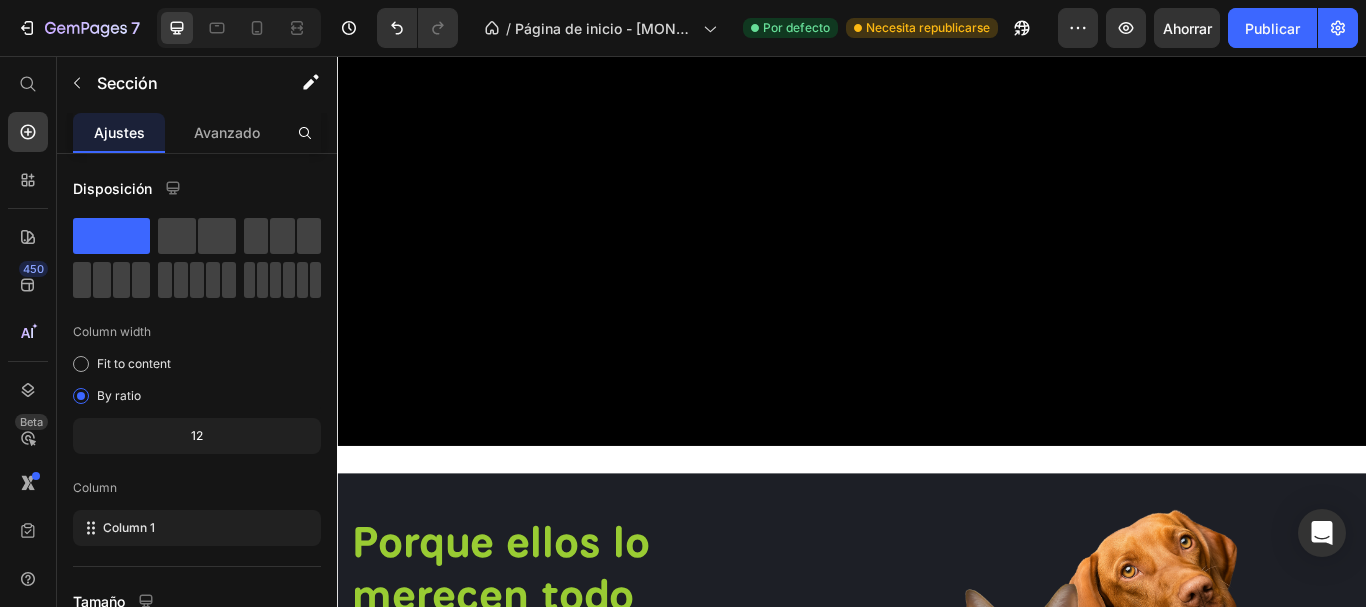 scroll, scrollTop: 649, scrollLeft: 0, axis: vertical 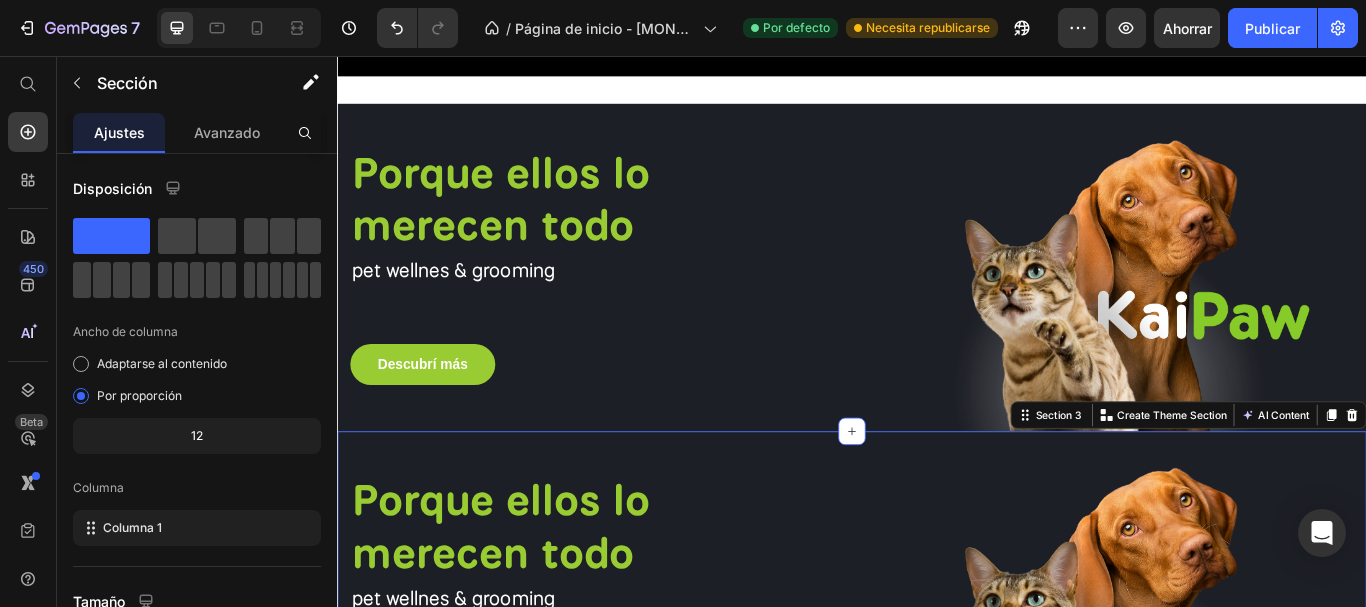 click on "Porque ellos lo merecen todo Heading pet wellnes & grooming   Text block Descubrí más Button Image Row Row   0 Section 3   You can create reusable sections Create Theme Section AI Content Write with GemAI What would you like to describe here? Tone and Voice Persuasive Product Show more Generate" at bounding box center (937, 685) 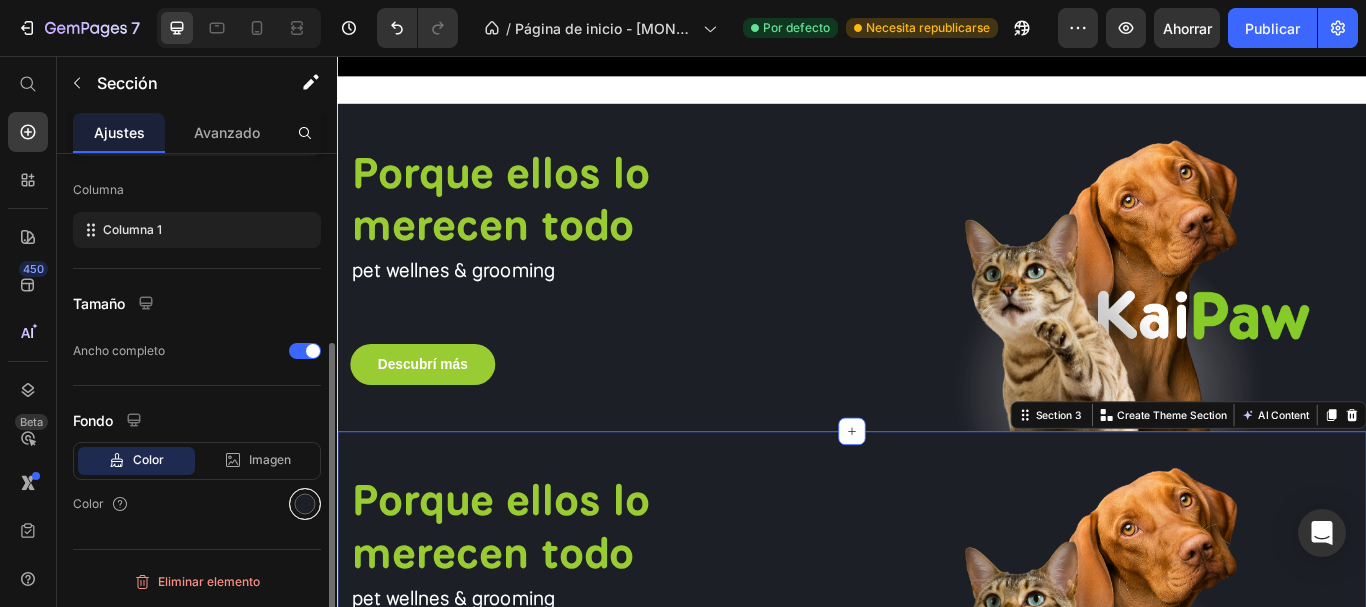 click at bounding box center [305, 504] 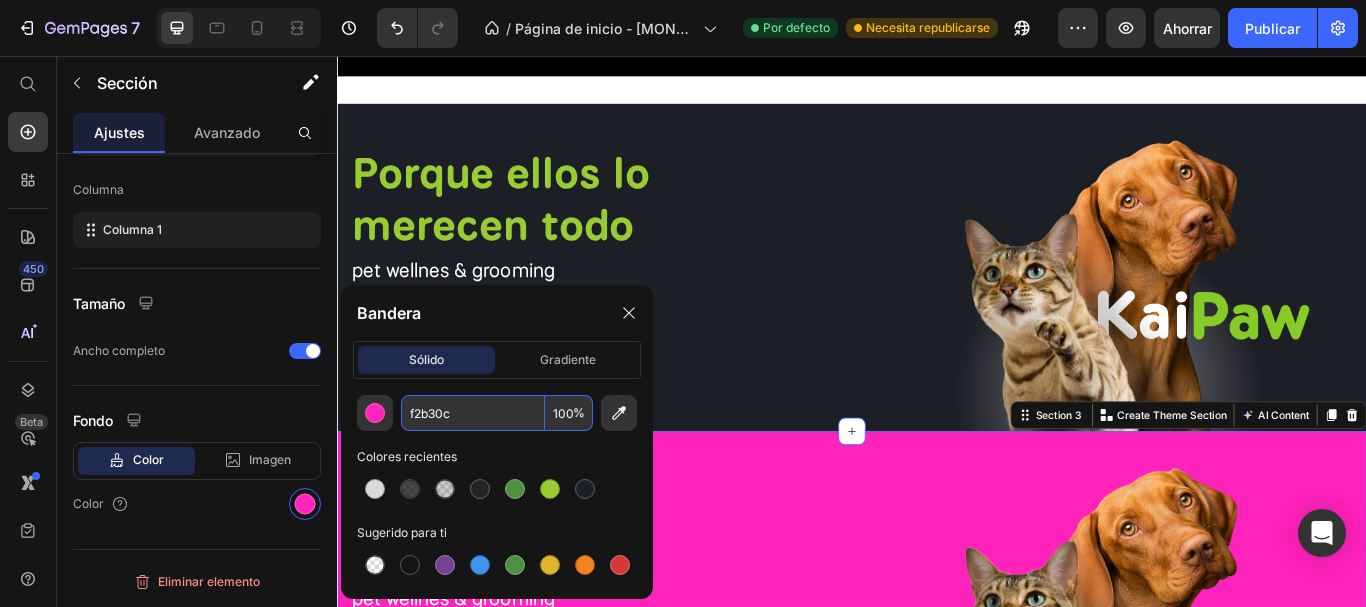 type on "F2B30C" 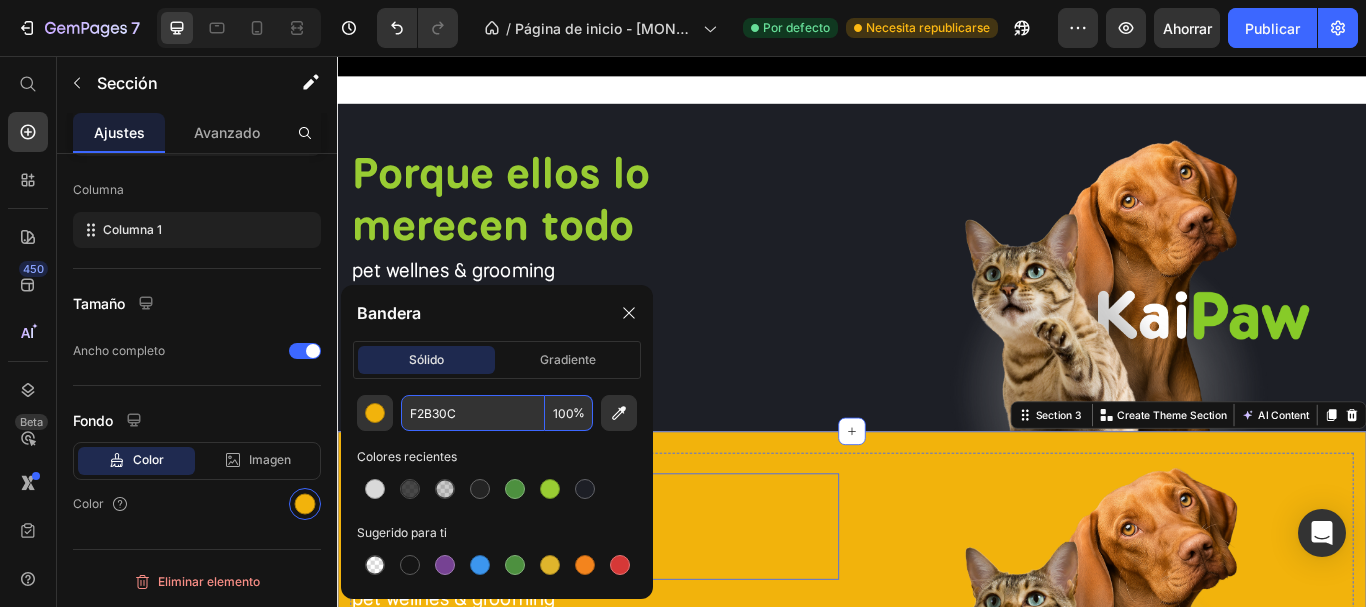 click on "Porque ellos lo merecen todo Heading" at bounding box center (637, 605) 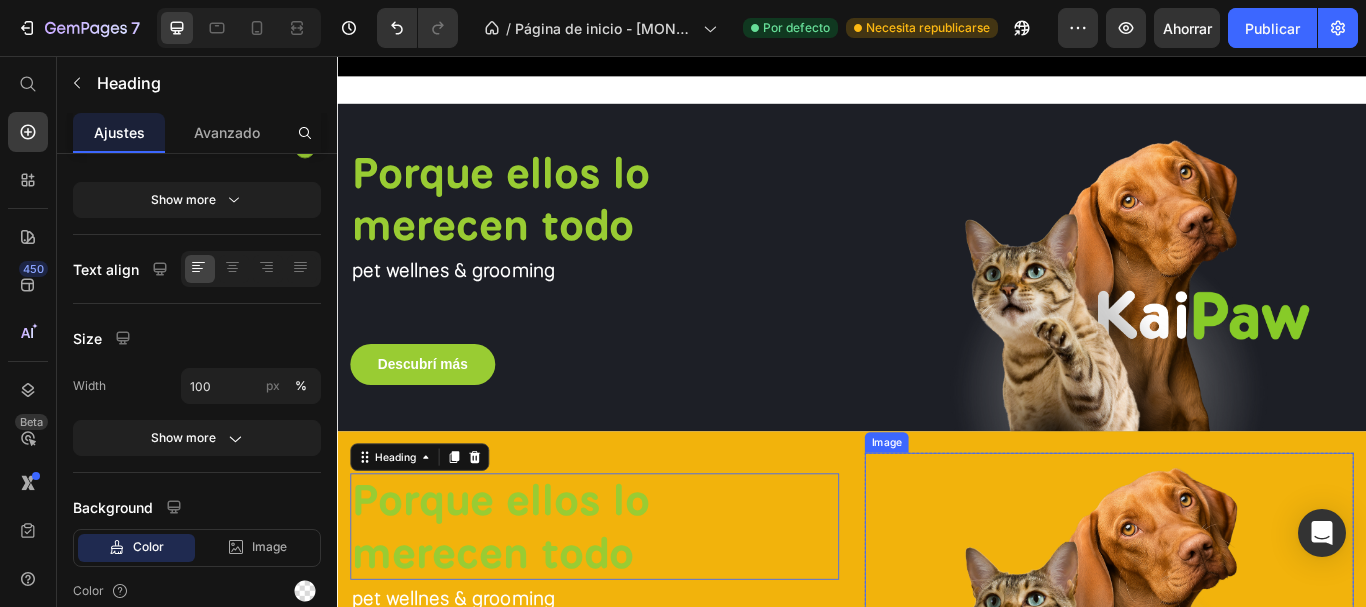 scroll, scrollTop: 0, scrollLeft: 0, axis: both 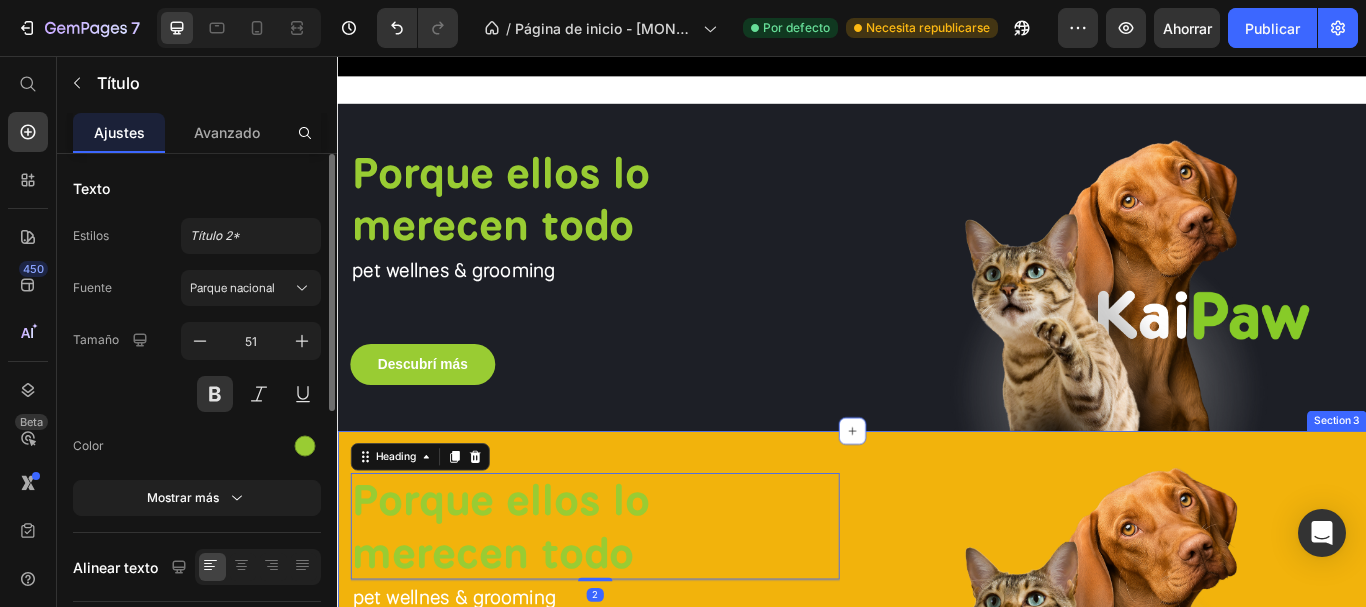 click on "Porque ellos lo merecen todo Heading   2 pet wellnes & grooming   Text block Descubrí más Button Image Row Row Section 3" at bounding box center [937, 685] 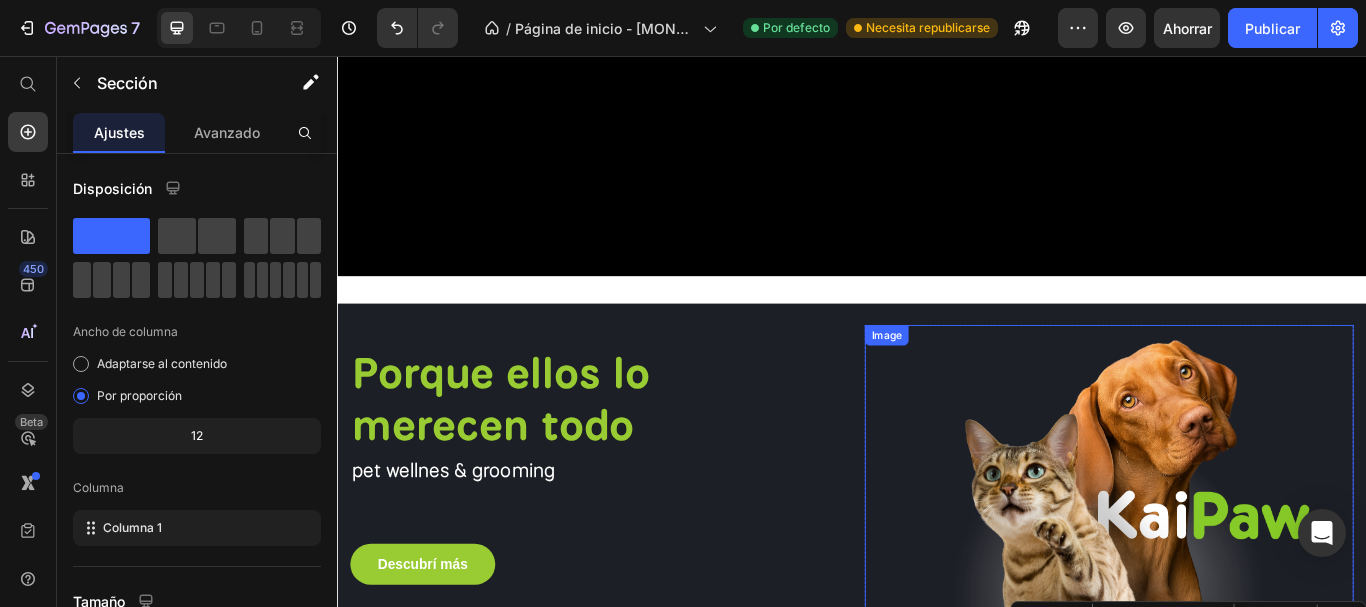 scroll, scrollTop: 449, scrollLeft: 0, axis: vertical 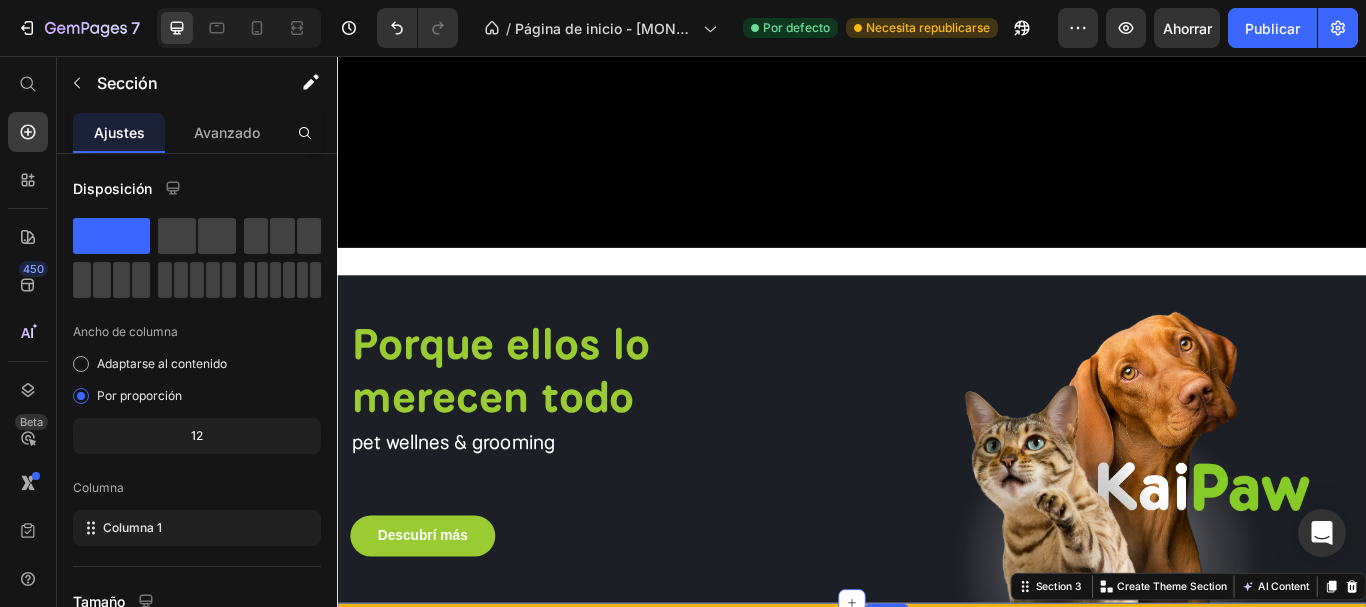 click at bounding box center [1237, 897] 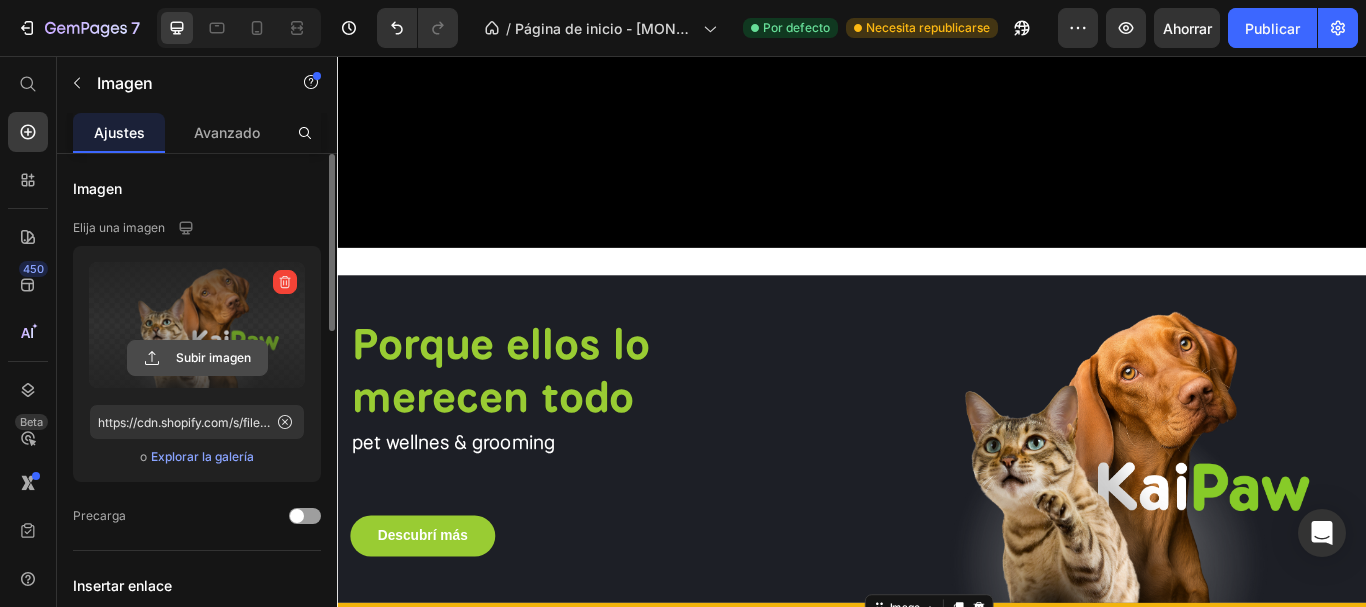 click 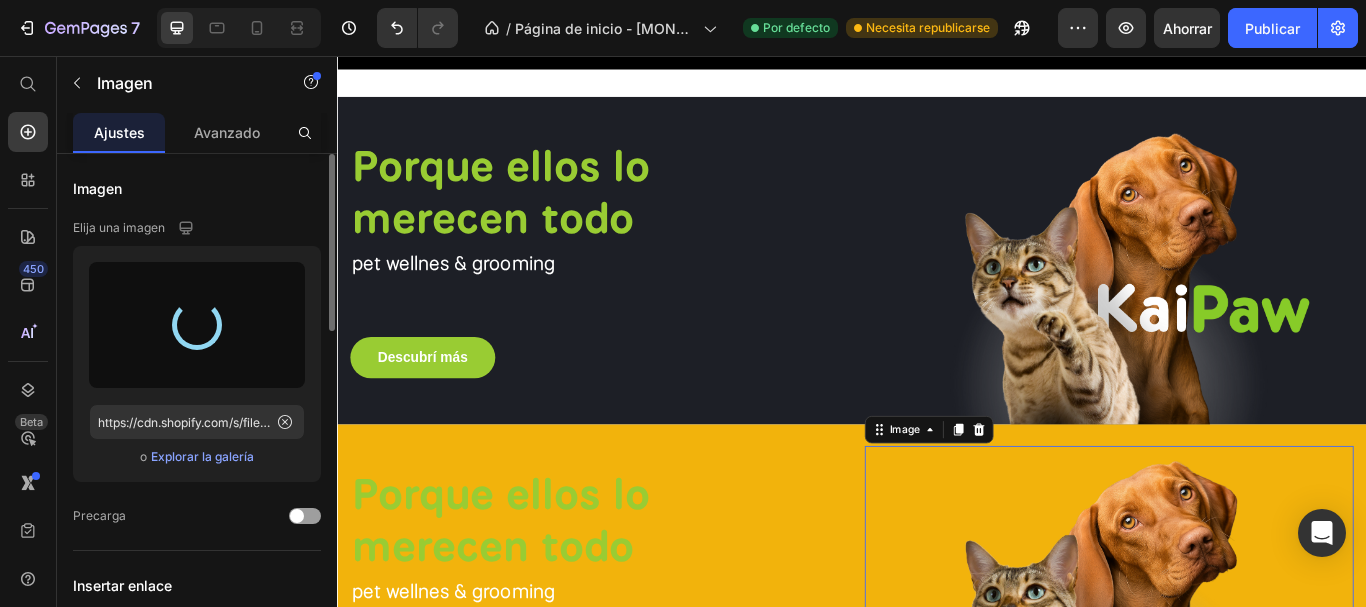 scroll, scrollTop: 700, scrollLeft: 0, axis: vertical 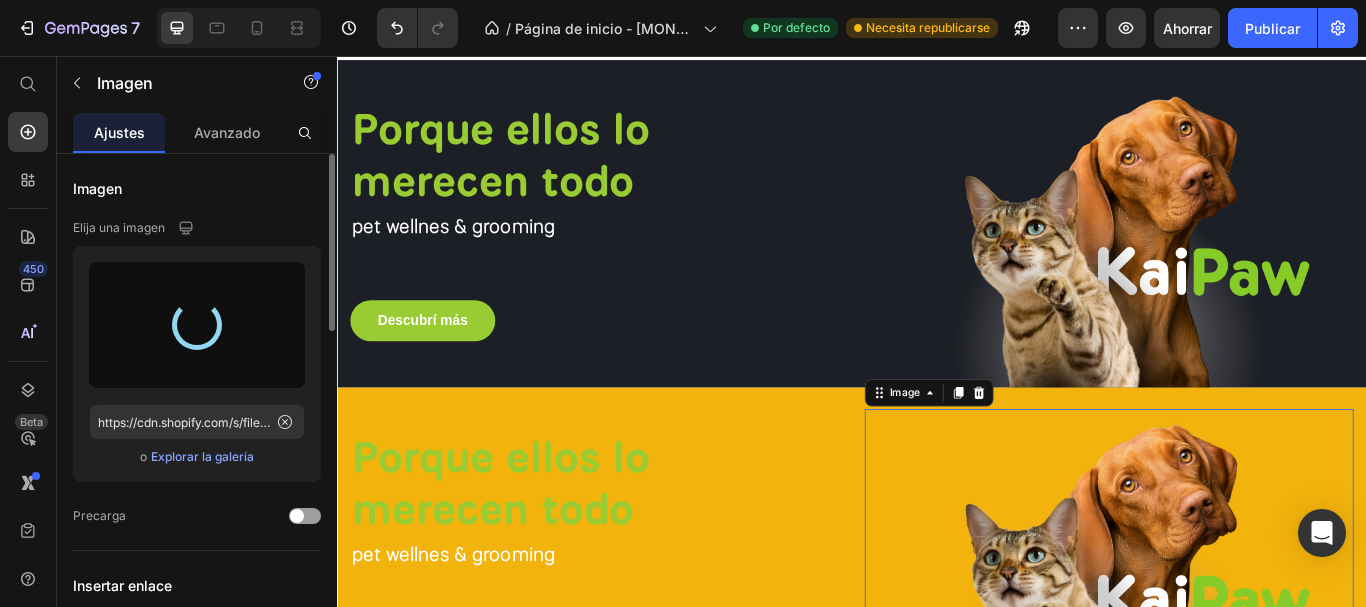 type on "https://cdn.shopify.com/s/files/1/0758/6794/7222/files/gempages_568950395305460716-57077616-749b-48b6-b0a5-3becdd65b867.png" 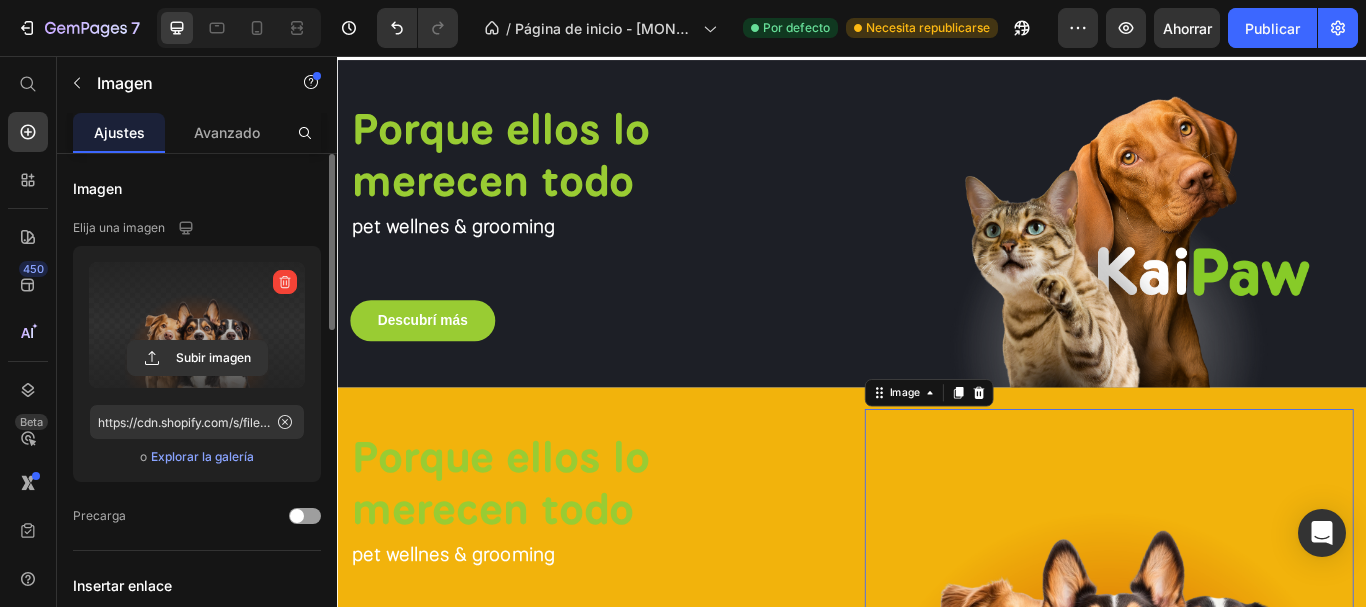 click on "Drop element here Section 4" at bounding box center (937, 1013) 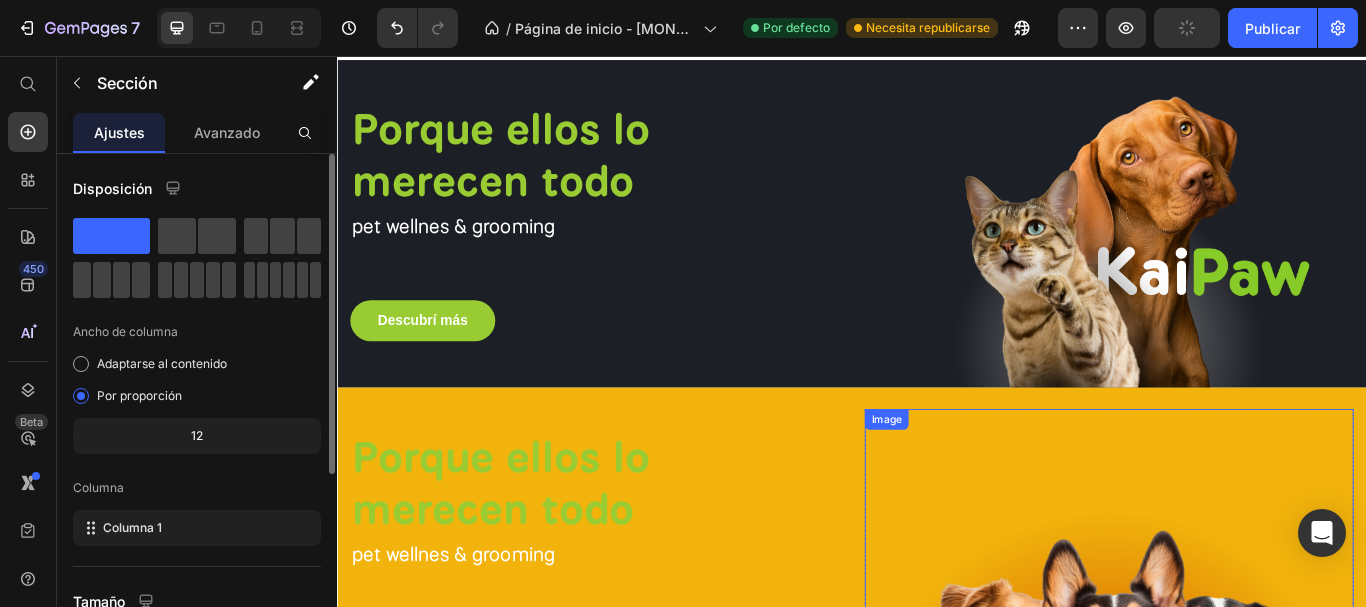 click at bounding box center (1237, 710) 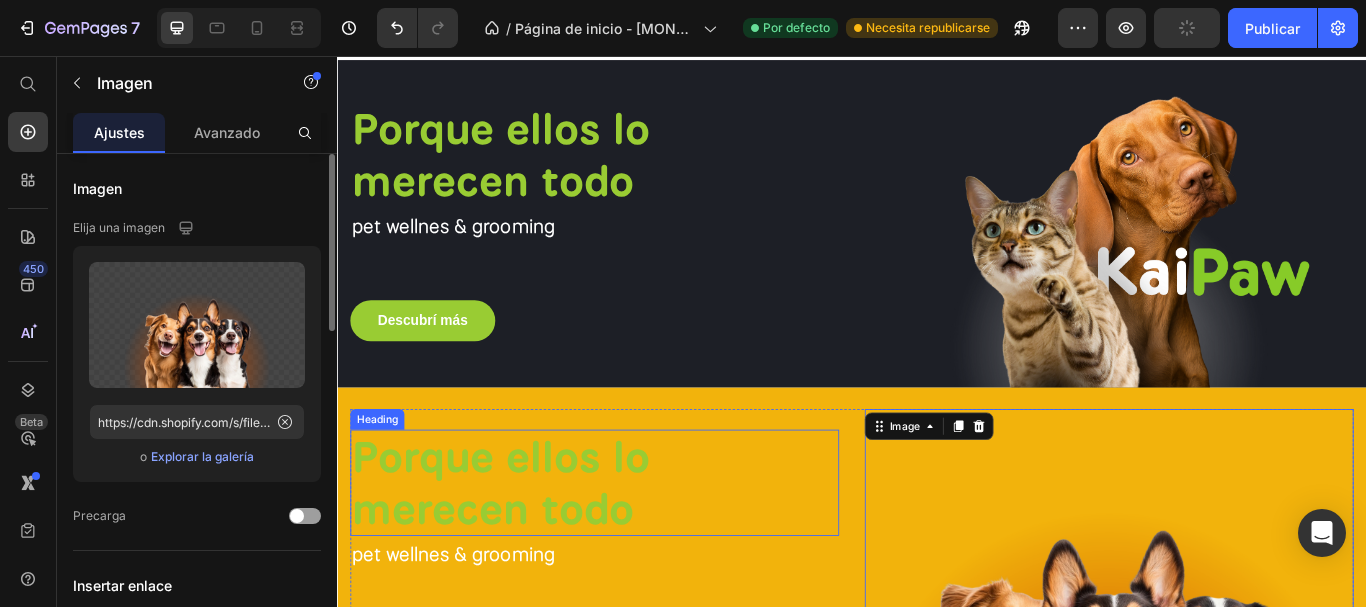 click on "Porque ellos lo merecen todo Heading" at bounding box center (637, 554) 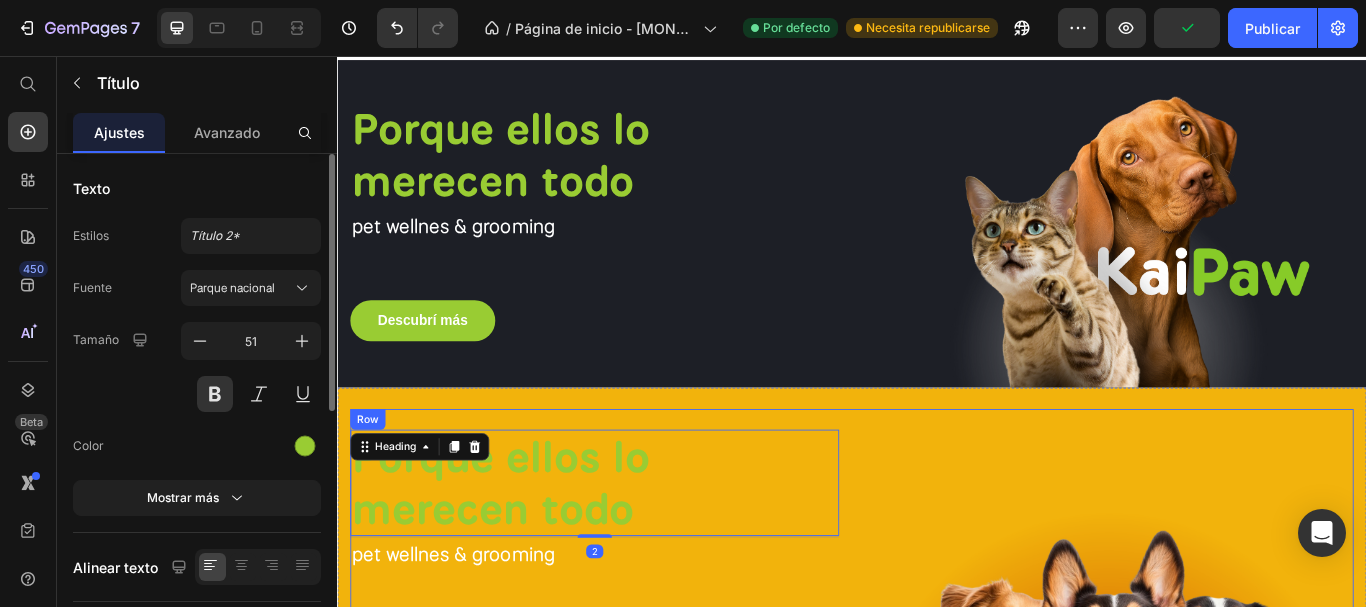 click on "Porque ellos lo merecen todo Heading   2 pet wellnes & grooming   Text block Descubrí más Button" at bounding box center (637, 710) 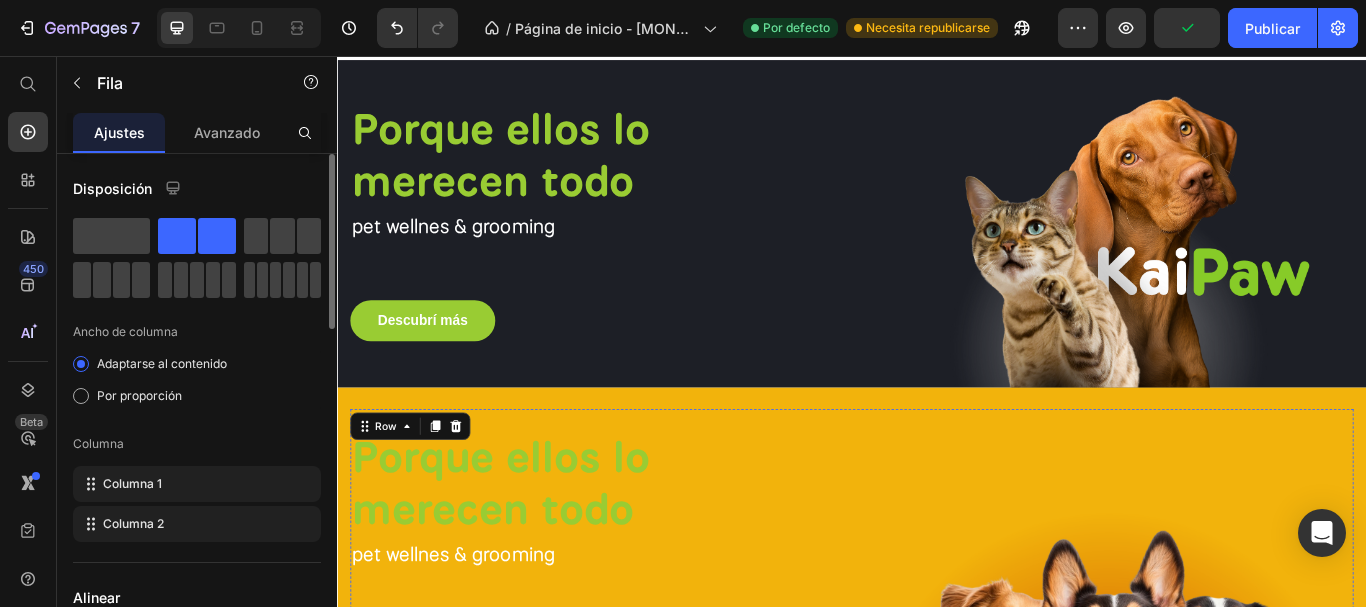 click at bounding box center [1237, 710] 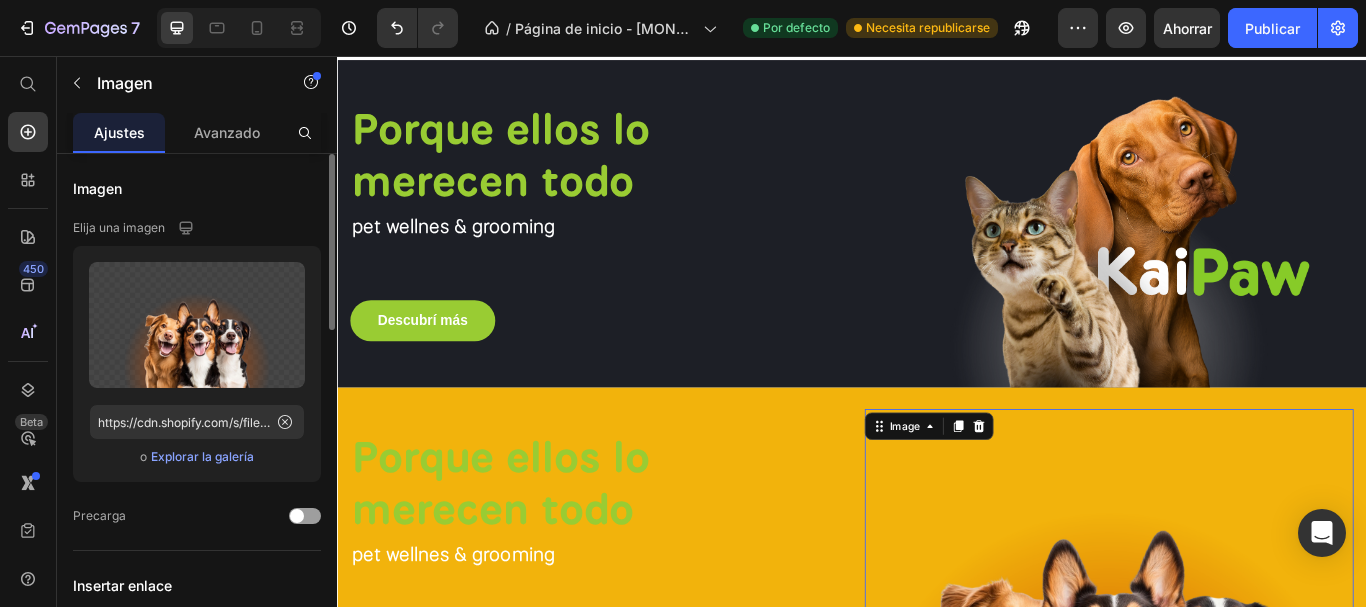 click at bounding box center (1237, 710) 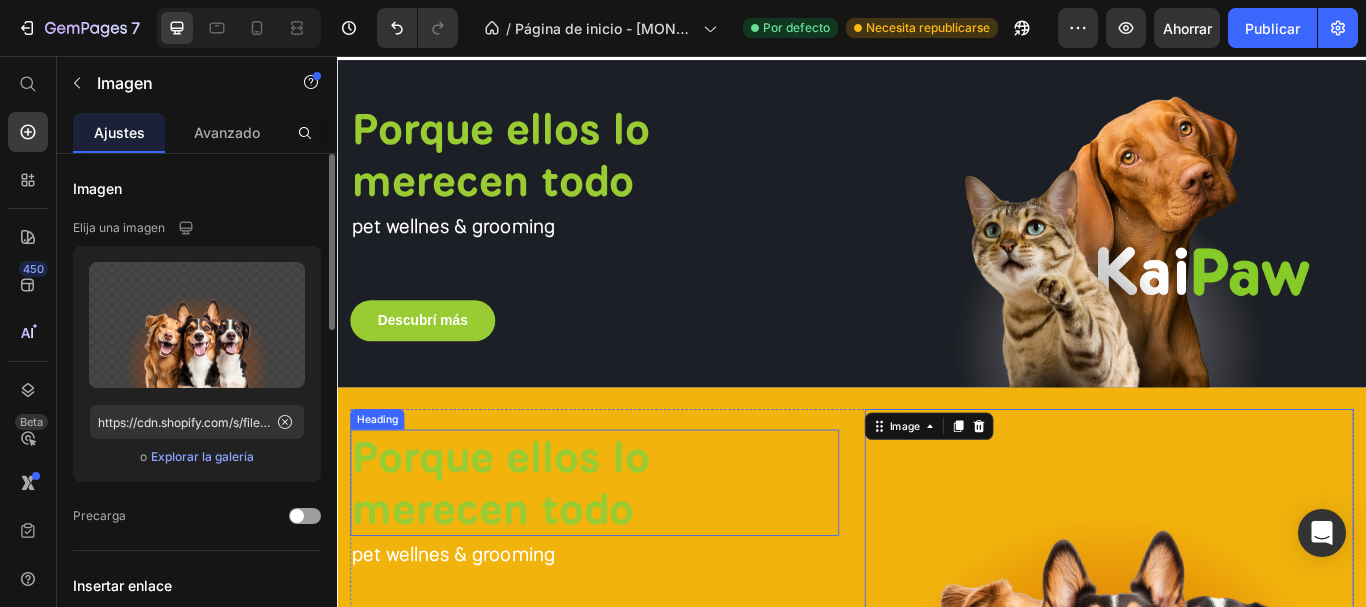 click on "Porque ellos lo merecen todo" at bounding box center (527, 553) 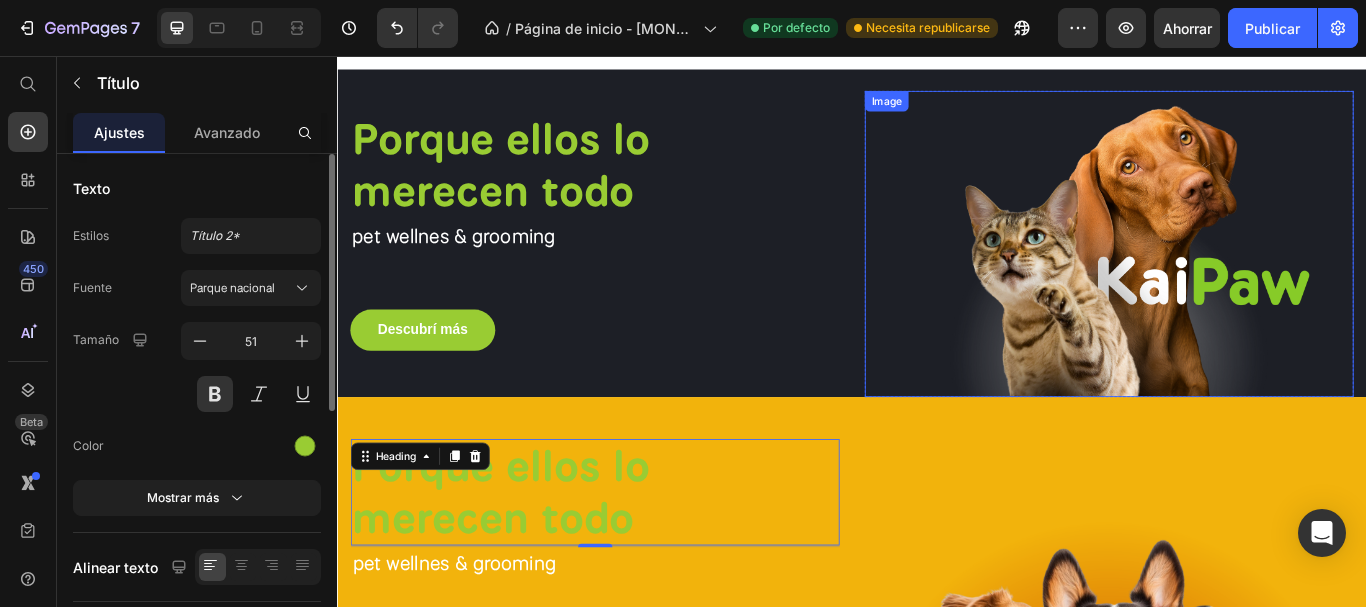 scroll, scrollTop: 700, scrollLeft: 0, axis: vertical 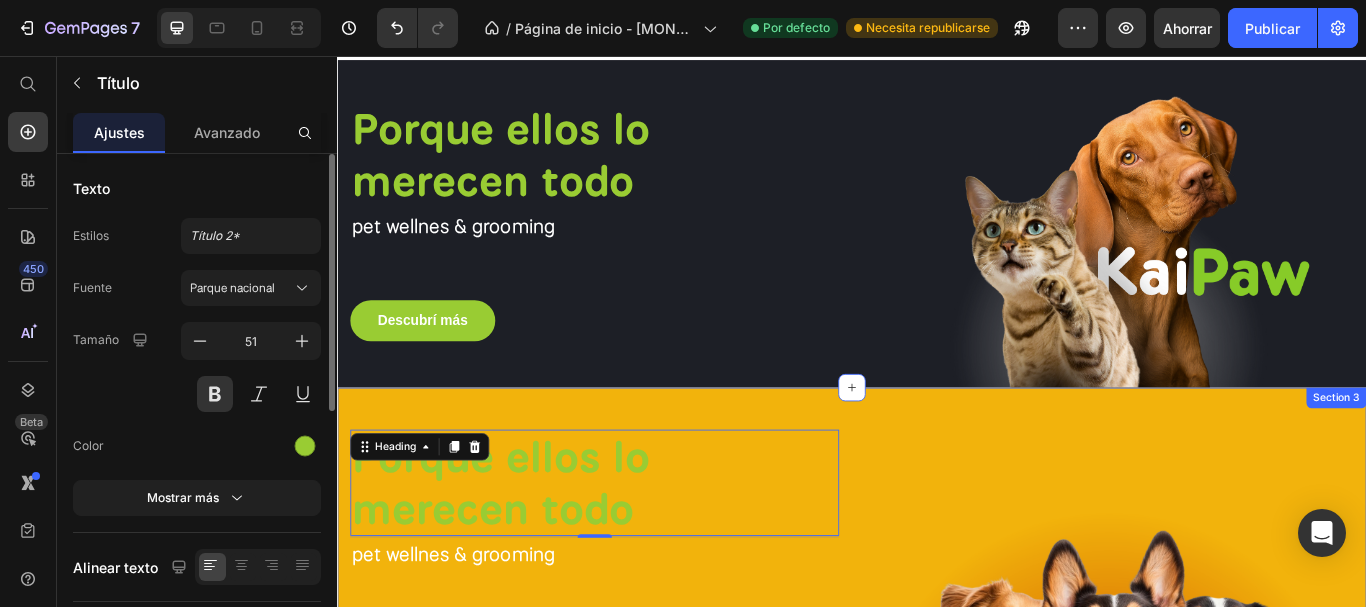 click on "Porque ellos lo merecen todo Heading   2 pet wellnes & grooming   Text block Descubrí más Button Image Row Row Section 3" at bounding box center [937, 697] 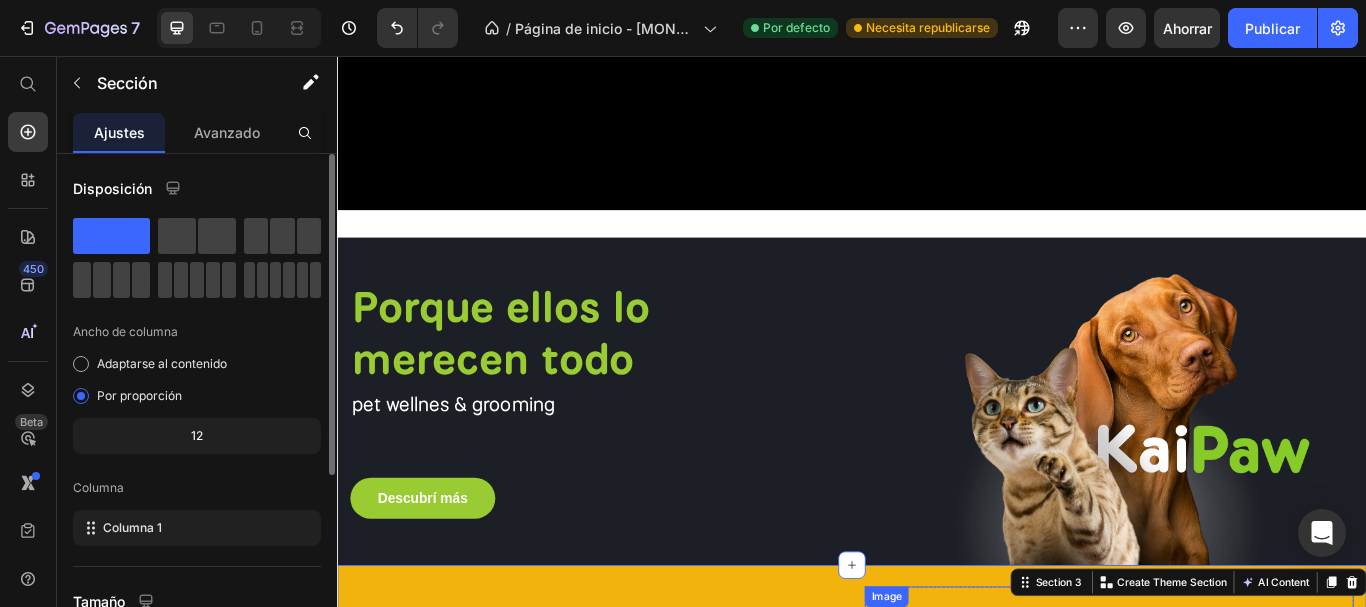 scroll, scrollTop: 600, scrollLeft: 0, axis: vertical 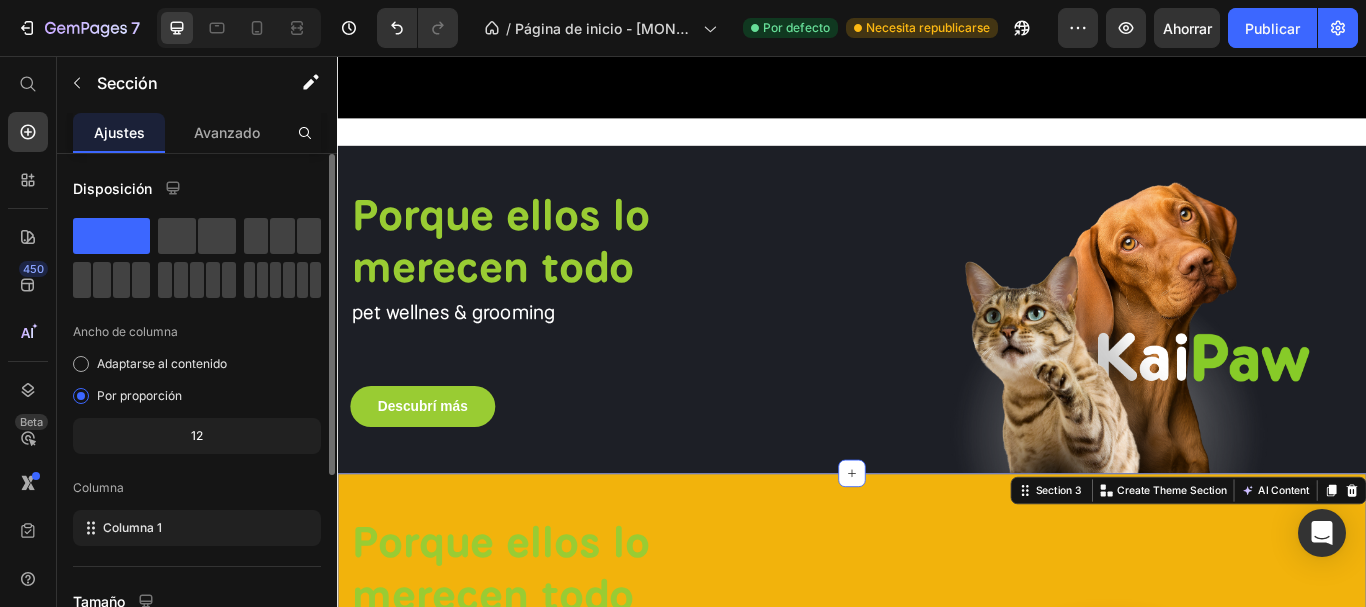 click on "Porque ellos lo merecen todo Heading pet wellnes & grooming   Text block Descubrí más Button Image Row Row   0 Section 3   You can create reusable sections Create Theme Section AI Content Write with GemAI What would you like to describe here? Tone and Voice Persuasive Product Show more Generate" at bounding box center [937, 797] 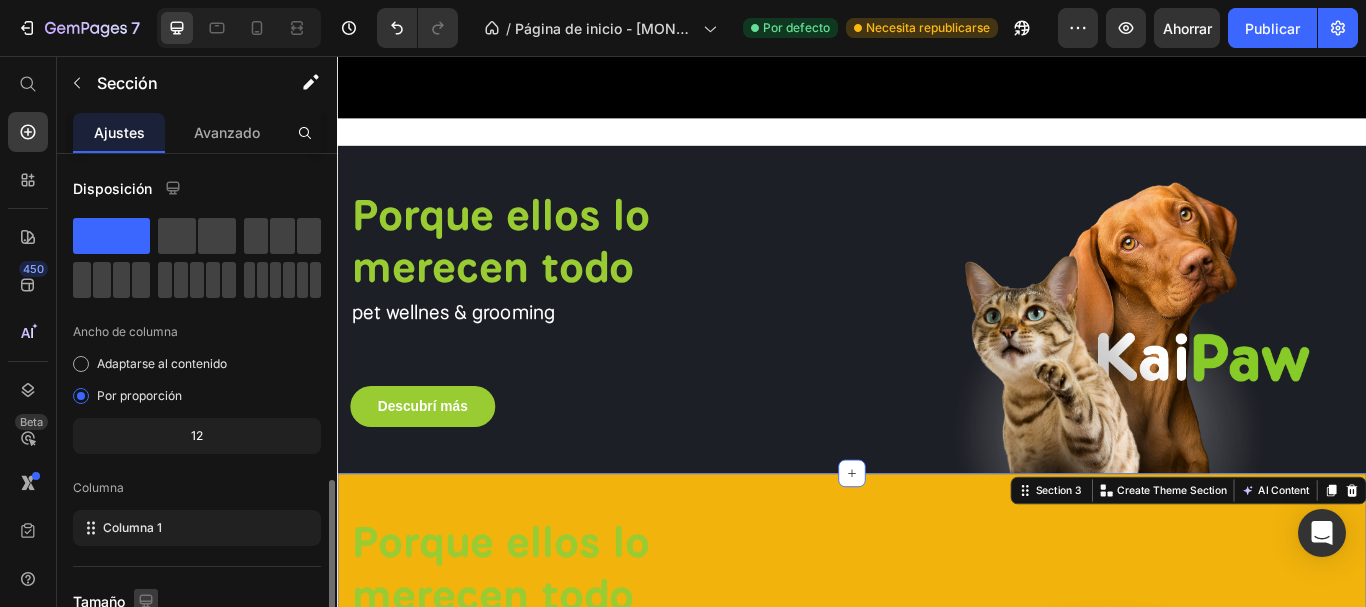 scroll, scrollTop: 298, scrollLeft: 0, axis: vertical 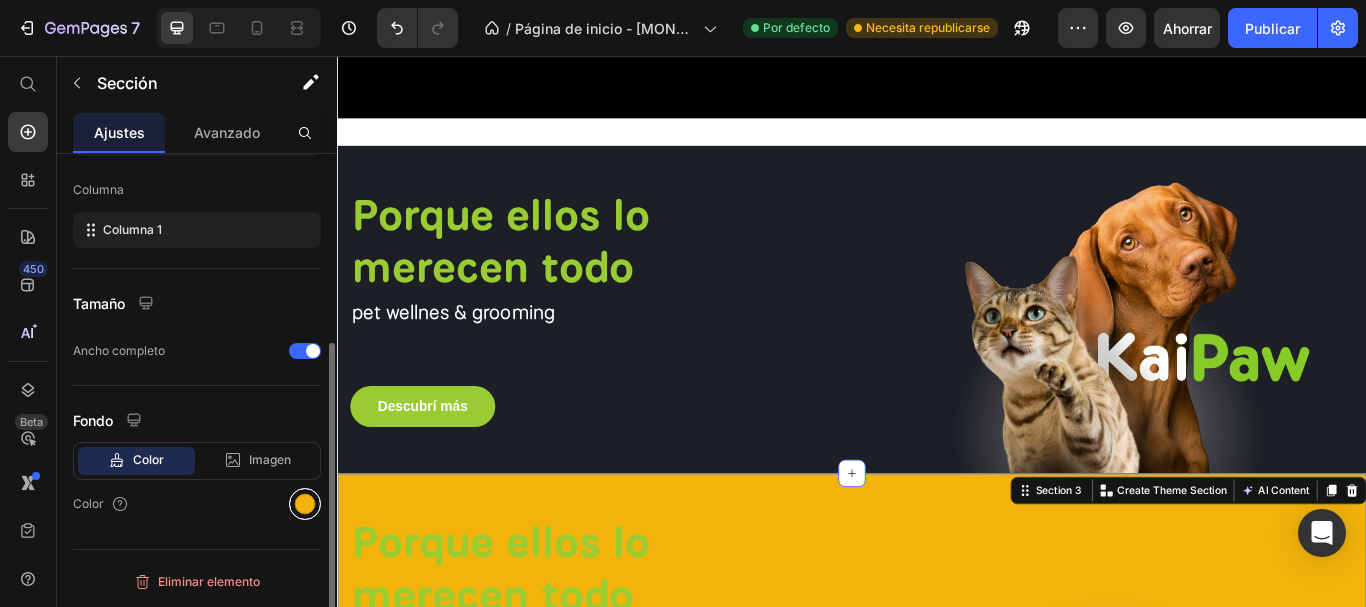 click at bounding box center (305, 504) 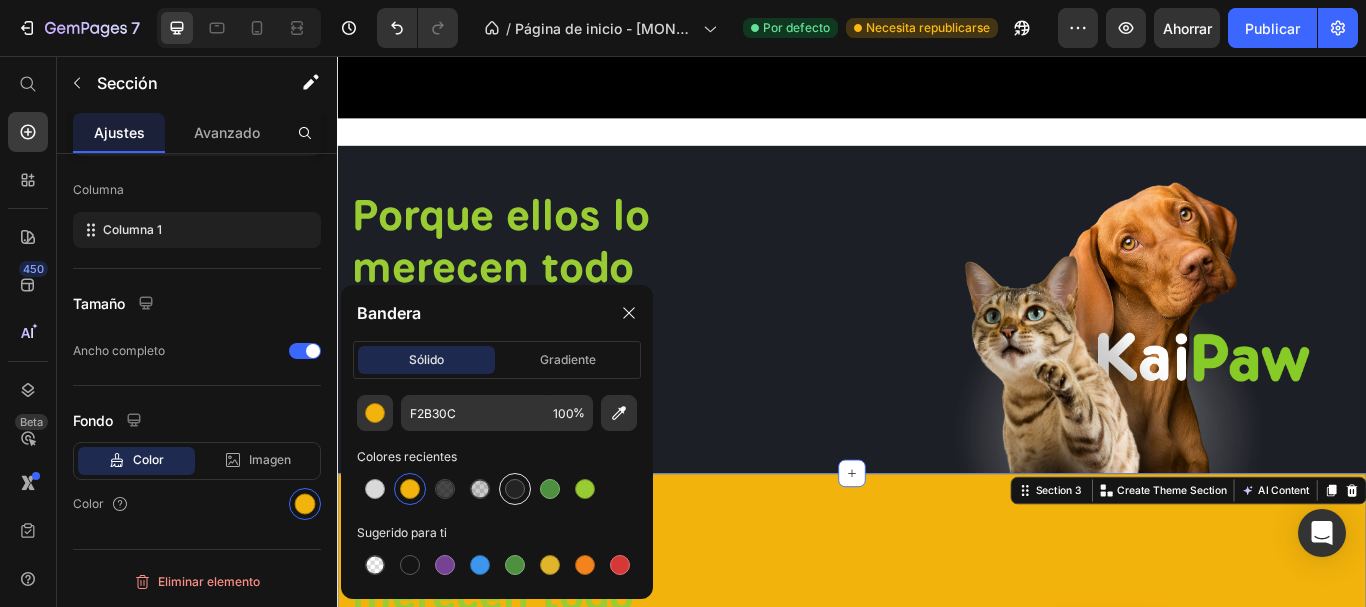 click at bounding box center (515, 489) 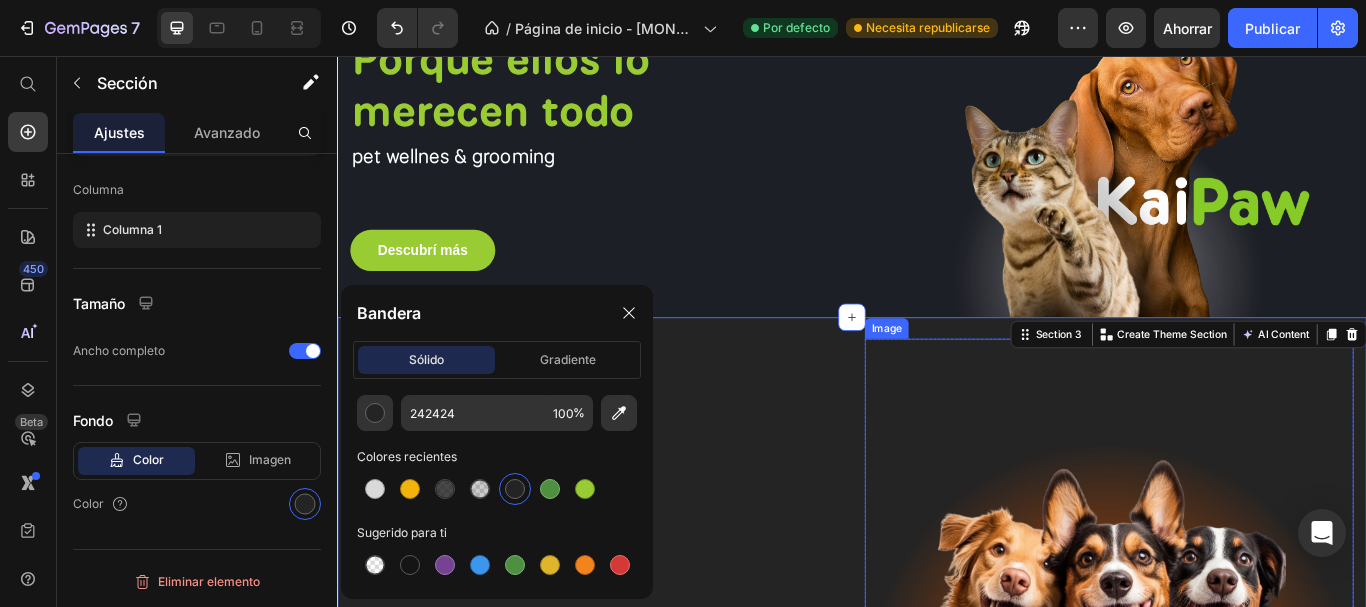 scroll, scrollTop: 800, scrollLeft: 0, axis: vertical 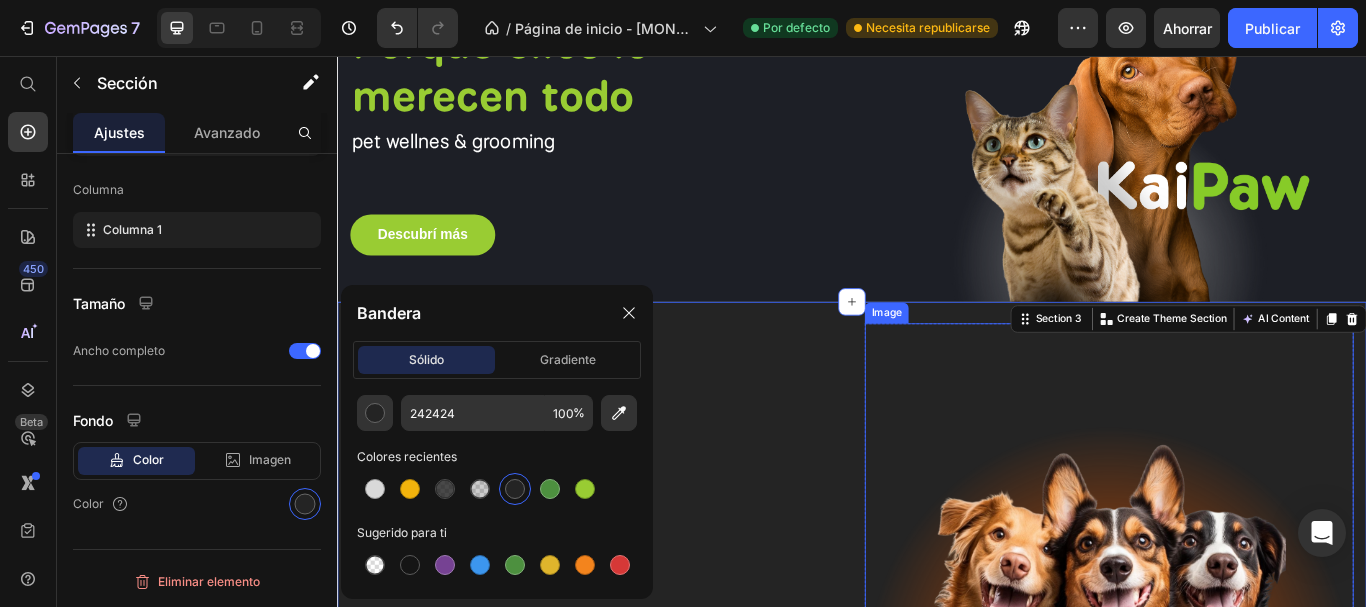 click at bounding box center (1237, 610) 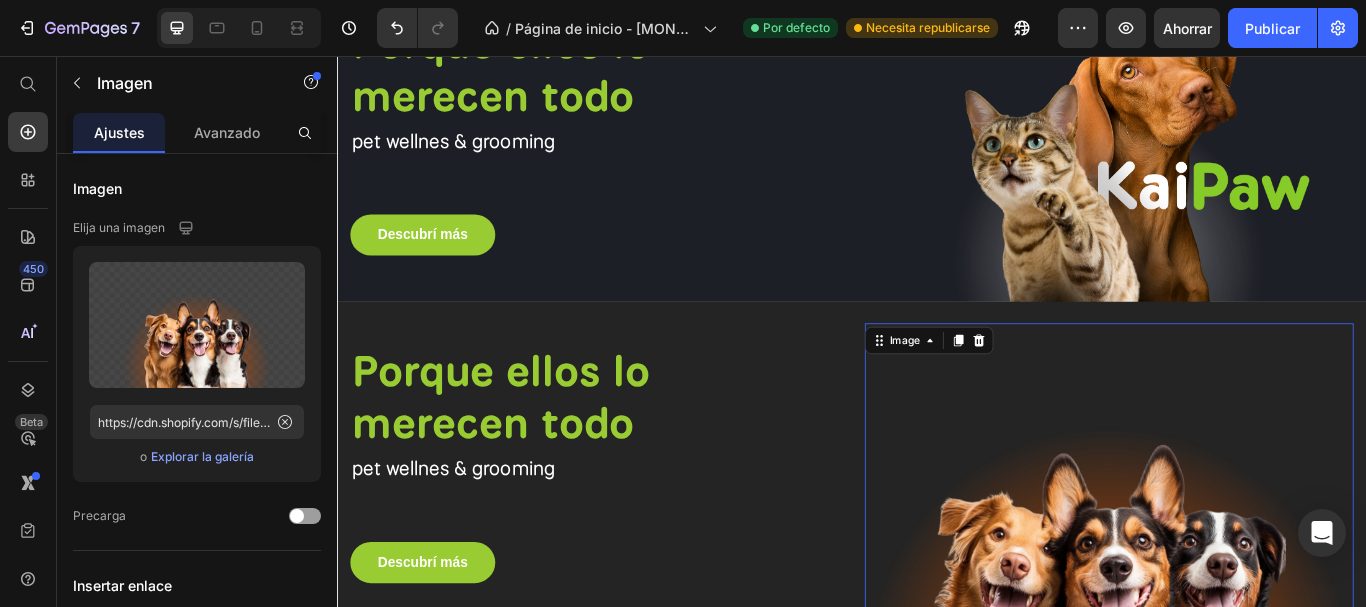 scroll, scrollTop: 500, scrollLeft: 0, axis: vertical 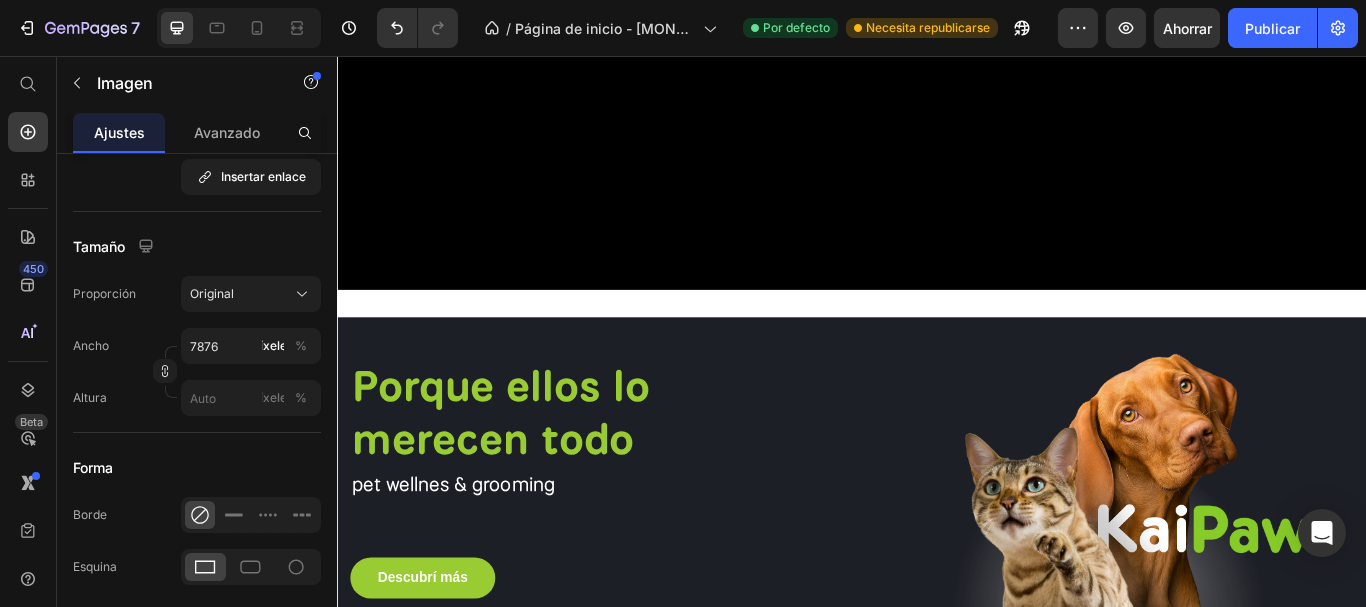 click on "Porque ellos lo merecen todo Heading pet wellnes & grooming   Text block Descubrí más Button Image   0 Row Row Section 3" at bounding box center (937, 997) 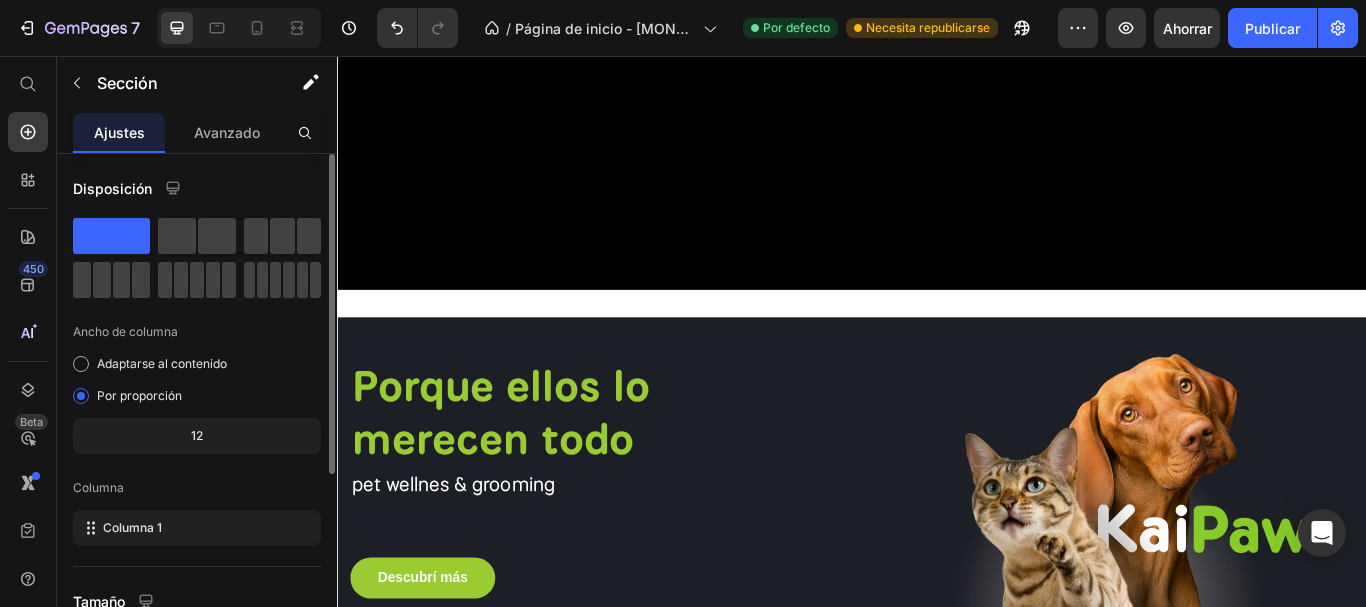 scroll, scrollTop: 298, scrollLeft: 0, axis: vertical 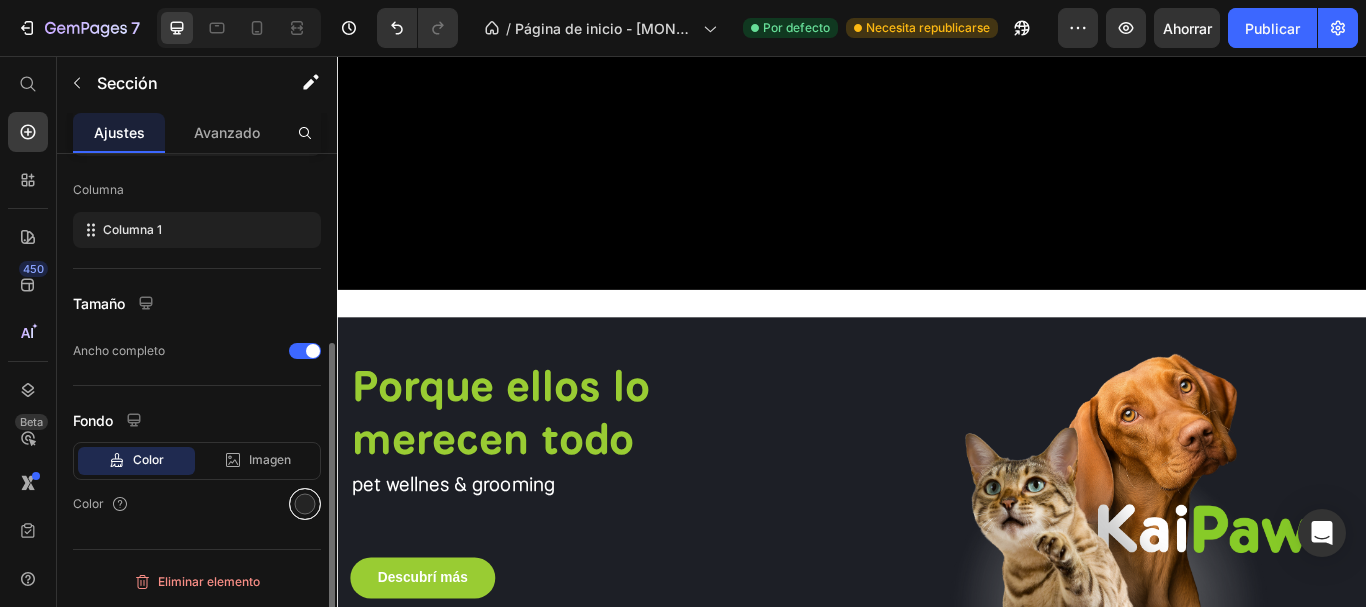 click at bounding box center (305, 504) 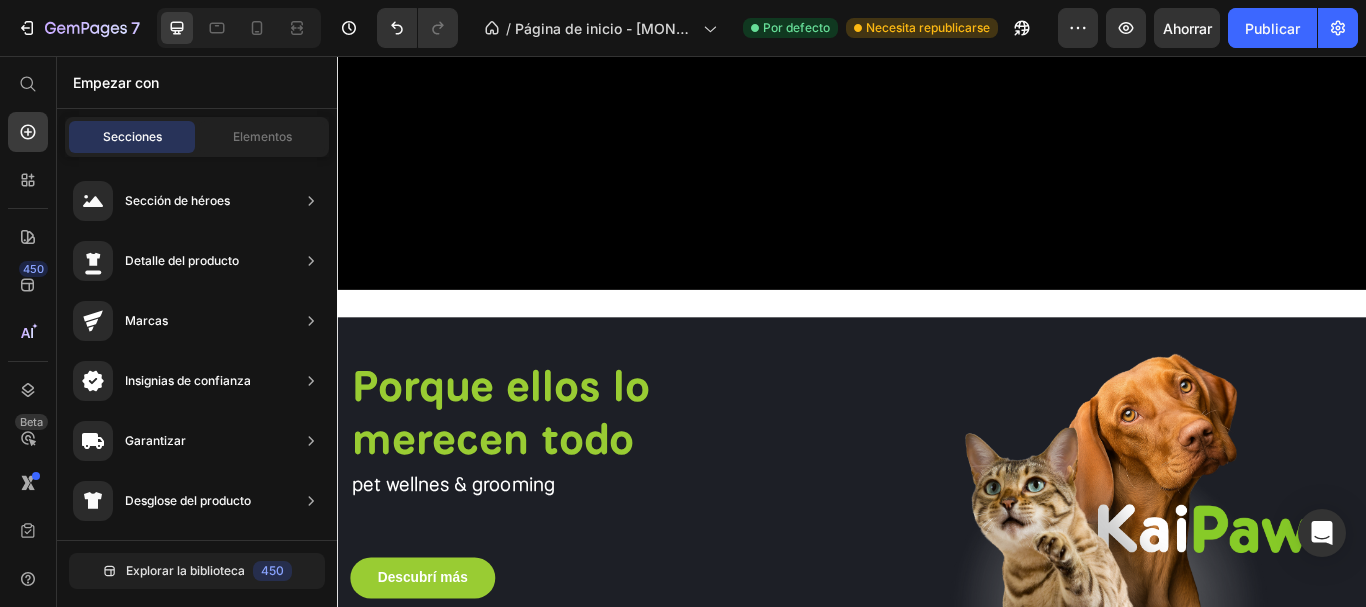 scroll, scrollTop: 0, scrollLeft: 0, axis: both 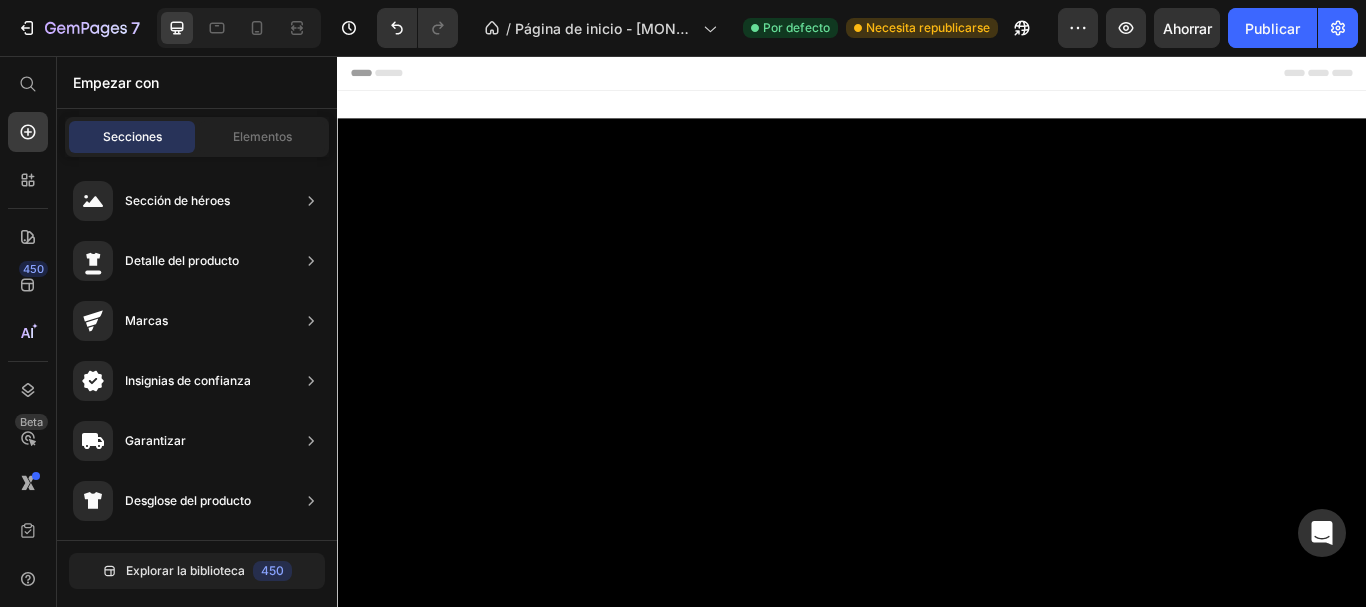 click on "Porque ellos lo merecen todo Heading pet wellnes & grooming Text block Descubrí más Button Image Row Row" at bounding box center (937, 964) 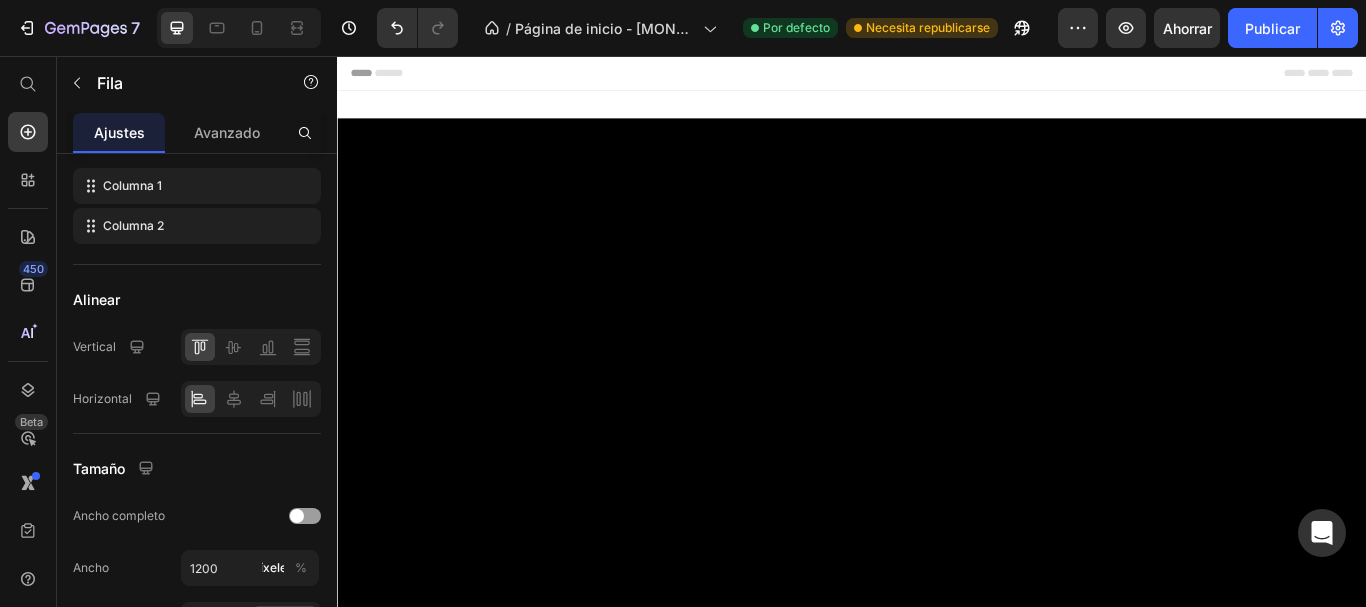 scroll, scrollTop: 0, scrollLeft: 0, axis: both 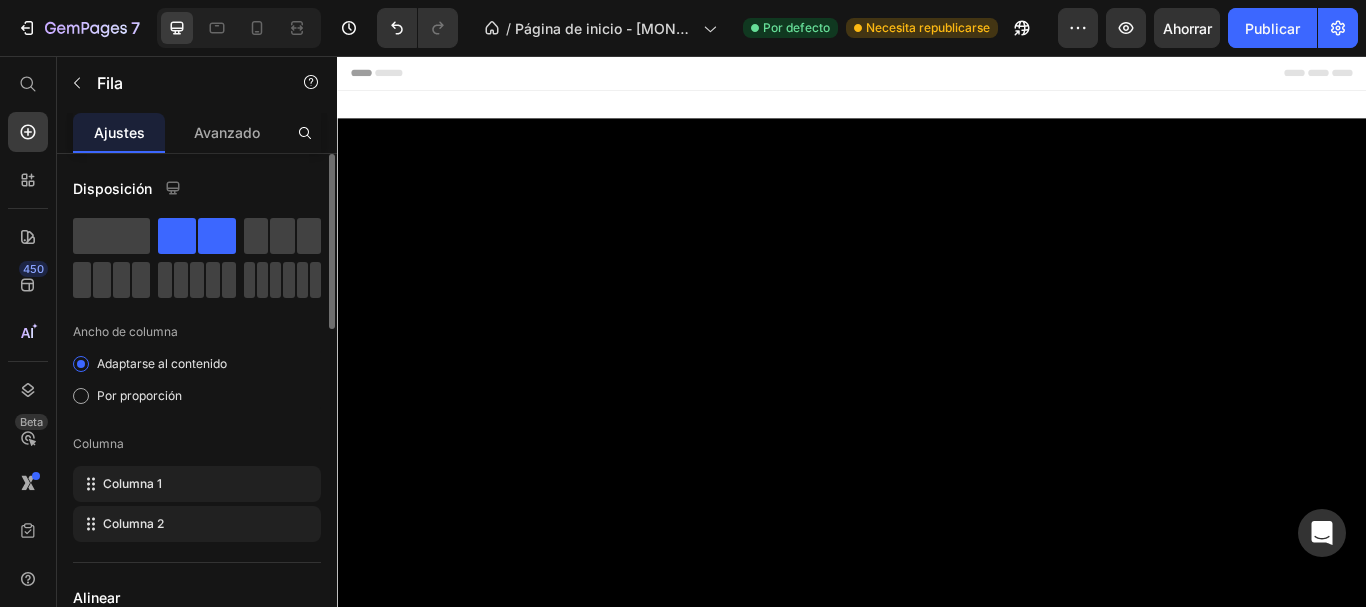 click at bounding box center (937, 761) 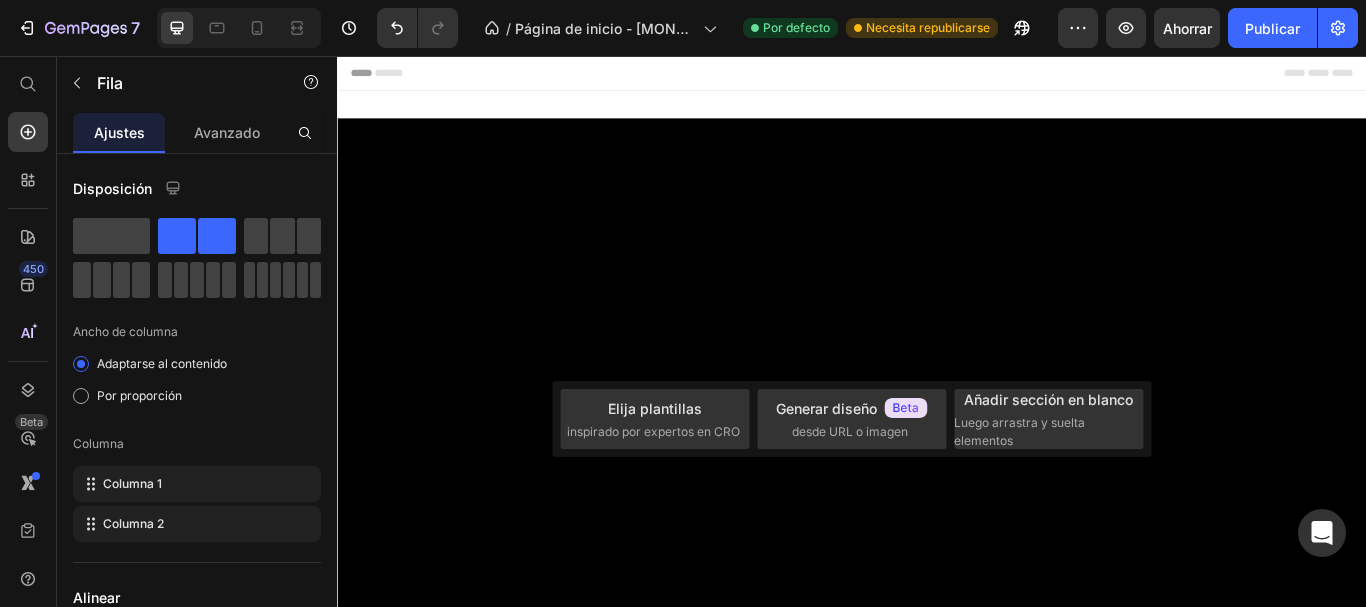 click on "Porque ellos lo merecen todo Heading pet wellnes & grooming Text block Descubrí más Button Image Row Row   0 Section 2" at bounding box center [937, 952] 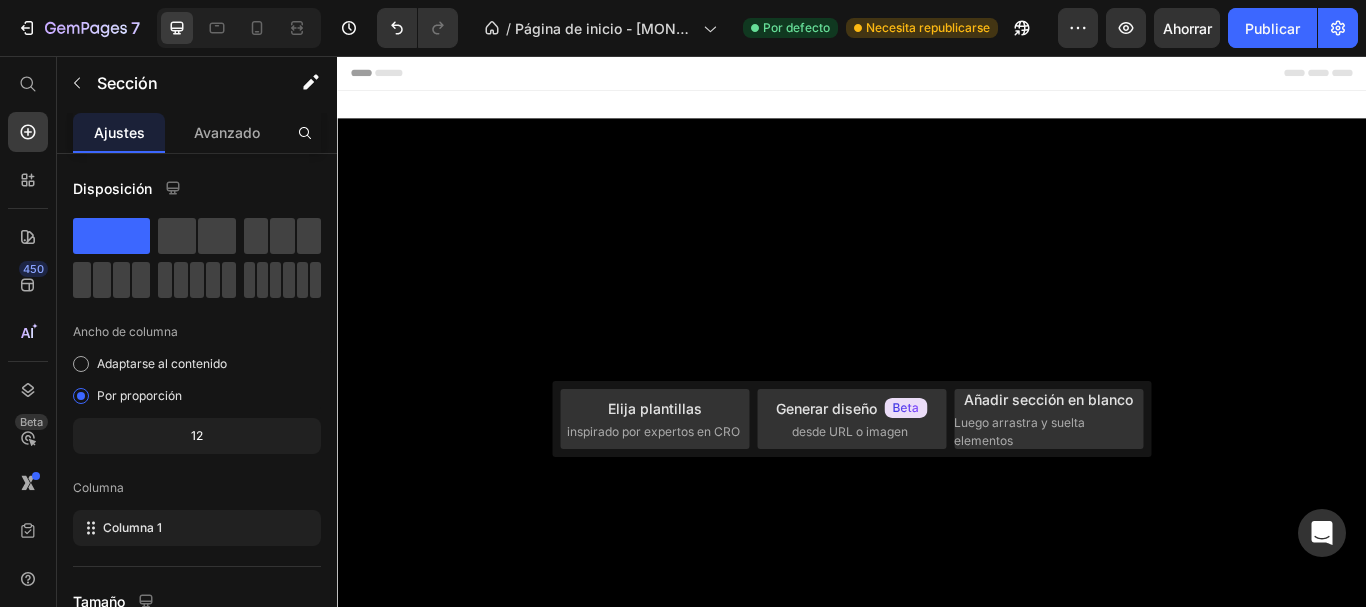scroll, scrollTop: 298, scrollLeft: 0, axis: vertical 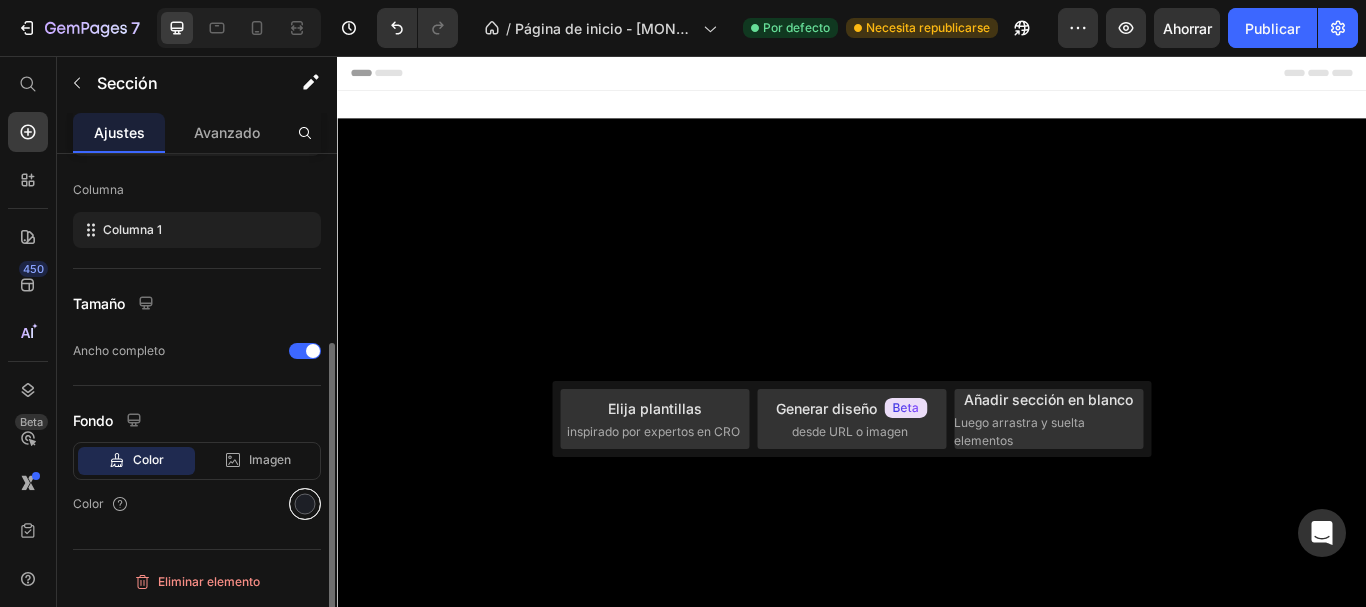 click at bounding box center (305, 504) 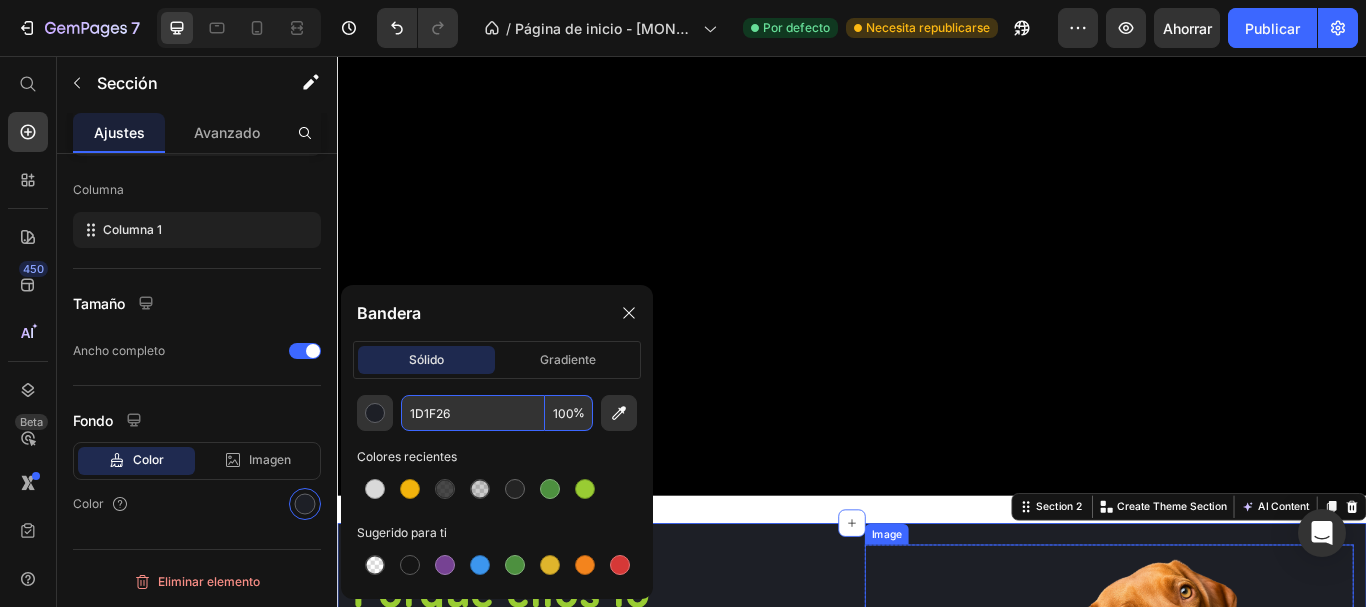 scroll, scrollTop: 500, scrollLeft: 0, axis: vertical 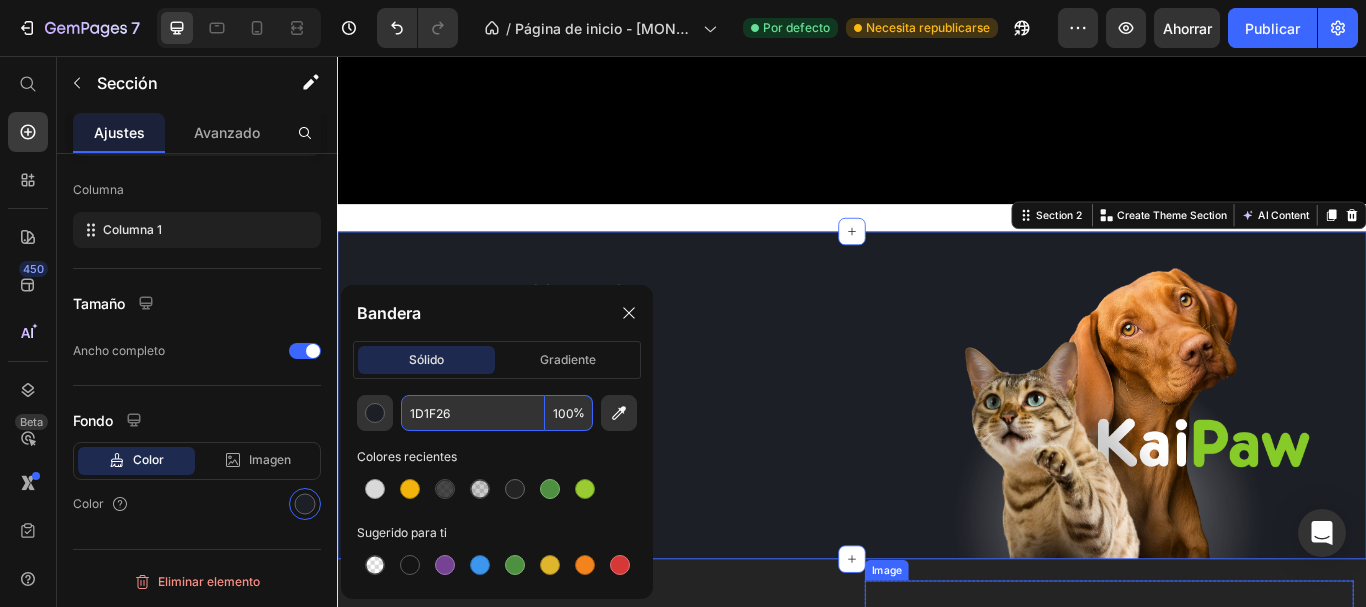 click at bounding box center [1237, 910] 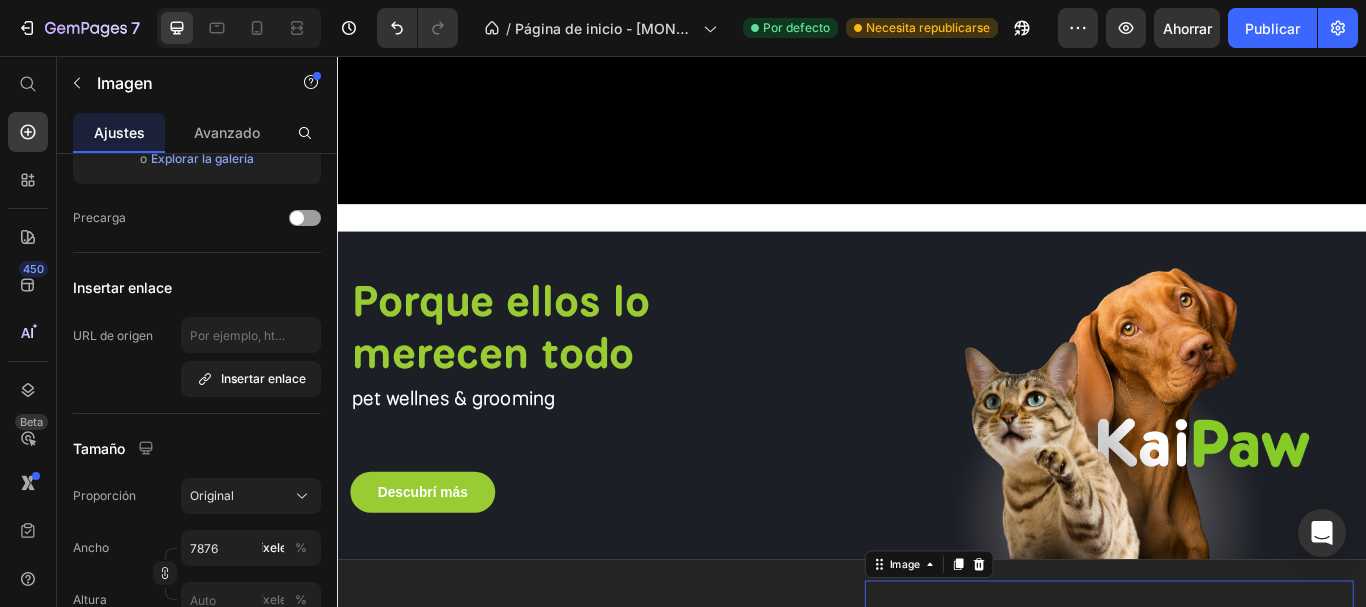 scroll, scrollTop: 0, scrollLeft: 0, axis: both 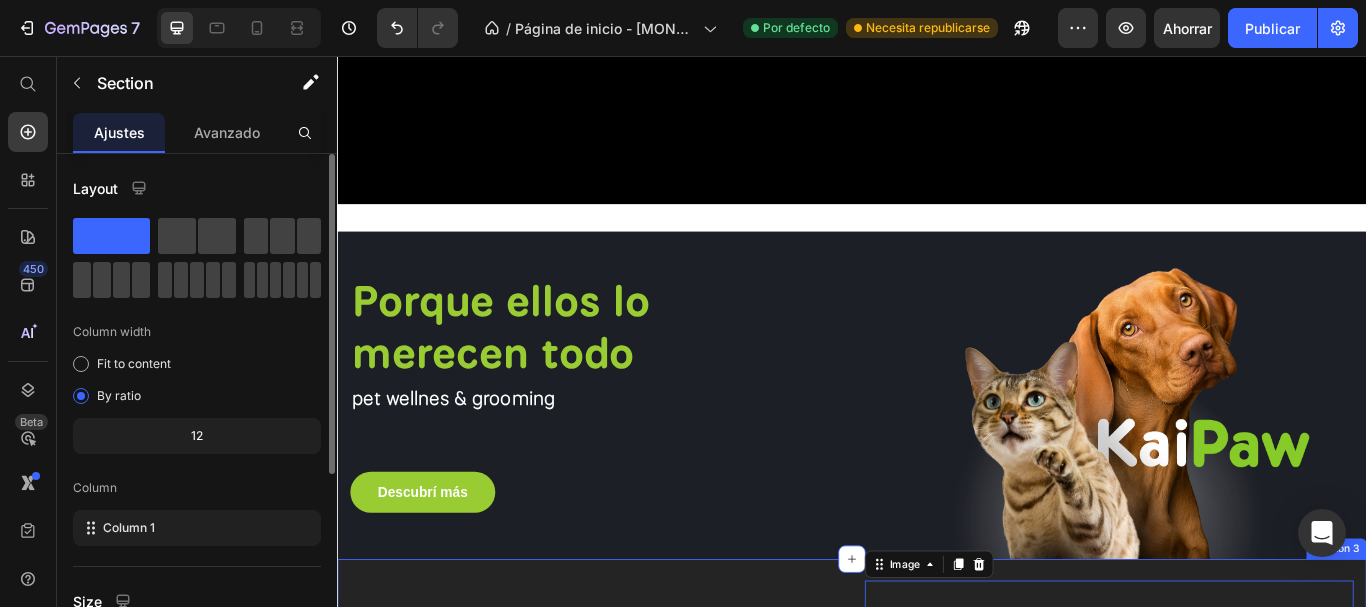 click on "Porque ellos lo merecen todo Heading pet wellnes & grooming   Text block Descubrí más Button Image   0 Row Row Section 3" at bounding box center (937, 897) 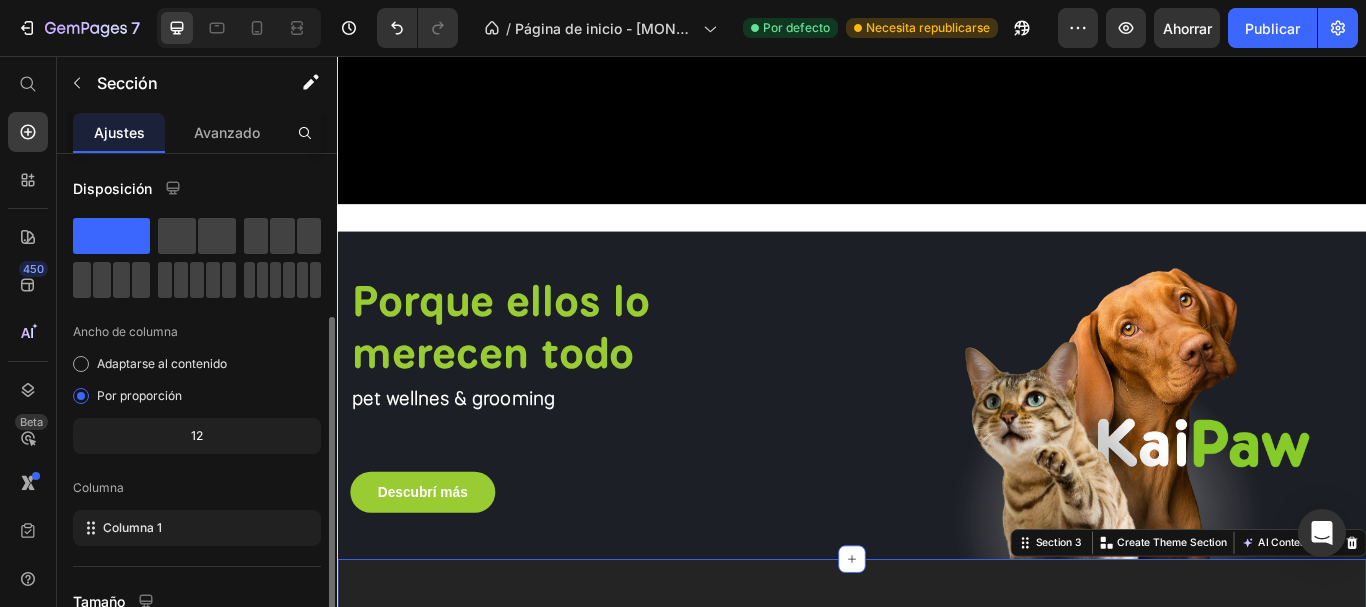 scroll, scrollTop: 298, scrollLeft: 0, axis: vertical 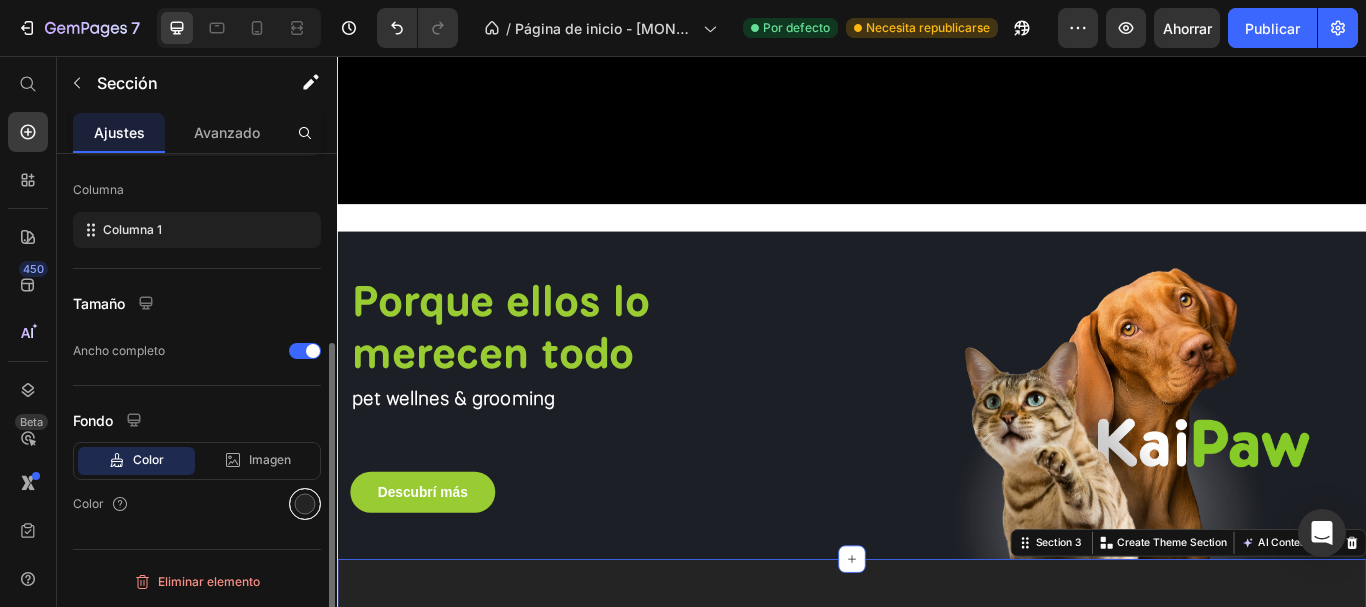 click at bounding box center (305, 504) 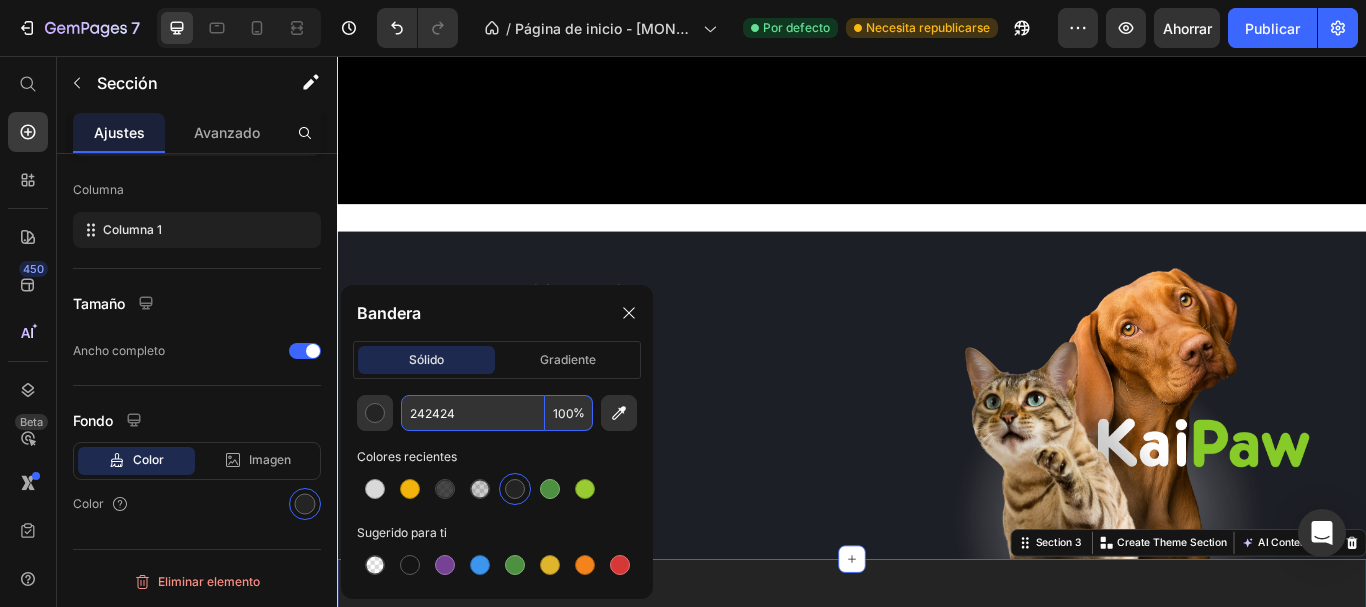 click on "242424" at bounding box center (473, 413) 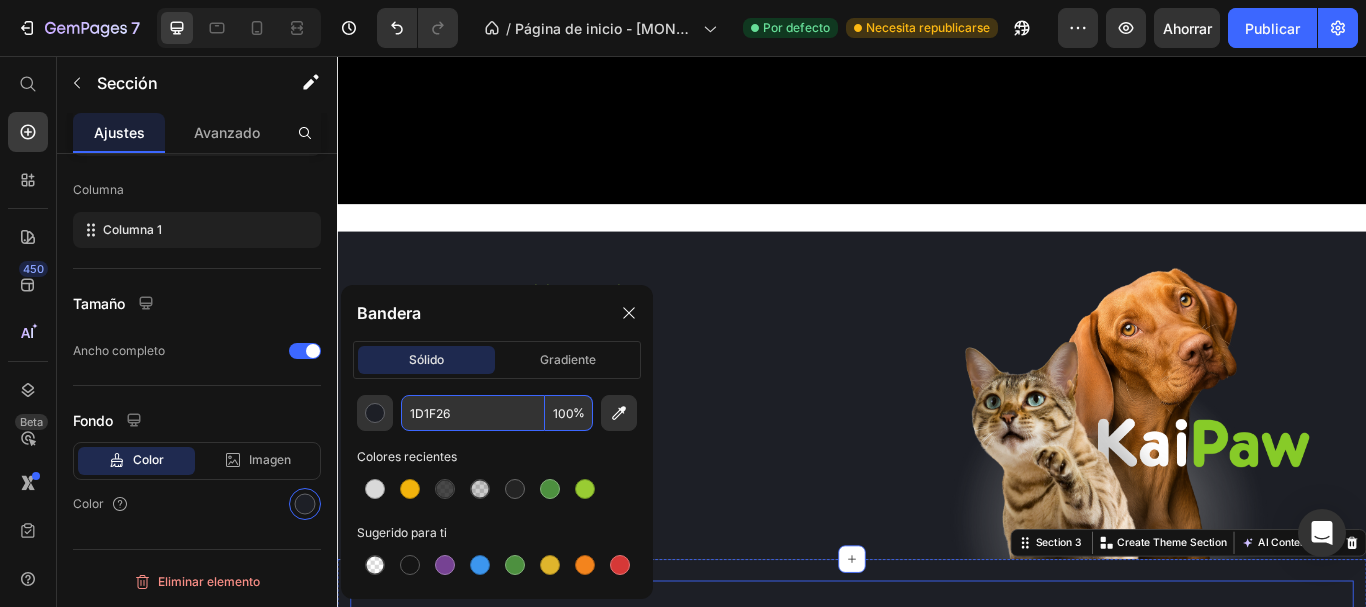 click on "Porque ellos lo merecen todo Heading pet wellnes & grooming   Text block Descubrí más Button" at bounding box center [637, 910] 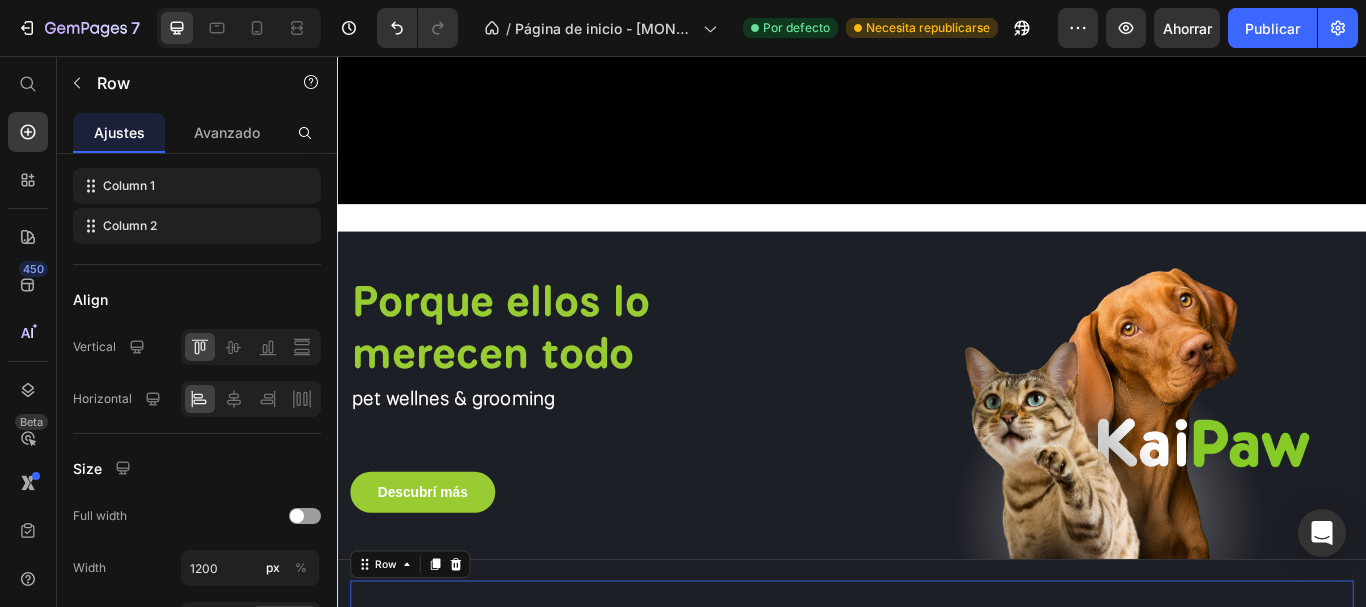 scroll, scrollTop: 0, scrollLeft: 0, axis: both 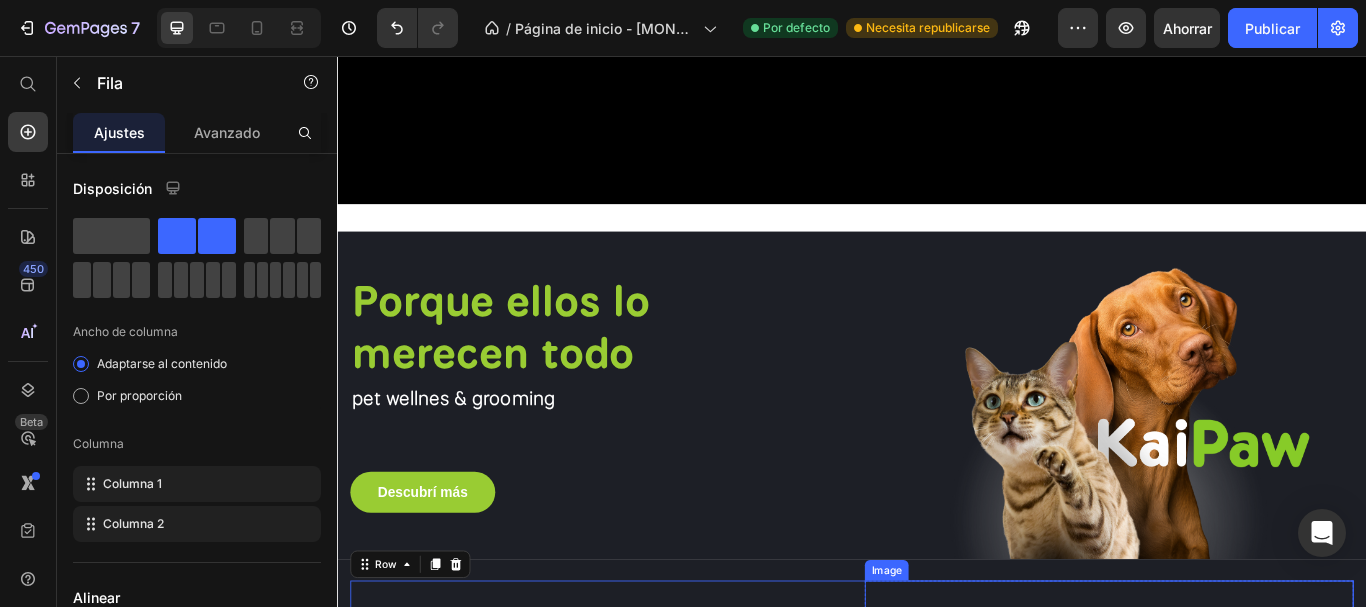 click on "© [YEAR] KaiPaw. Todos los derechos reservados." at bounding box center (937, 1686) 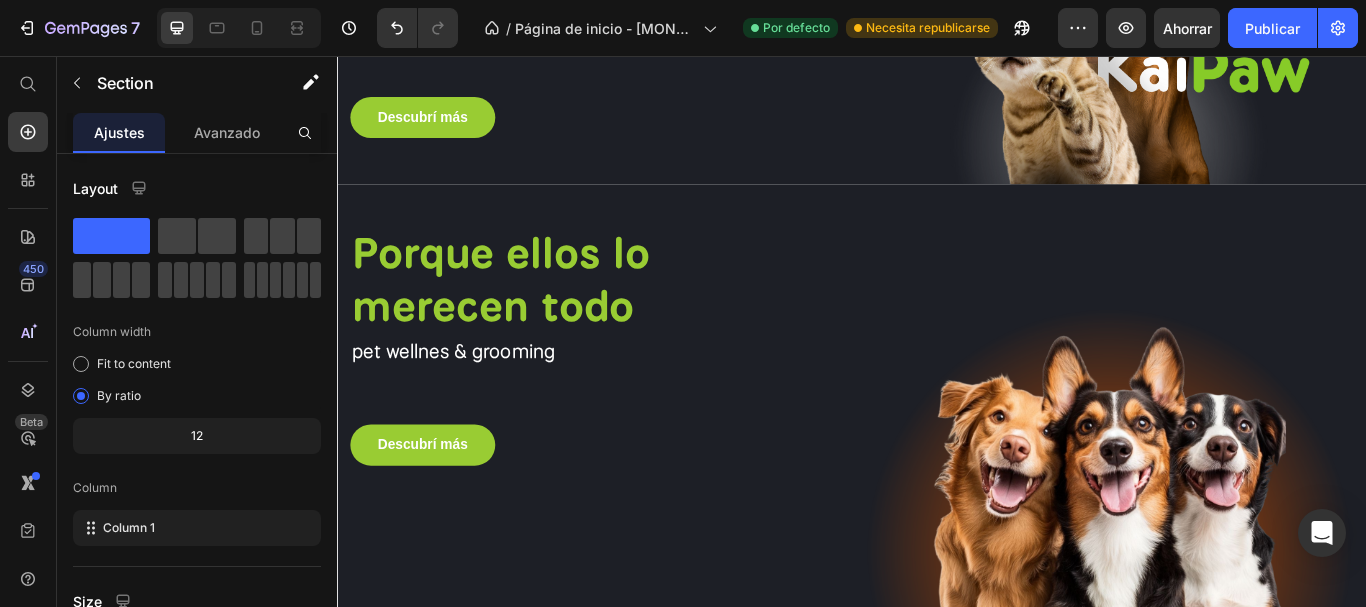 scroll, scrollTop: 582, scrollLeft: 0, axis: vertical 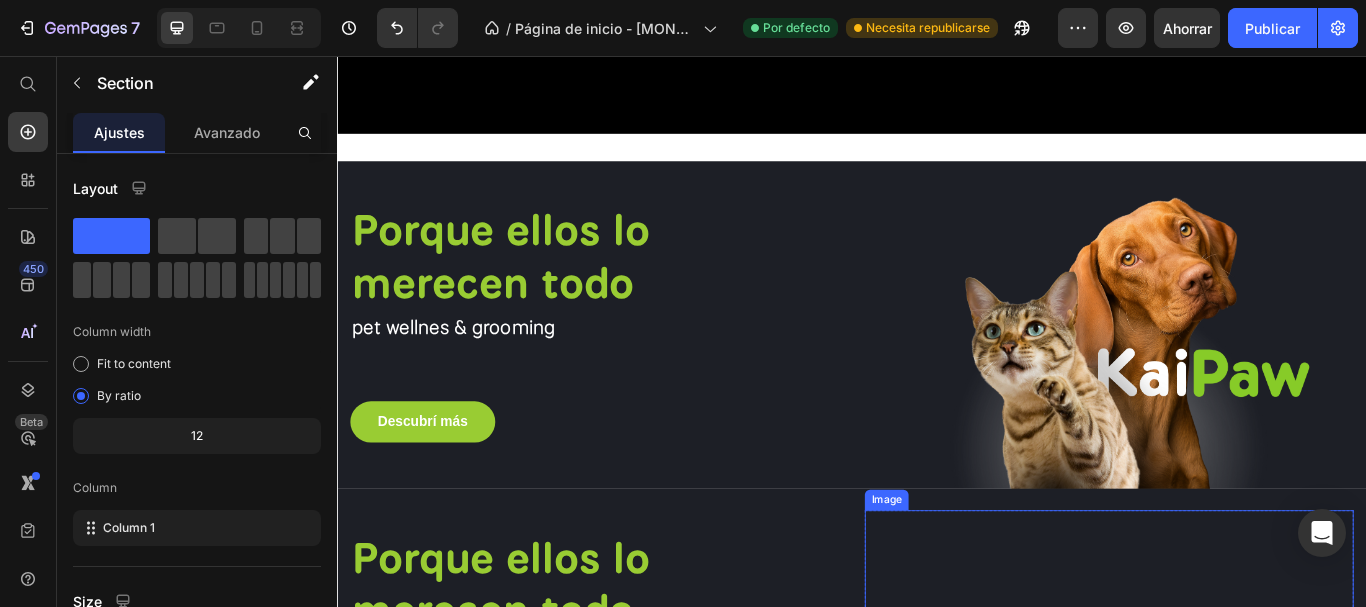 click on "Porque ellos lo merecen todo Heading pet wellnes & grooming   Text block Descubrí más Button Image Row Row" at bounding box center [937, 828] 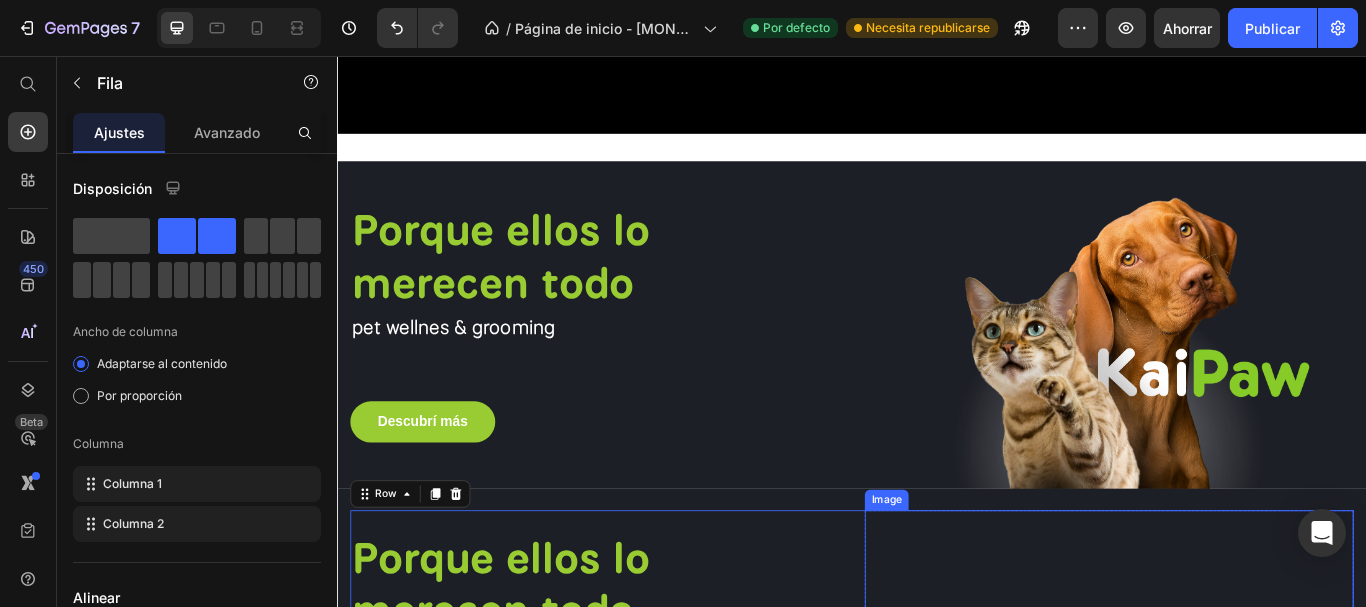 click at bounding box center (1237, 828) 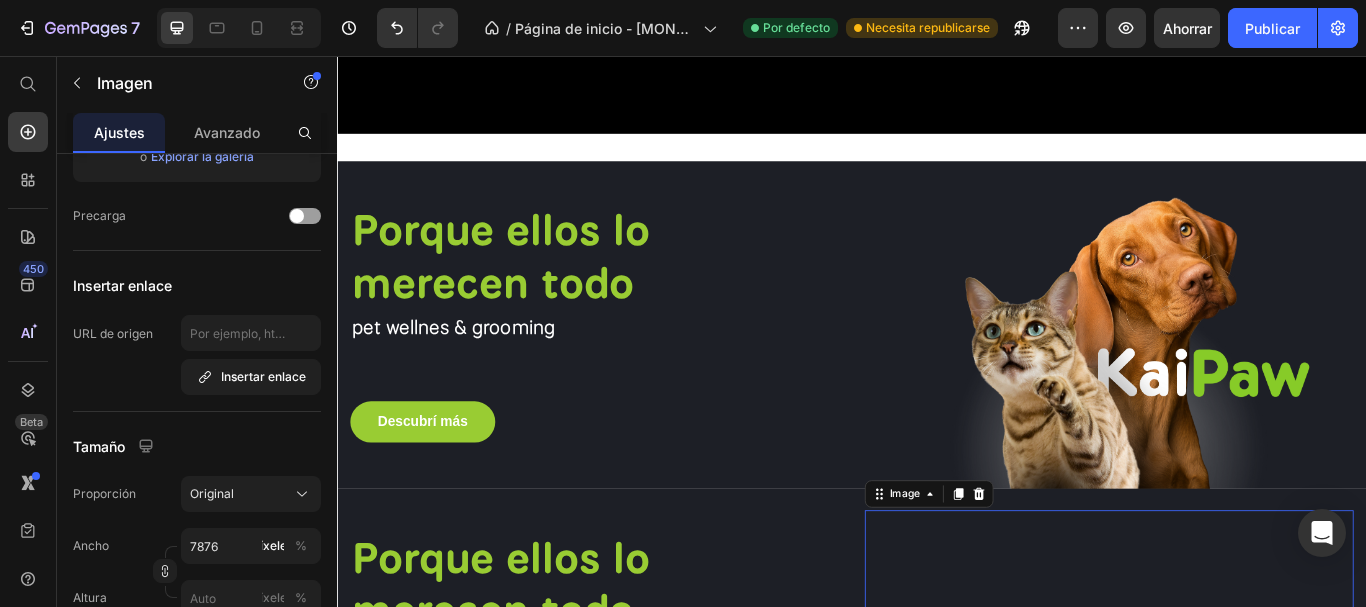 scroll, scrollTop: 0, scrollLeft: 0, axis: both 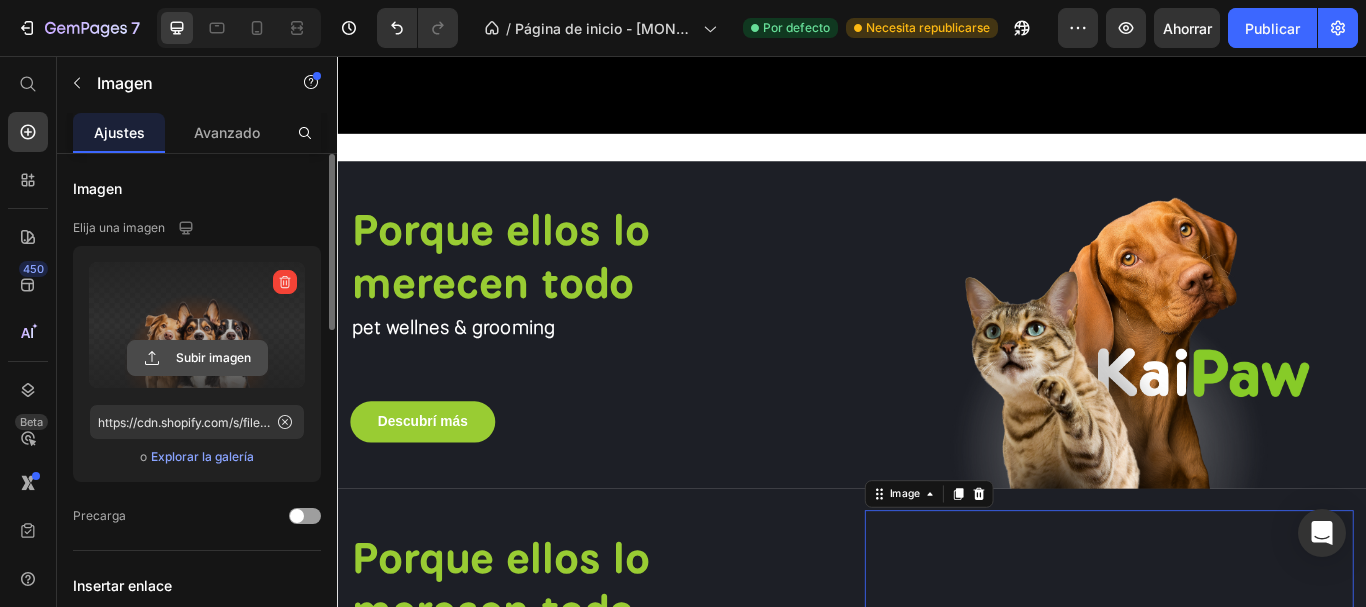 click 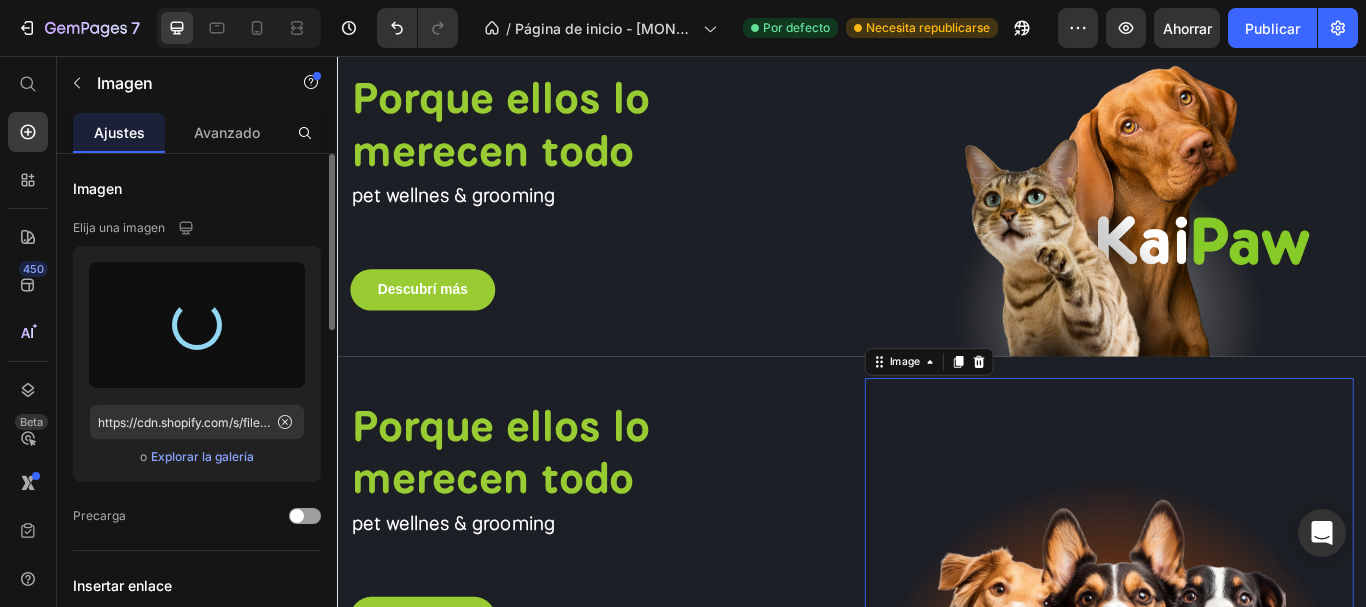 scroll, scrollTop: 700, scrollLeft: 0, axis: vertical 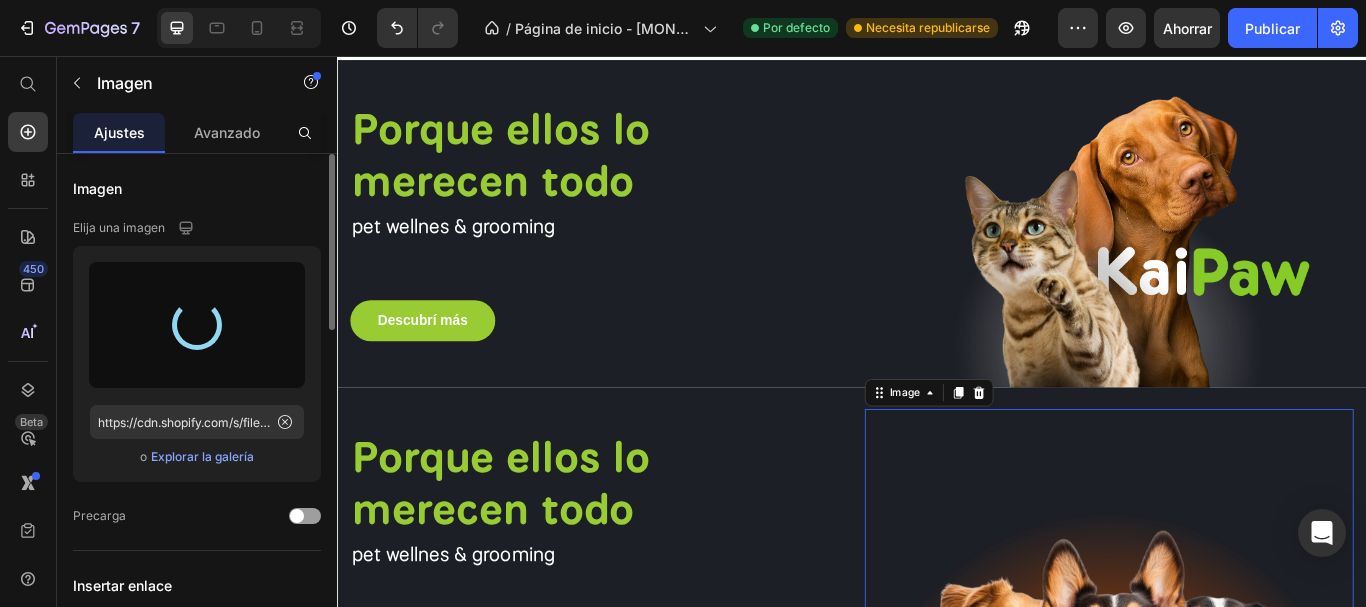 type on "https://cdn.shopify.com/s/files/1/0758/6794/7222/files/gempages_568950395305460716-914af948-3d7f-444f-9484-b082d9c5e17e.png" 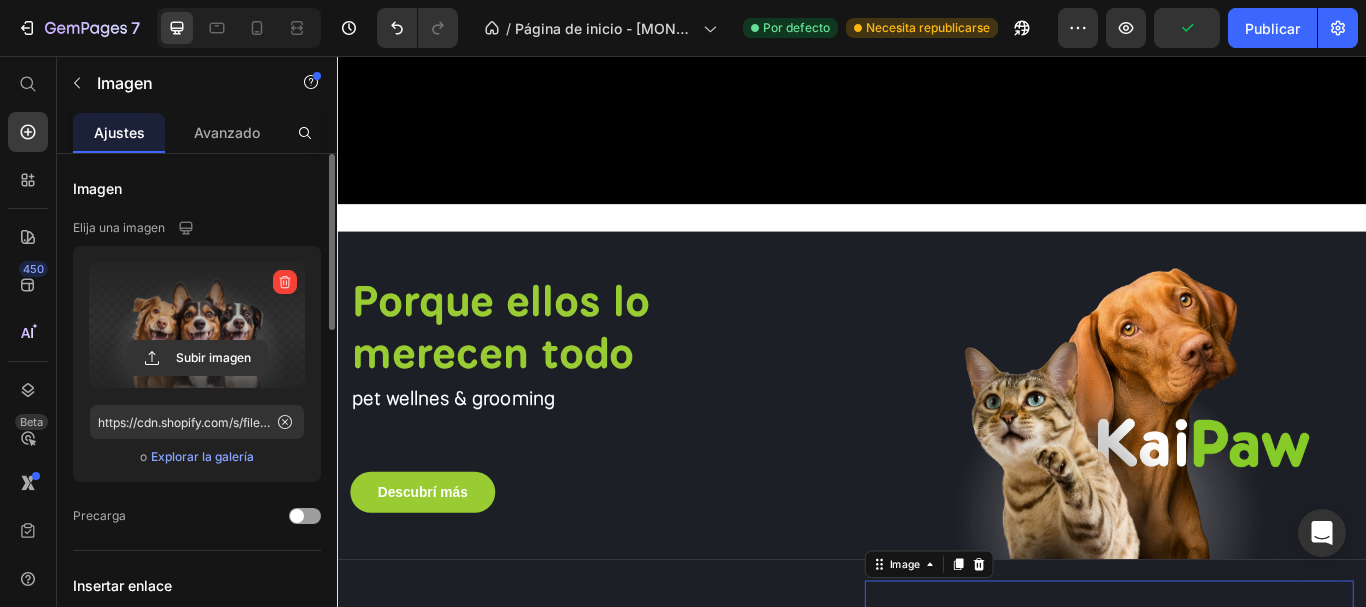 scroll, scrollTop: 600, scrollLeft: 0, axis: vertical 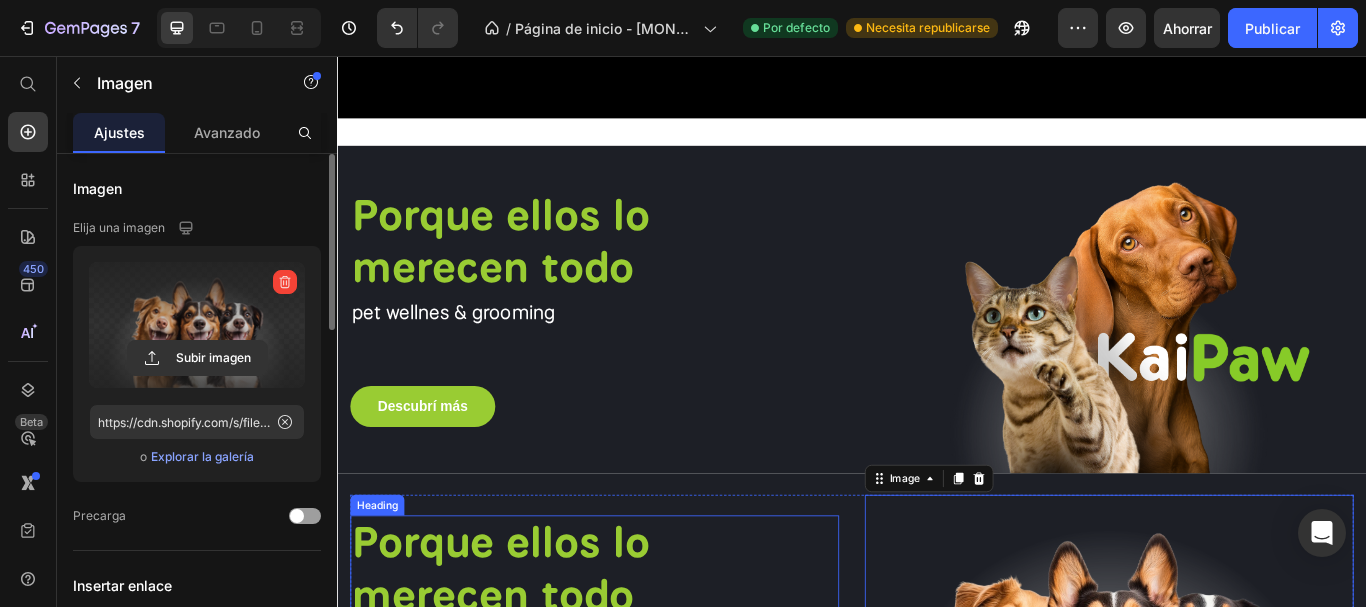 click on "Porque ellos lo merecen todo" at bounding box center (527, 653) 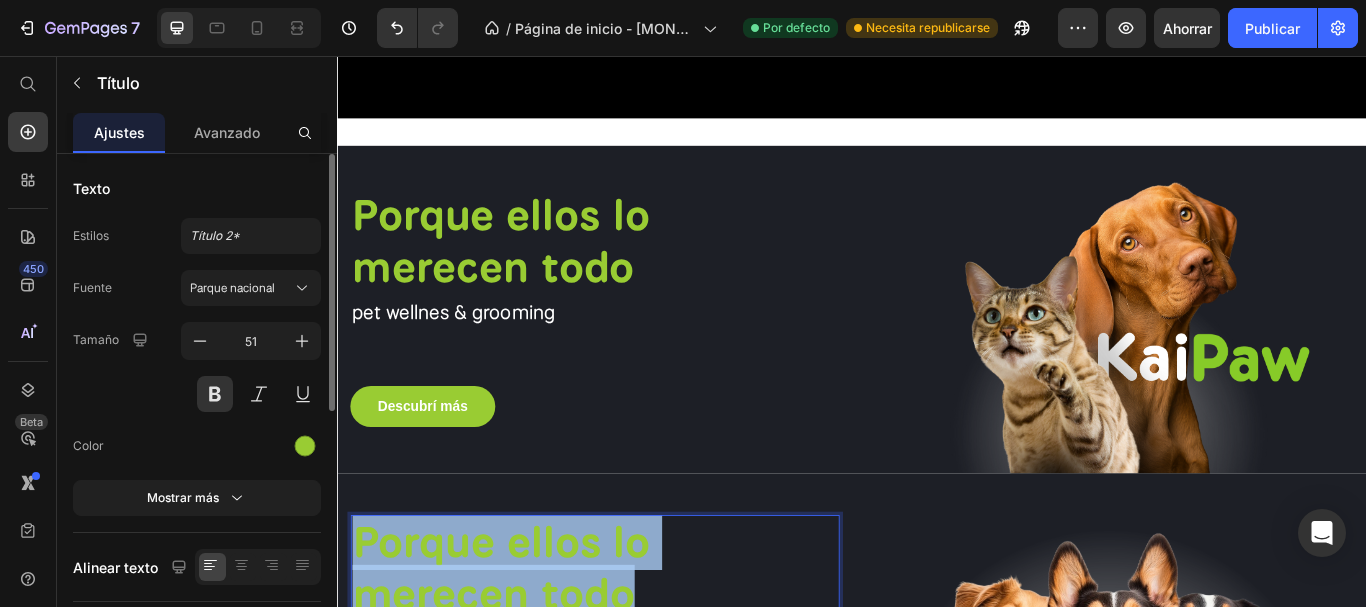 click on "Porque ellos lo merecen todo" at bounding box center [527, 653] 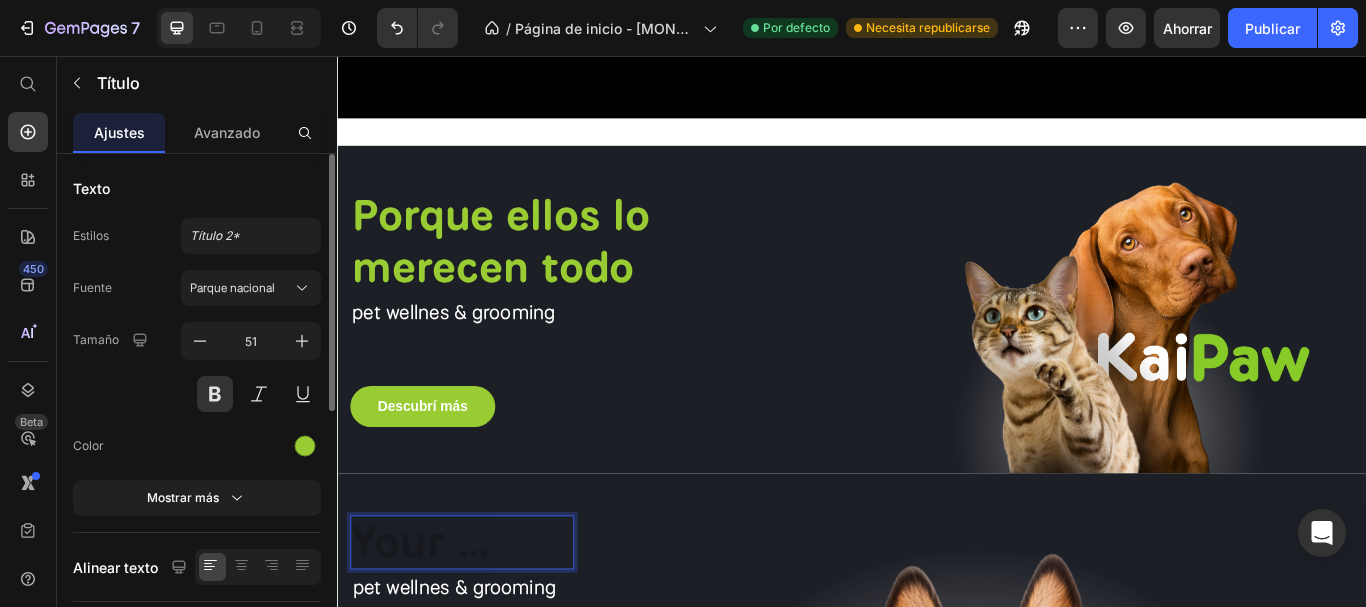 click at bounding box center [437, 623] 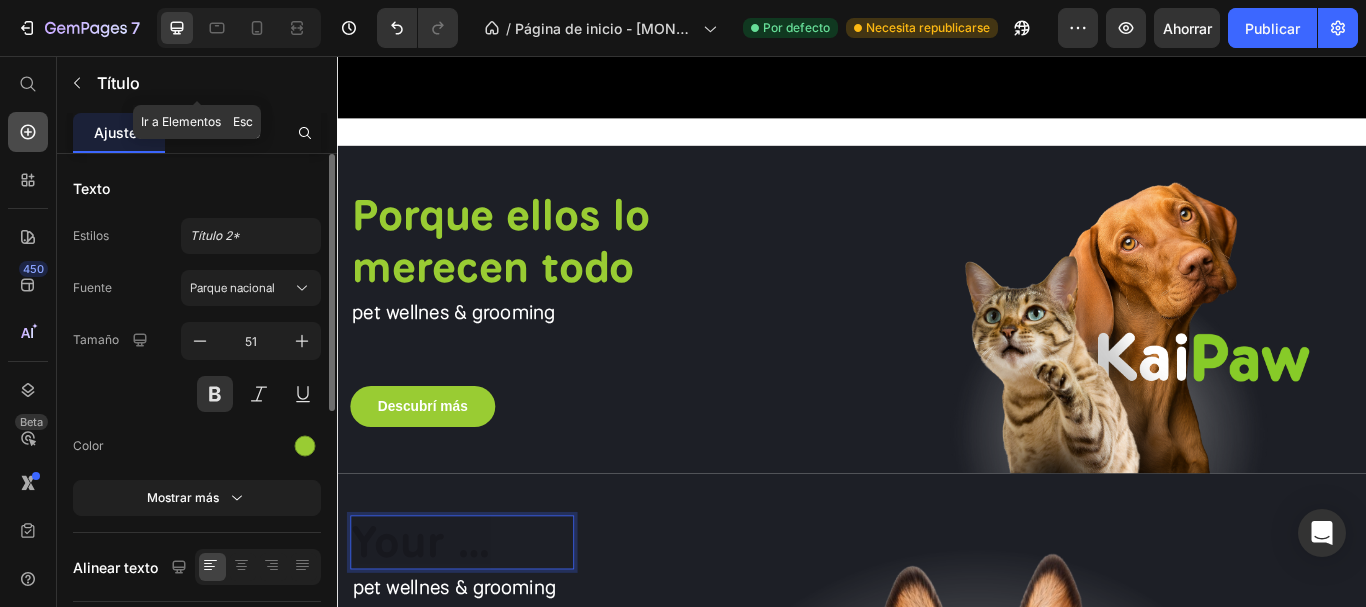 click 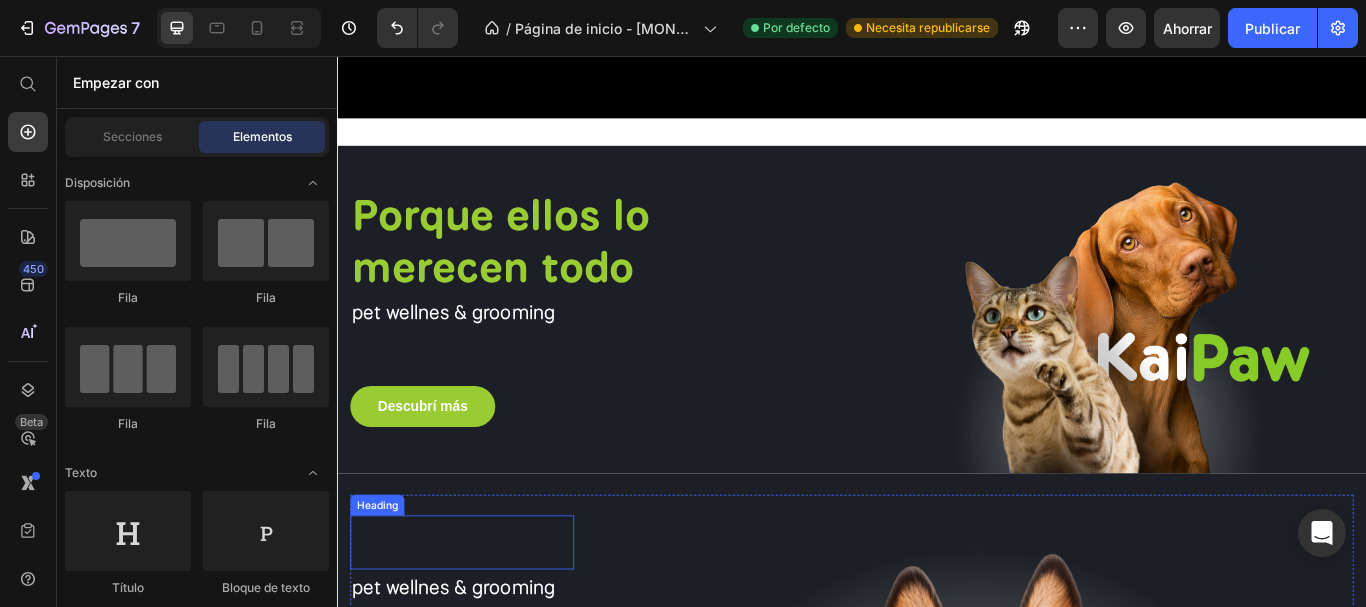 click at bounding box center (437, 622) 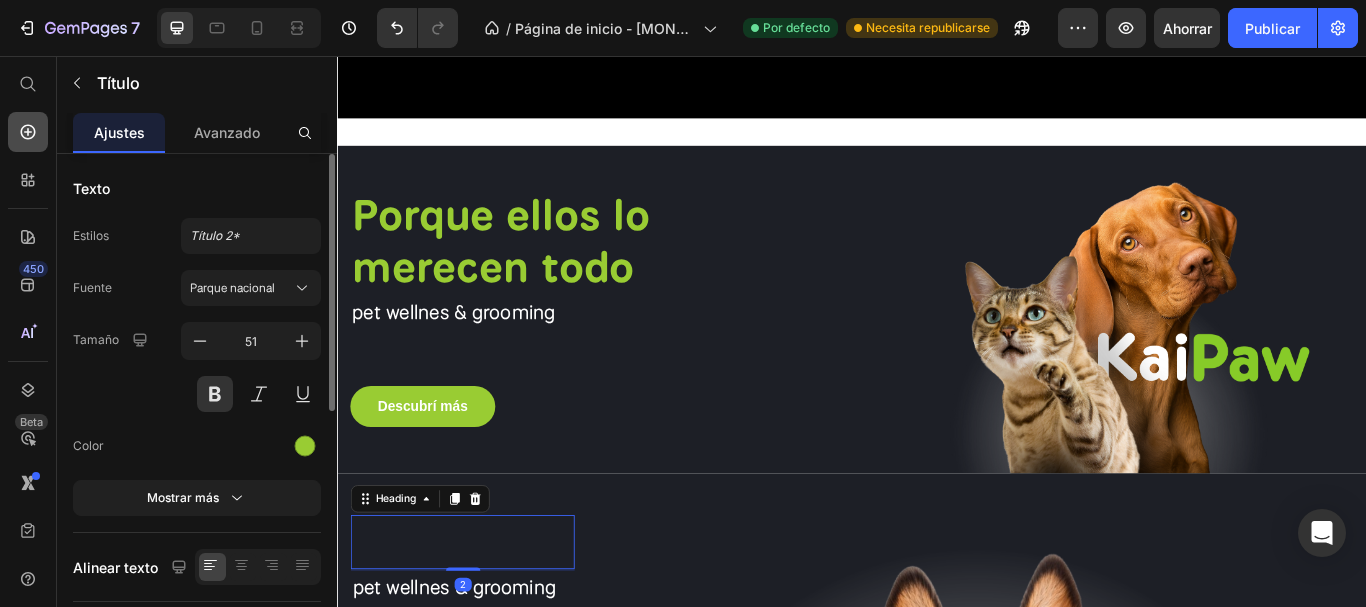click 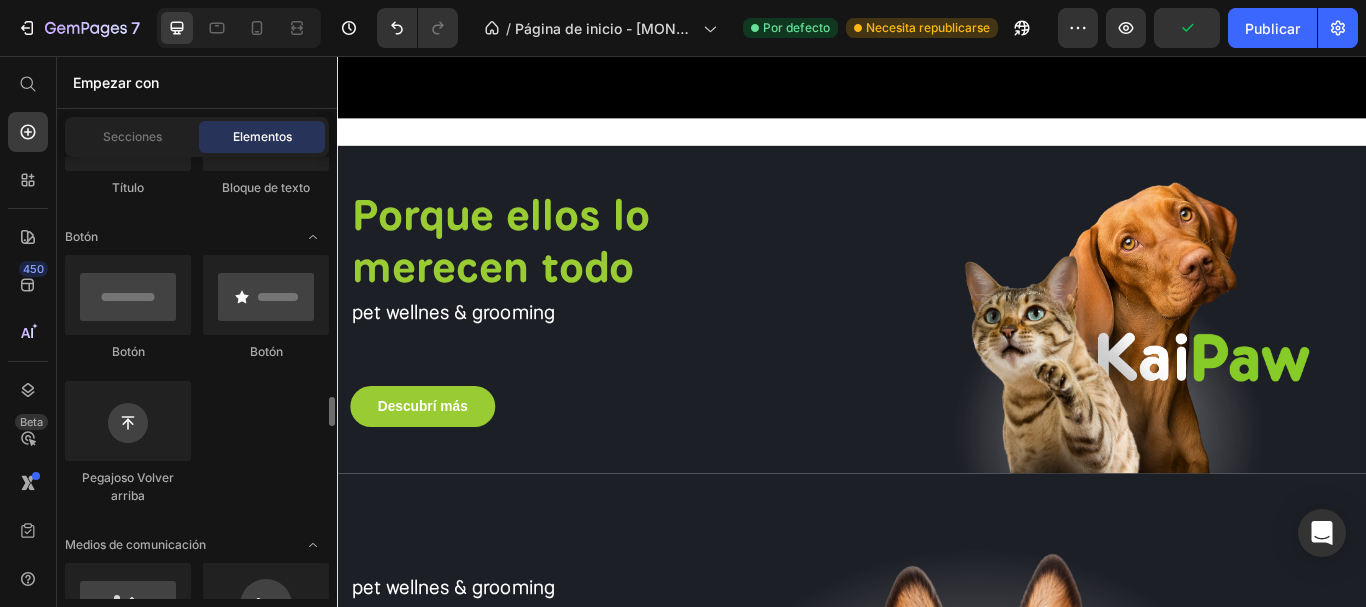 scroll, scrollTop: 600, scrollLeft: 0, axis: vertical 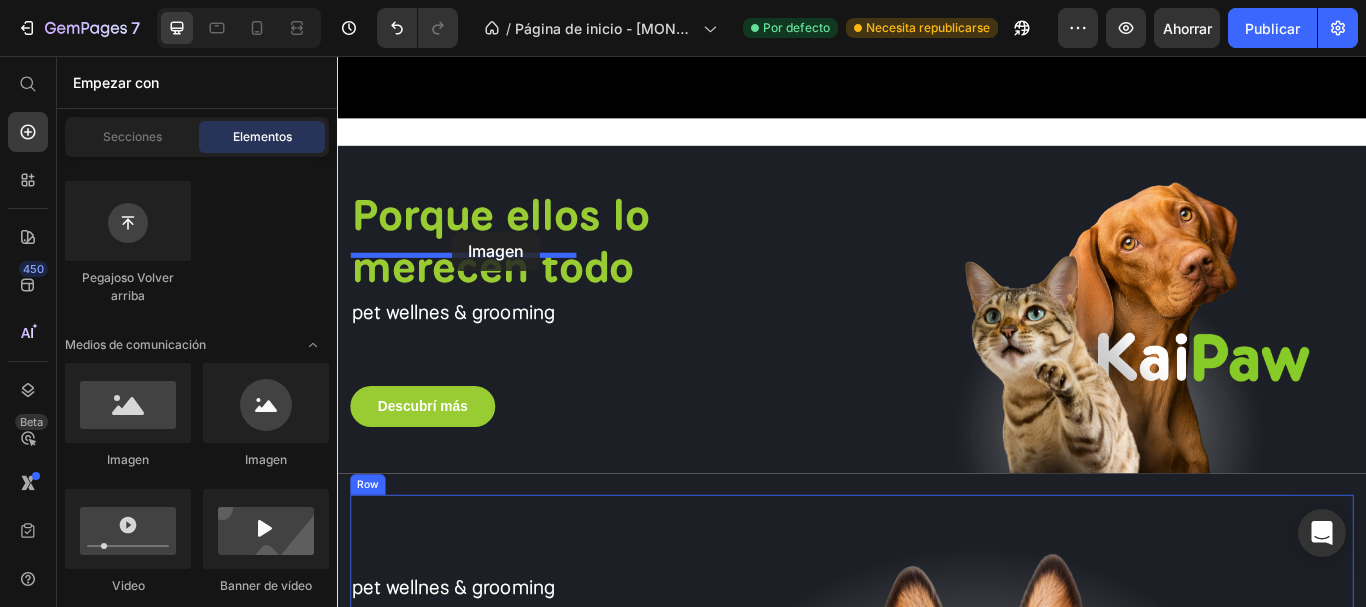drag, startPoint x: 468, startPoint y: 466, endPoint x: 471, endPoint y: 261, distance: 205.02196 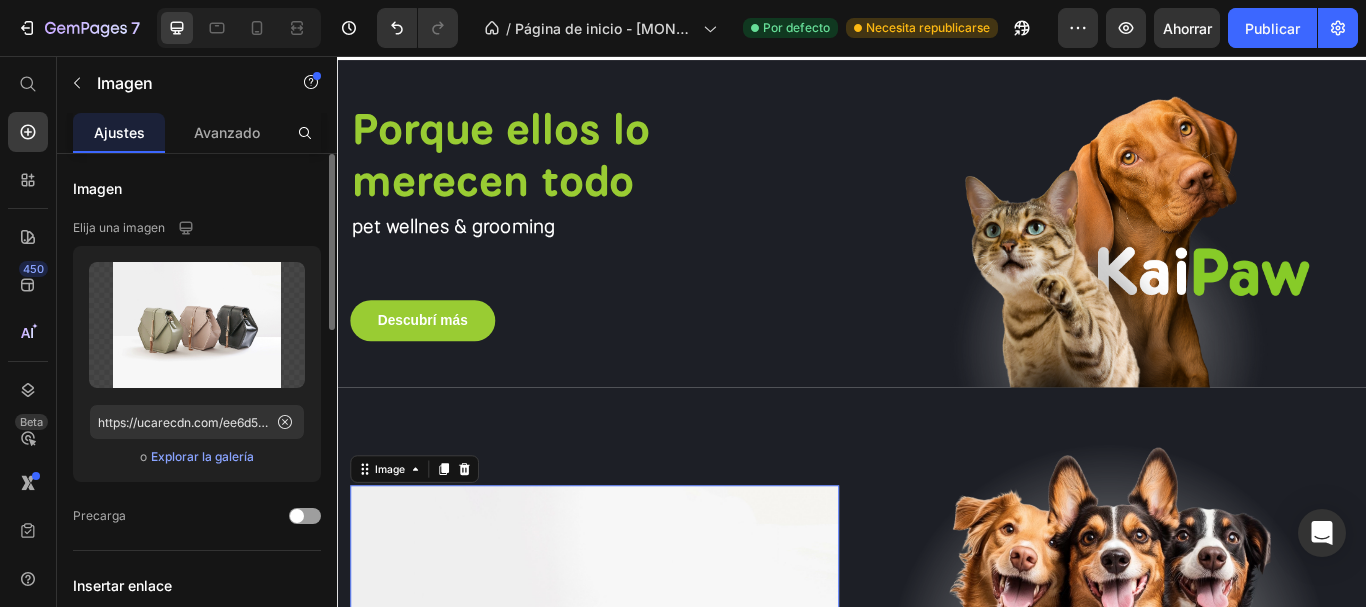 scroll, scrollTop: 900, scrollLeft: 0, axis: vertical 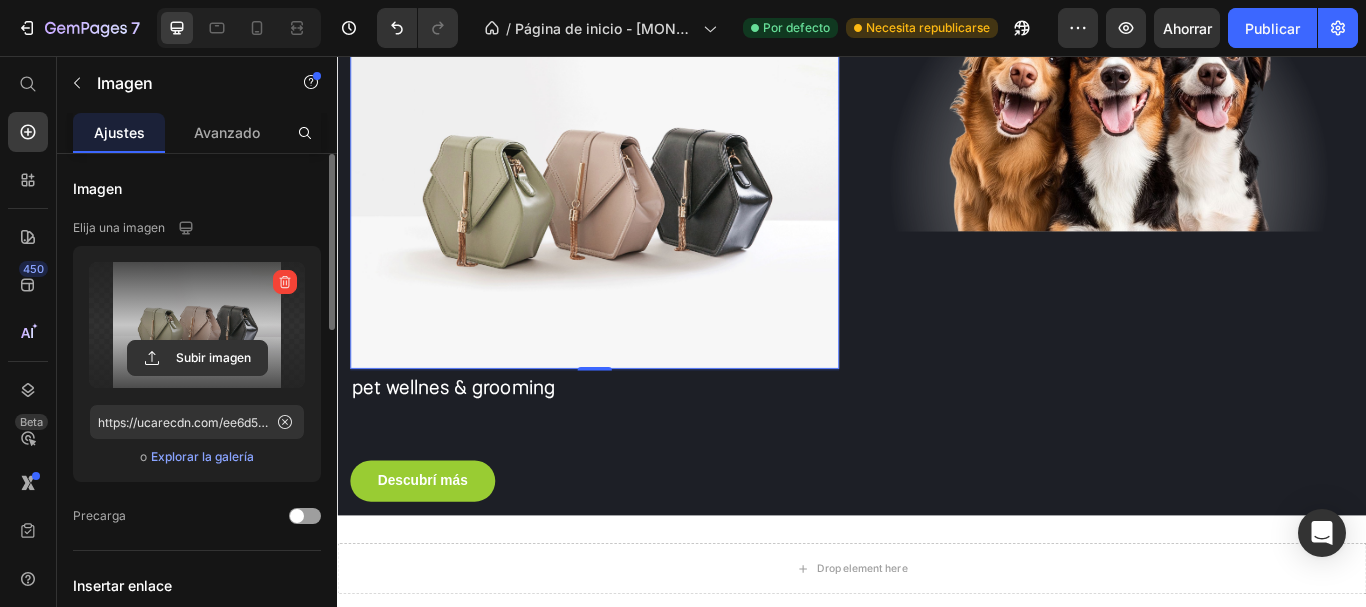 click at bounding box center [197, 325] 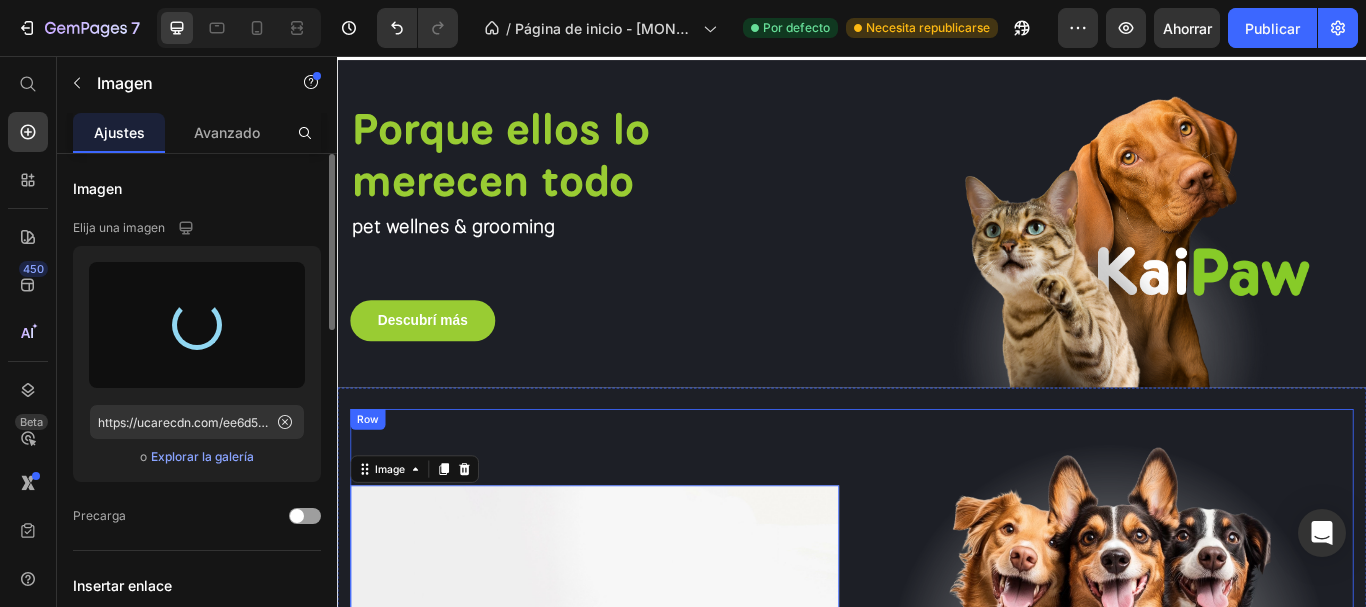 scroll, scrollTop: 500, scrollLeft: 0, axis: vertical 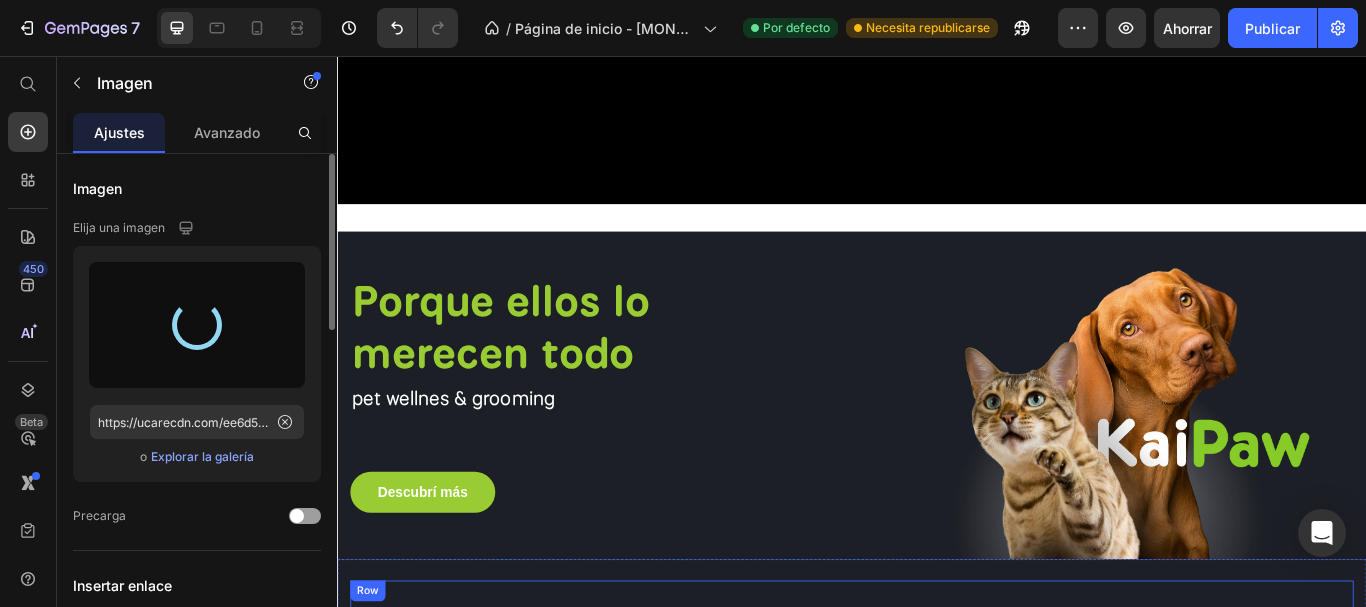 type on "https://cdn.shopify.com/s/files/1/0758/6794/7222/files/gempages_568950395305460716-7e438e5b-dc5a-4920-8641-513dd007ab5c.png" 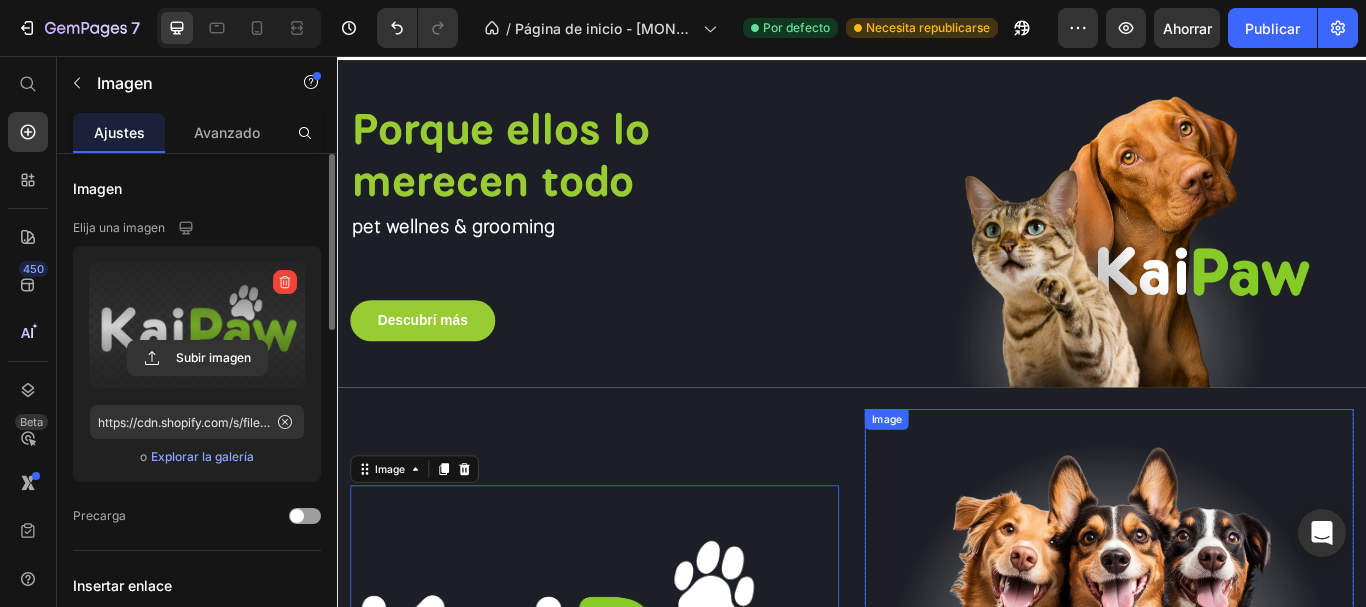 scroll, scrollTop: 600, scrollLeft: 0, axis: vertical 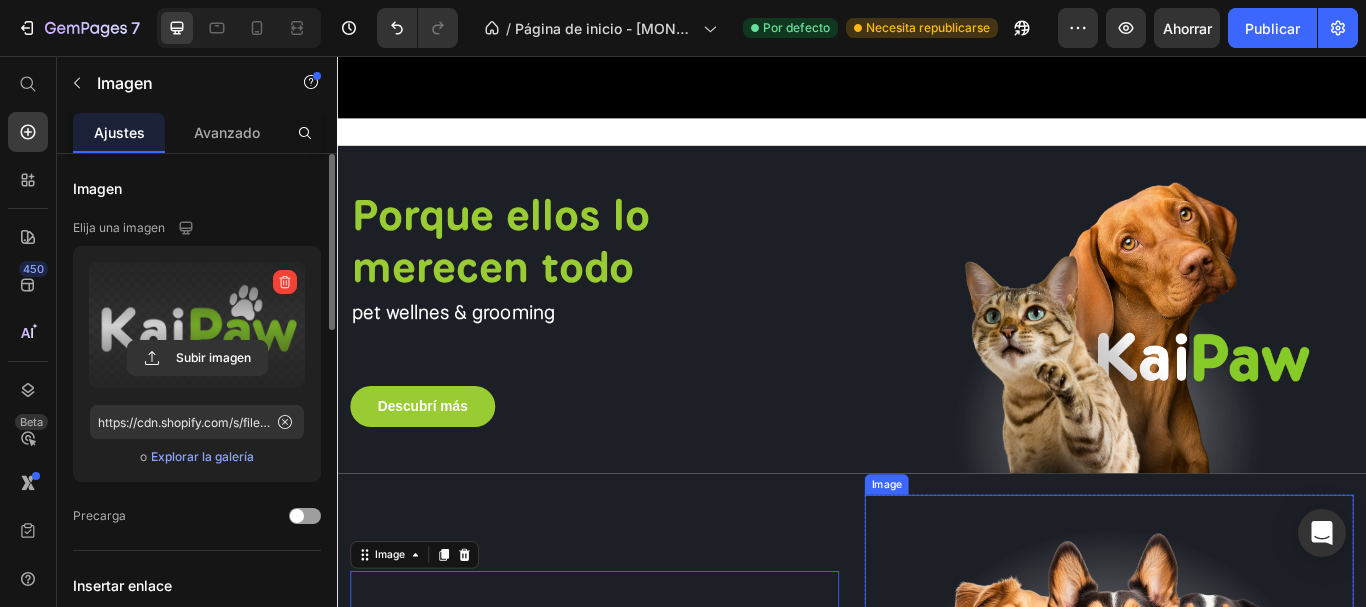 click at bounding box center [1237, 746] 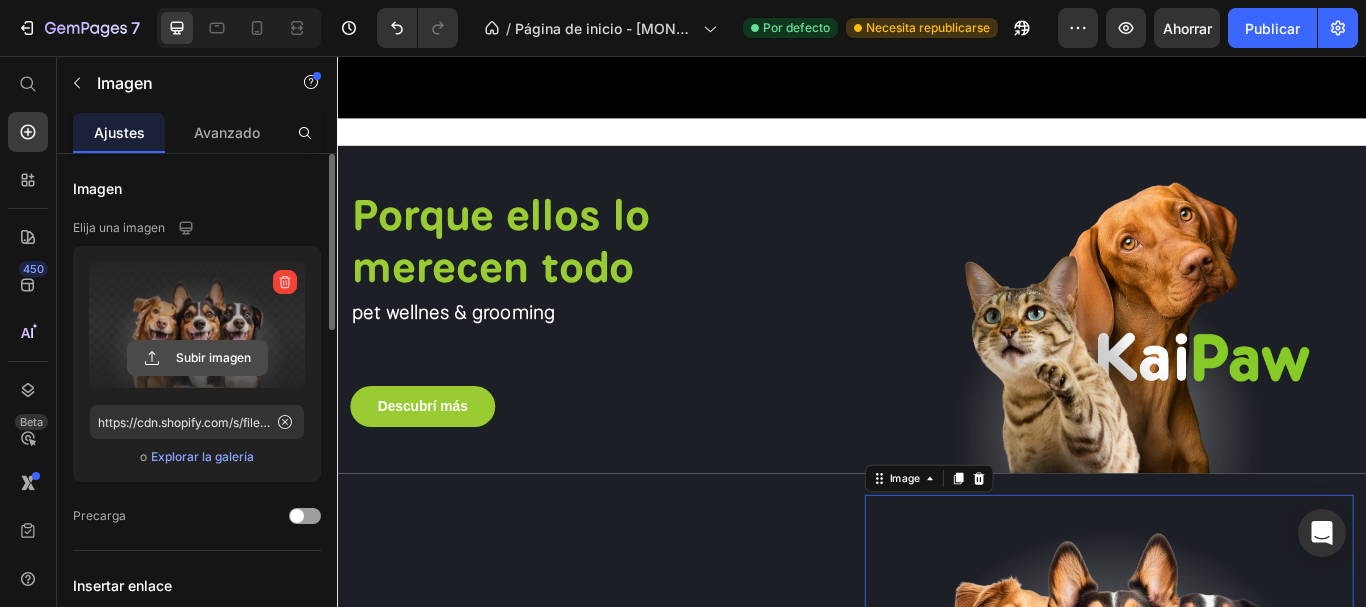 click 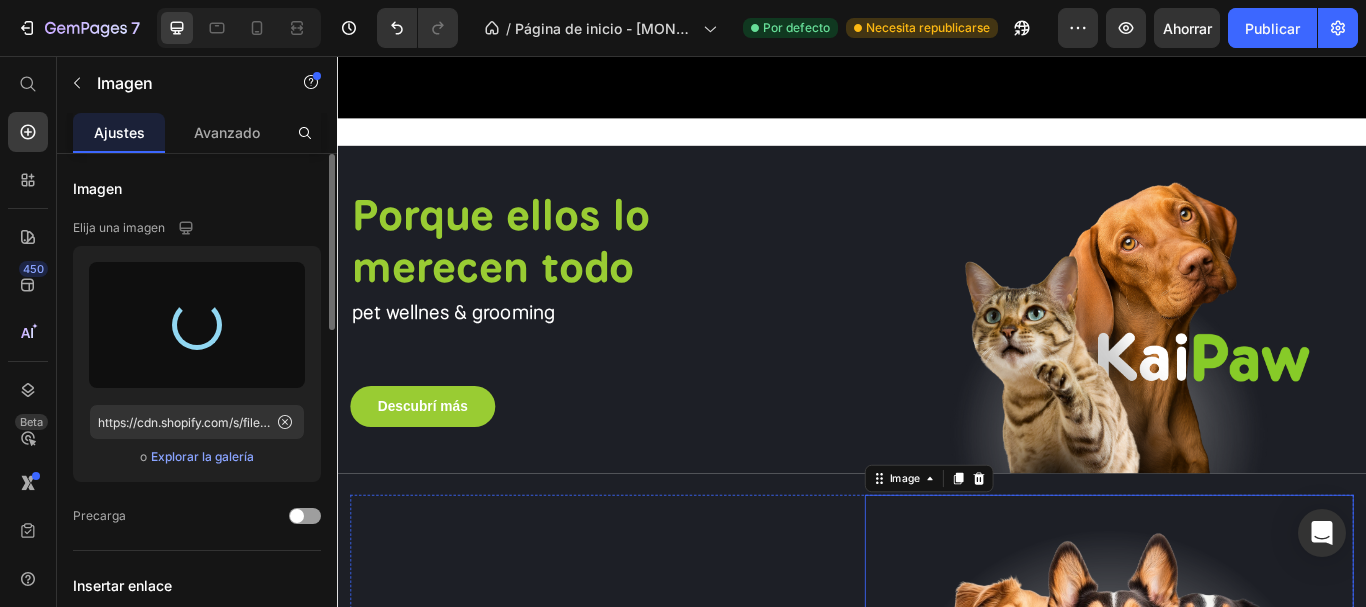 type on "https://cdn.shopify.com/s/files/1/0758/6794/7222/files/gempages_568950395305460716-38e6568f-6348-4ca8-89bb-3ad386669fff.png" 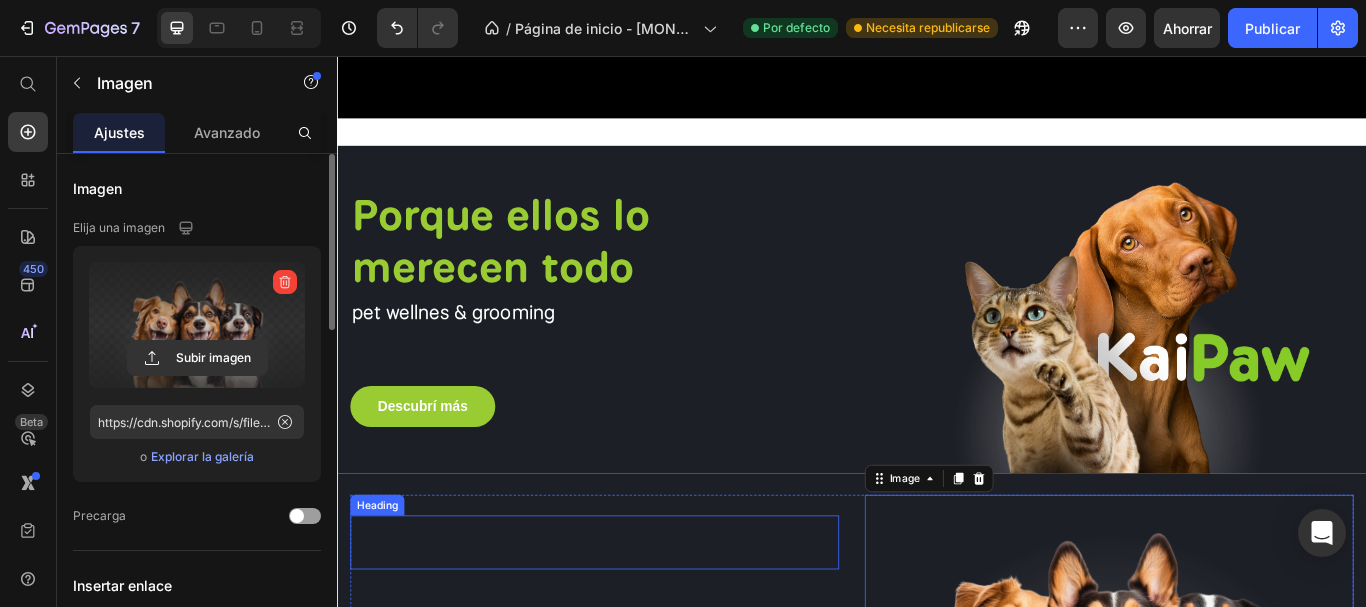 click at bounding box center (592, 622) 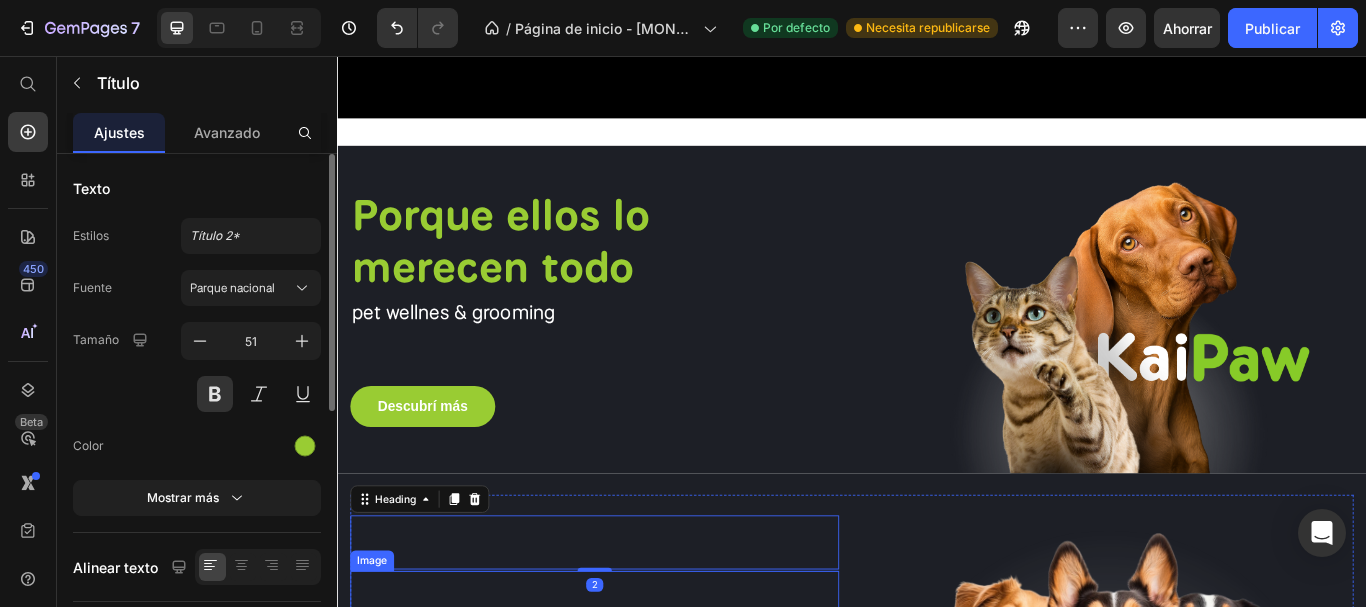 click at bounding box center (637, 835) 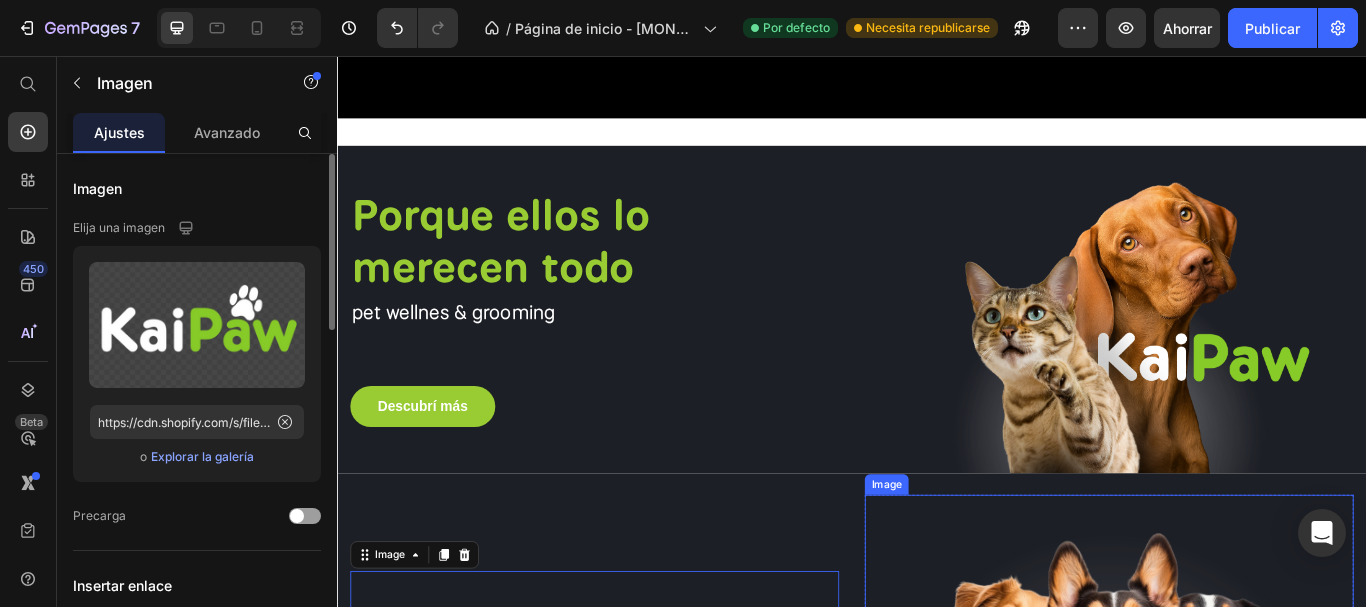 click at bounding box center [1237, 746] 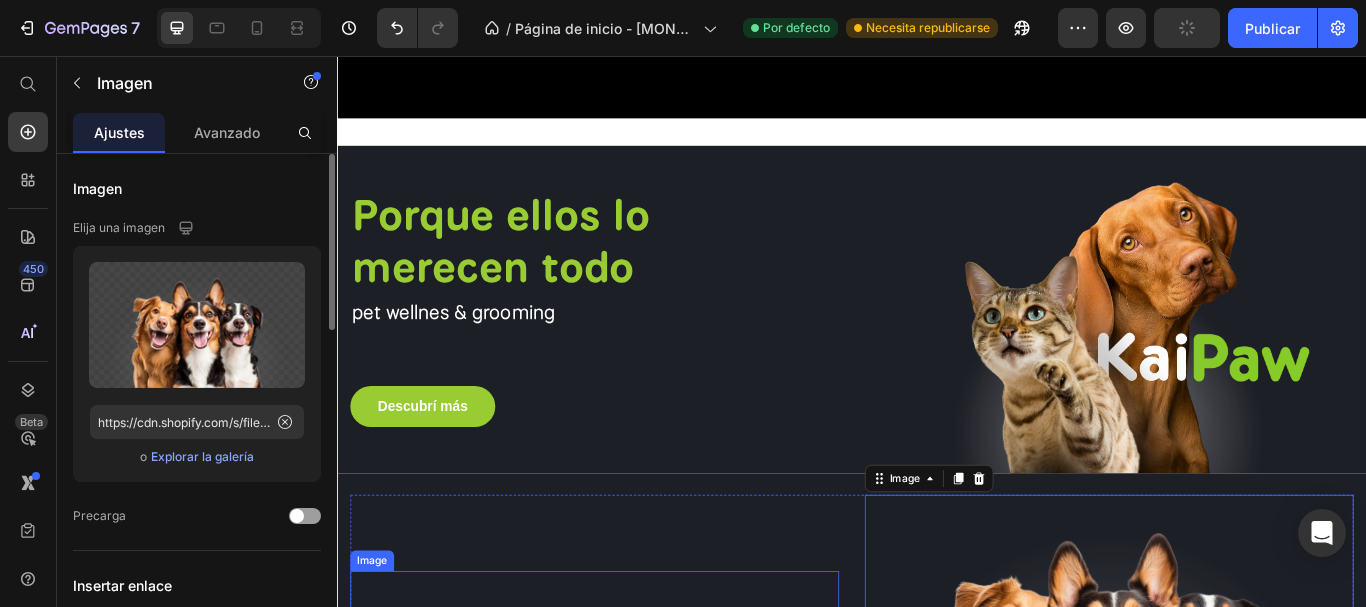 click at bounding box center (637, 835) 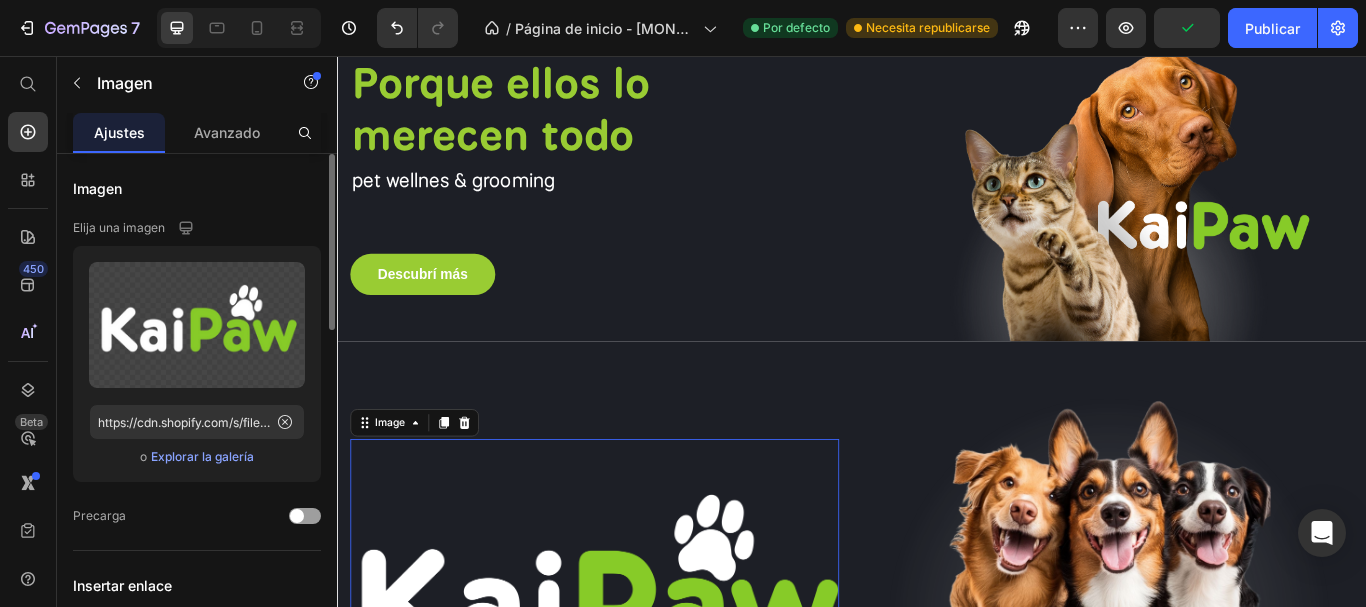 scroll, scrollTop: 800, scrollLeft: 0, axis: vertical 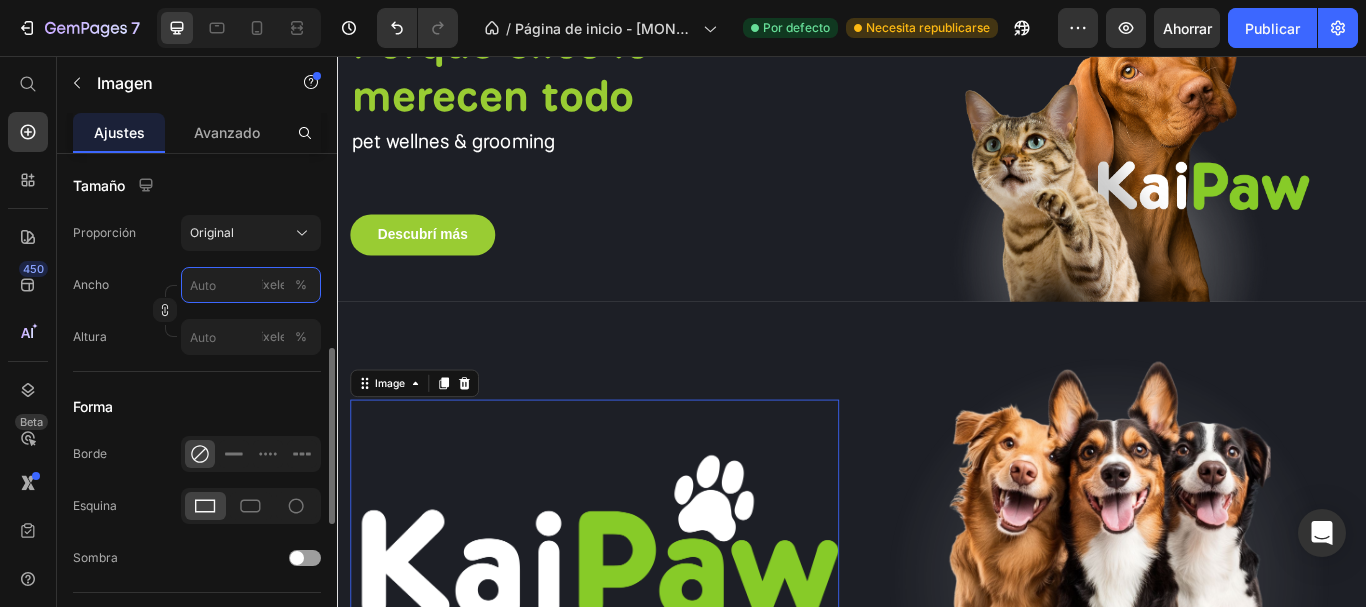 click on "píxeles %" at bounding box center (251, 285) 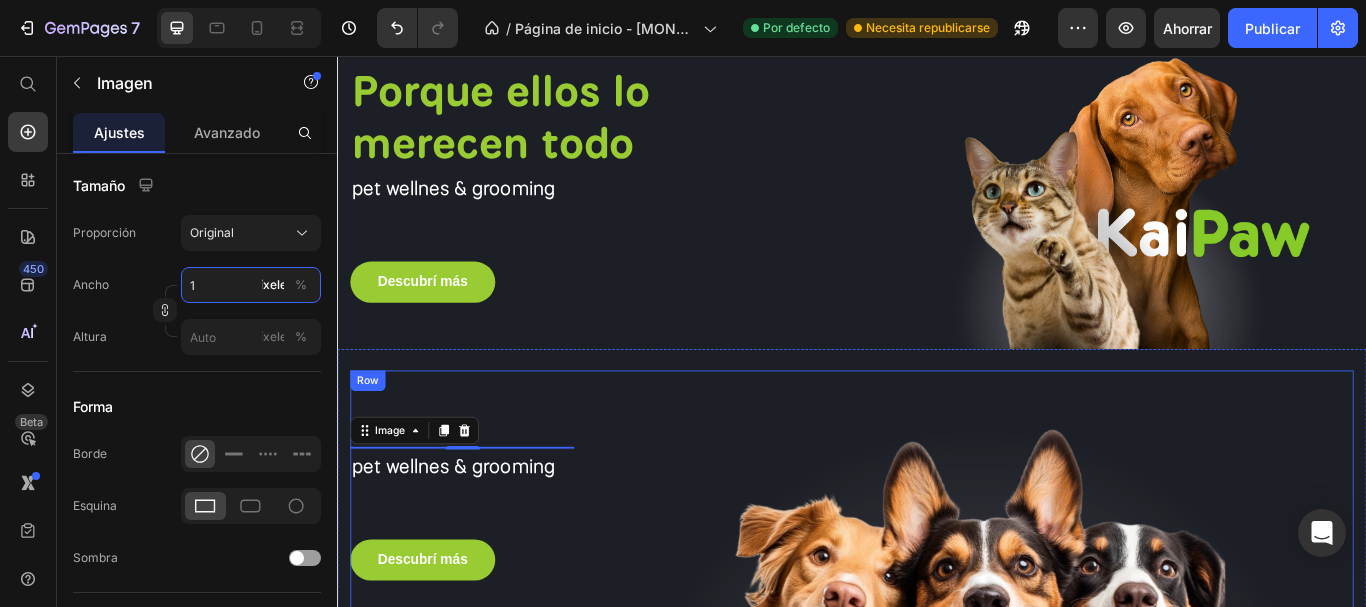 scroll, scrollTop: 700, scrollLeft: 0, axis: vertical 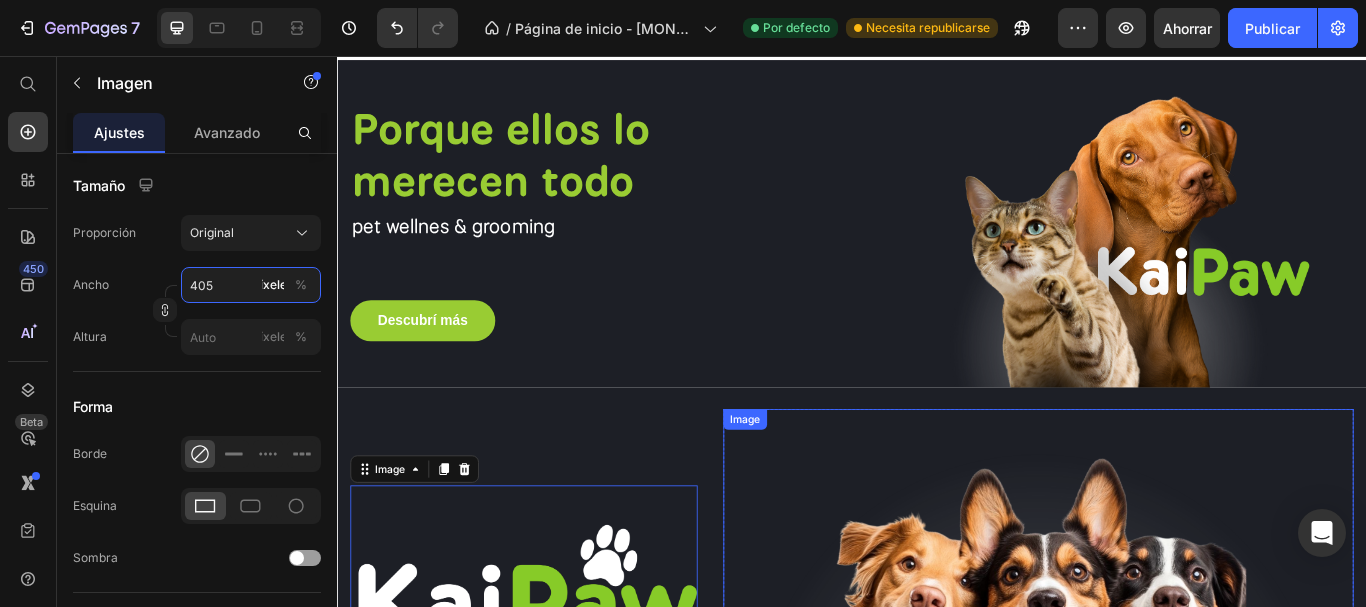 type on "404" 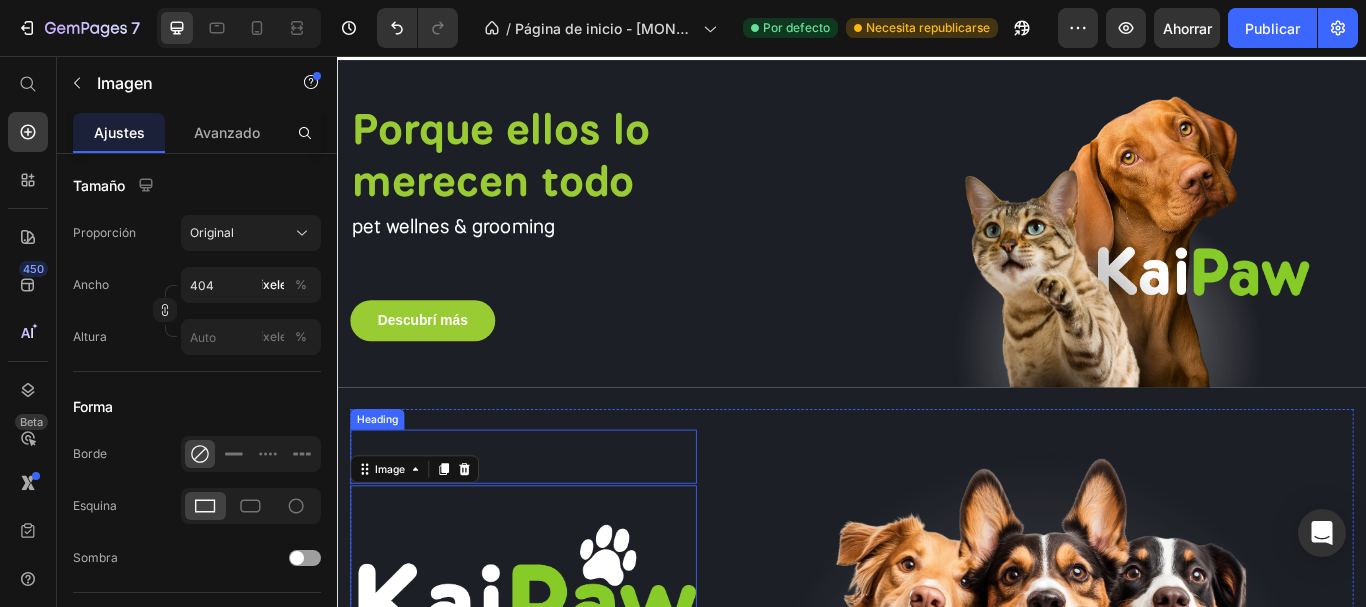 click at bounding box center [509, 522] 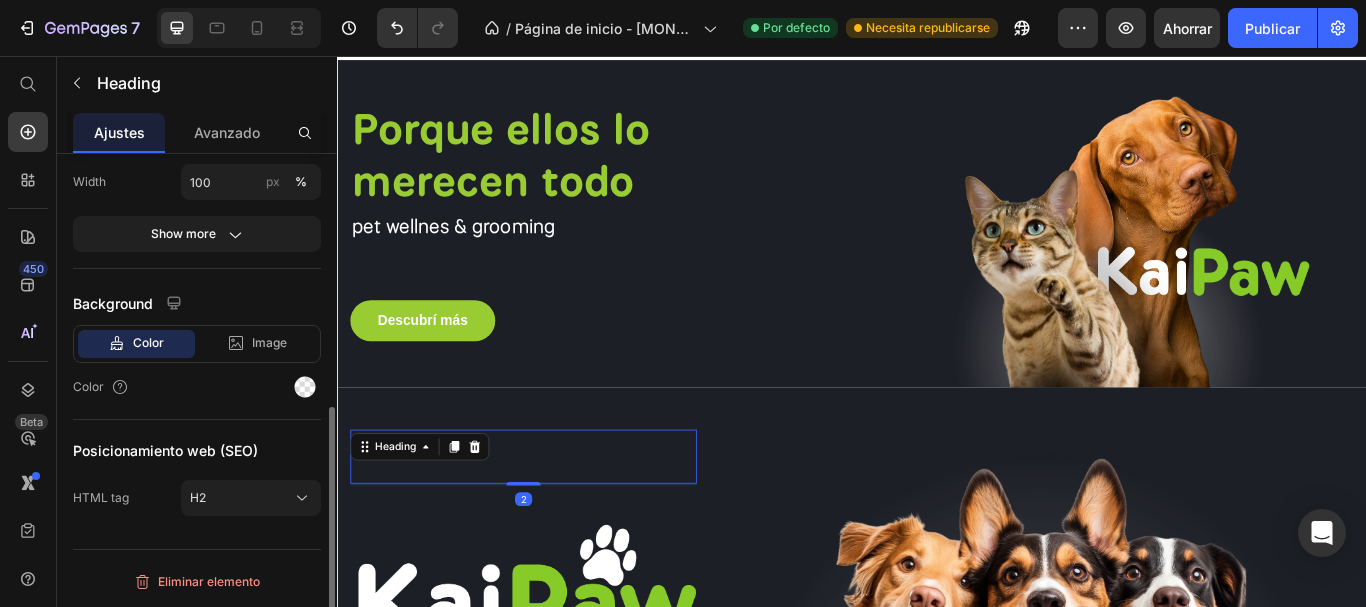 scroll, scrollTop: 0, scrollLeft: 0, axis: both 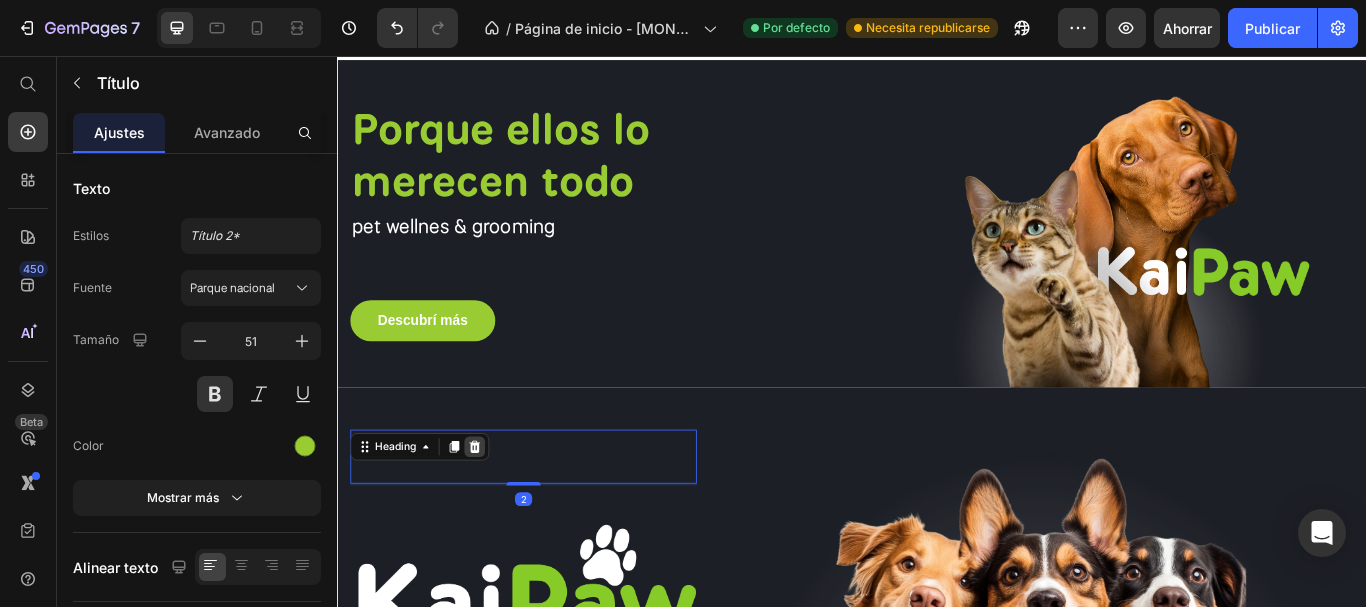 click 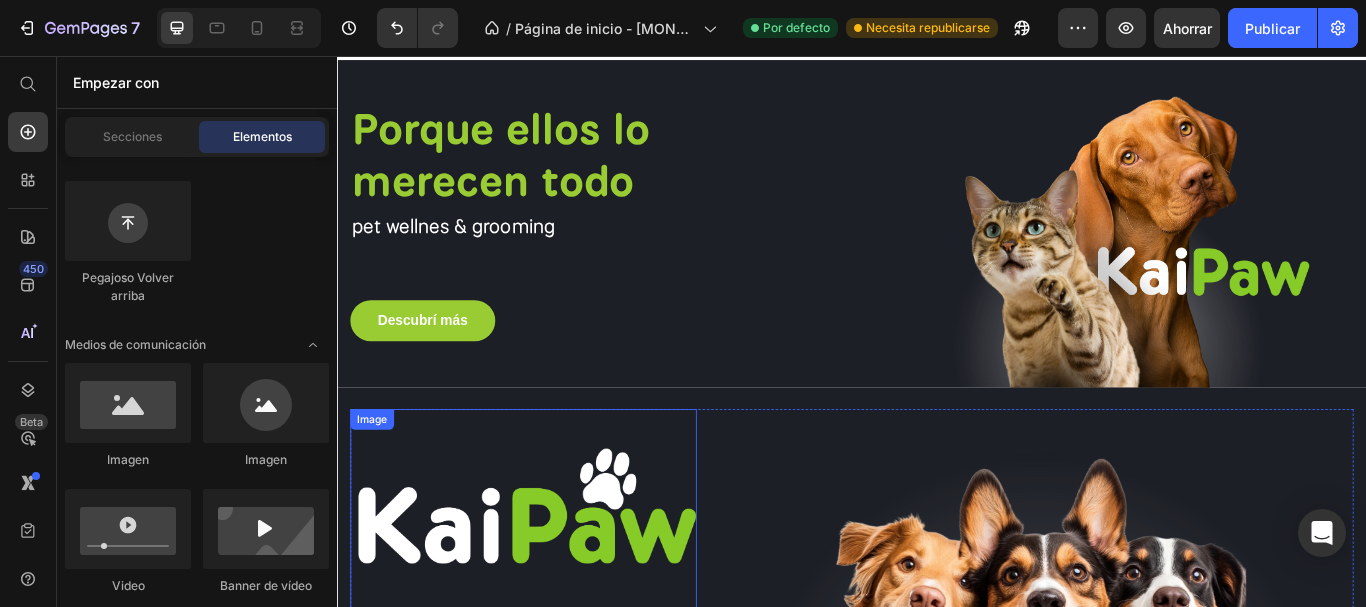 click at bounding box center (554, 594) 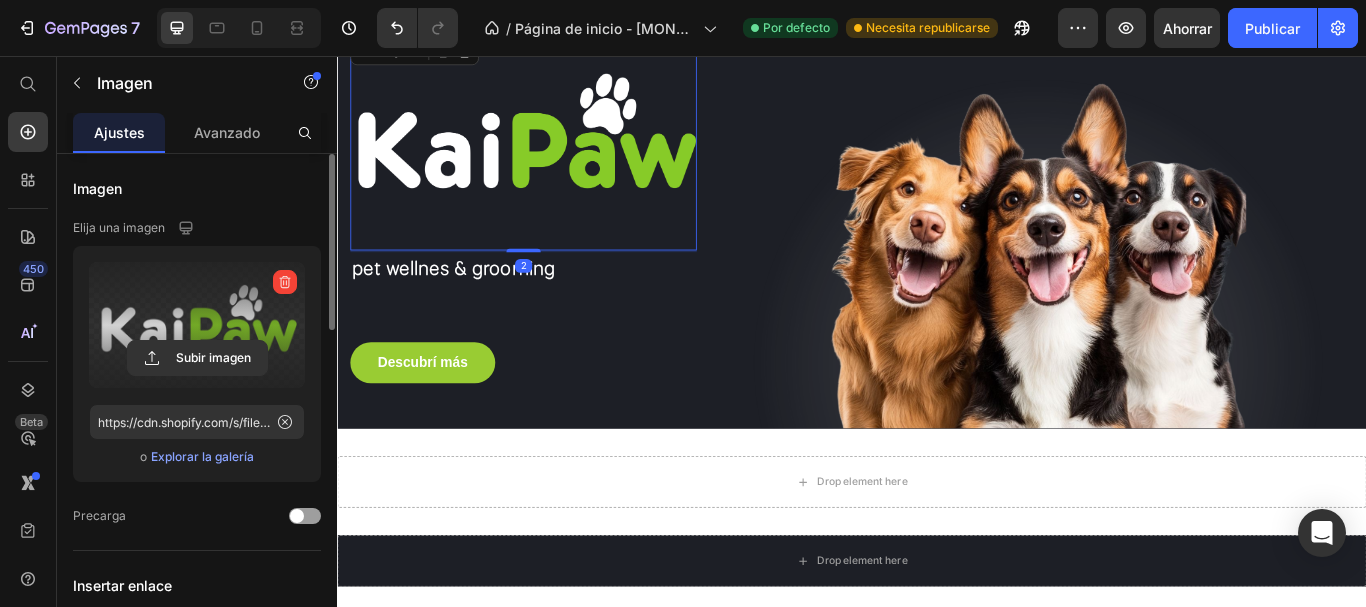 scroll, scrollTop: 900, scrollLeft: 0, axis: vertical 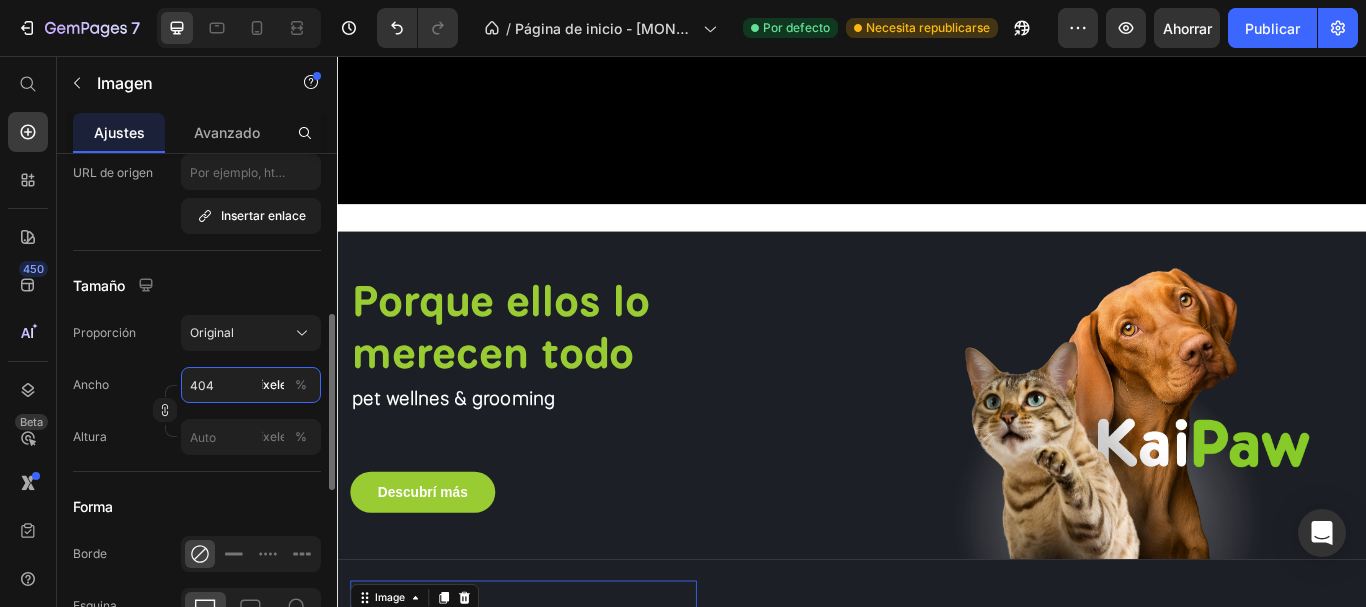 click on "404" at bounding box center (251, 385) 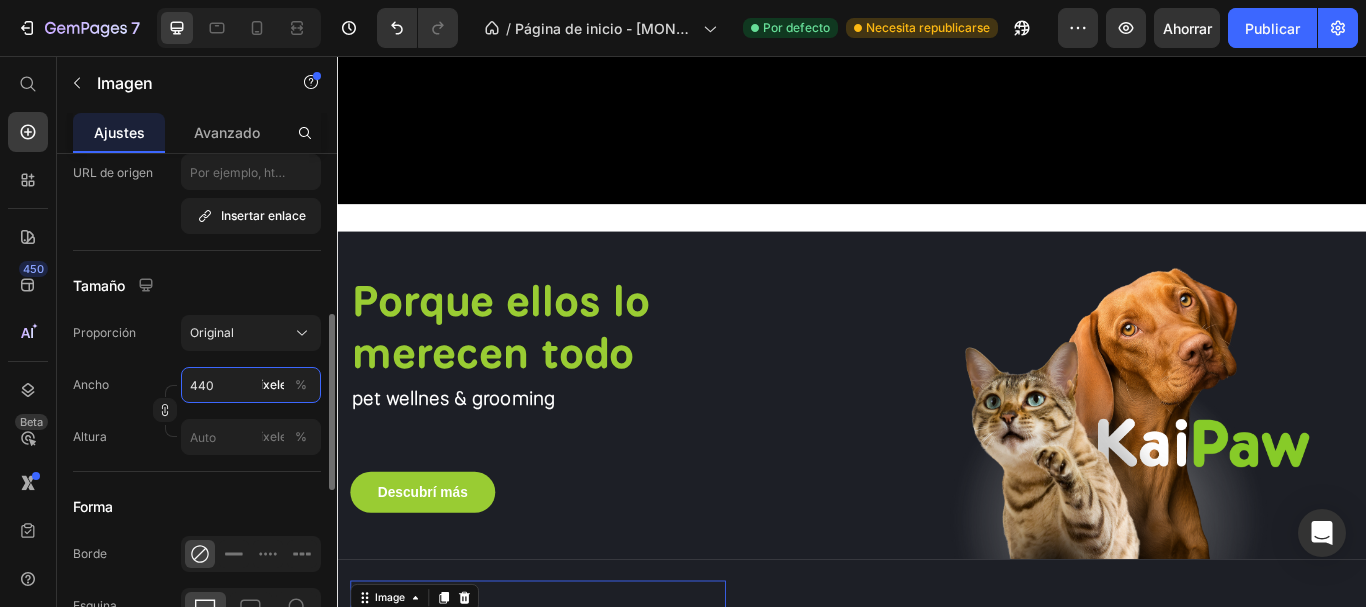 type on "441" 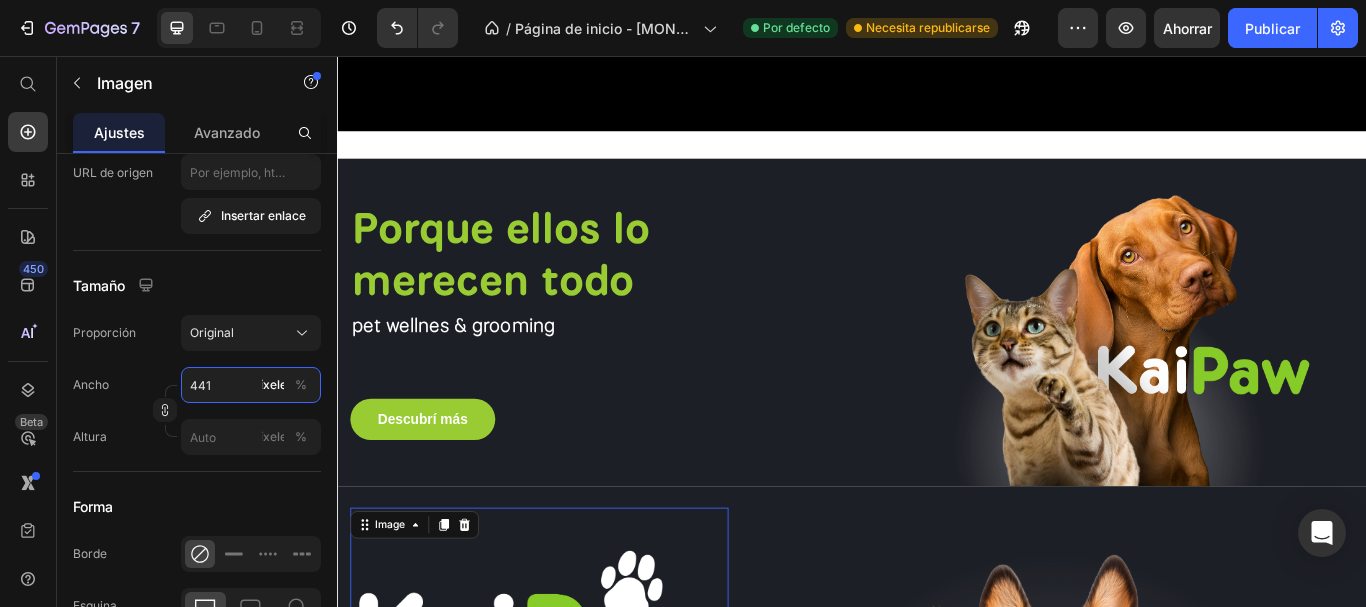 scroll, scrollTop: 700, scrollLeft: 0, axis: vertical 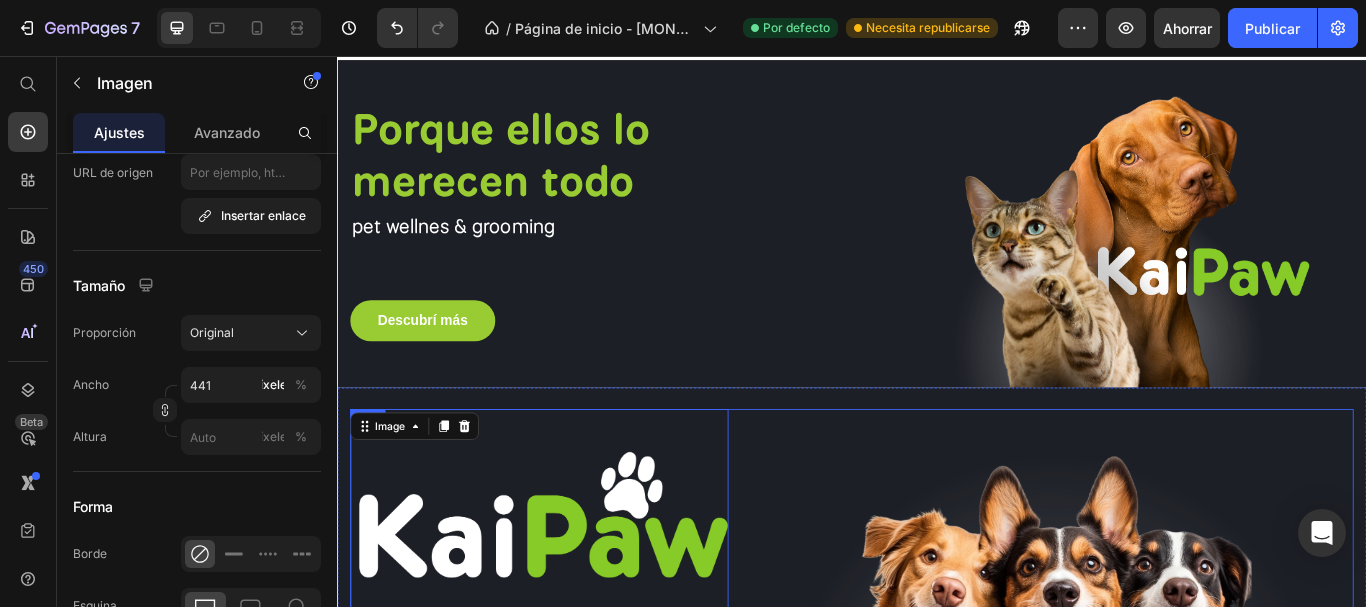 click on "Image   2 pet wellnes & grooming   Text block Descubrí más Button" at bounding box center [572, 691] 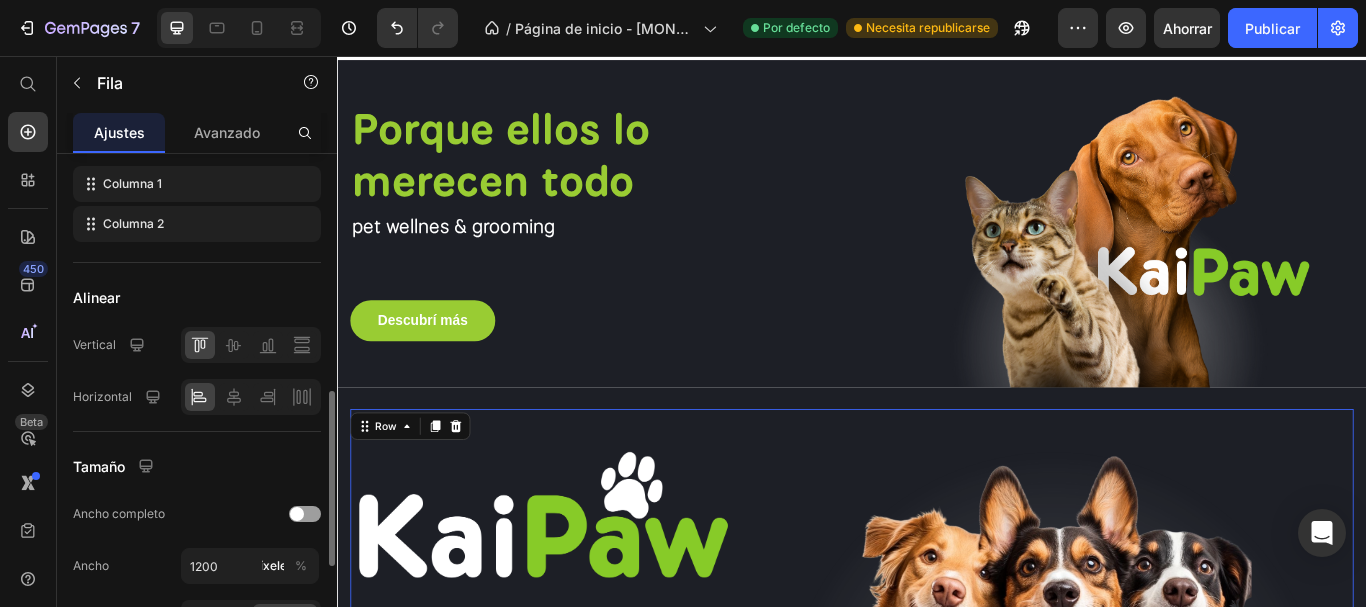 scroll, scrollTop: 400, scrollLeft: 0, axis: vertical 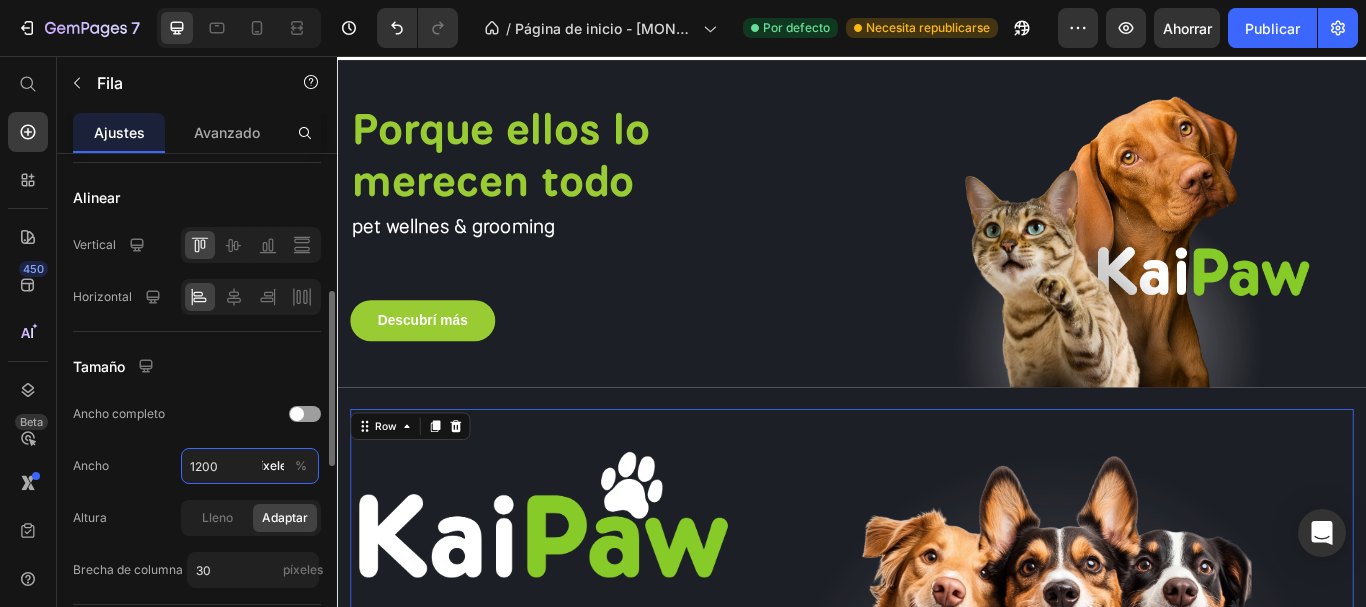 click on "1200" at bounding box center [250, 466] 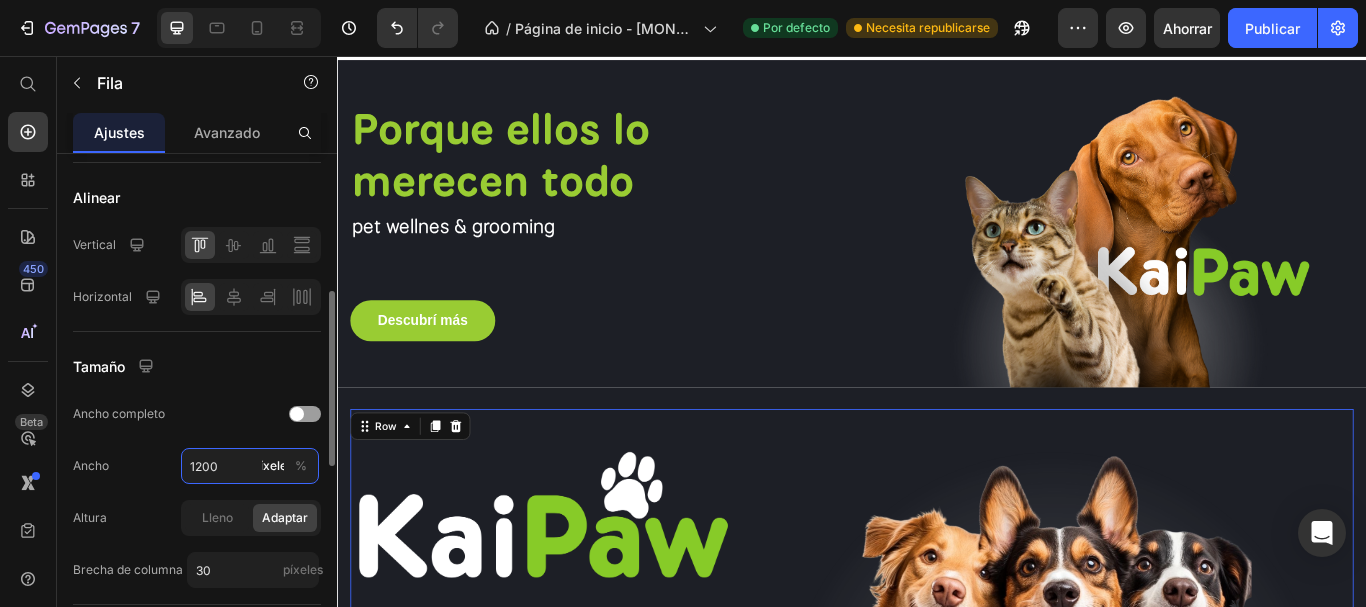 click on "1200" at bounding box center [250, 466] 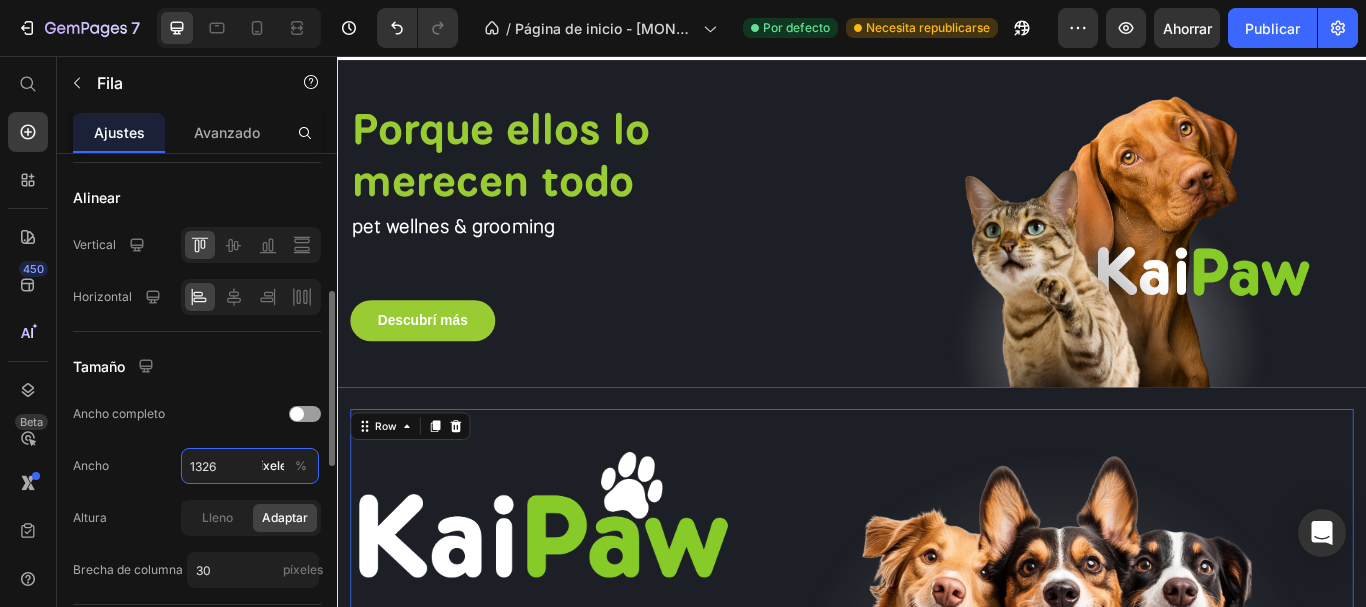 type on "1327" 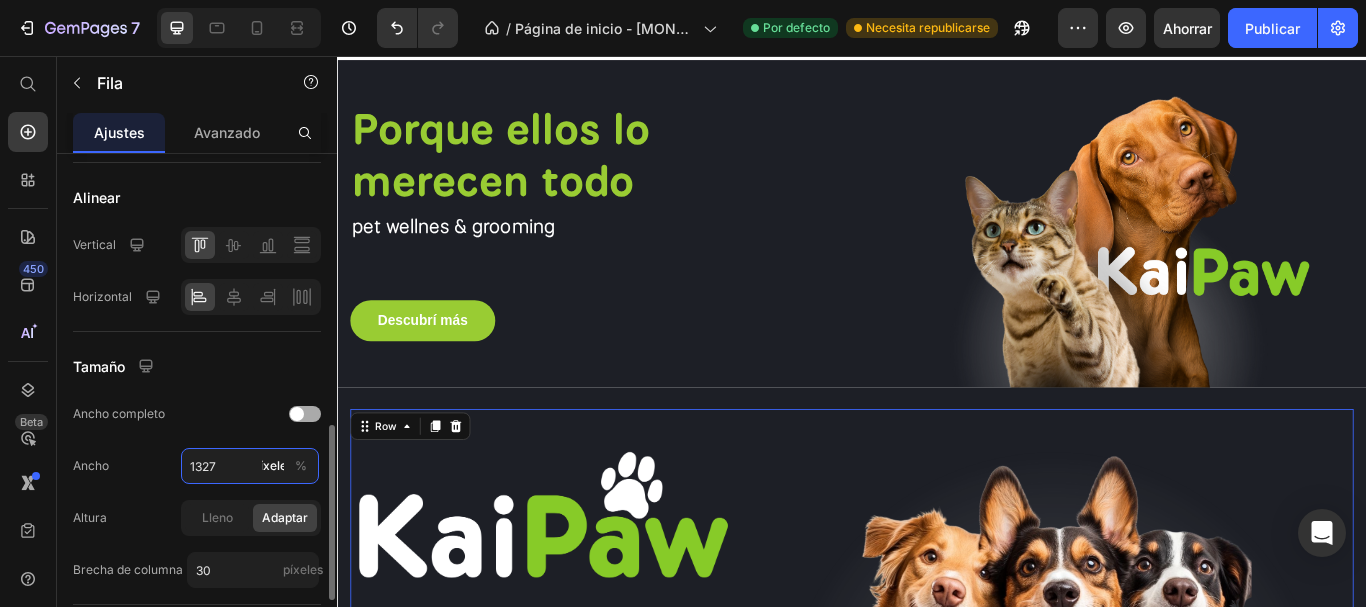 scroll, scrollTop: 700, scrollLeft: 0, axis: vertical 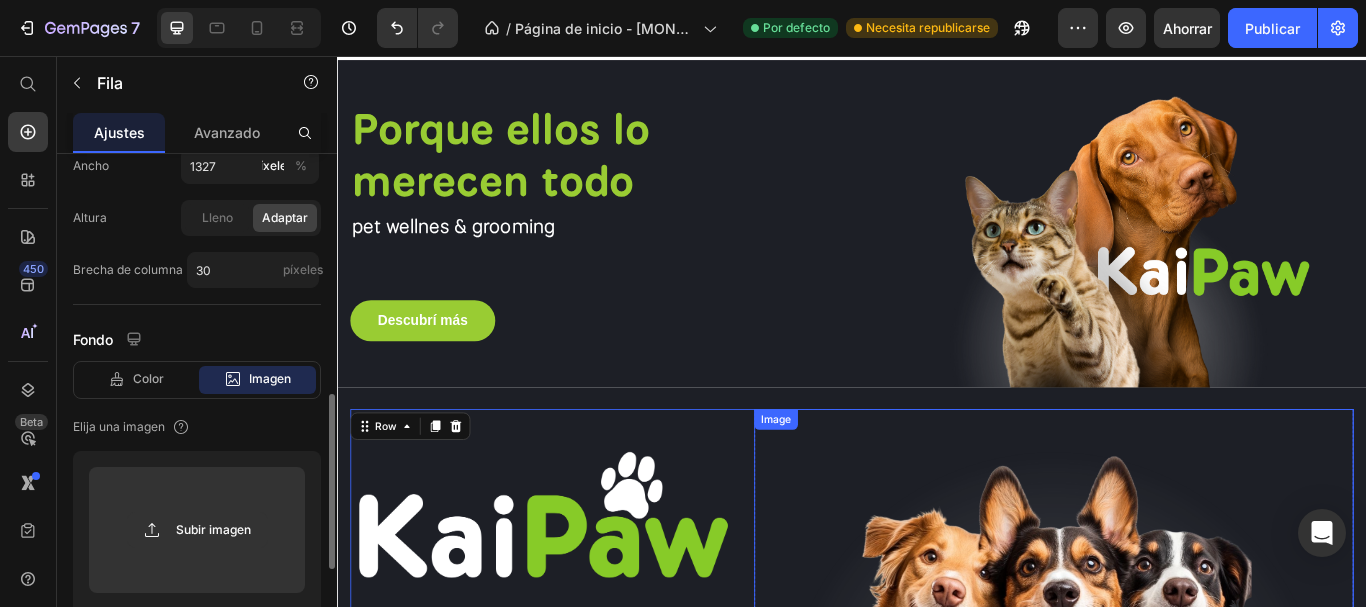click at bounding box center (1172, 687) 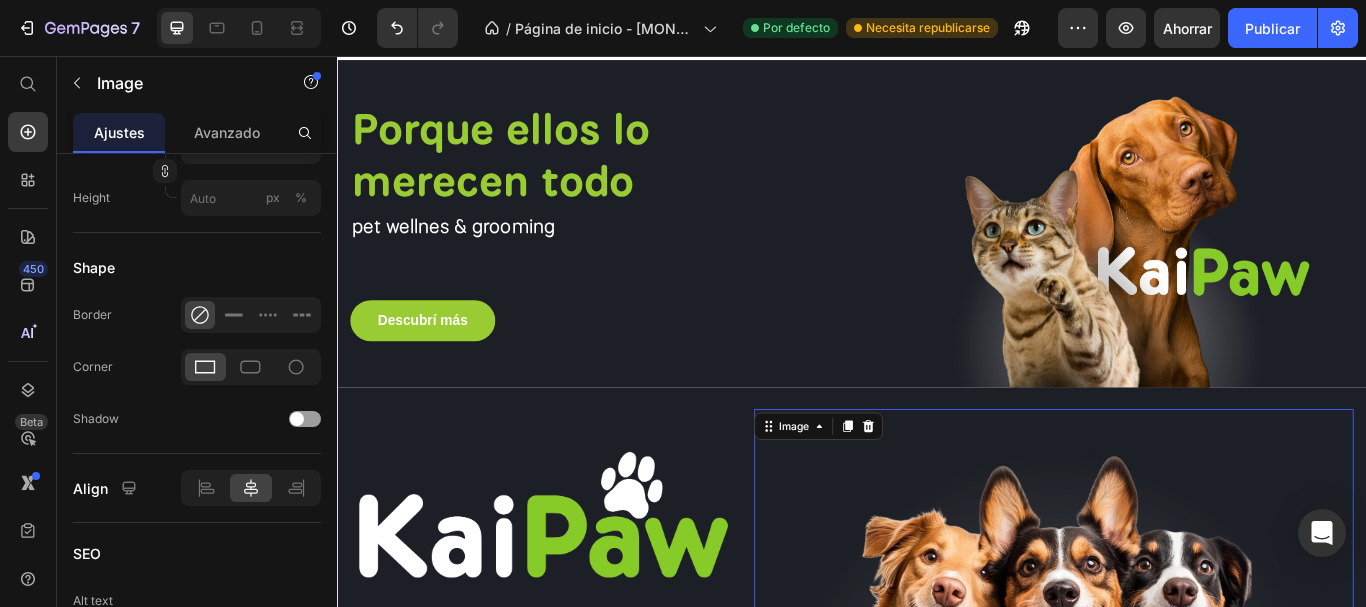 click on "Image   0 Row" at bounding box center [1172, 691] 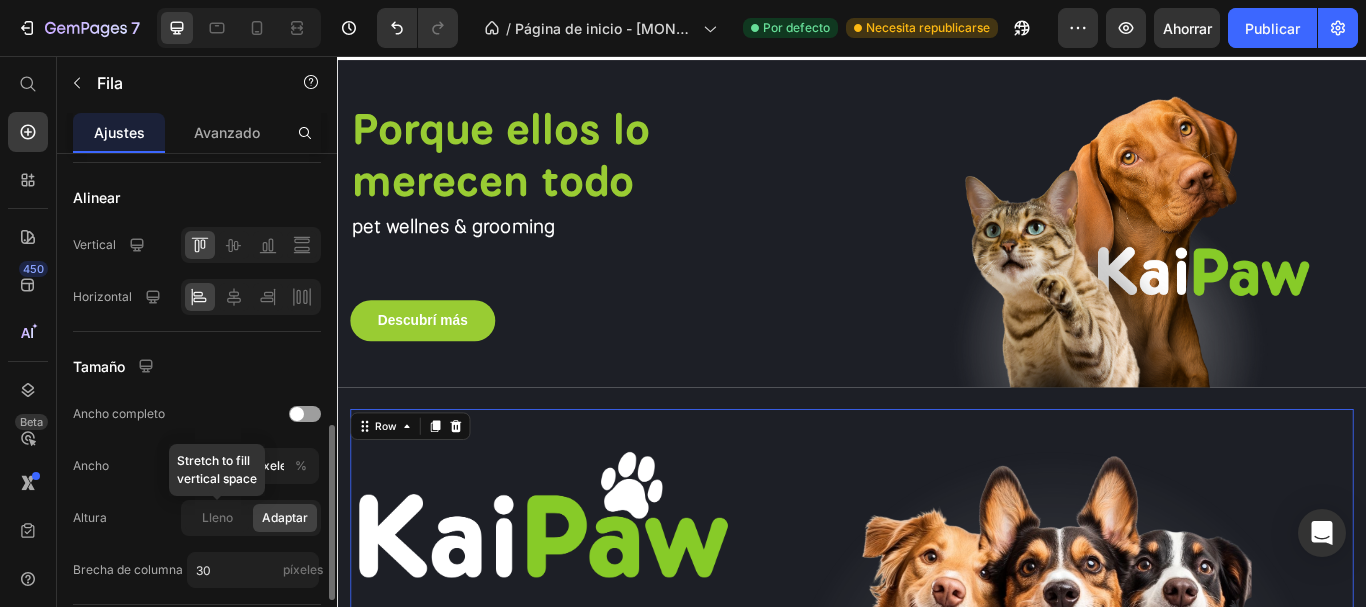 scroll, scrollTop: 600, scrollLeft: 0, axis: vertical 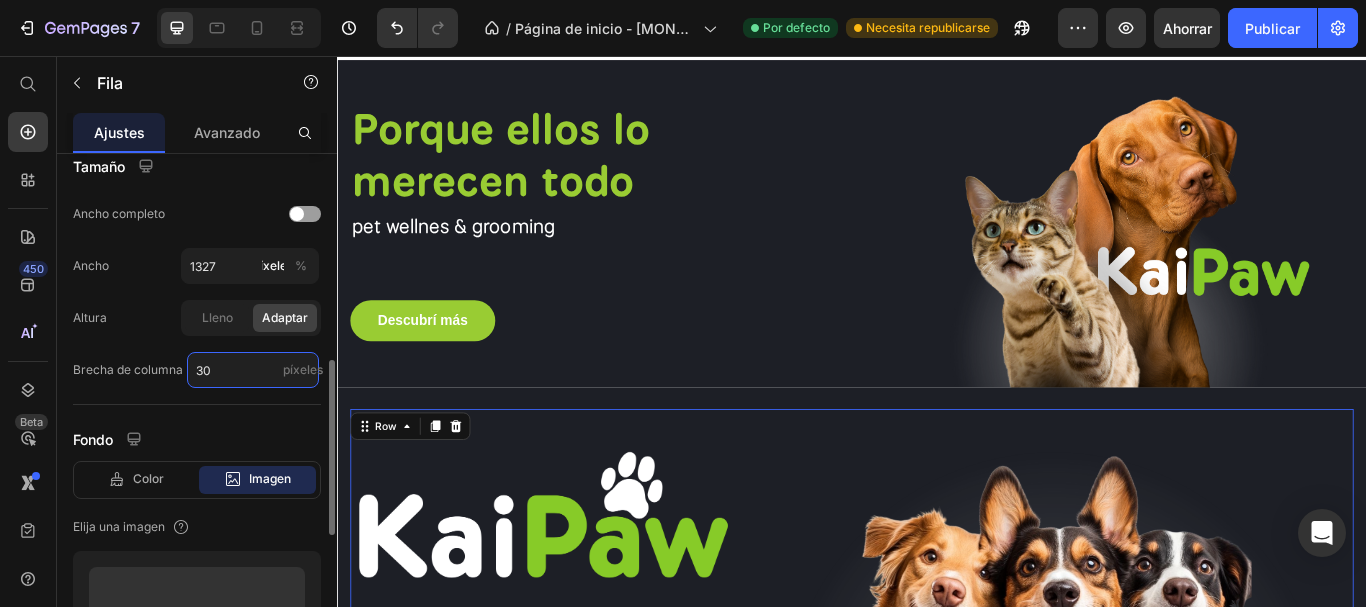 click on "30" at bounding box center [253, 370] 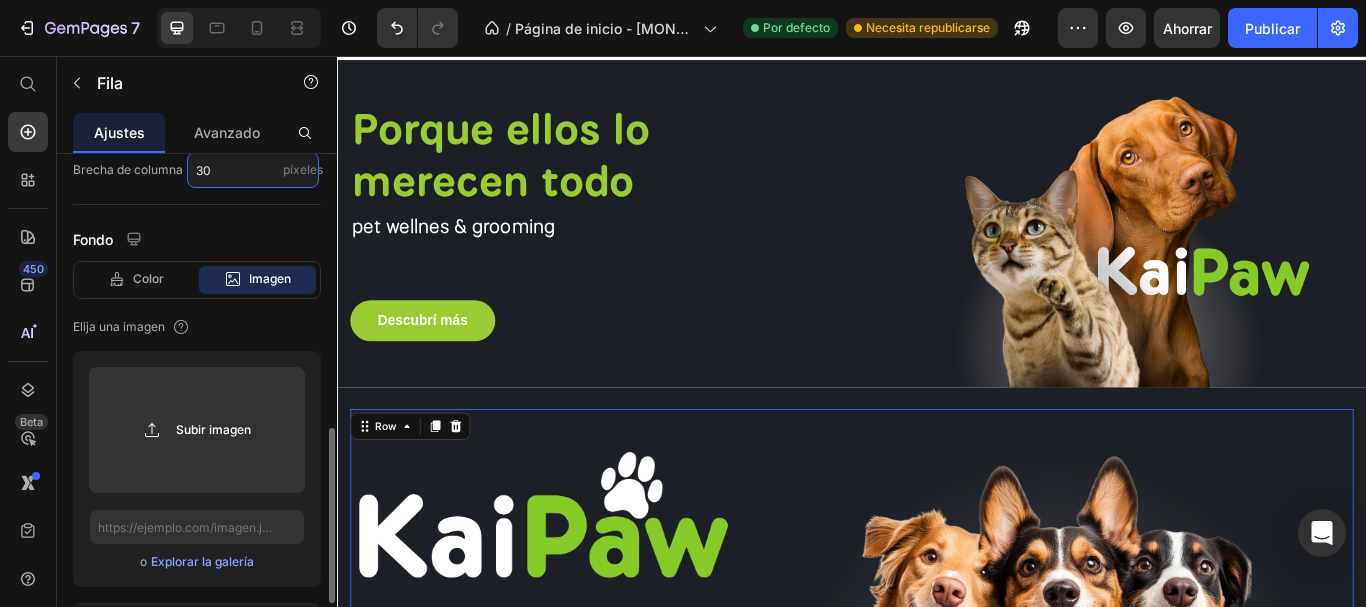 scroll, scrollTop: 975, scrollLeft: 0, axis: vertical 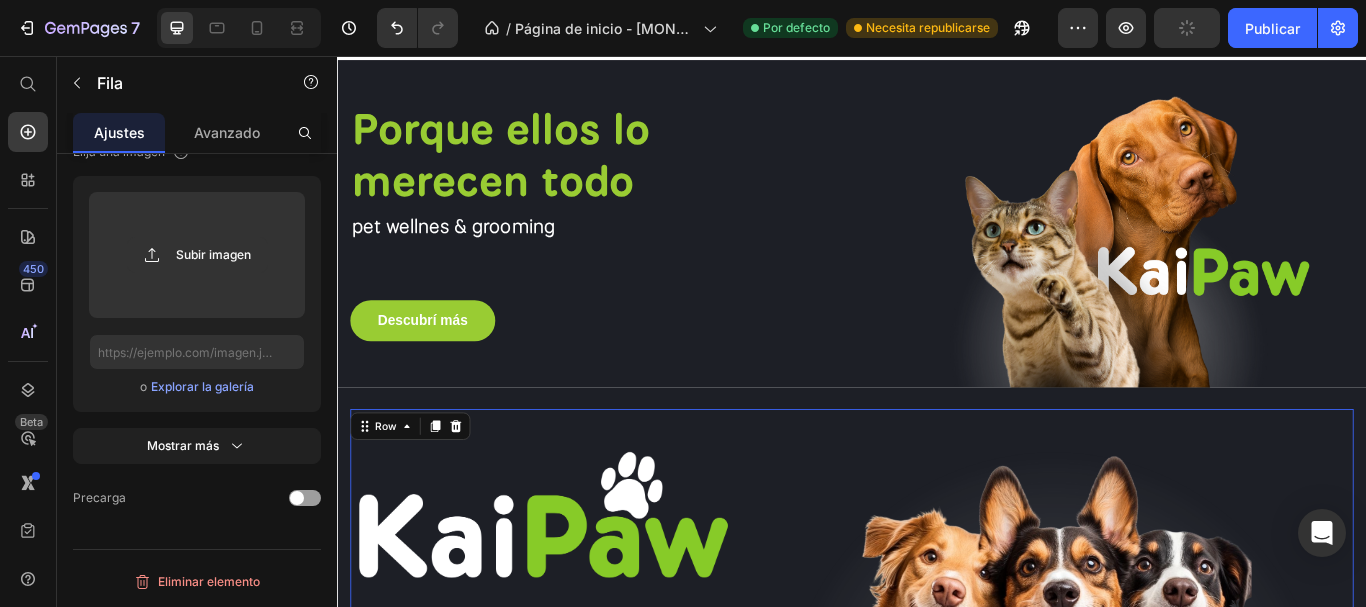 drag, startPoint x: 936, startPoint y: 545, endPoint x: 935, endPoint y: 518, distance: 27.018513 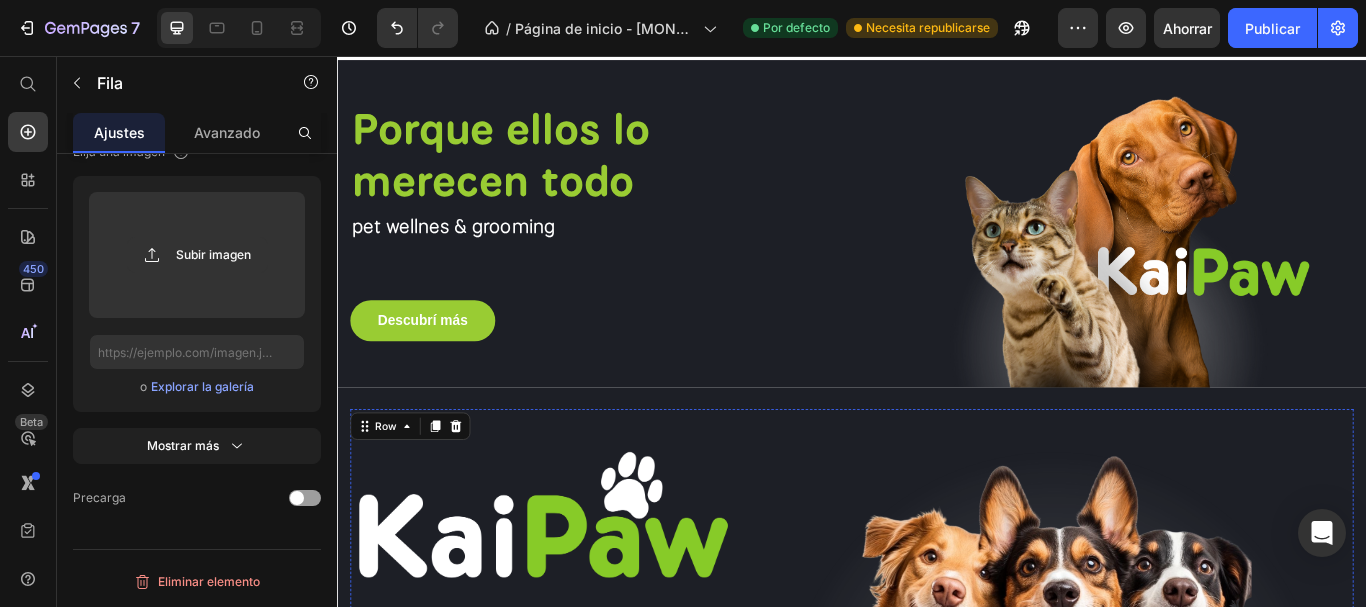 click on "Descubrí más Button" at bounding box center (572, 875) 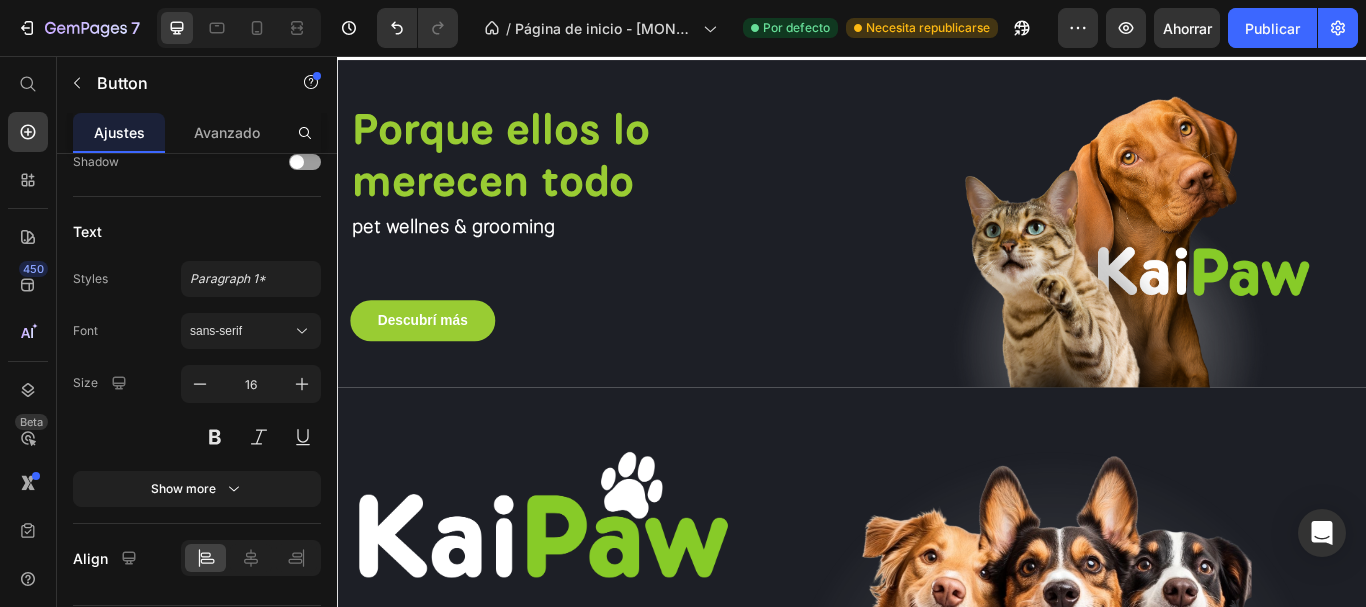 scroll, scrollTop: 0, scrollLeft: 0, axis: both 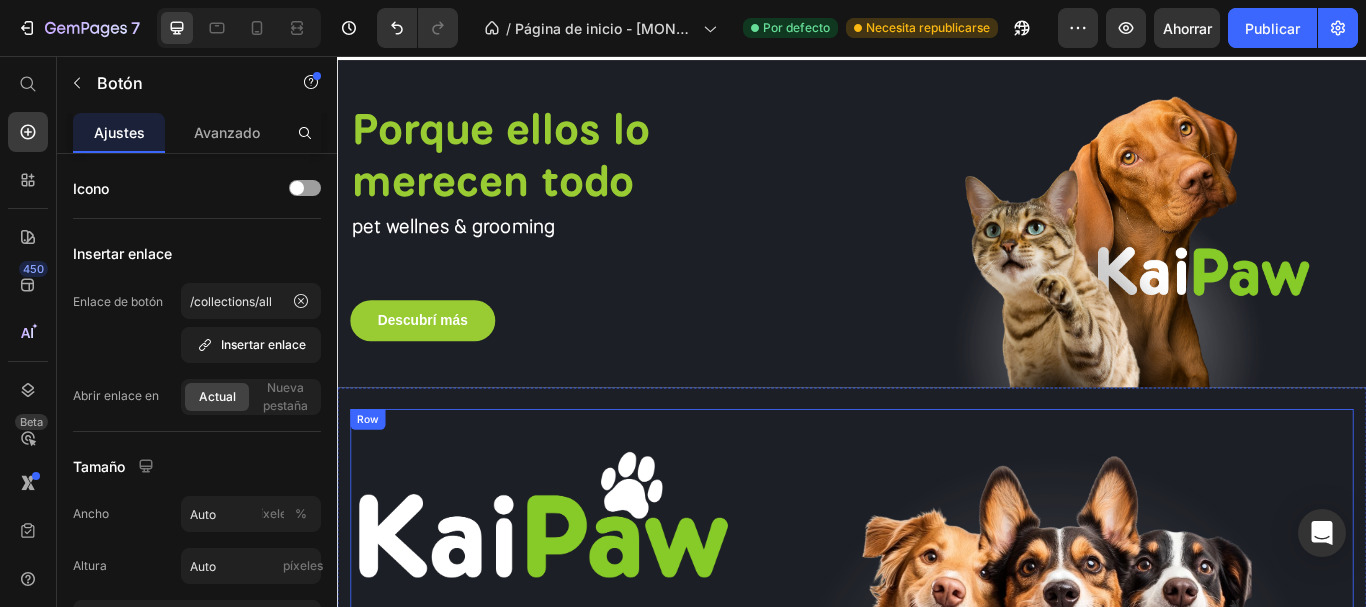click on "Image Row" at bounding box center [1172, 691] 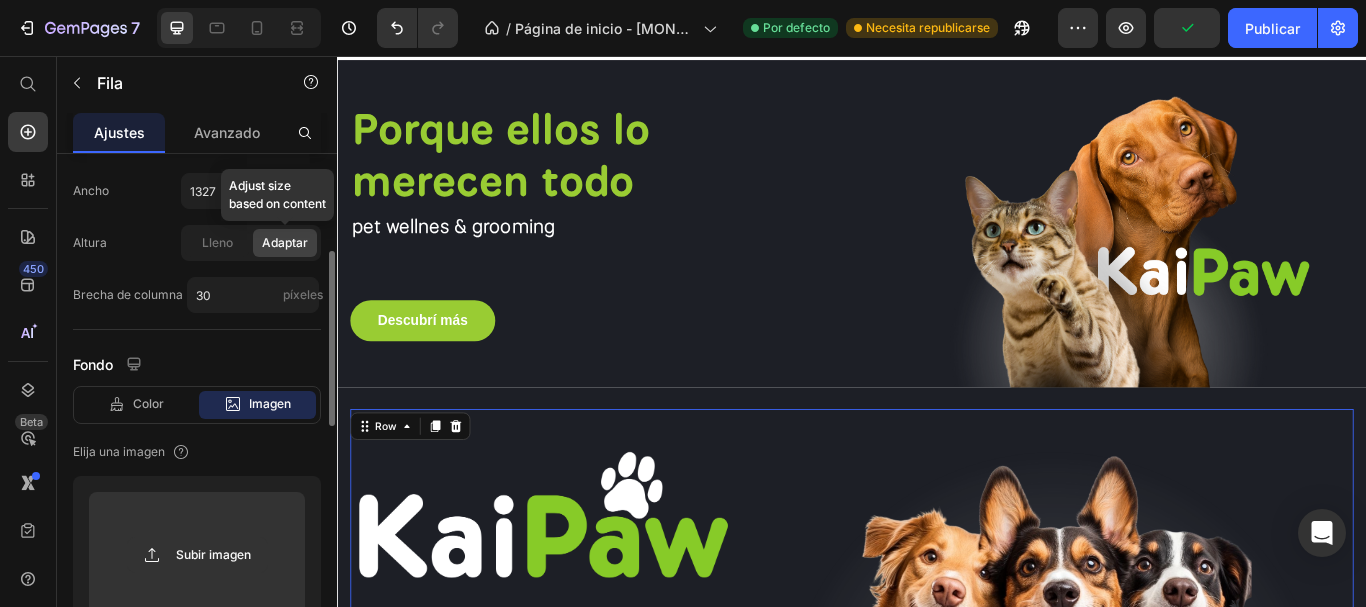scroll, scrollTop: 575, scrollLeft: 0, axis: vertical 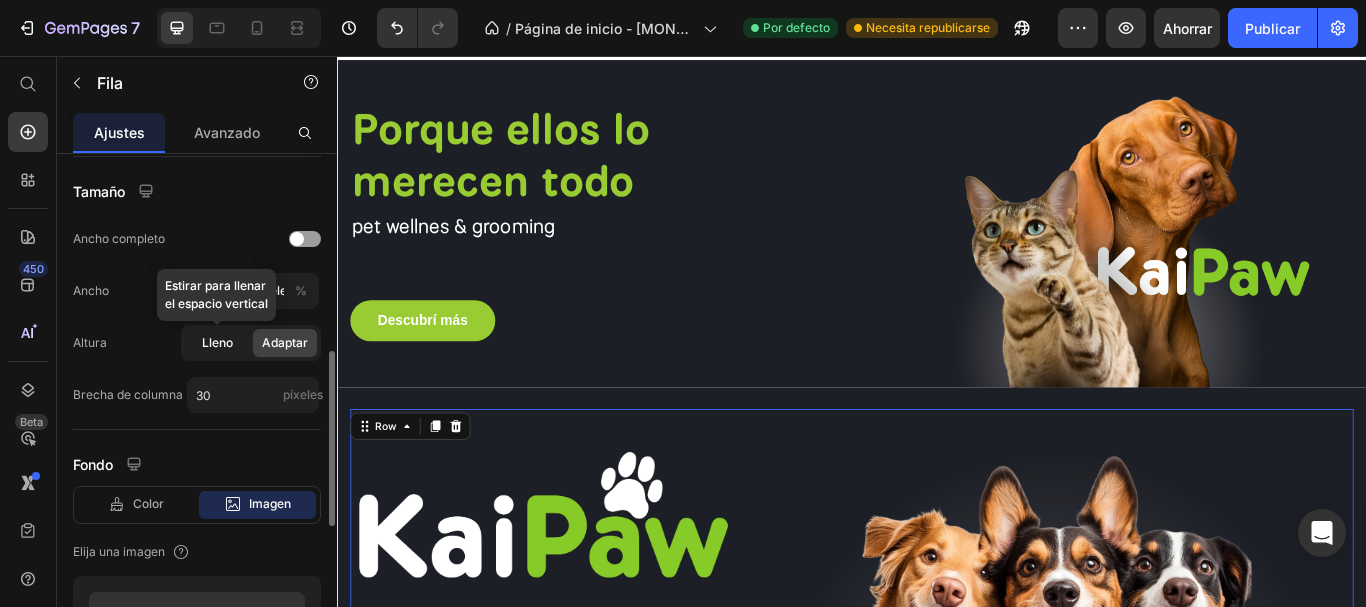 click on "Lleno" at bounding box center [217, 342] 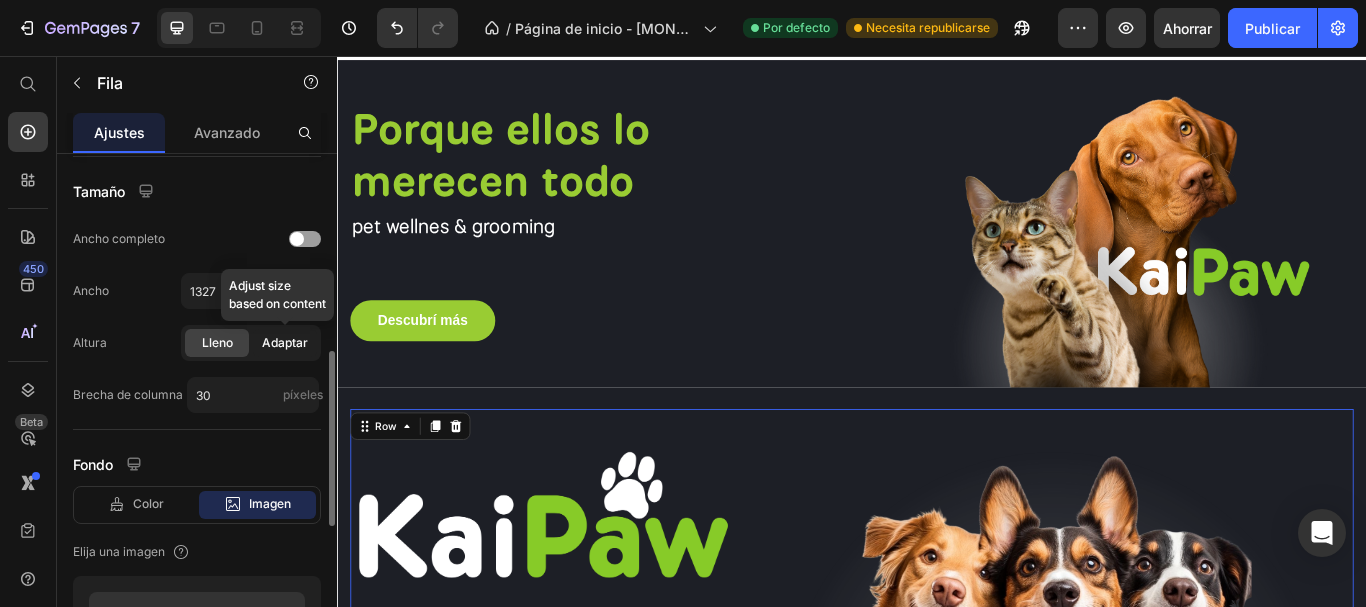 click on "Adaptar" at bounding box center [285, 342] 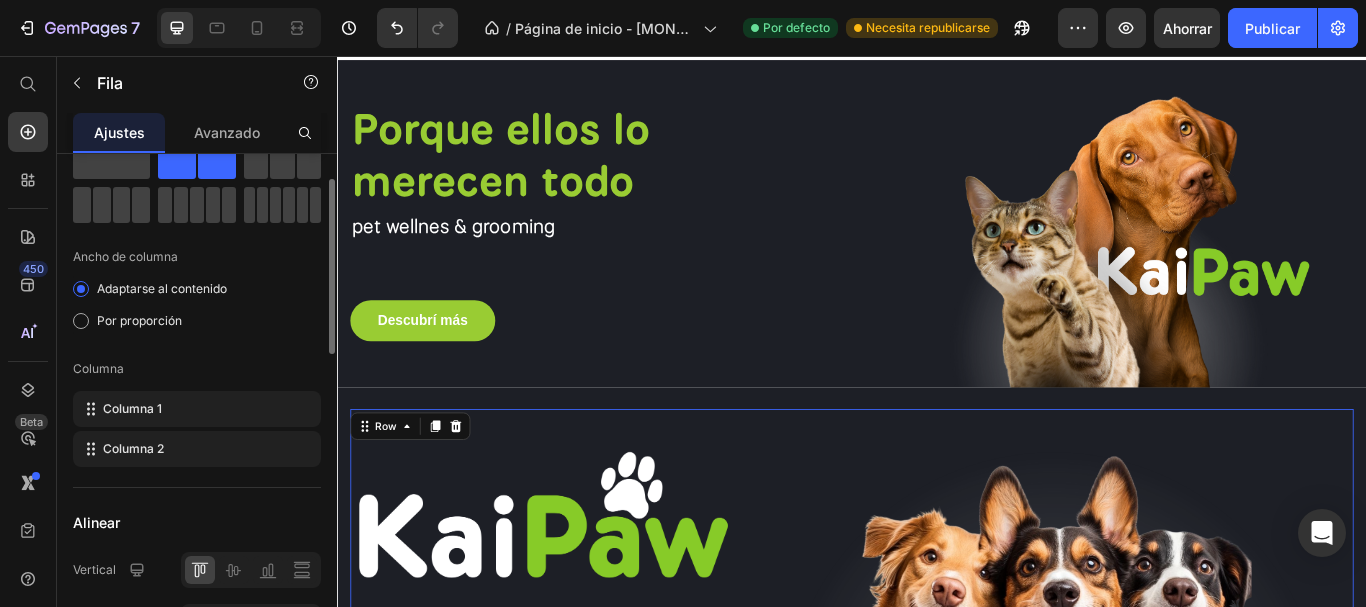scroll, scrollTop: 0, scrollLeft: 0, axis: both 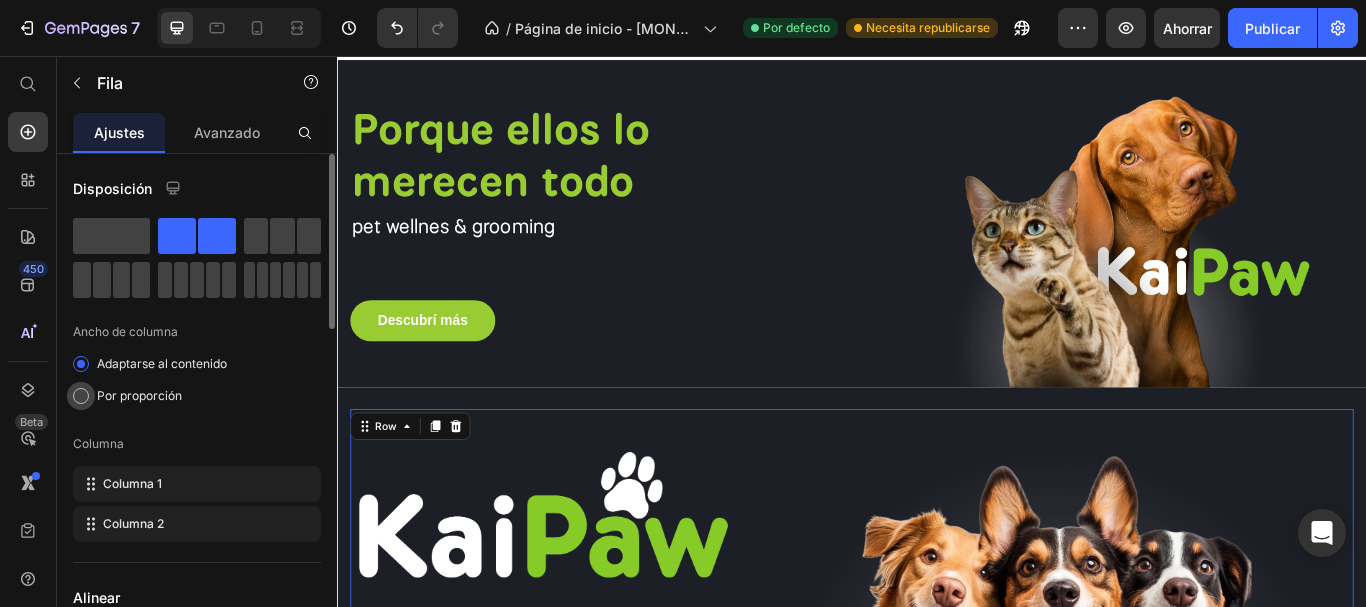 click at bounding box center (81, 396) 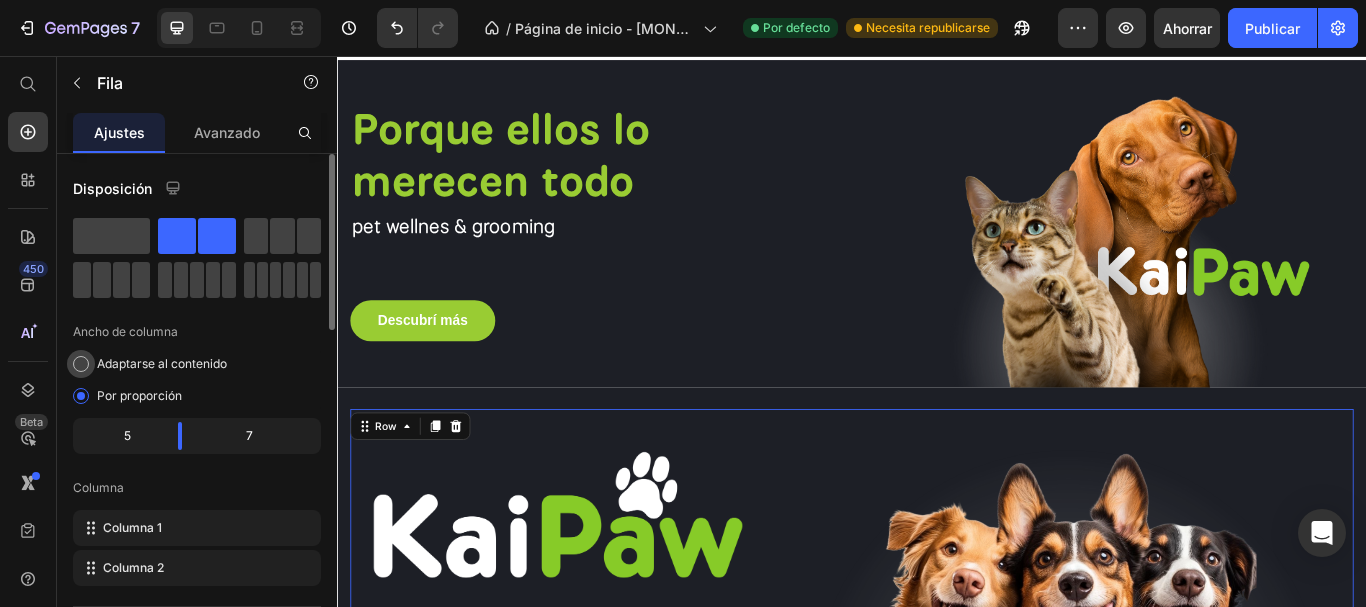 click at bounding box center (81, 364) 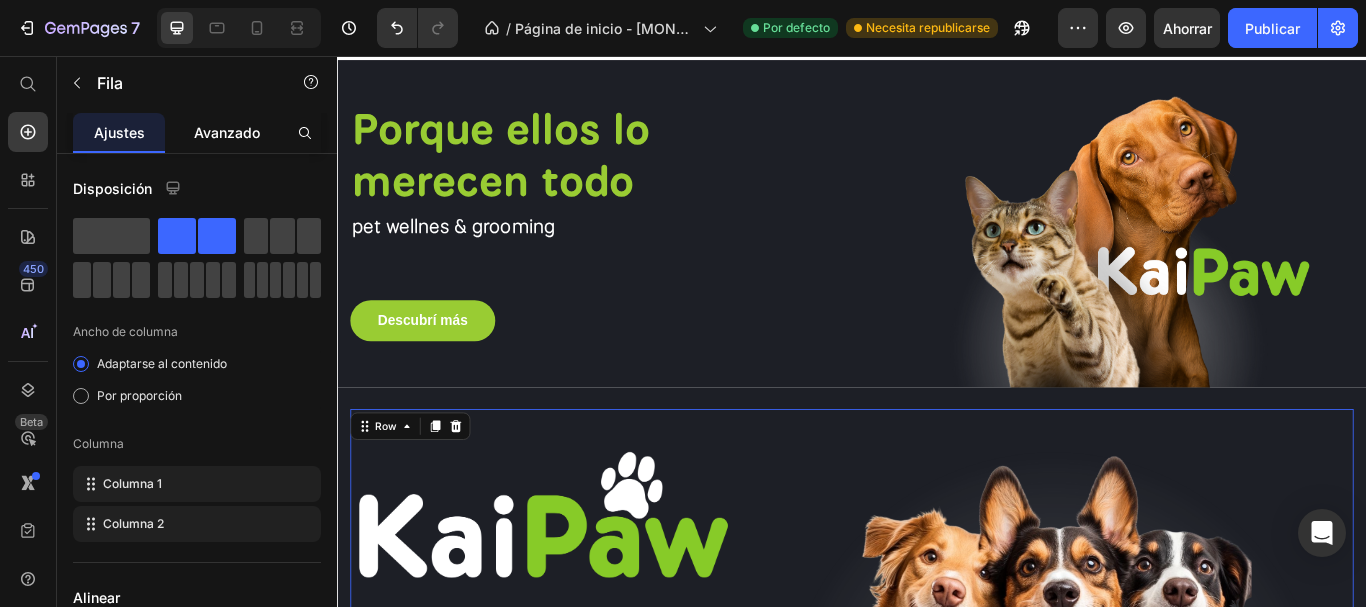 click on "Avanzado" at bounding box center (227, 132) 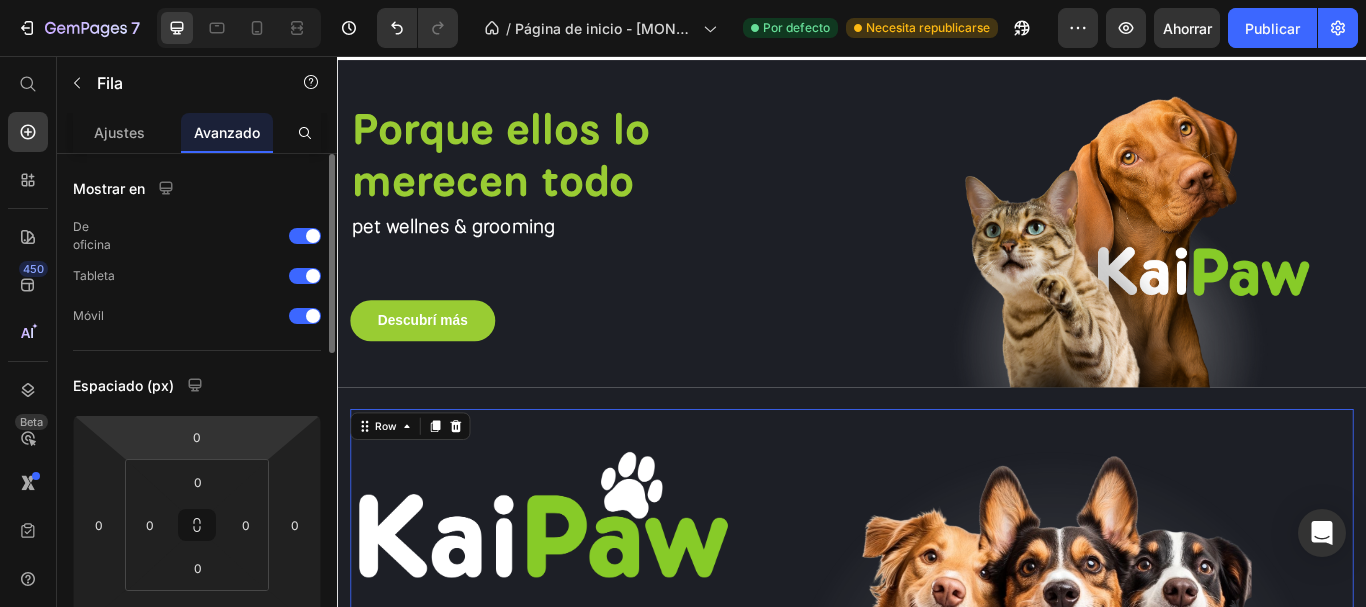 scroll, scrollTop: 200, scrollLeft: 0, axis: vertical 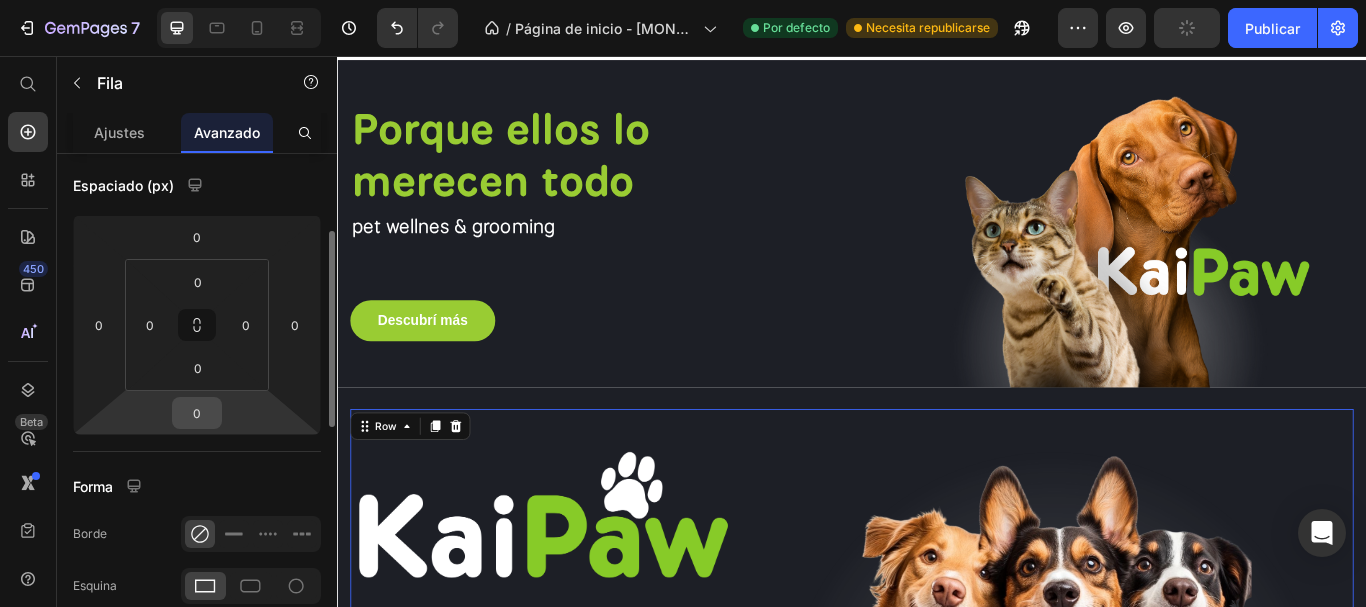 click on "0" at bounding box center (197, 413) 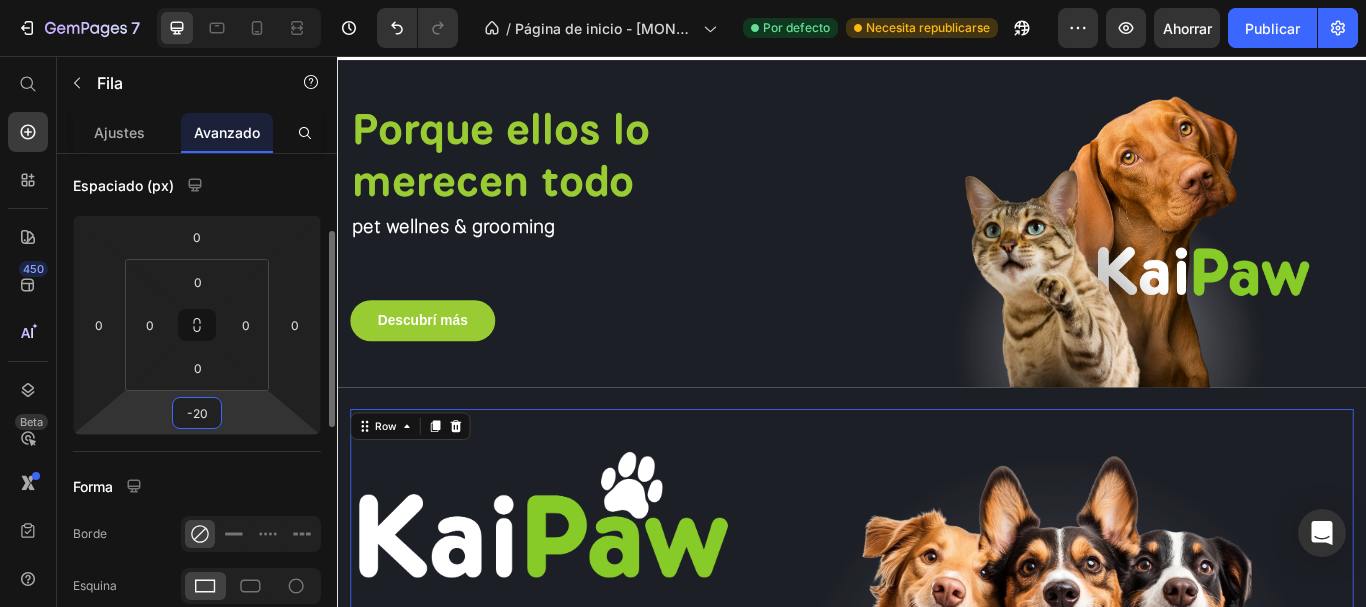 type on "-19" 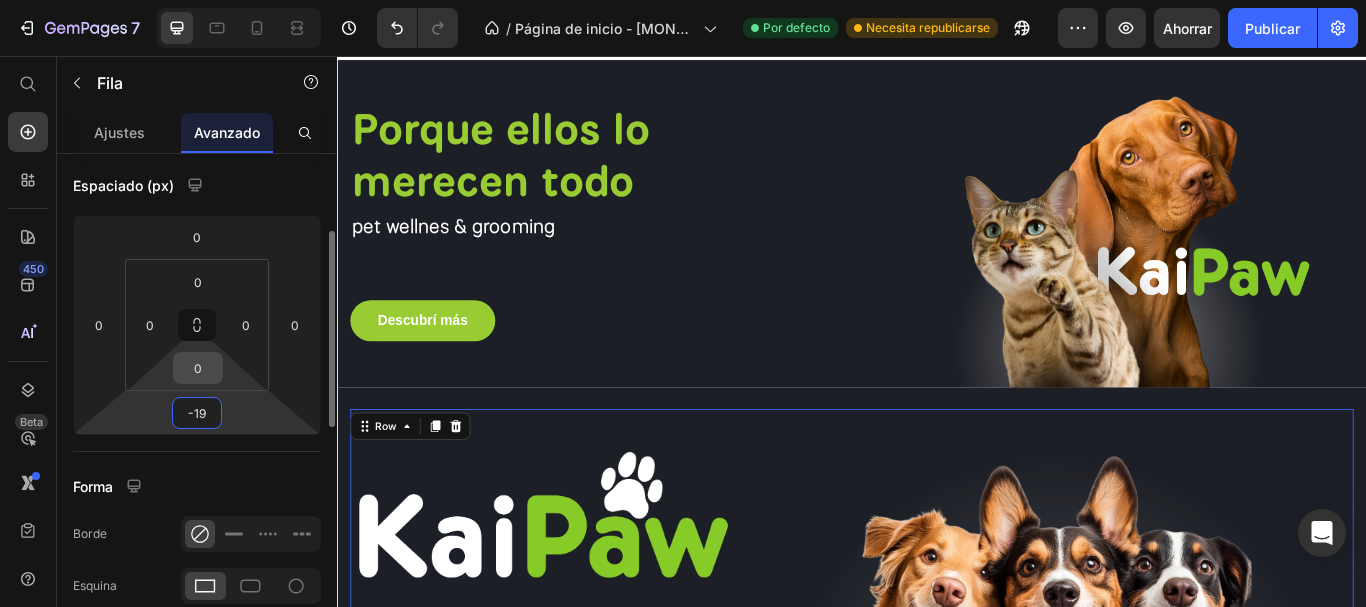 click on "0" at bounding box center (198, 368) 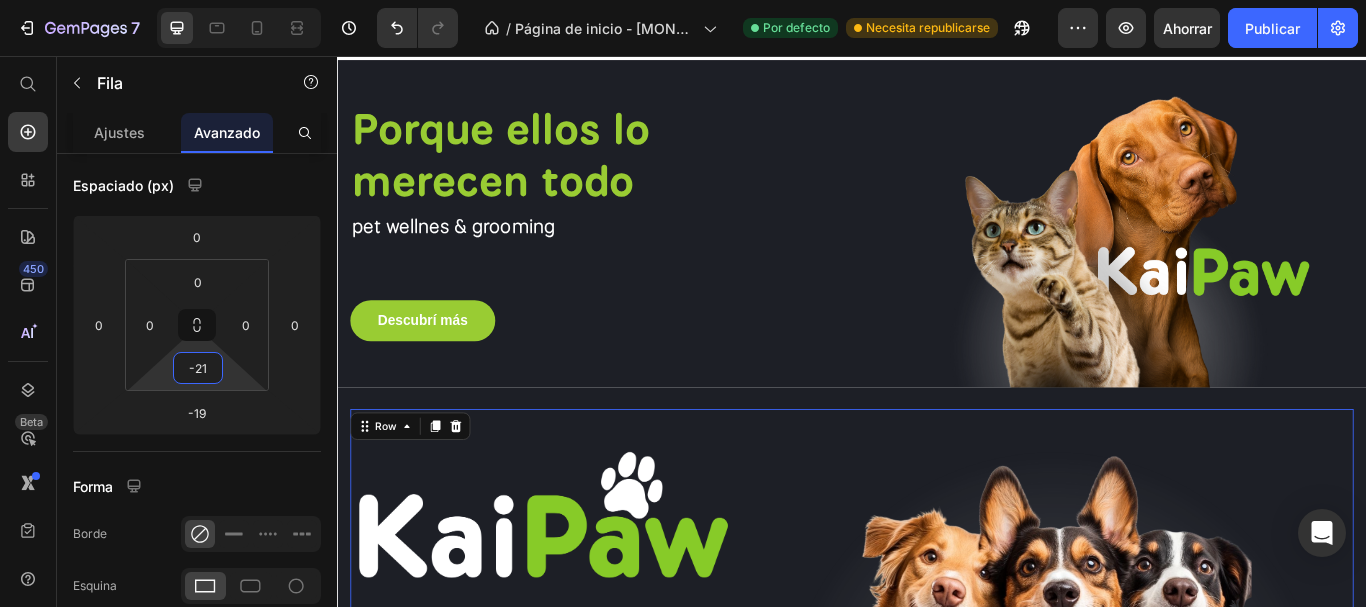 type on "21" 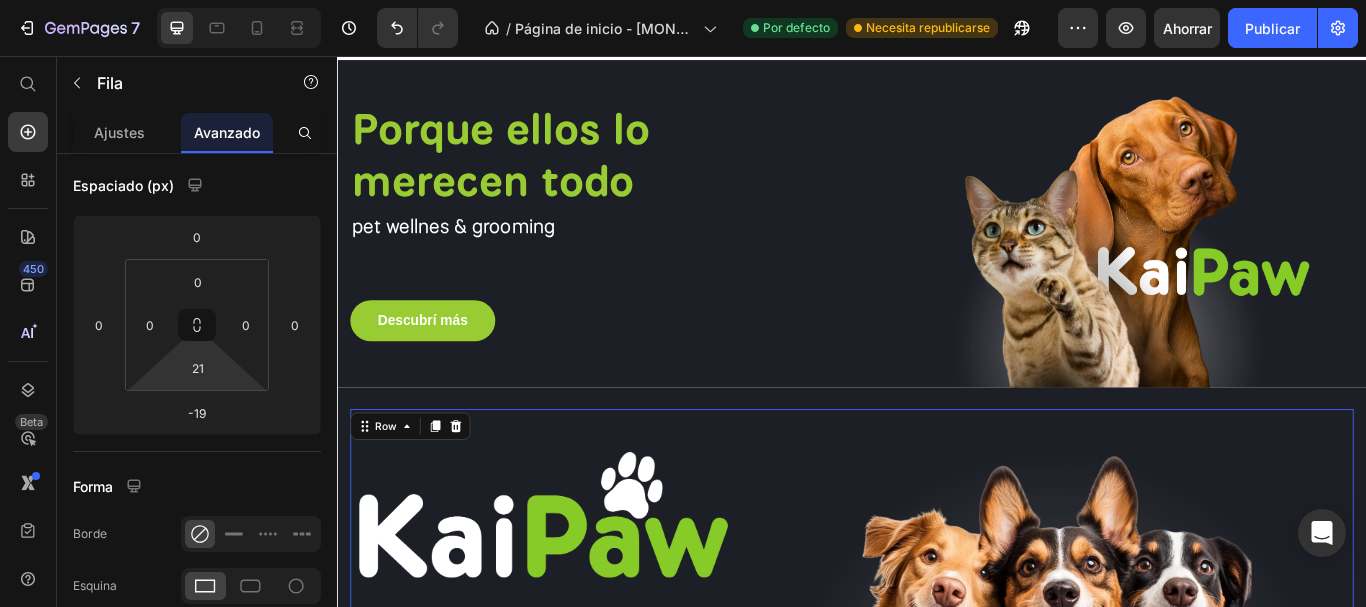click at bounding box center [937, 917] 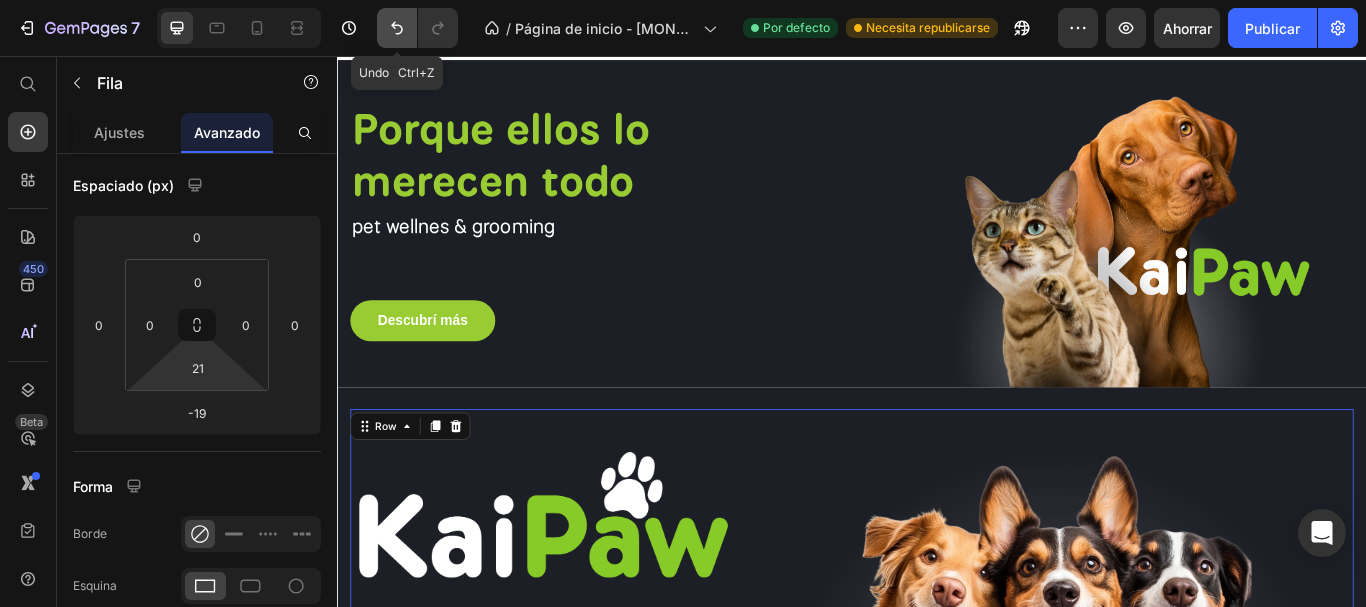click 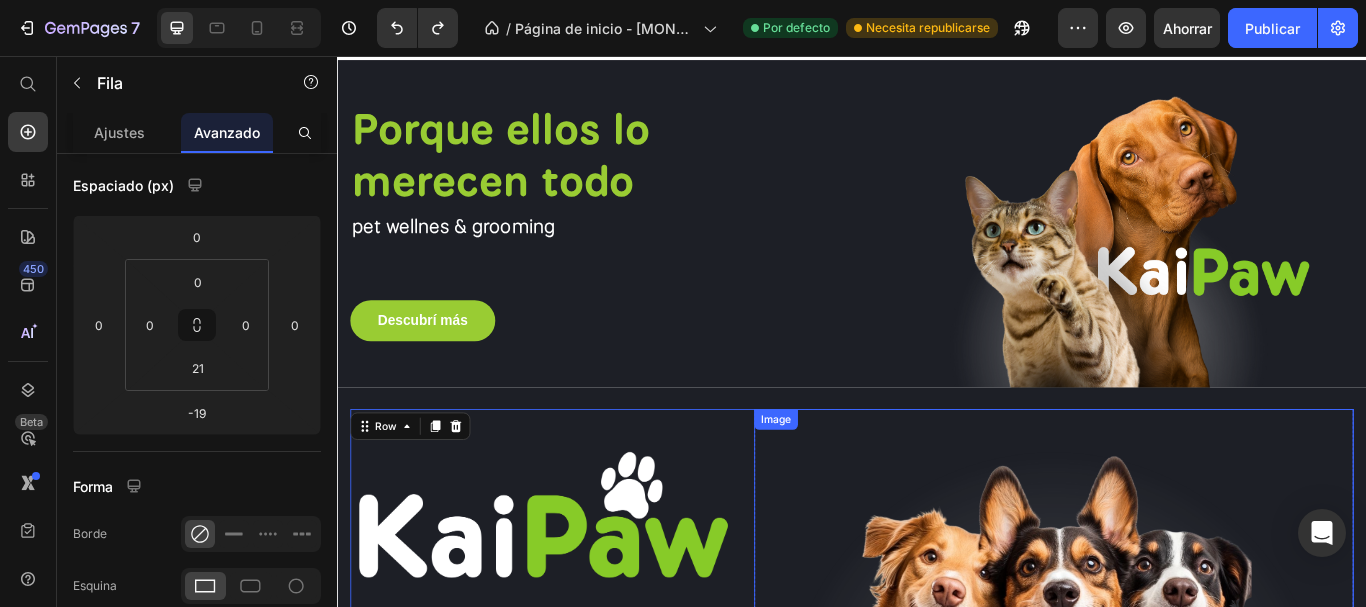 click at bounding box center [1172, 687] 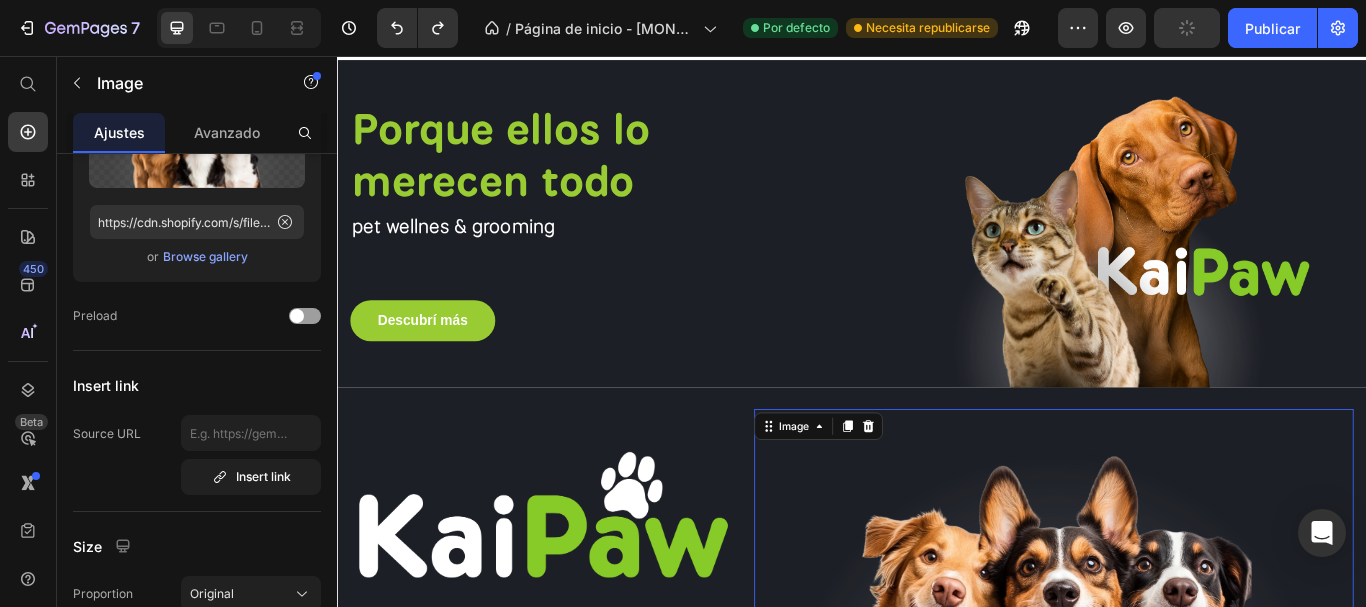scroll, scrollTop: 0, scrollLeft: 0, axis: both 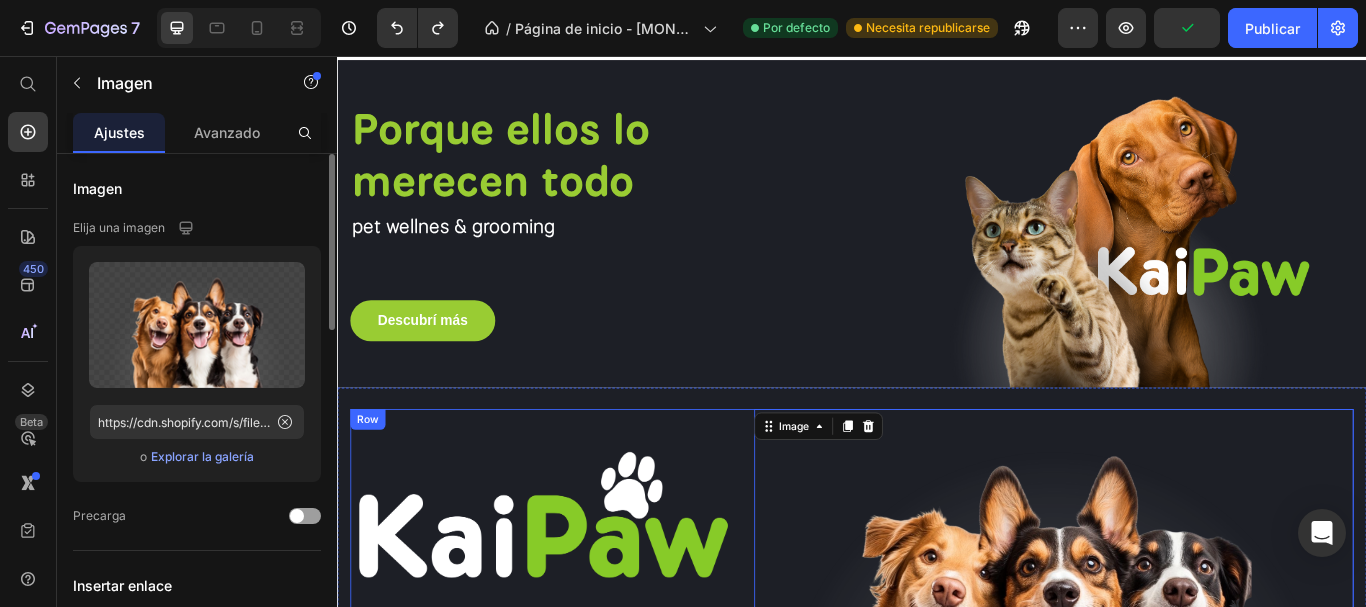 click on "Image   0 Row" at bounding box center [1172, 691] 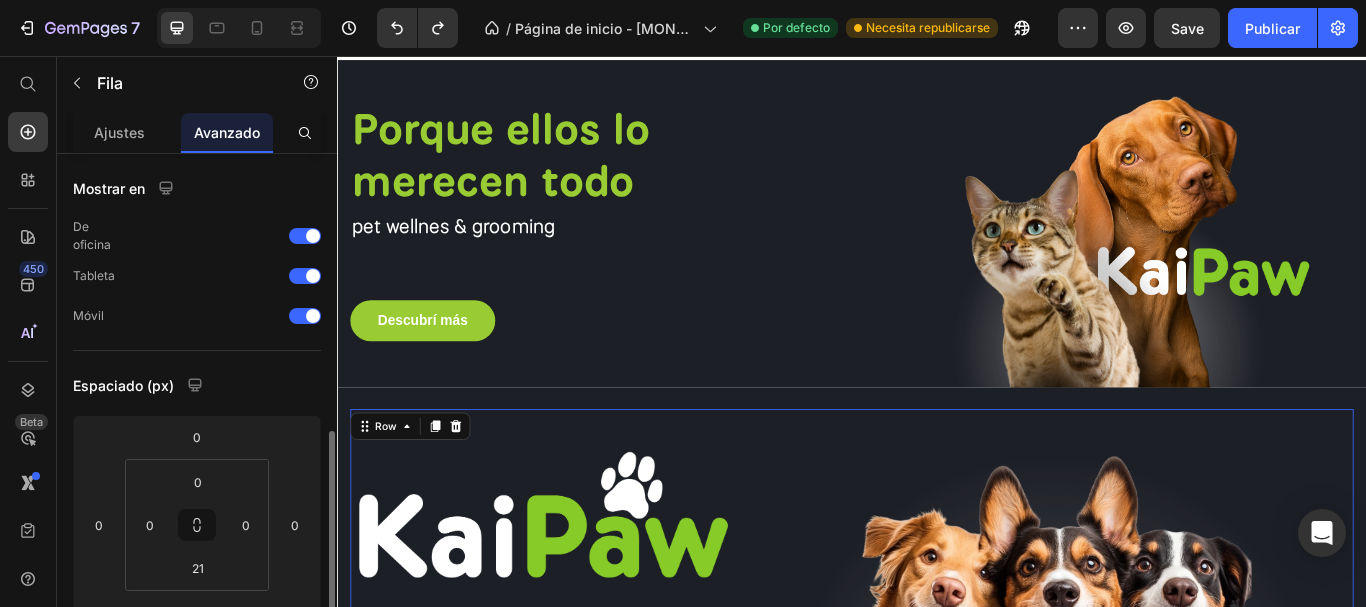 scroll, scrollTop: 200, scrollLeft: 0, axis: vertical 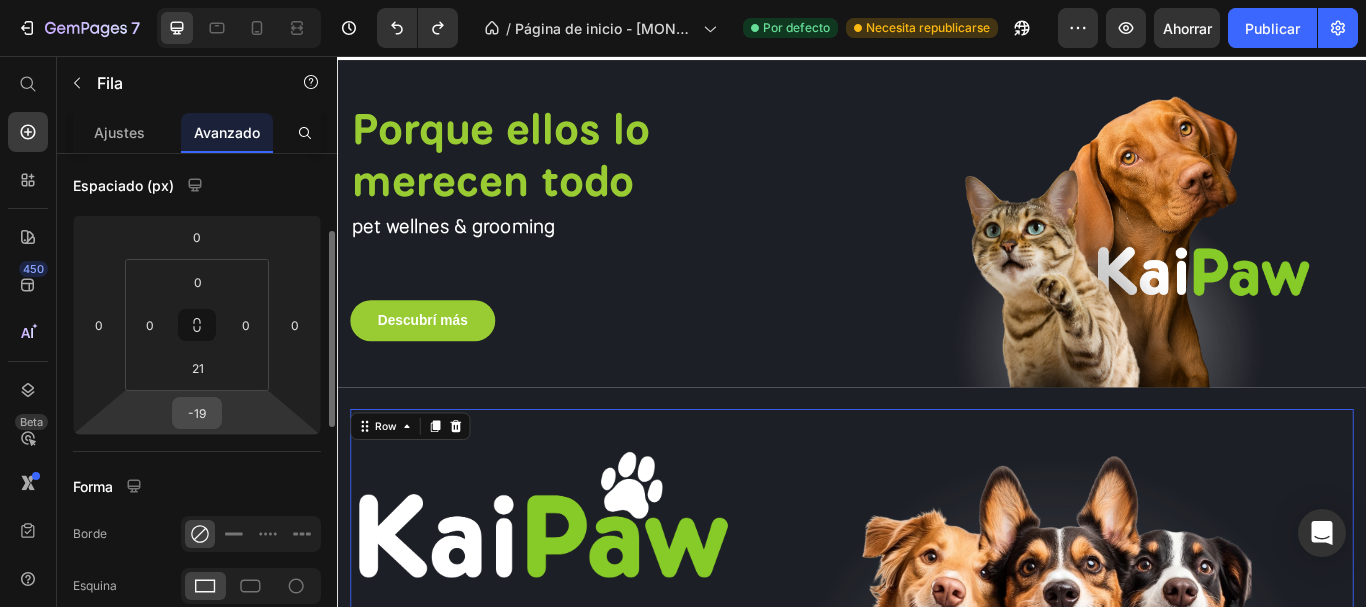 click on "-19" at bounding box center [197, 413] 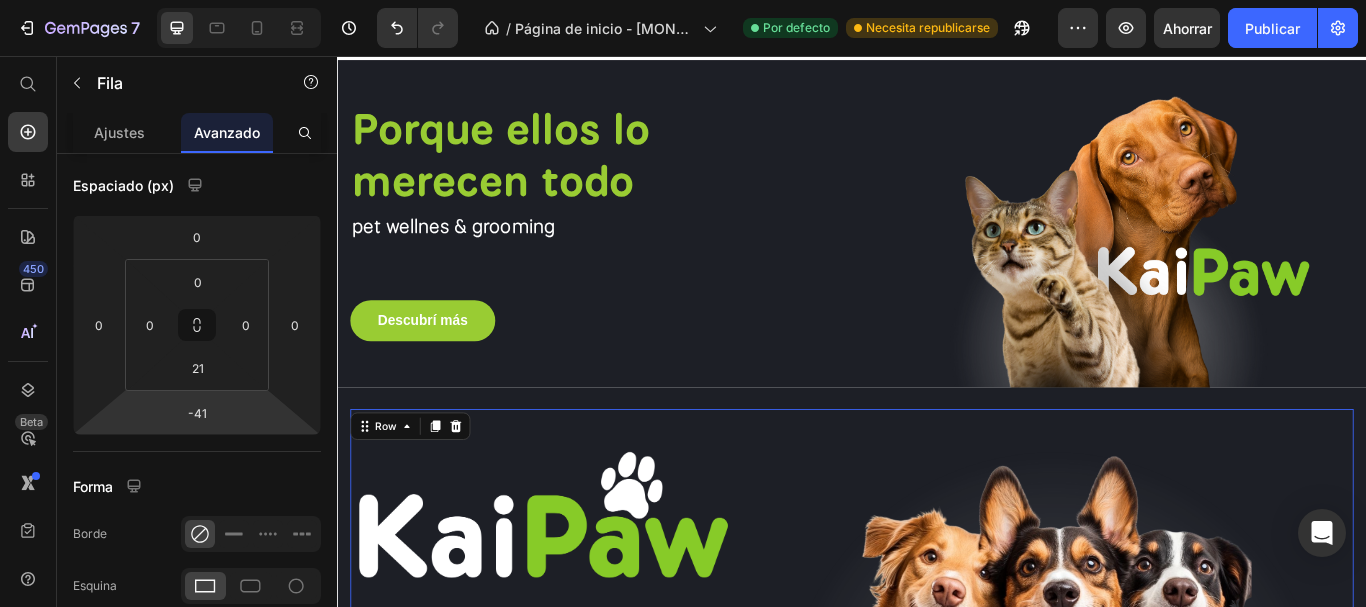 drag, startPoint x: 939, startPoint y: 567, endPoint x: 936, endPoint y: 524, distance: 43.104523 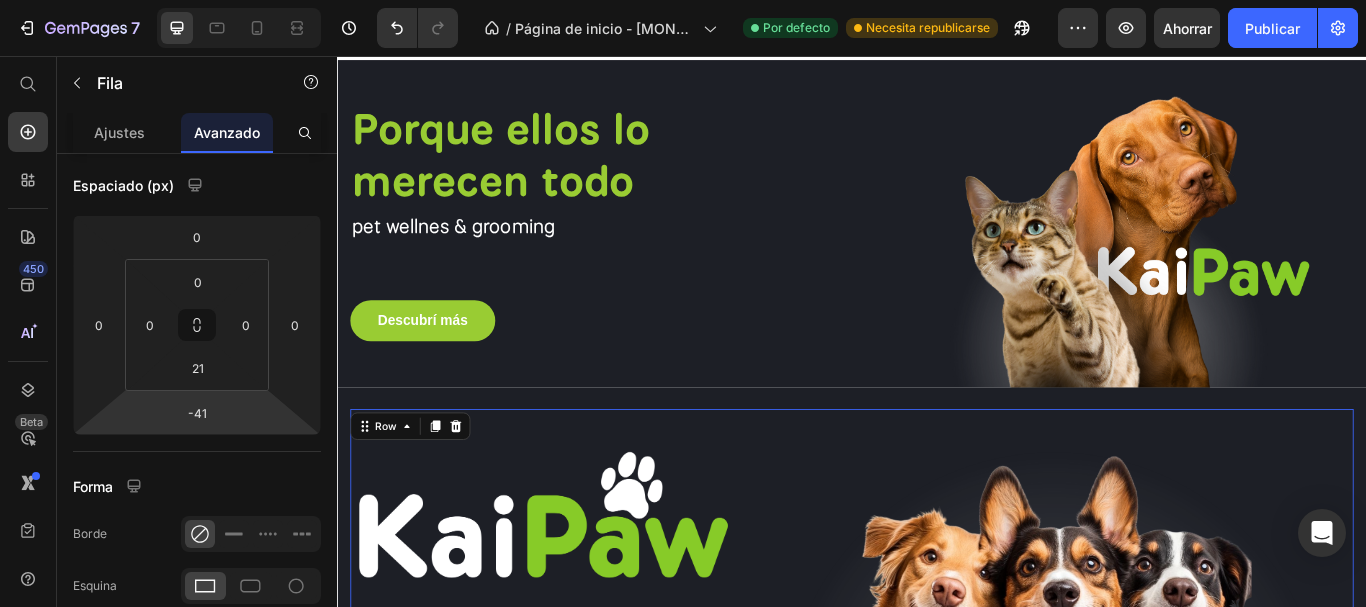 click on "Image pet wellnes & grooming   Text block Descubrí más Button Image Row Row   0" at bounding box center (937, 702) 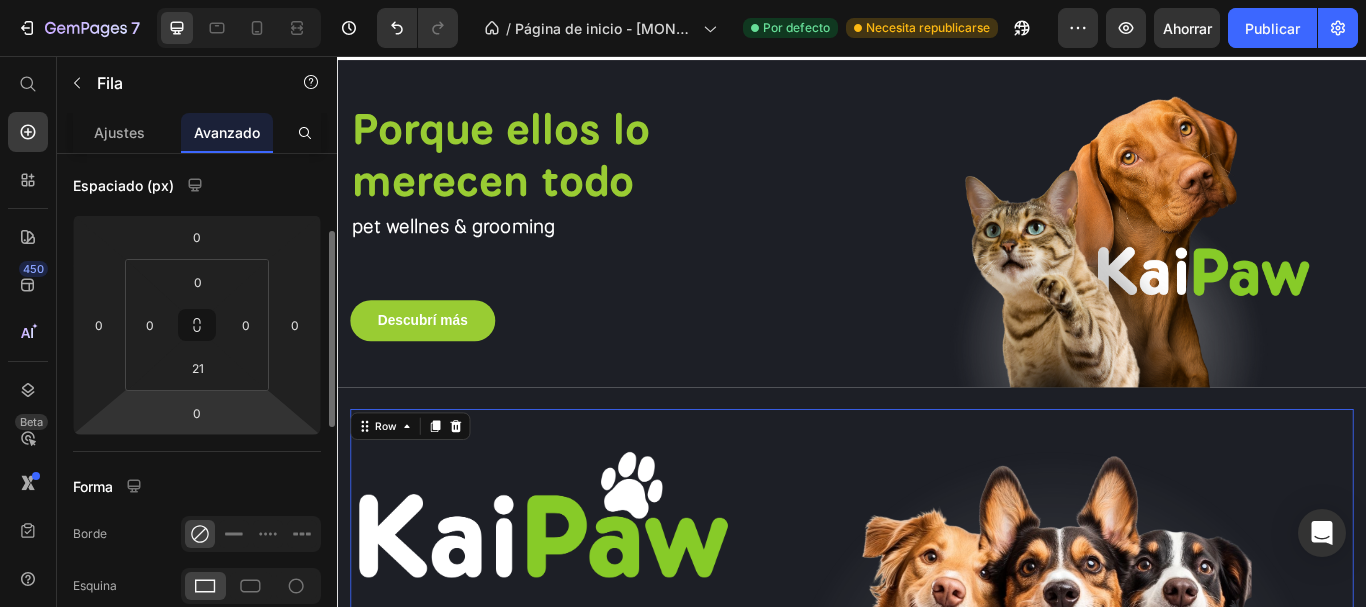 click on "[NUMBER] / Página de inicio - [MONTH] [DAY], [HOUR]:[MINUTE]:[SECOND] Por defecto Necesita republicarse Avance Ahorrar Publicar [NUMBER] Beta Empezar con Secciones Elementos Sección de héroes Detalle del producto Marcas Insignias de confianza Garantizar Desglose del producto Cómo utilizar Testimonios Comparar Manojo Preguntas frecuentes Prueba social Historia de la marca Lista de productos Recopilación Lista de blogs Contacto Sticky Añadir al carrito Pie de página personalizado Explorar la biblioteca [NUMBER] Disposición
Fila
Fila
Fila
Fila Texto
Título
Bloque de texto Botón
Botón
Botón" at bounding box center (683, 0) 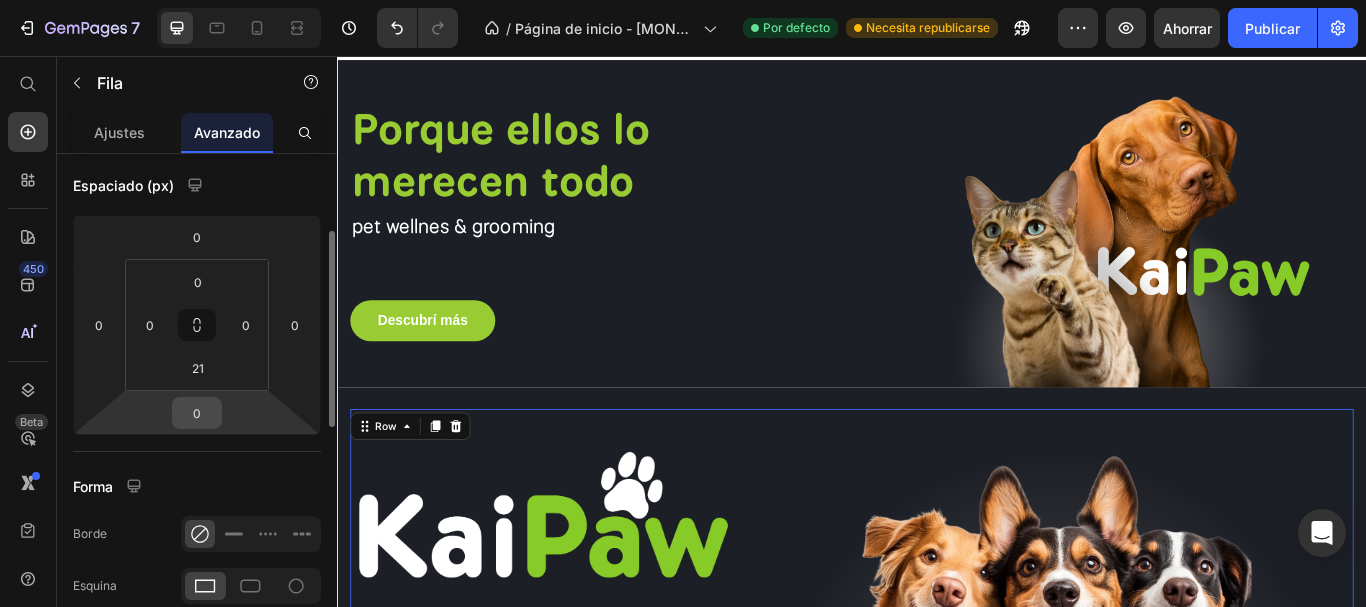 click on "0" at bounding box center [197, 413] 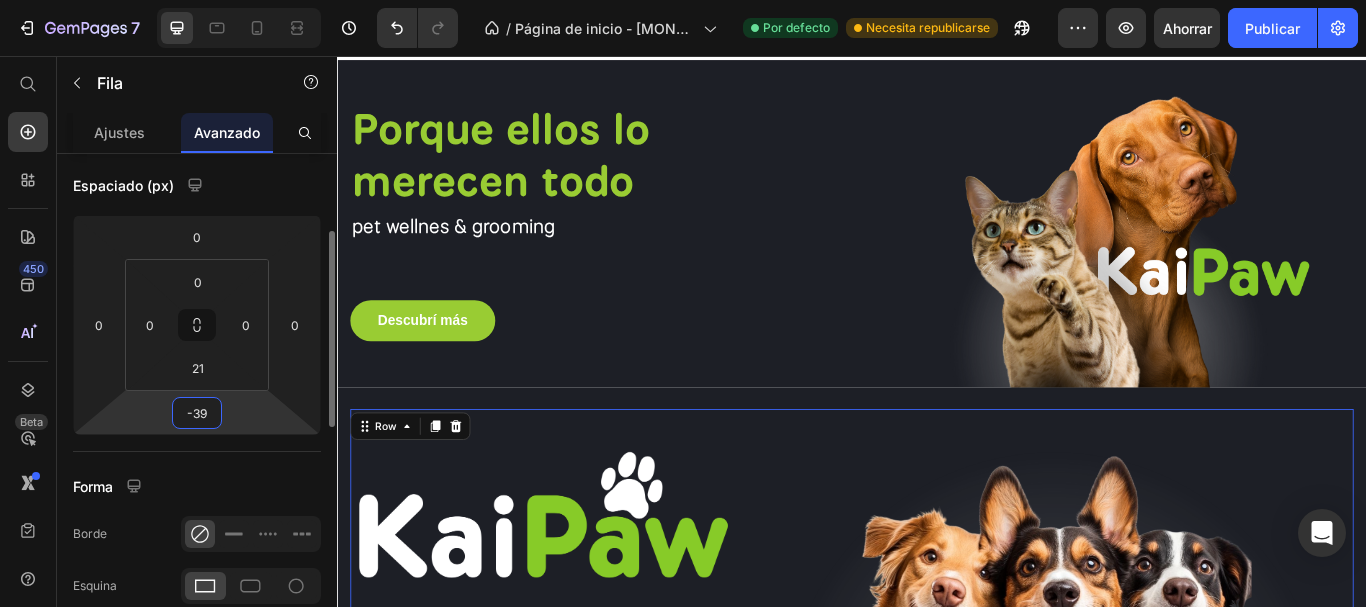 type on "-40" 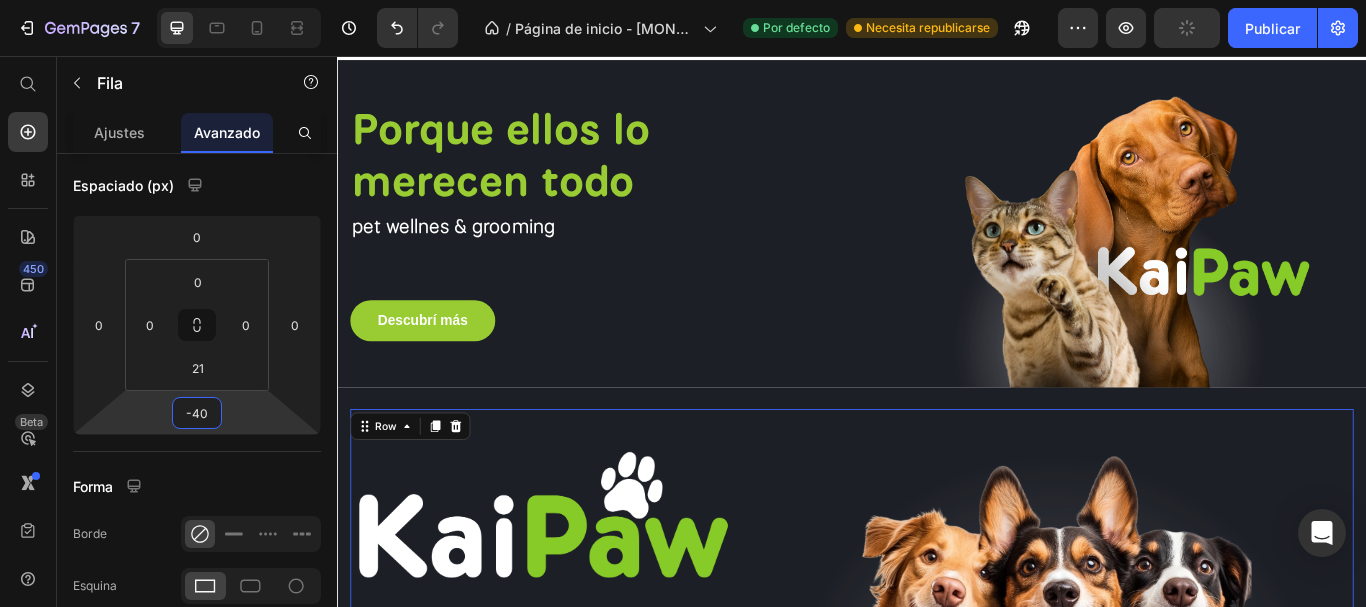 click on "Drop element here Section 4" at bounding box center (937, 958) 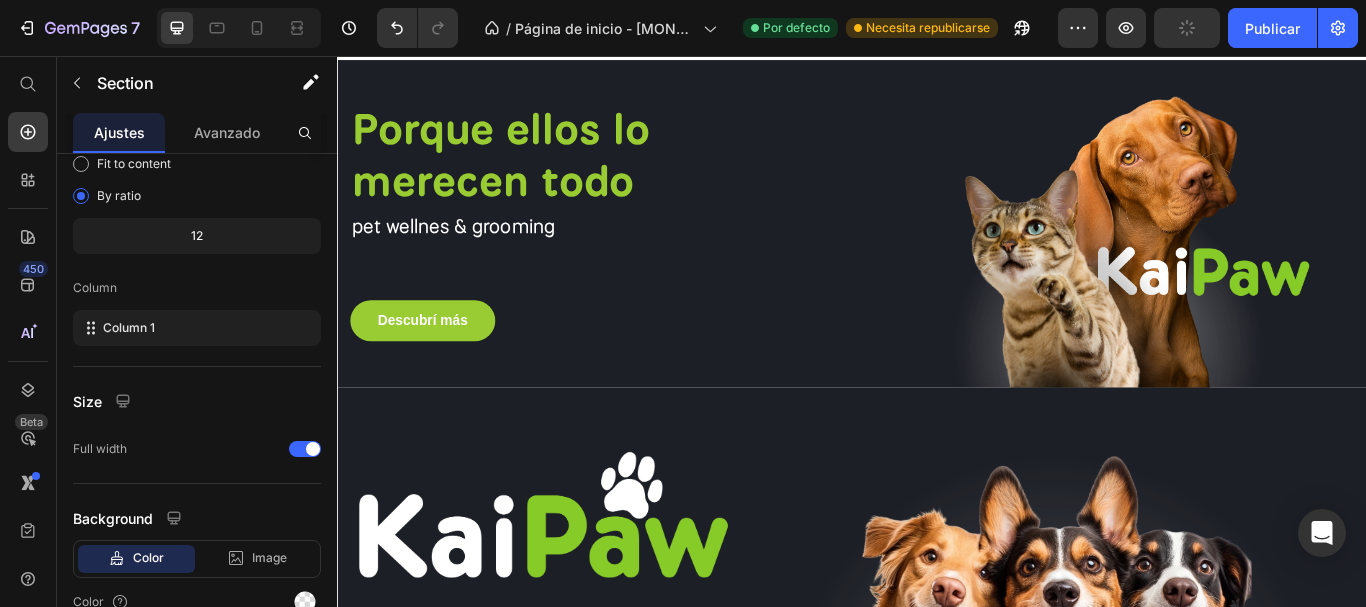 scroll, scrollTop: 0, scrollLeft: 0, axis: both 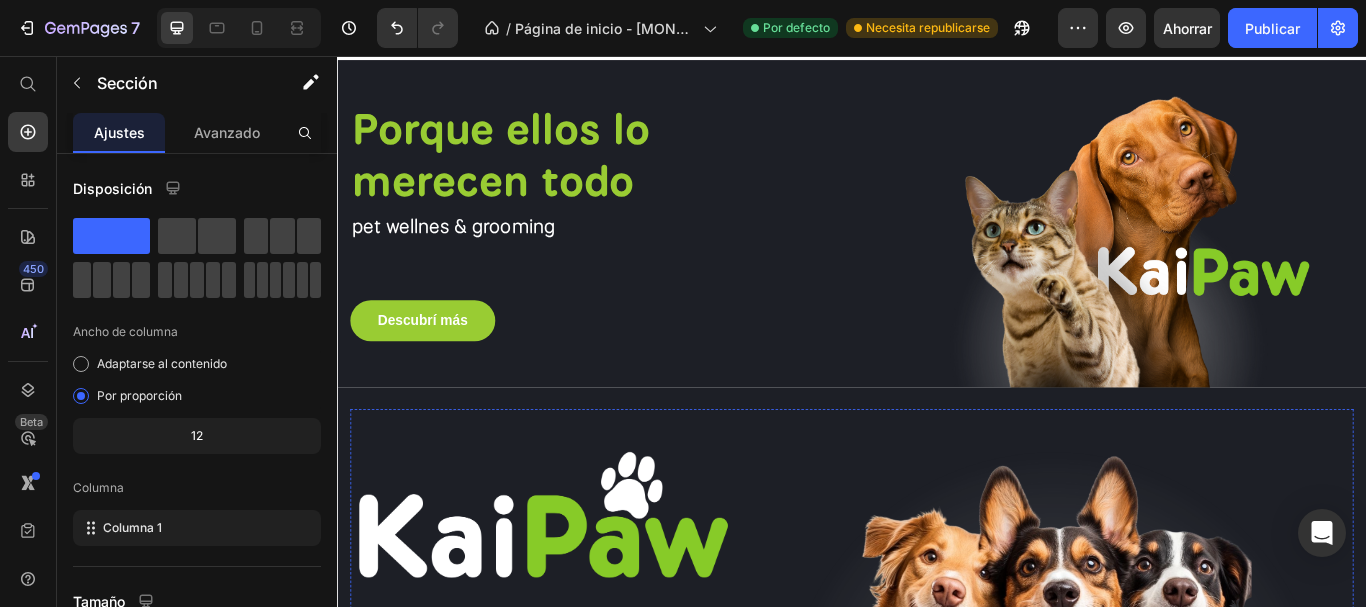 click on "Descubrí más Button" at bounding box center [572, 875] 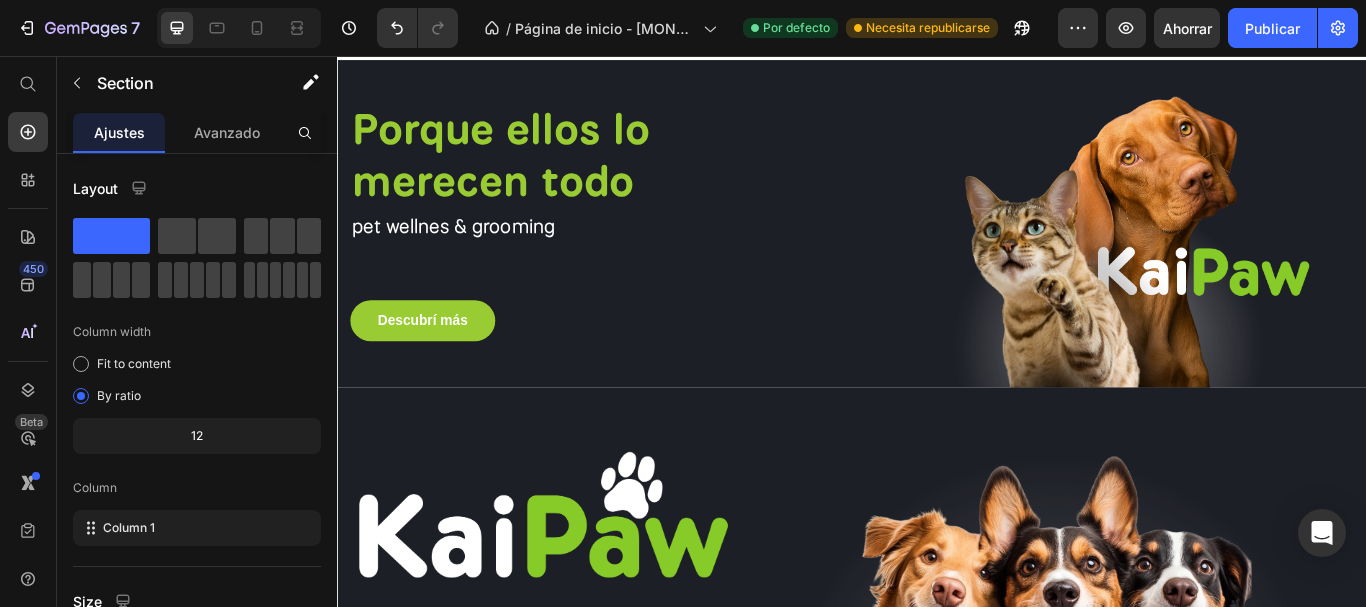 click on "Drop element here Section 4" at bounding box center [937, 958] 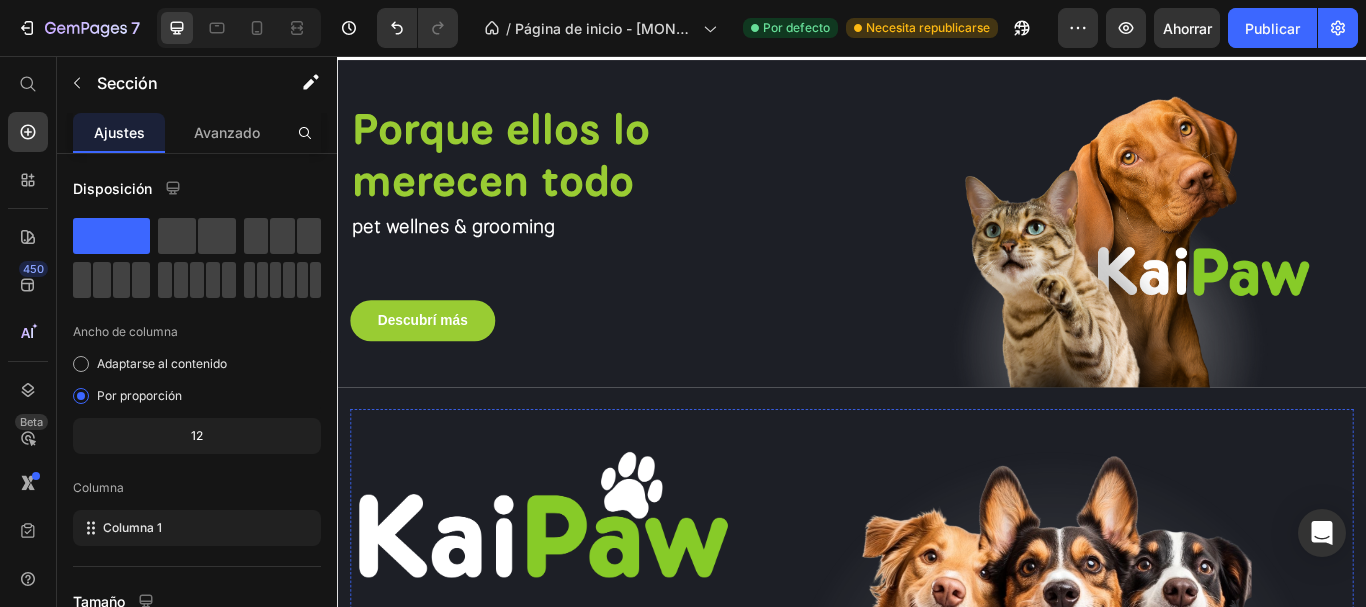 click on "Descubrí más Button" at bounding box center (572, 875) 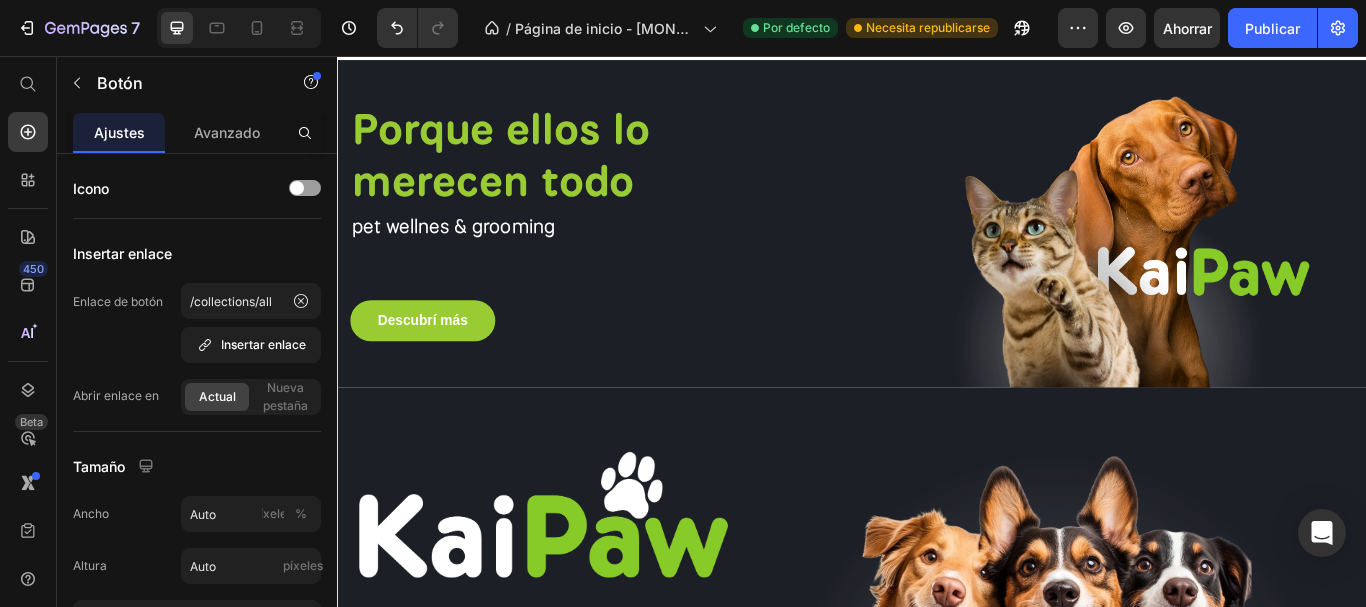 drag, startPoint x: 570, startPoint y: 538, endPoint x: 571, endPoint y: 513, distance: 25.019993 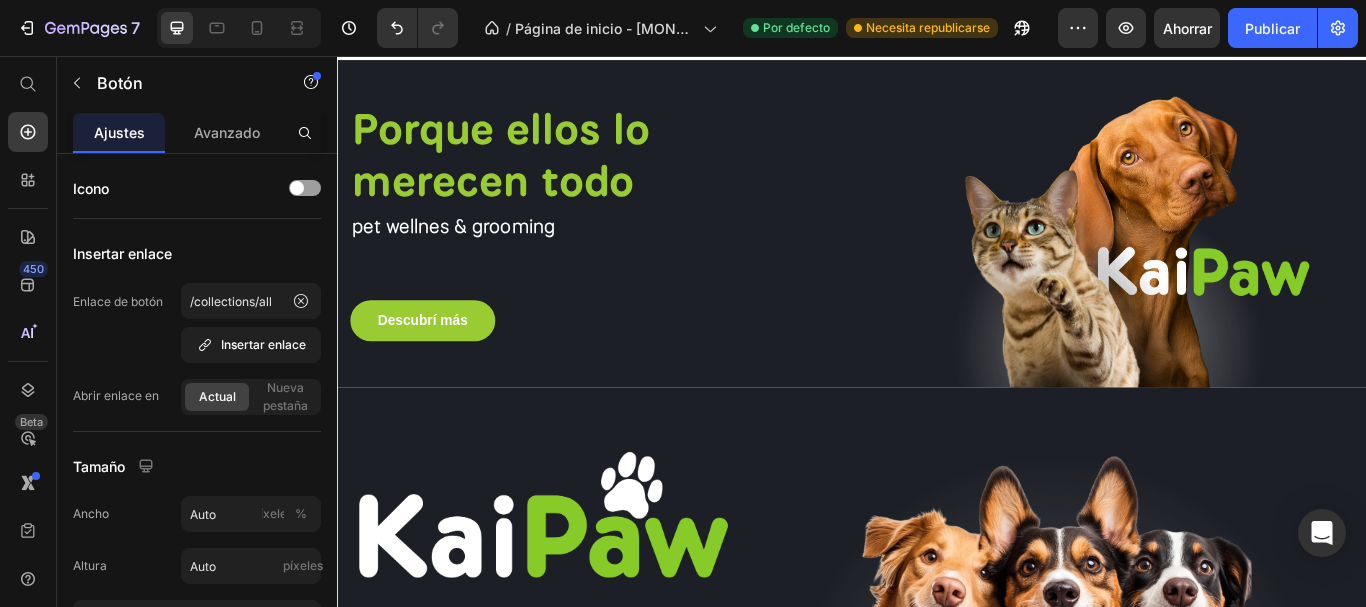 click at bounding box center (573, 913) 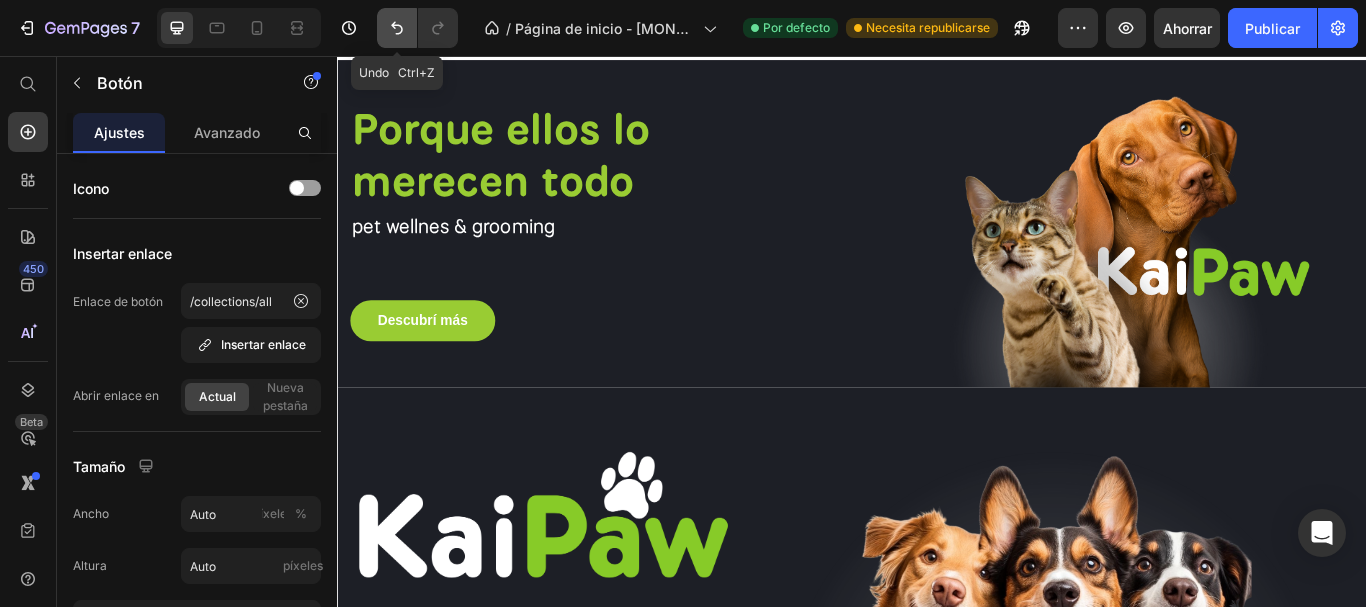 click 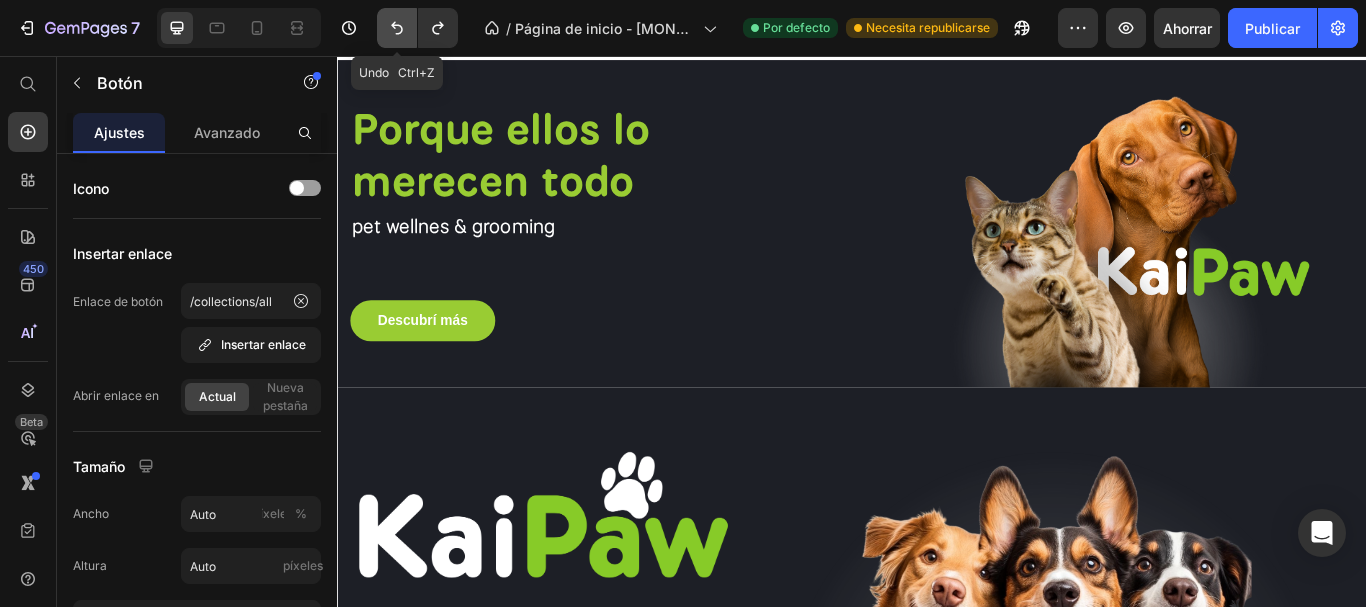 click 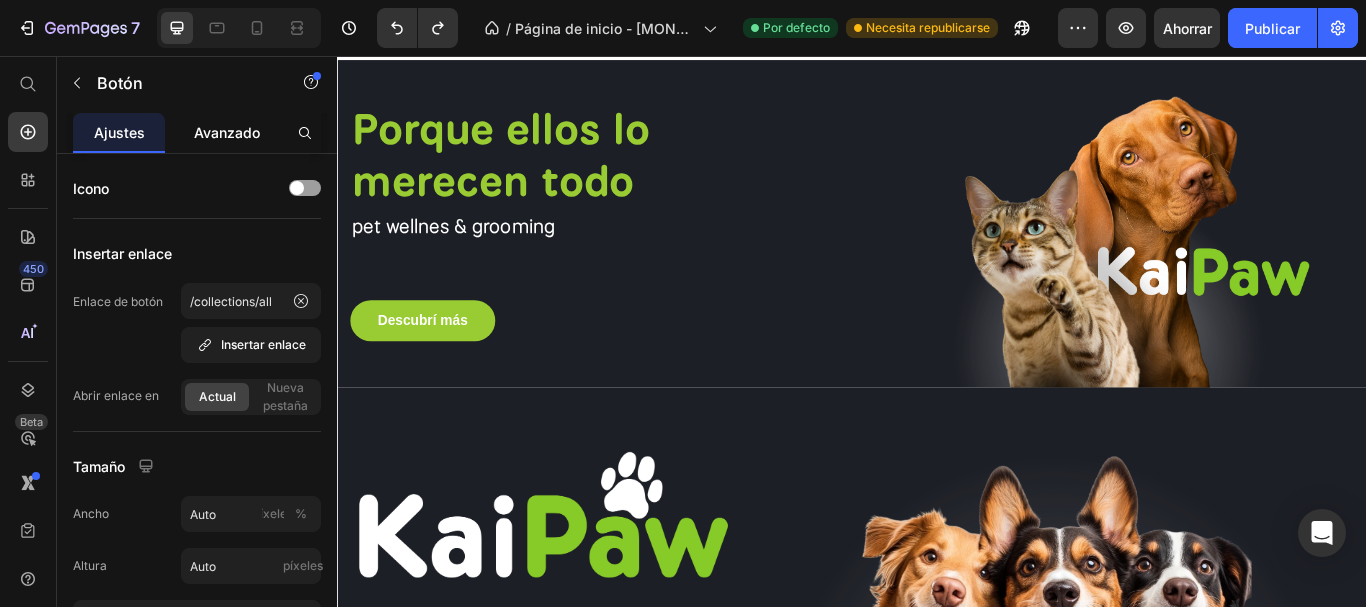 click on "Avanzado" 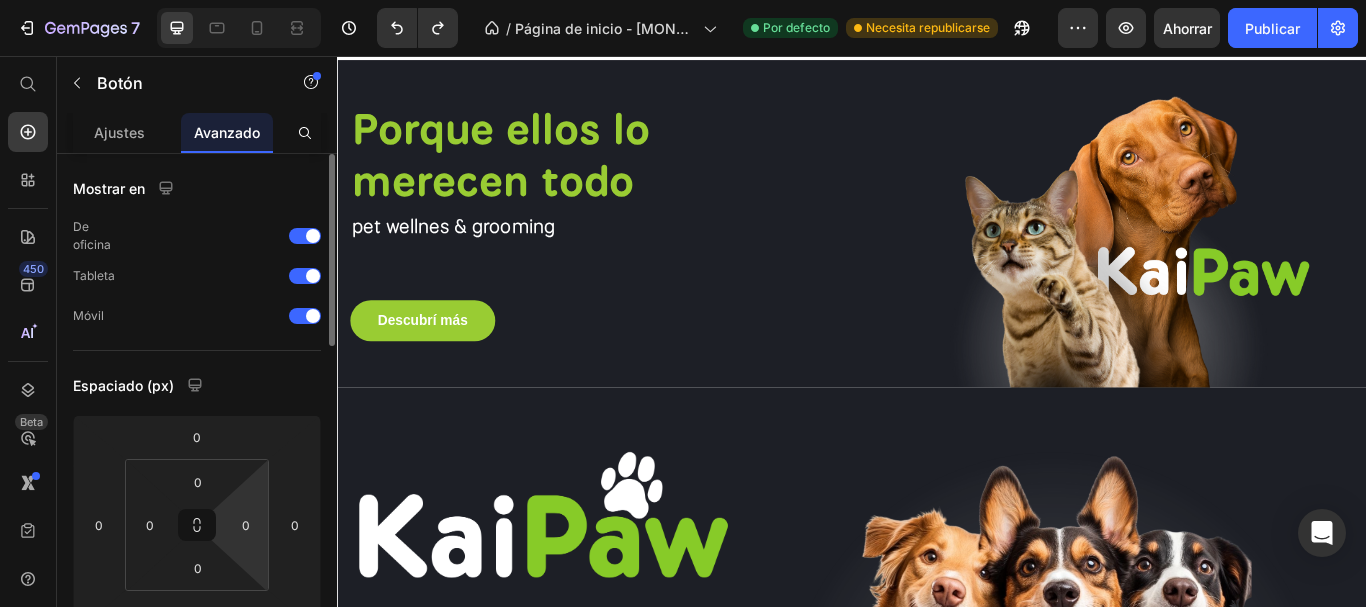 scroll, scrollTop: 300, scrollLeft: 0, axis: vertical 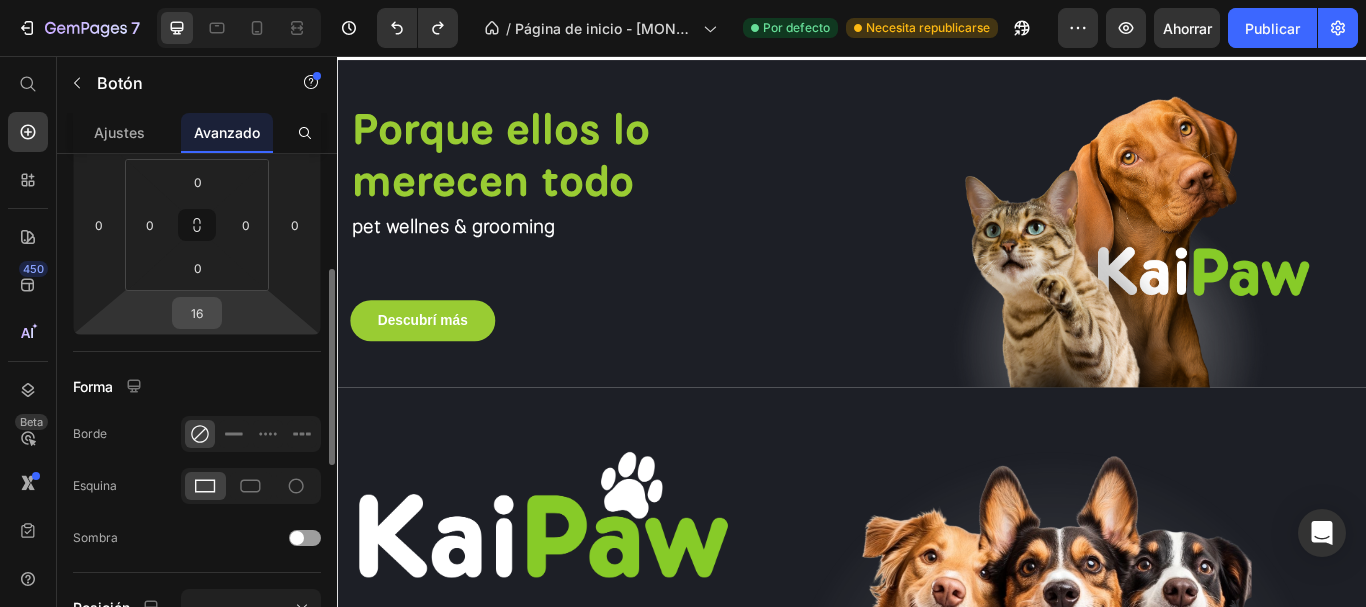 click on "16" at bounding box center [197, 313] 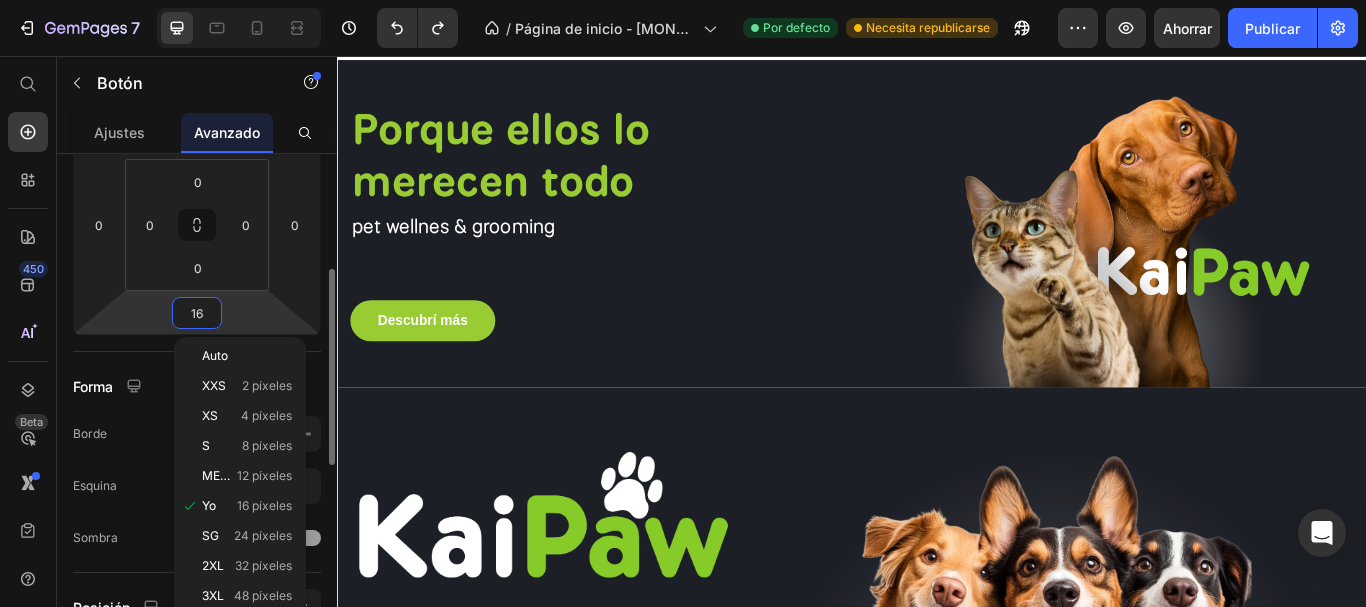 type on "0" 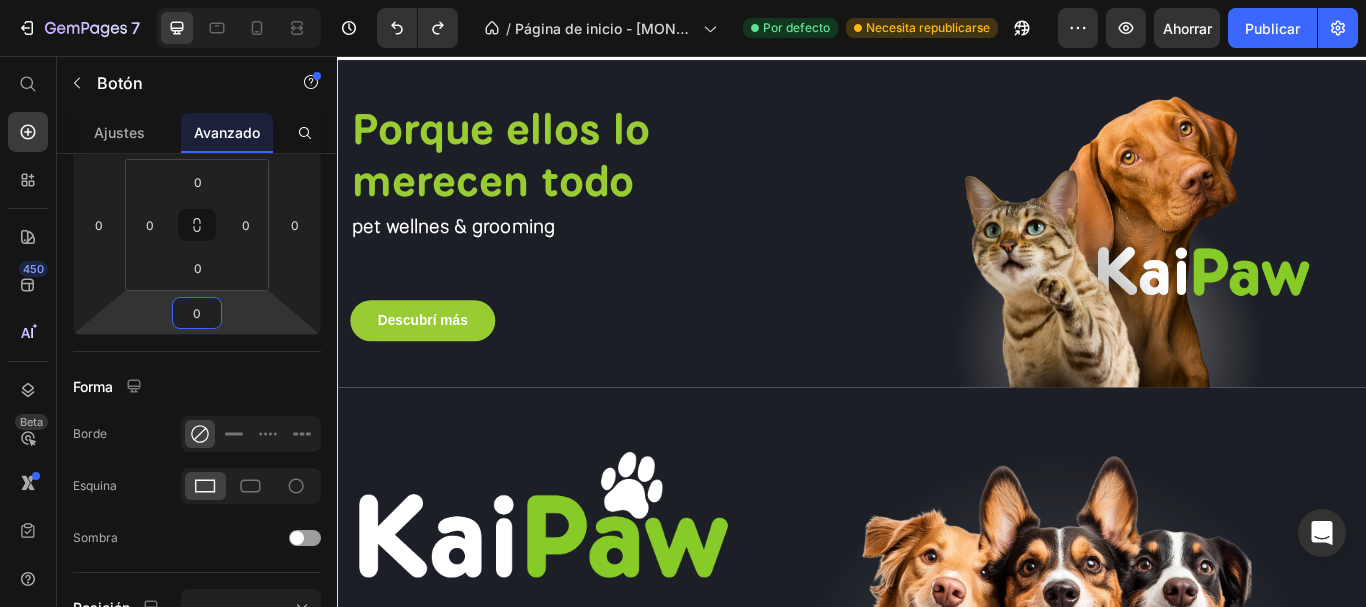 click on "Drop element here Section 4" at bounding box center [937, 949] 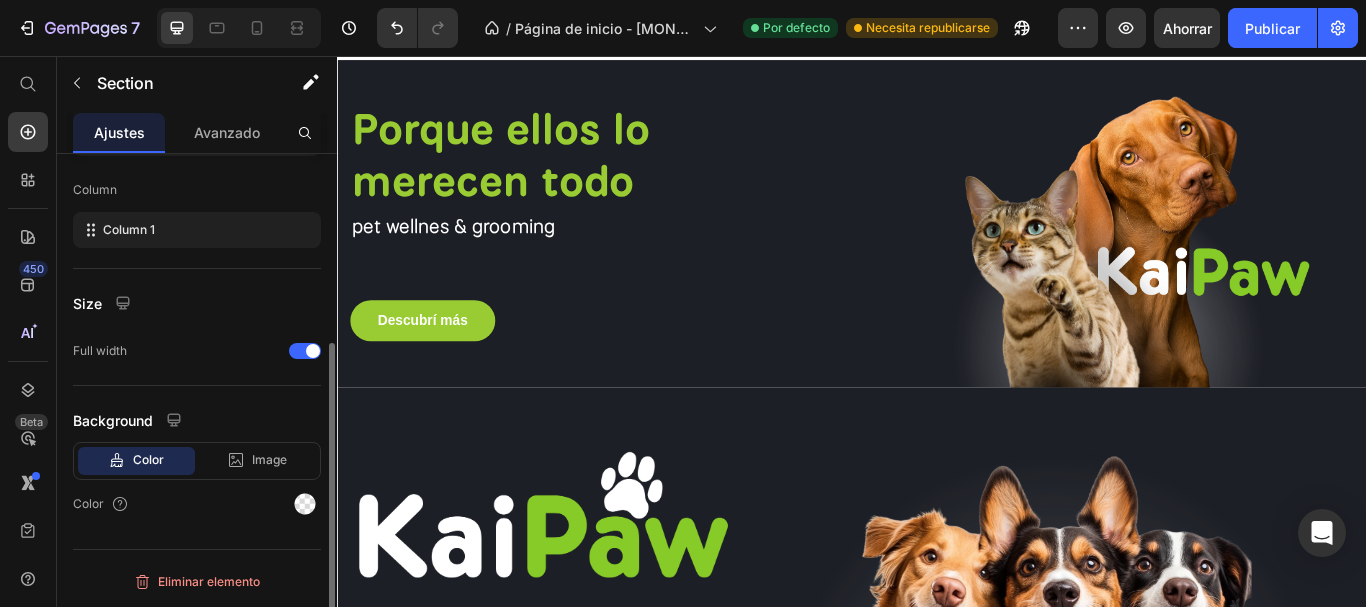 scroll, scrollTop: 0, scrollLeft: 0, axis: both 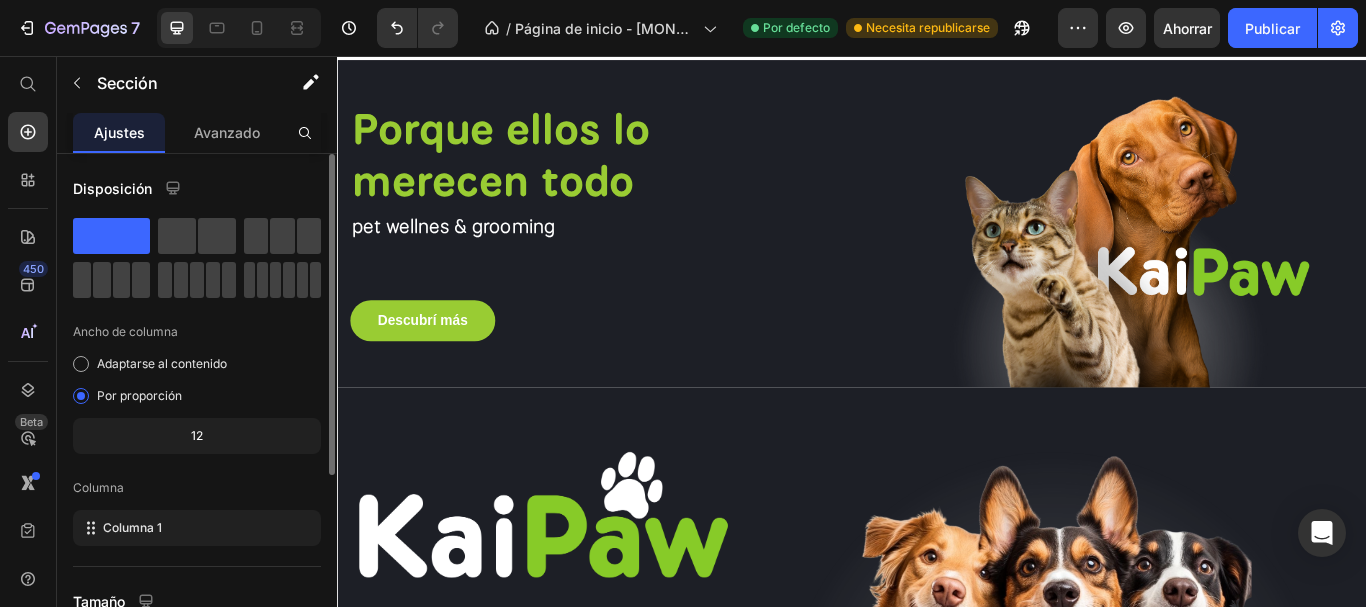 click at bounding box center [1172, 687] 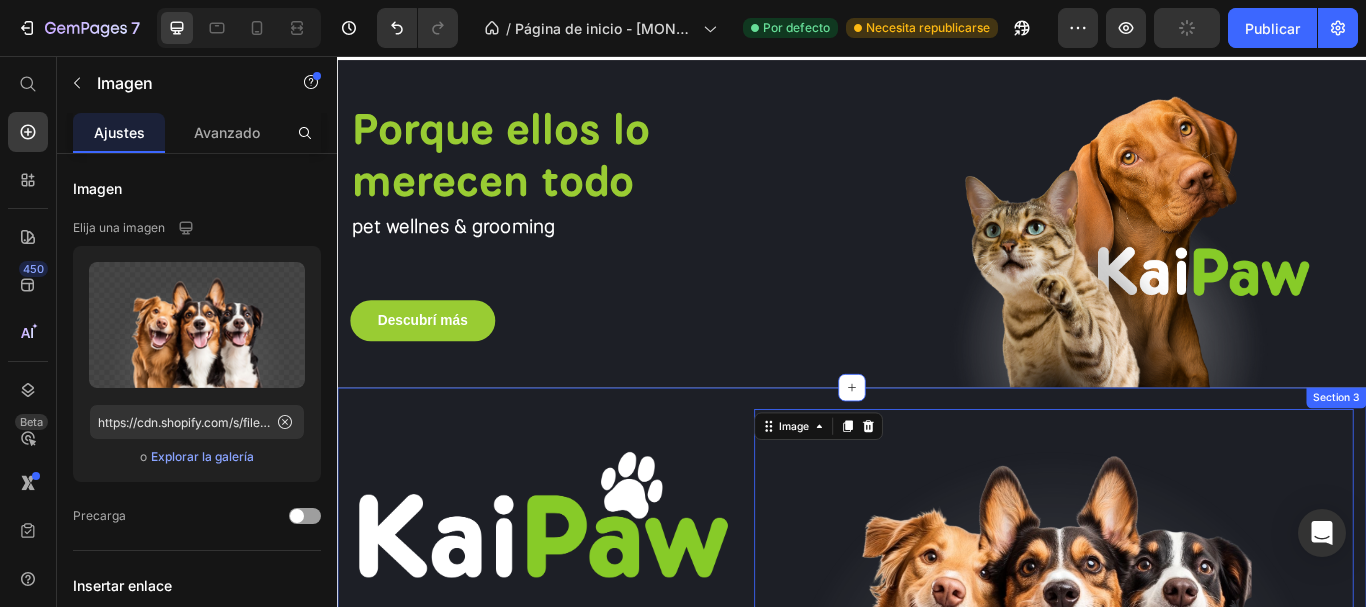 click on "Image pet wellnes & grooming   Text block Descubrí más Button Image   0 Row Row Section 3" at bounding box center [937, 665] 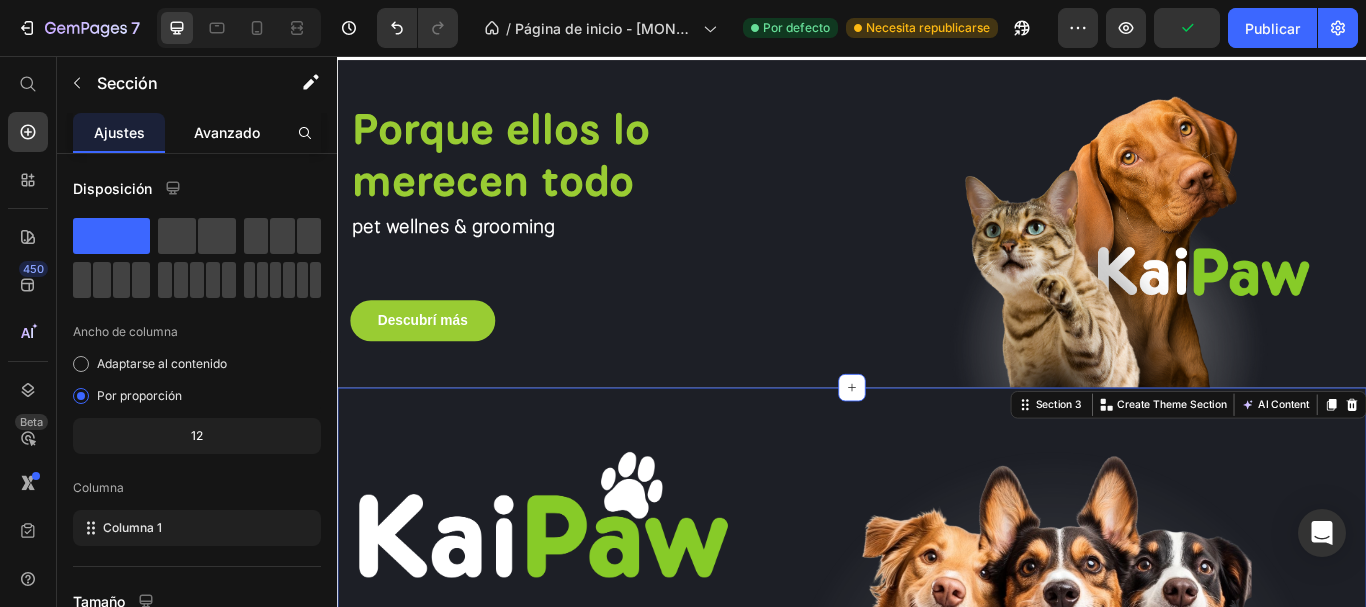 click on "Avanzado" at bounding box center [227, 132] 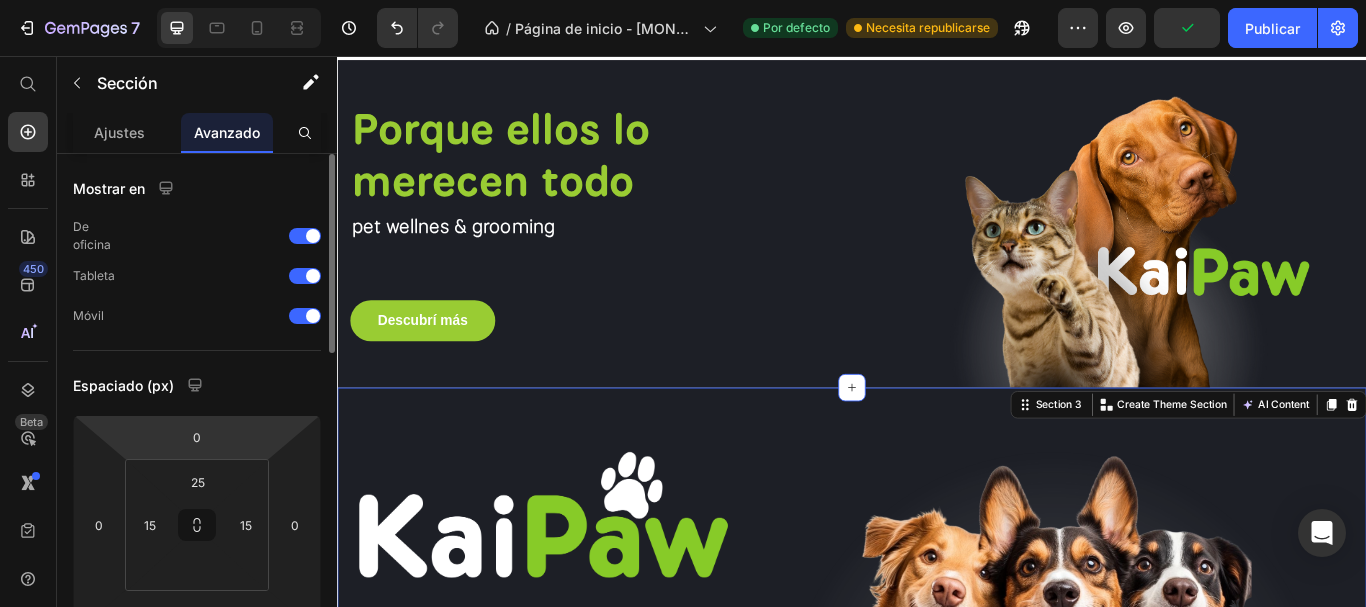scroll, scrollTop: 100, scrollLeft: 0, axis: vertical 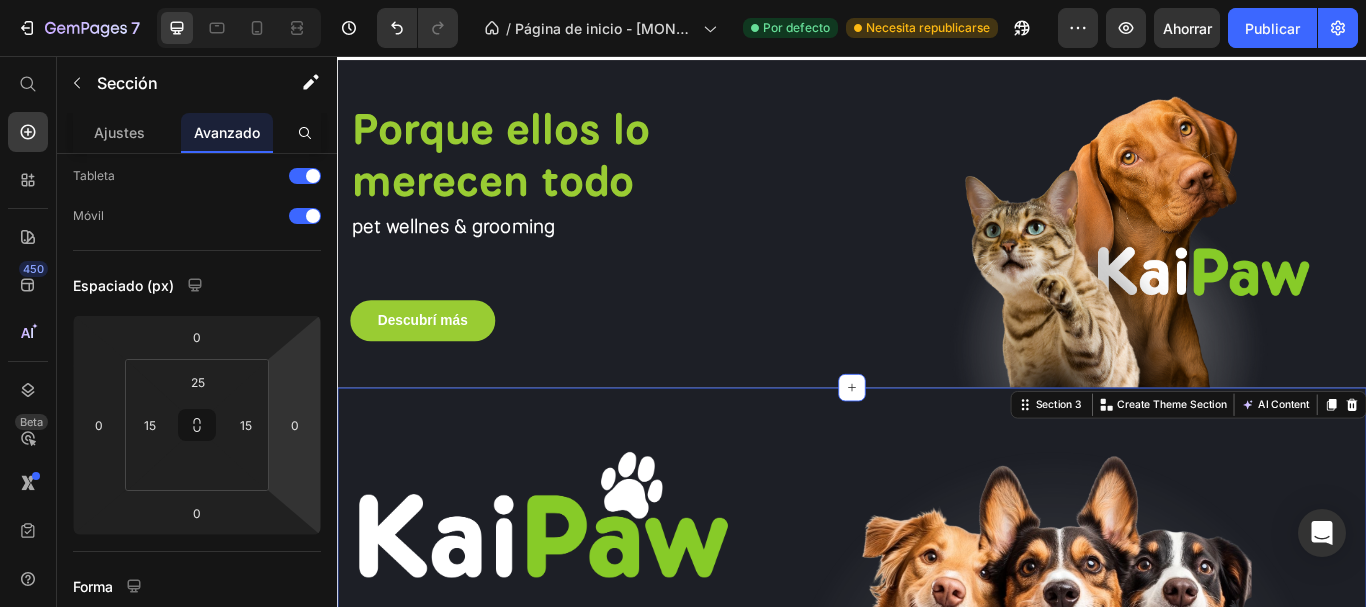 click on "Drop element here" at bounding box center [937, 949] 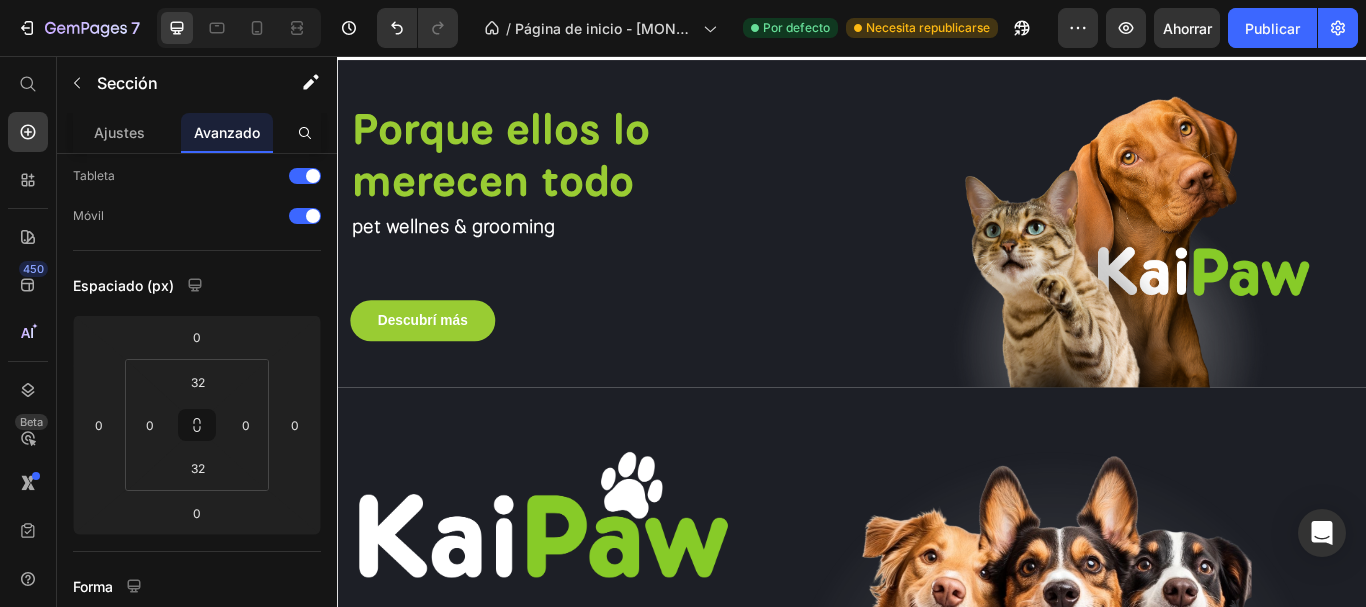 click on "Drop element here Section 4   You can create reusable sections Create Theme Section AI Content Write with GemAI What would you like to describe here? Tone and Voice Persuasive Product Show more Generate" at bounding box center [937, 949] 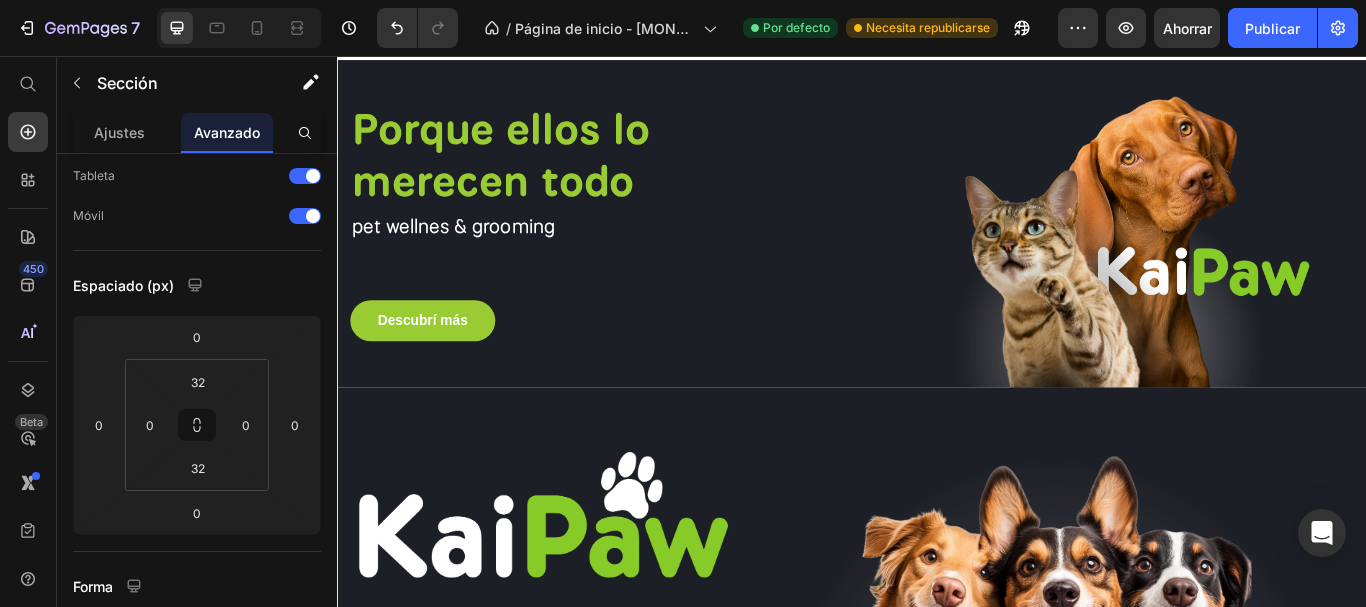 click on "Drop element here Section 4   You can create reusable sections Create Theme Section AI Content Write with GemAI What would you like to describe here? Tone and Voice Persuasive Product Show more Generate" at bounding box center [937, 949] 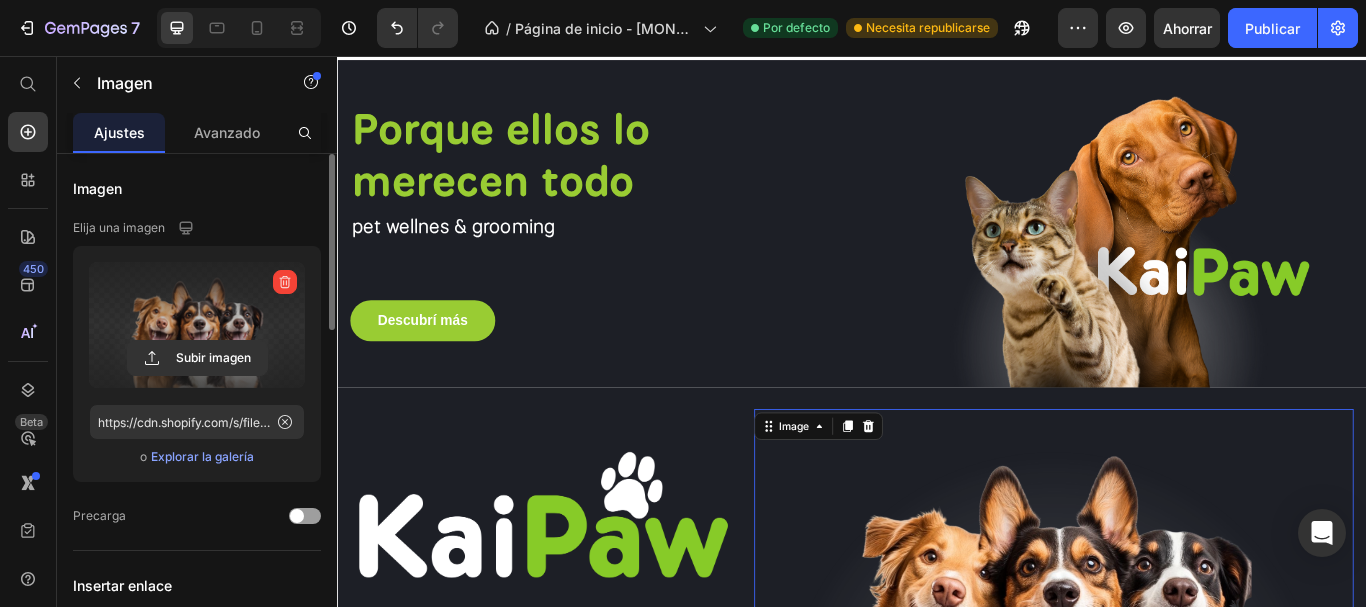 scroll, scrollTop: 100, scrollLeft: 0, axis: vertical 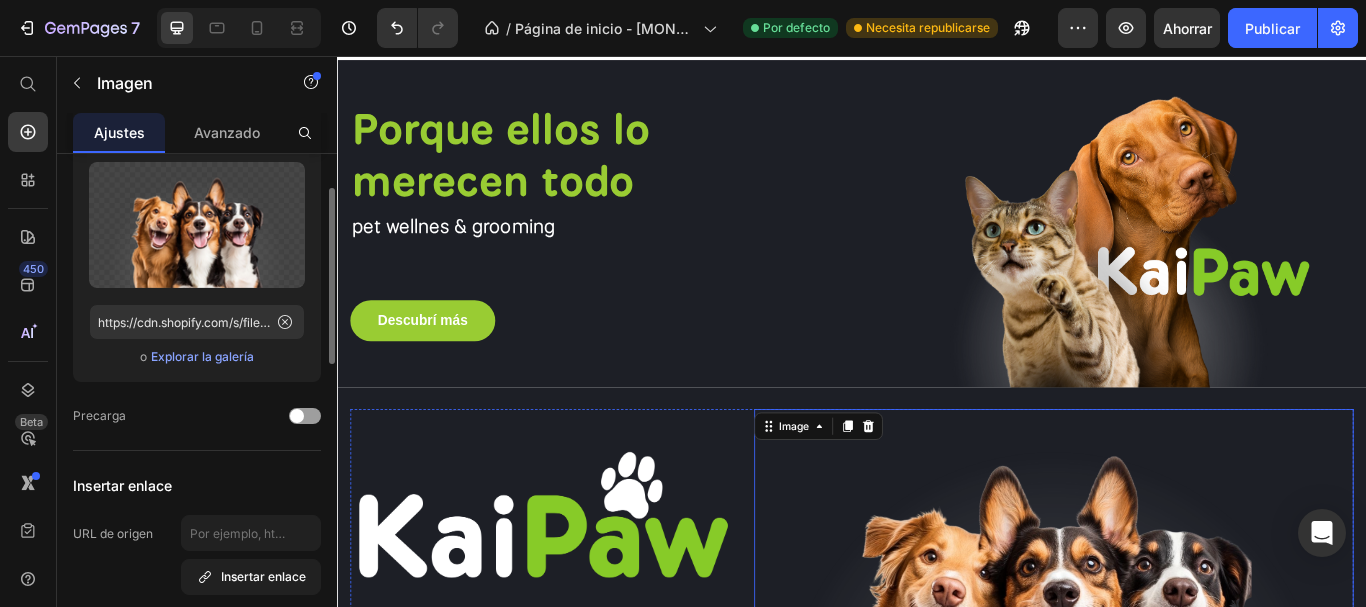 click on "Descubrí más Button" at bounding box center [572, 875] 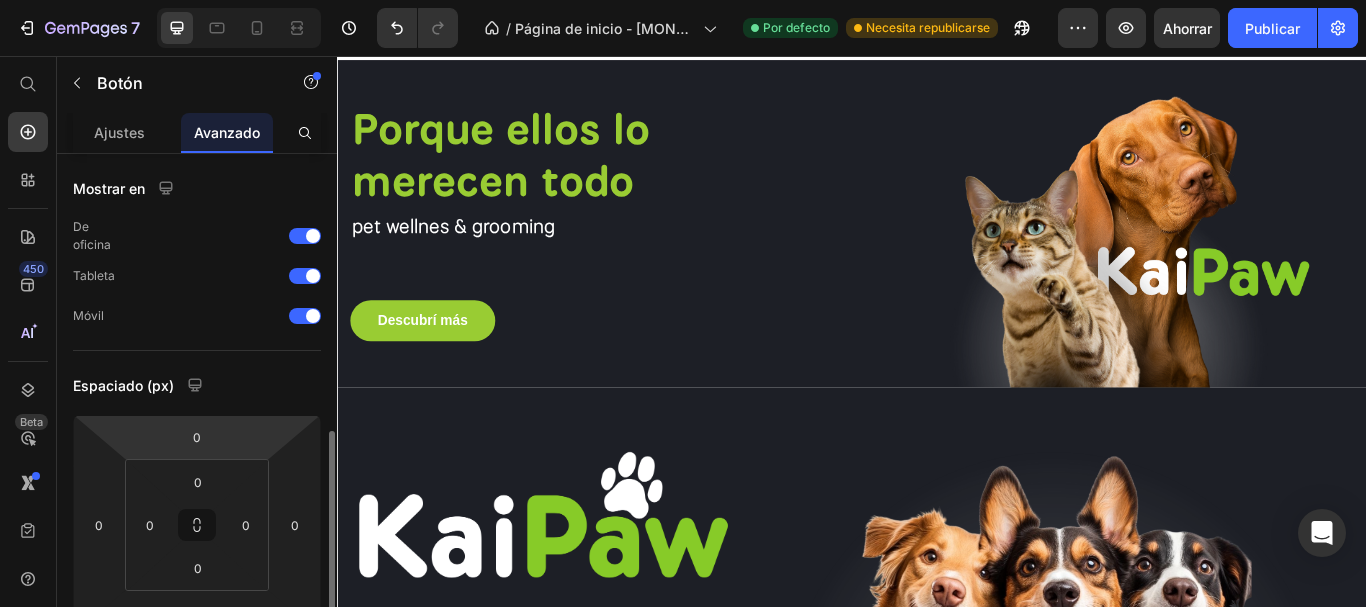 scroll, scrollTop: 200, scrollLeft: 0, axis: vertical 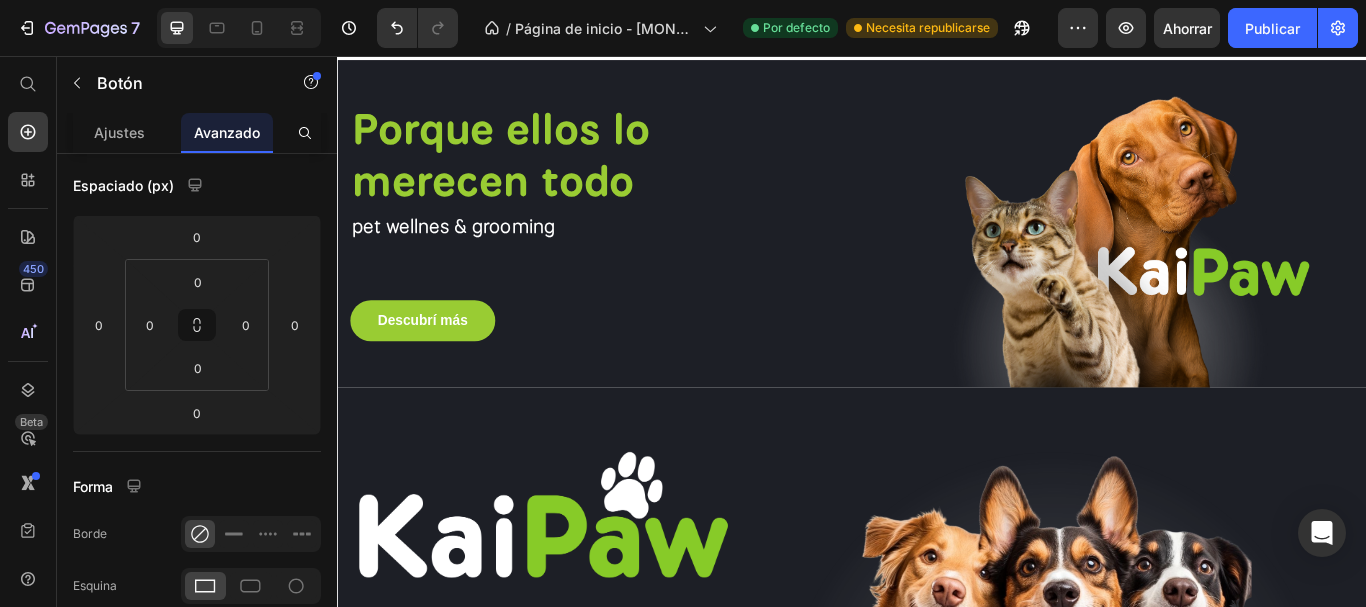 click on "Drop element here Section 4" at bounding box center [937, 949] 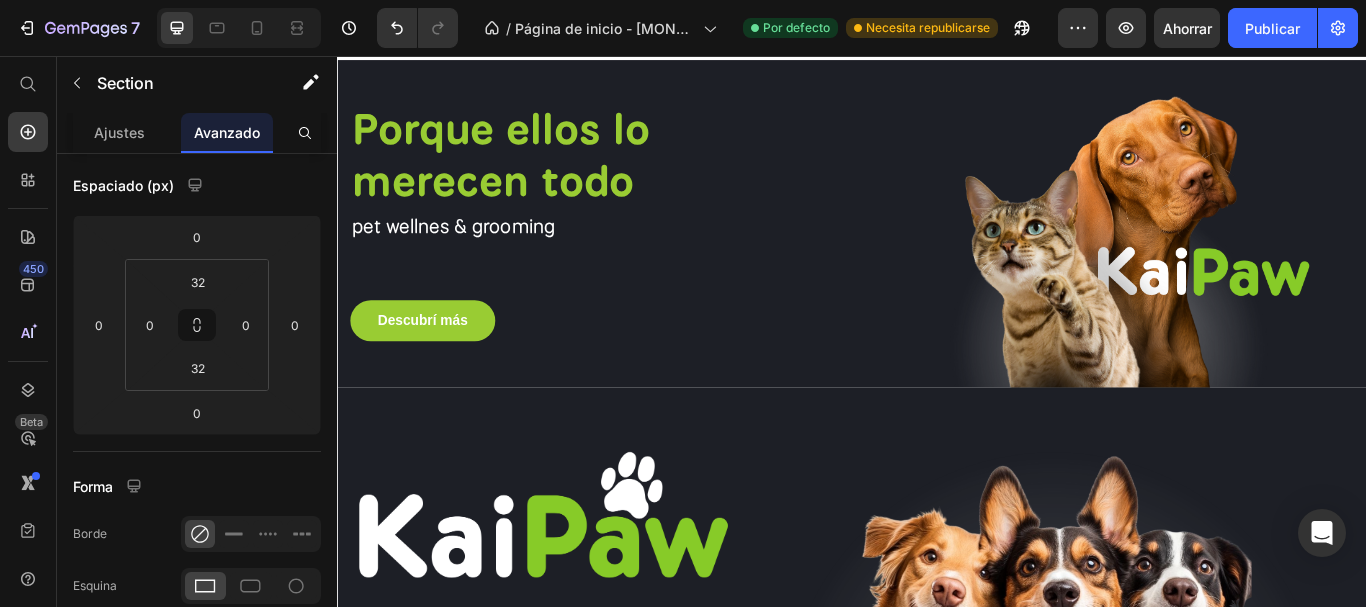 scroll, scrollTop: 0, scrollLeft: 0, axis: both 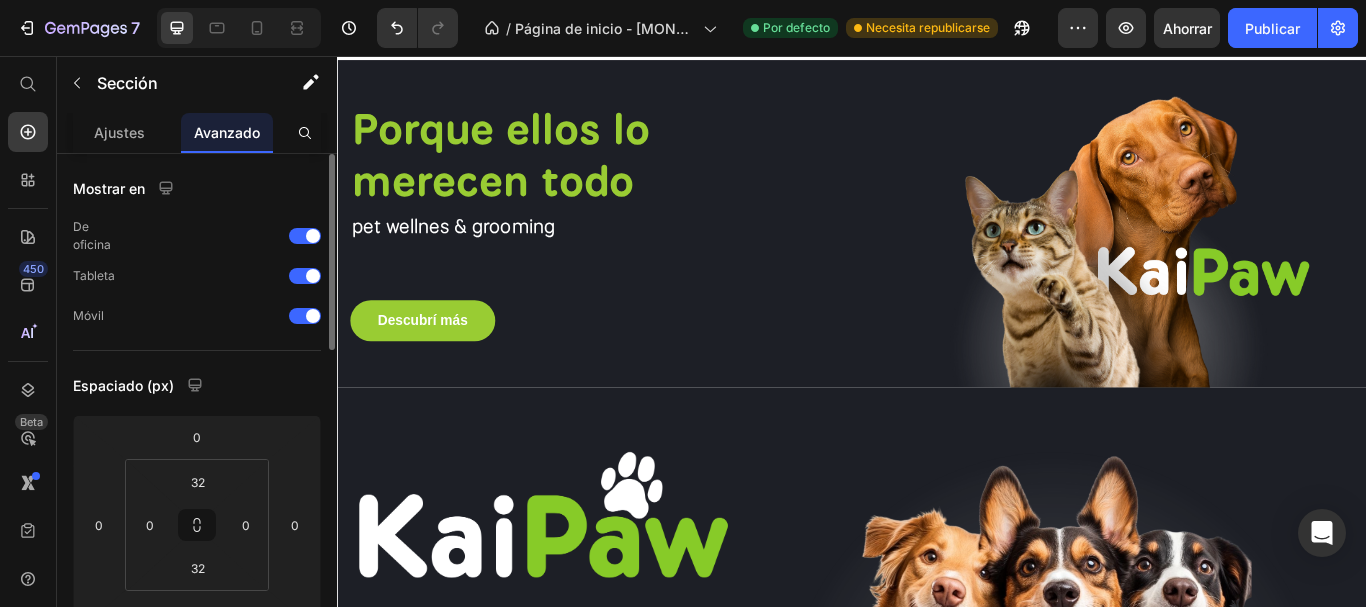 click at bounding box center (1172, 687) 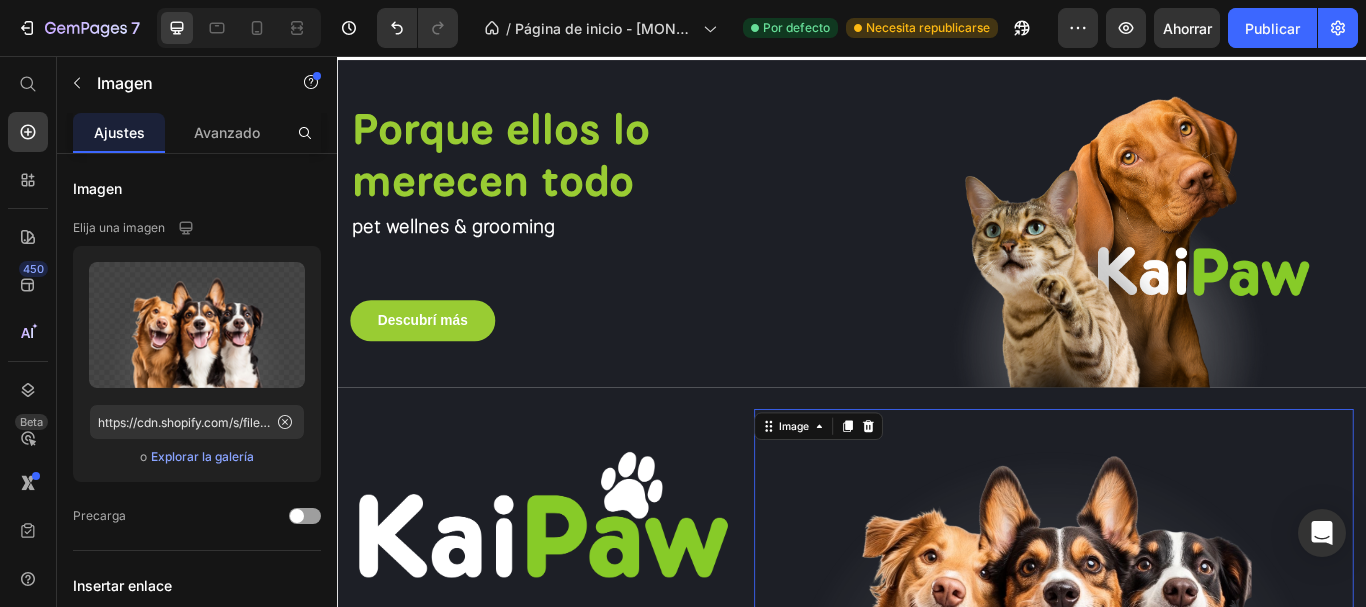 click 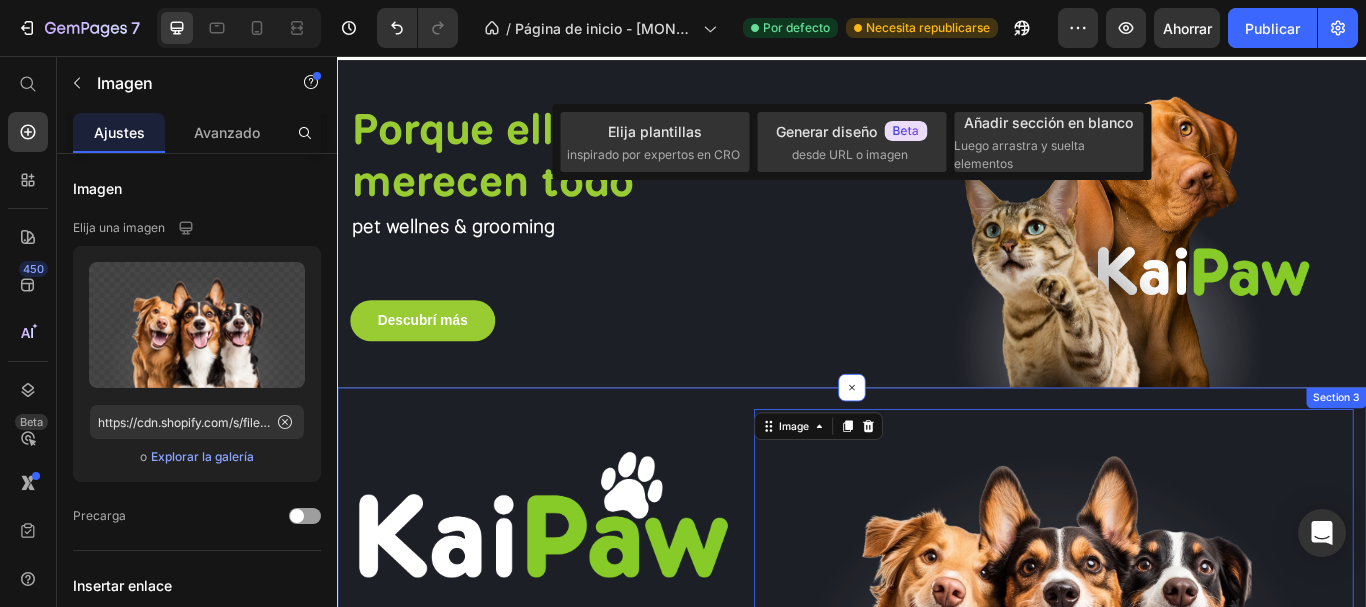 click on "Image pet wellnes & grooming   Text block Descubrí más Button Image   0 Row Row Section 3" at bounding box center (937, 665) 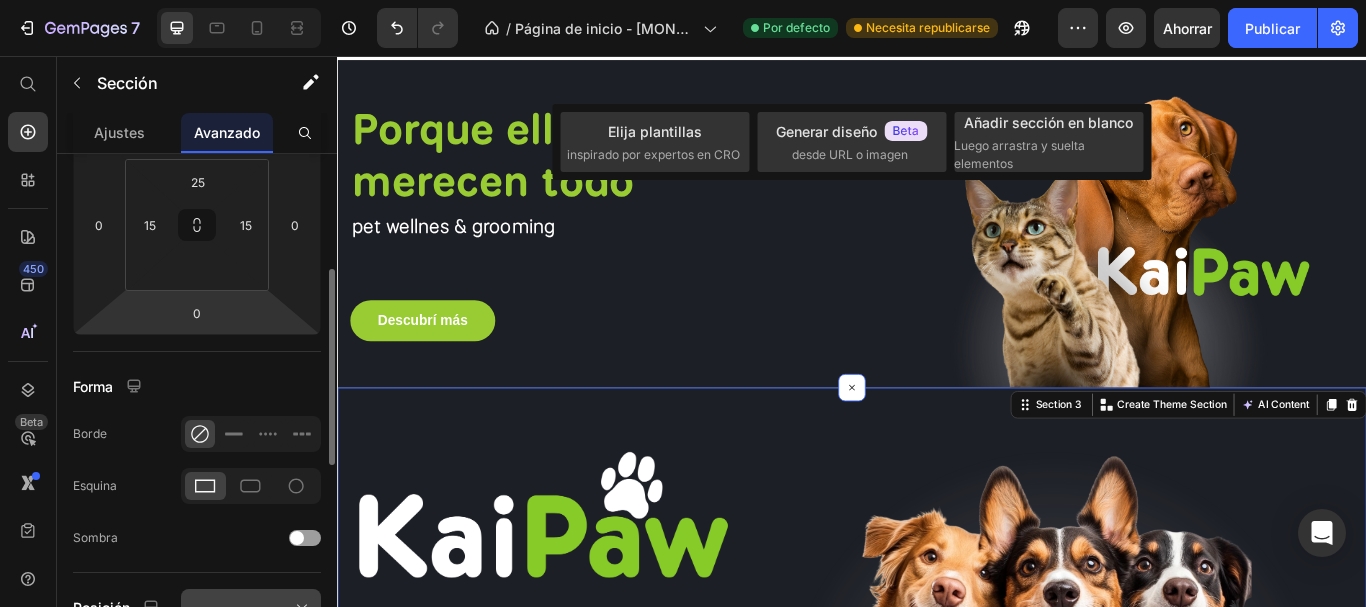 scroll, scrollTop: 200, scrollLeft: 0, axis: vertical 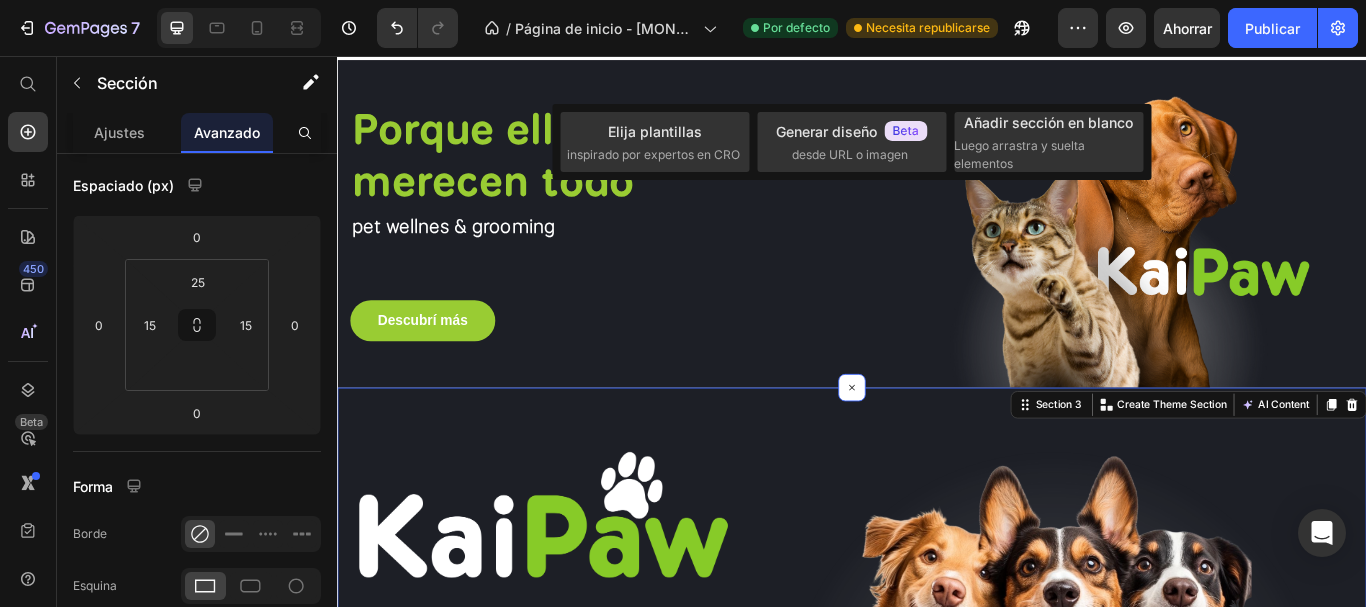 click on "Drop element here Section 4" at bounding box center (937, 949) 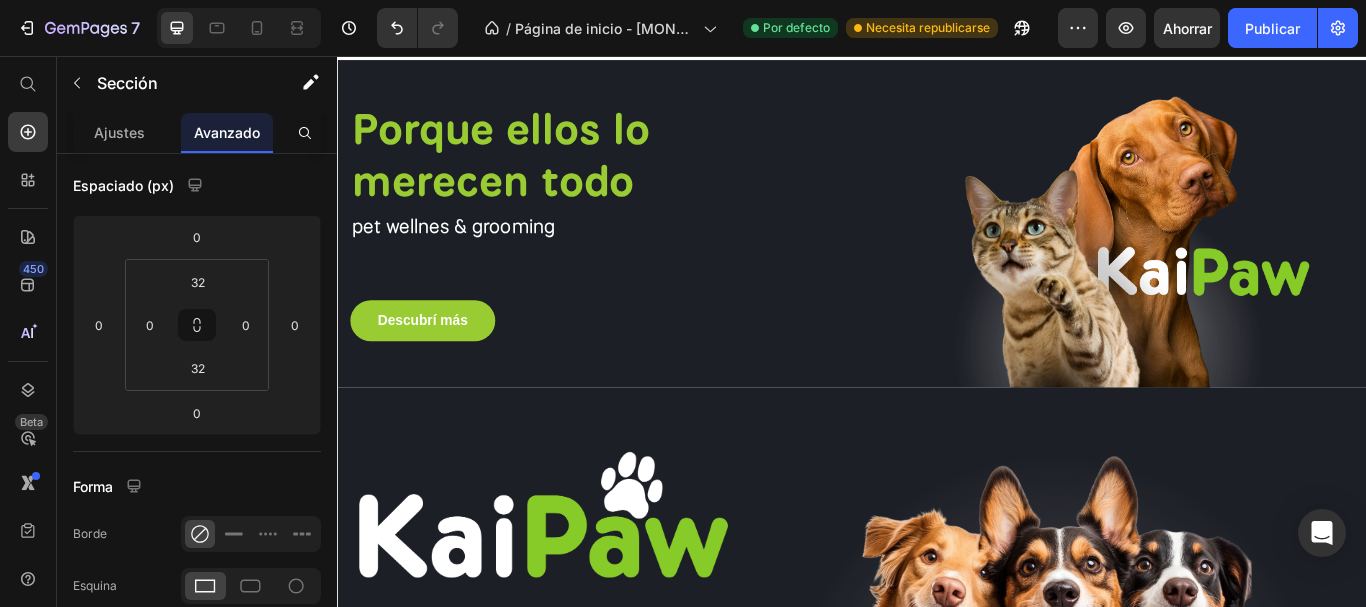 click on "Drop element here Section 4   You can create reusable sections Create Theme Section AI Content Write with GemAI What would you like to describe here? Tone and Voice Persuasive Product Show more Generate" at bounding box center (937, 949) 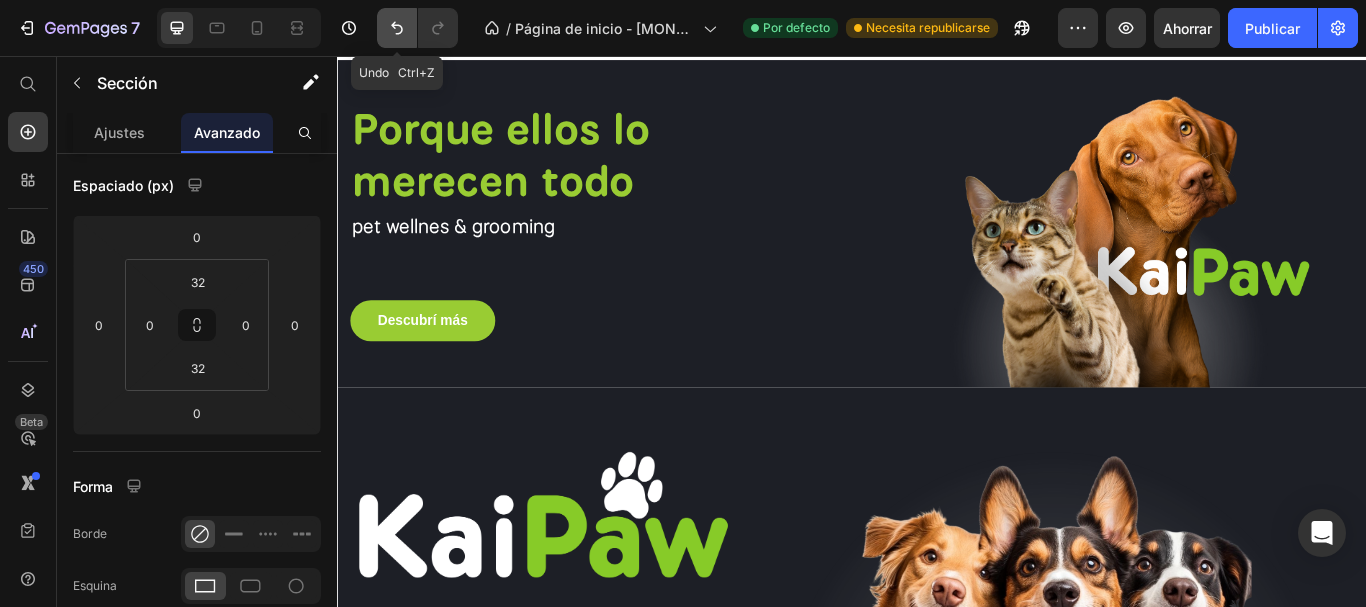 click 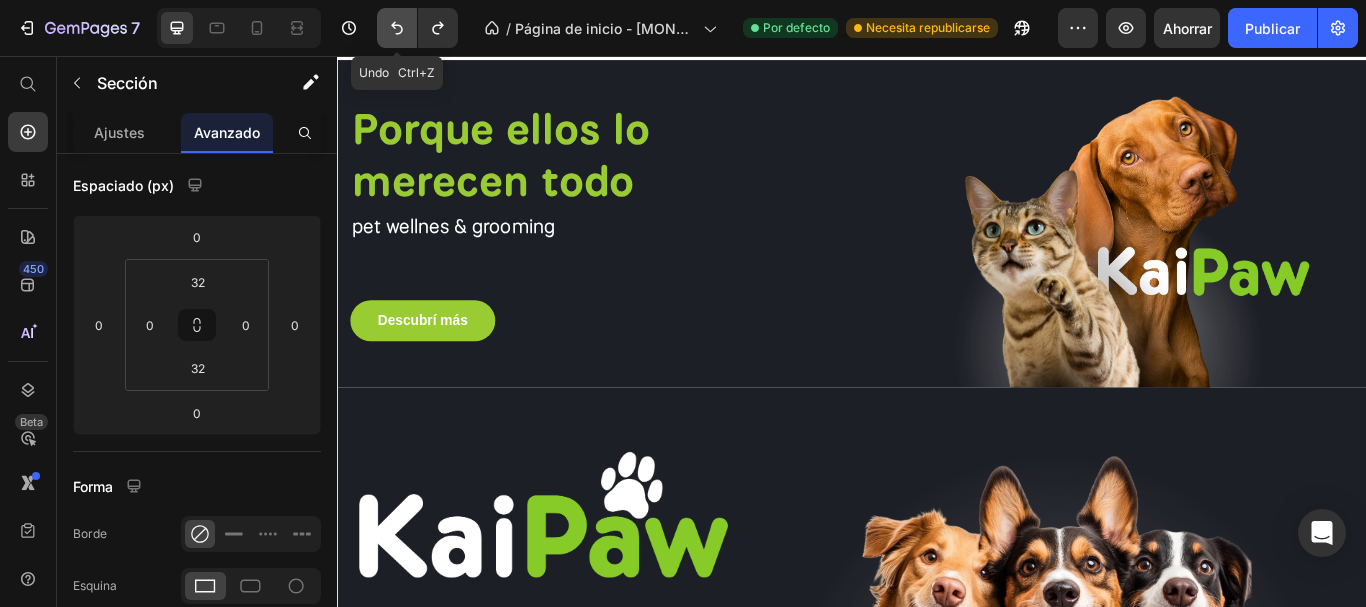 click 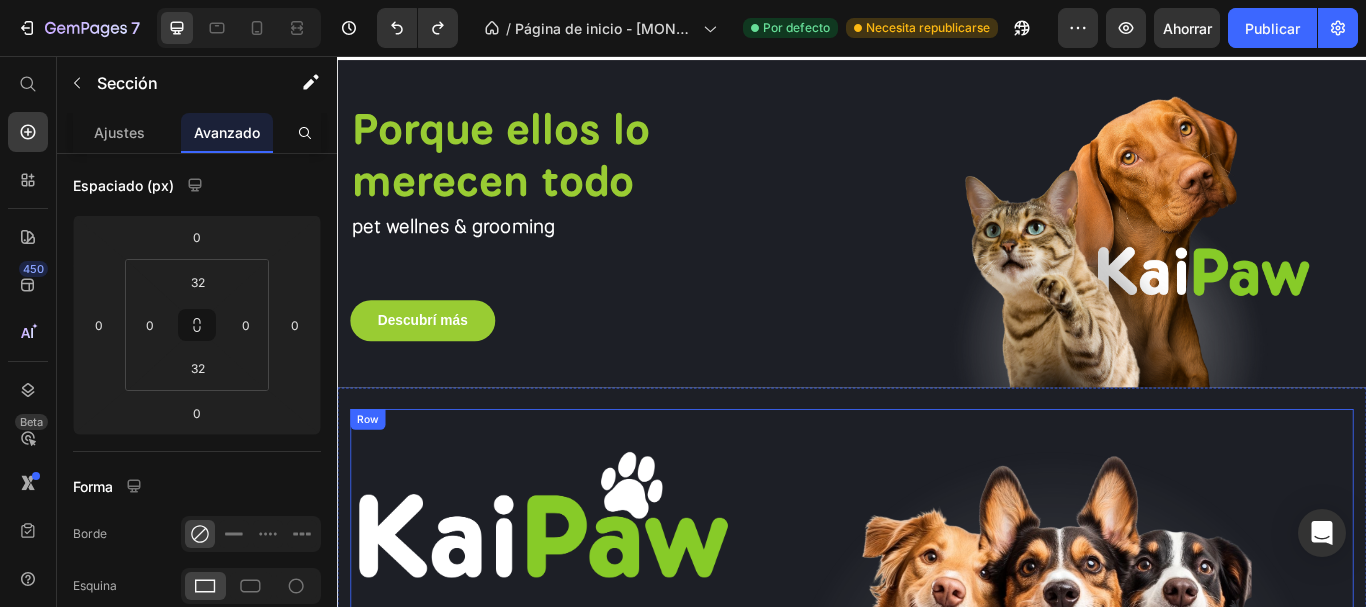 click on "Image Row" at bounding box center [1172, 691] 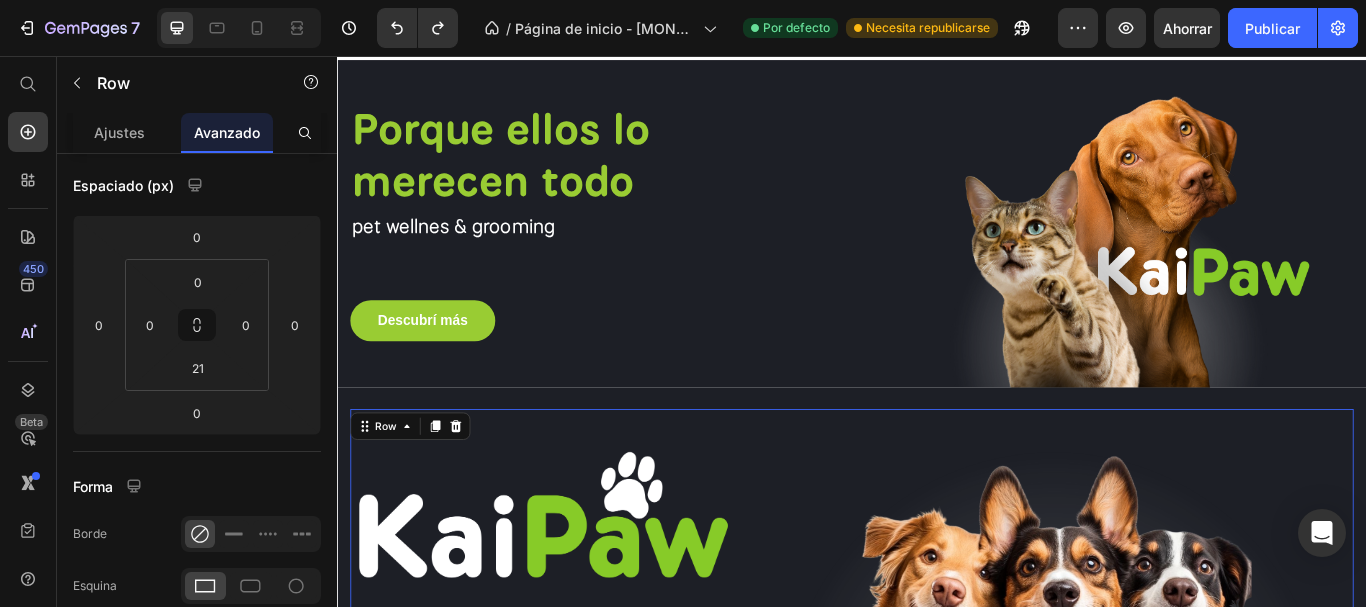 scroll, scrollTop: 0, scrollLeft: 0, axis: both 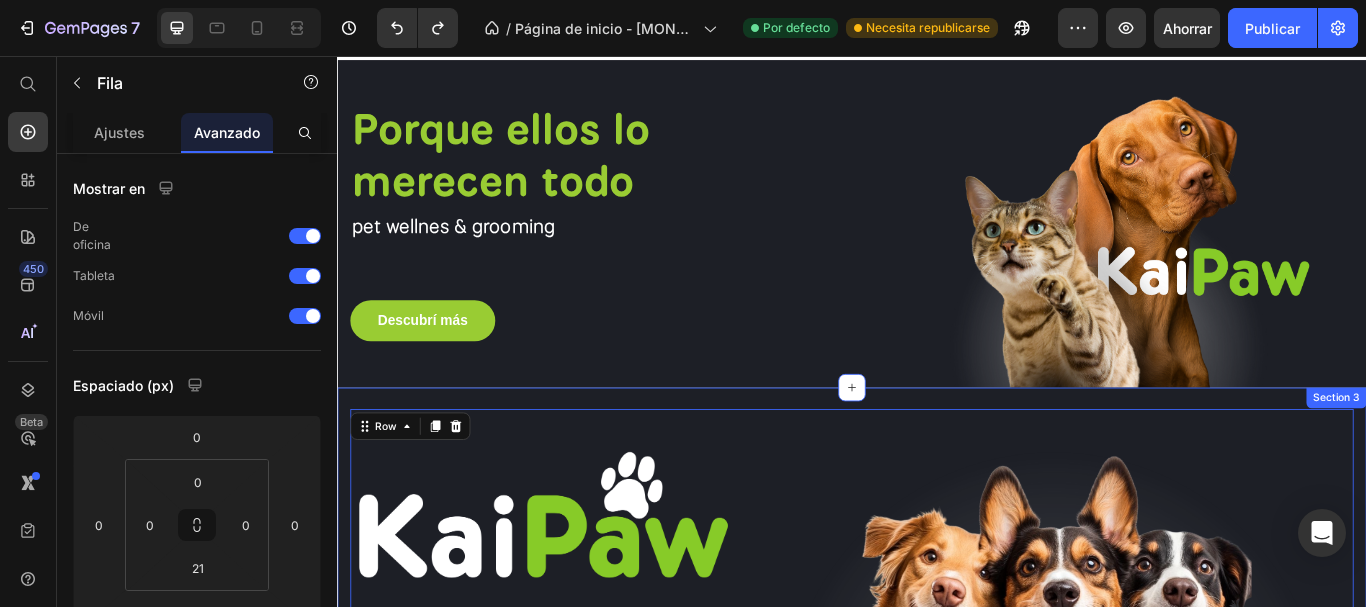 click on "Image pet wellnes & grooming   Text block Descubrí más Button Image Row Row   0 Section 3" at bounding box center (937, 689) 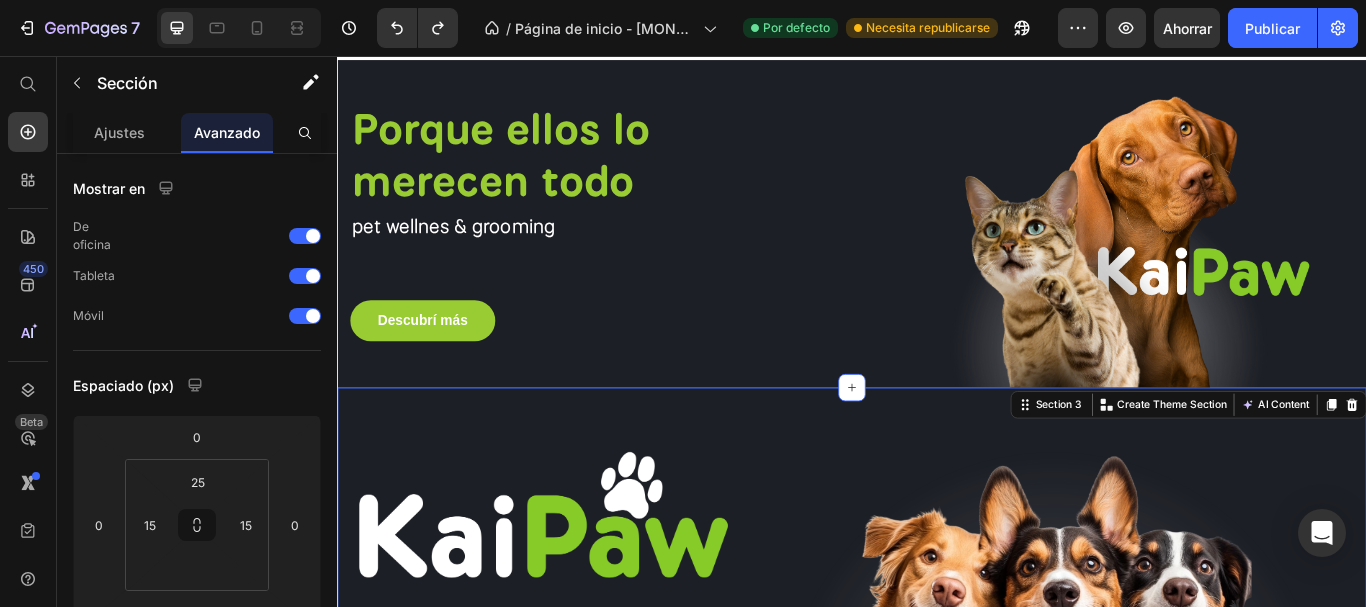 click on "Image pet wellnes & grooming   Text block Descubrí más Button Image Row Row" at bounding box center (937, 702) 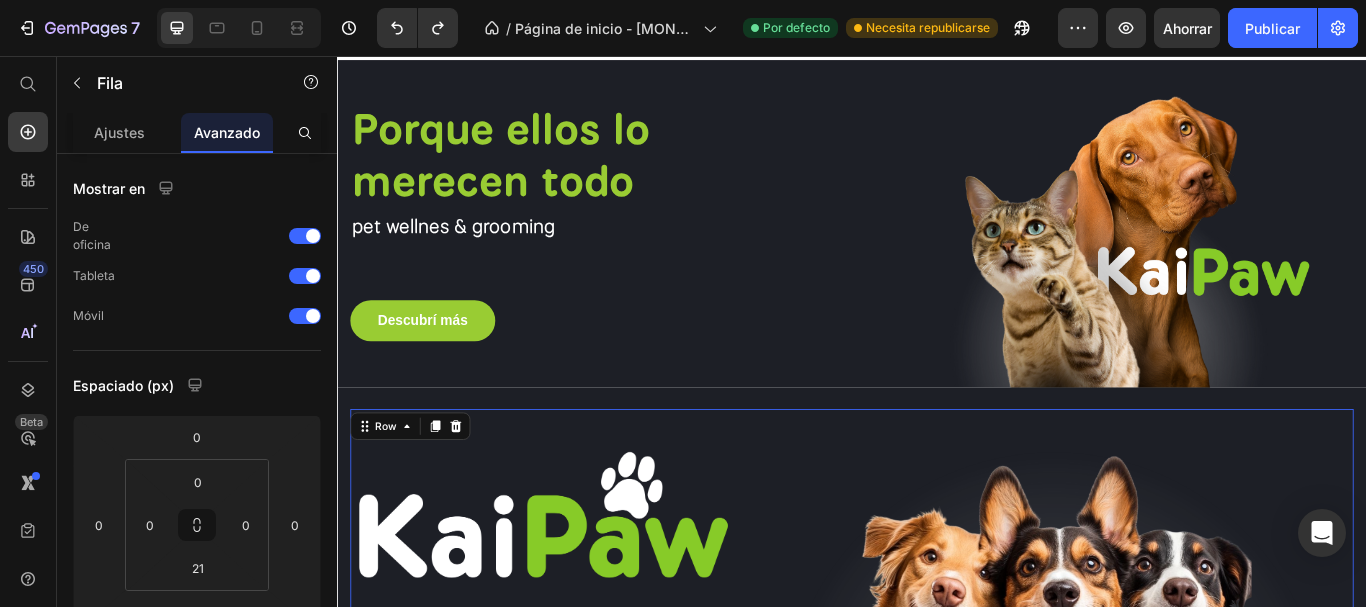 drag, startPoint x: 917, startPoint y: 564, endPoint x: 923, endPoint y: 518, distance: 46.389652 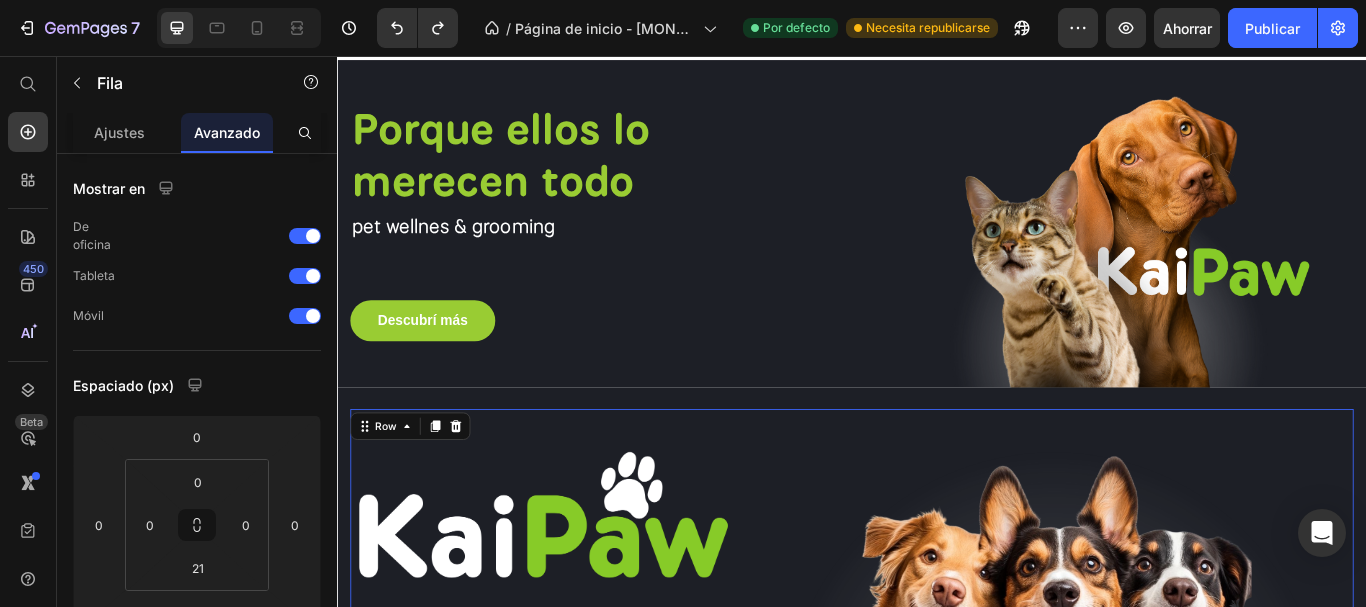click on "Image pet wellnes & grooming   Text block Descubrí más Button Image Row Row   0" at bounding box center [937, 702] 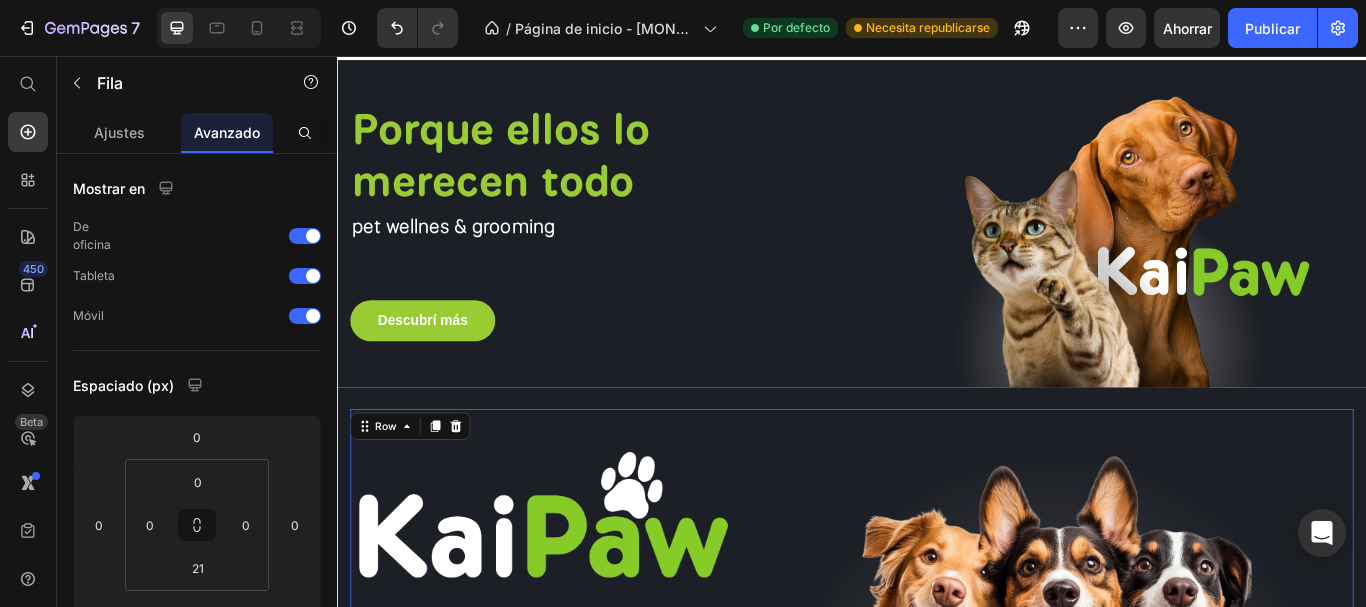 click on "Image pet wellnes & grooming   Text block Descubrí más Button" at bounding box center (572, 691) 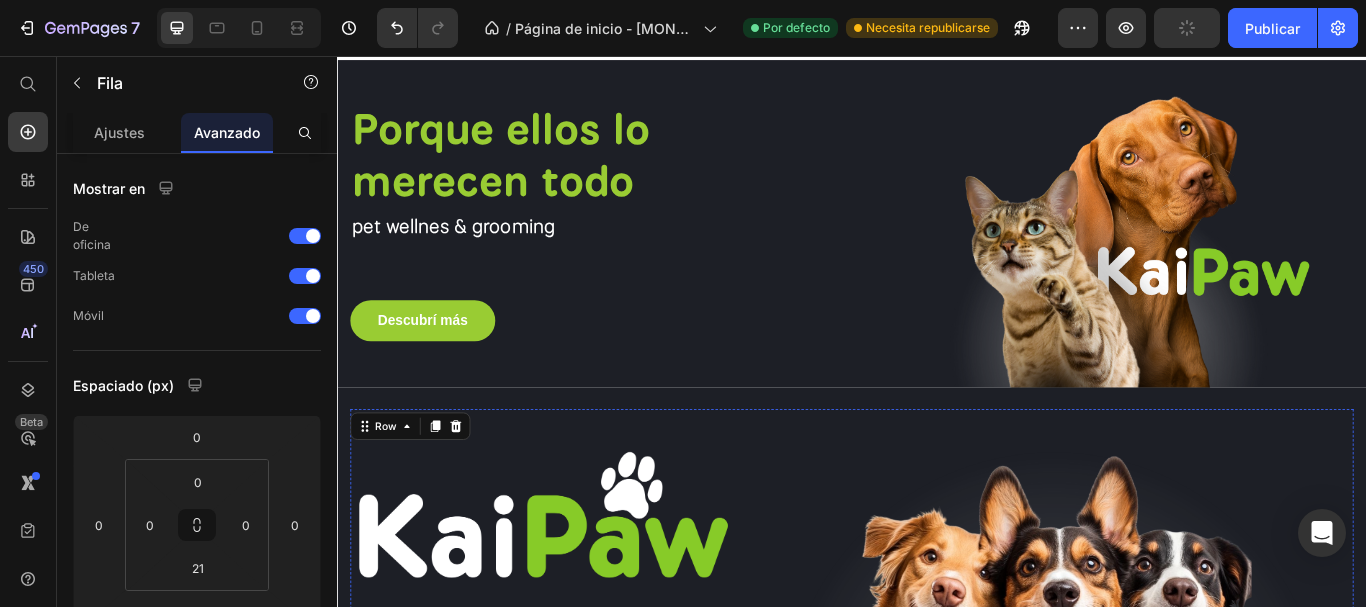 click on "Descubrí más Button" at bounding box center (572, 875) 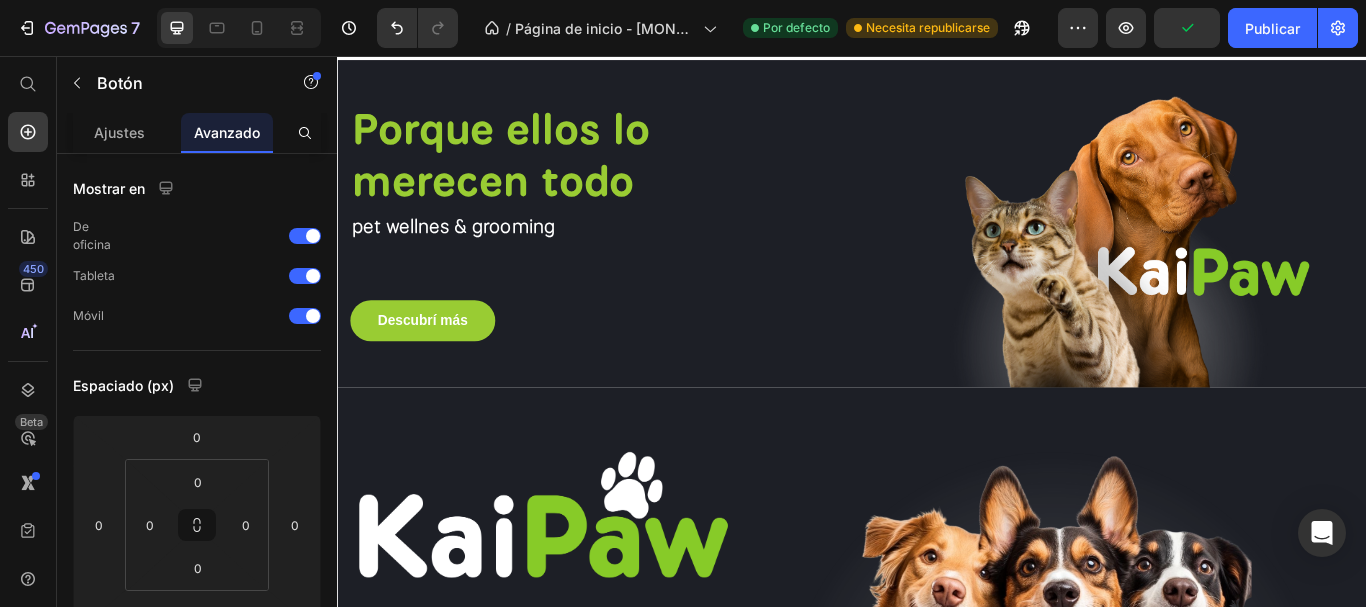 drag, startPoint x: 567, startPoint y: 543, endPoint x: 569, endPoint y: 515, distance: 28.071337 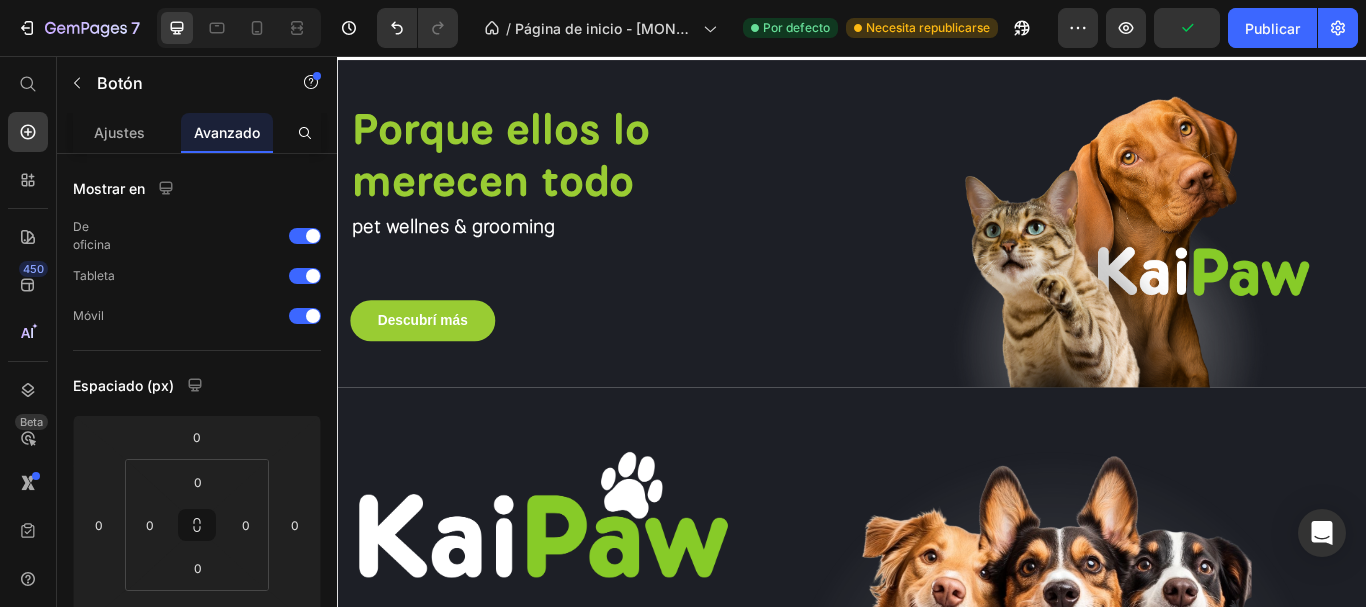 click on "Descubrí más Button   0" at bounding box center (572, 875) 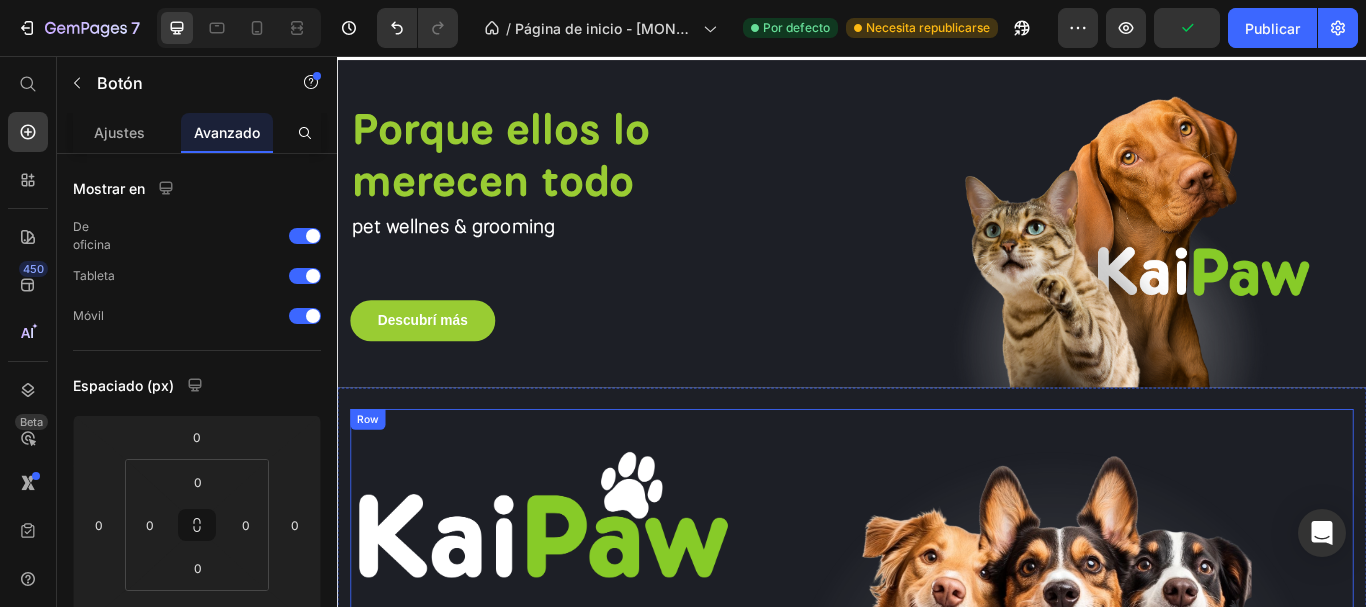 click on "Image pet wellnes & grooming   Text block Descubrí más Button   0 Image Row Row" at bounding box center [937, 697] 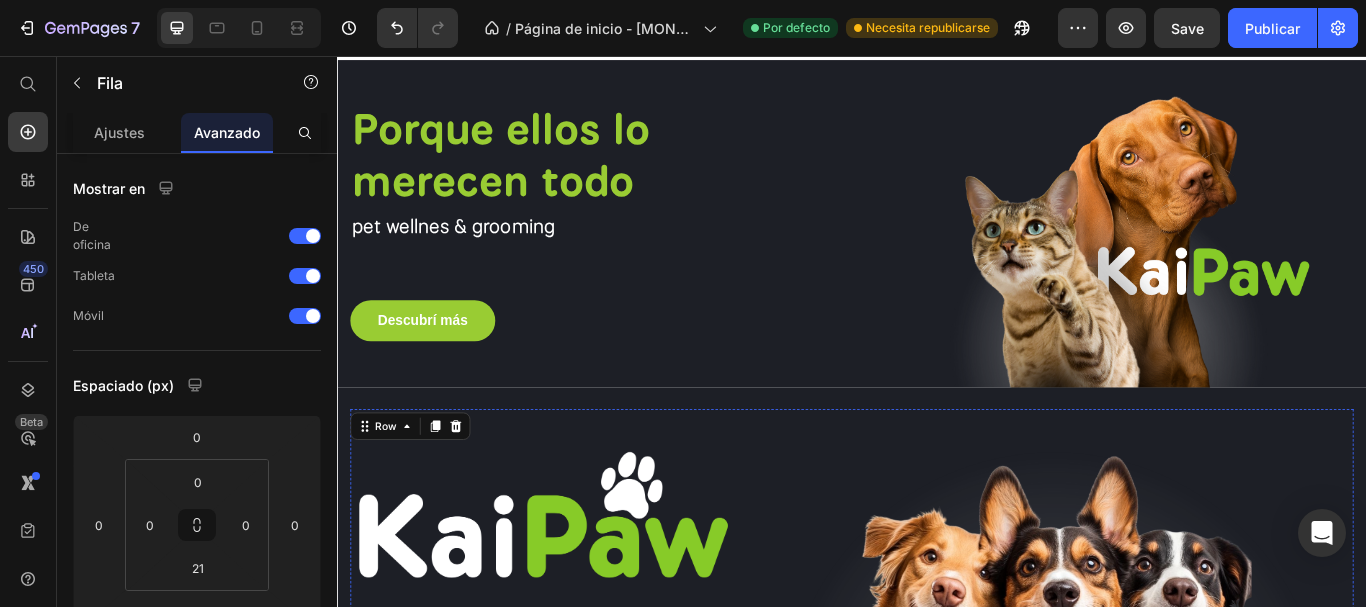 click on "Descubrí más Button" at bounding box center [572, 875] 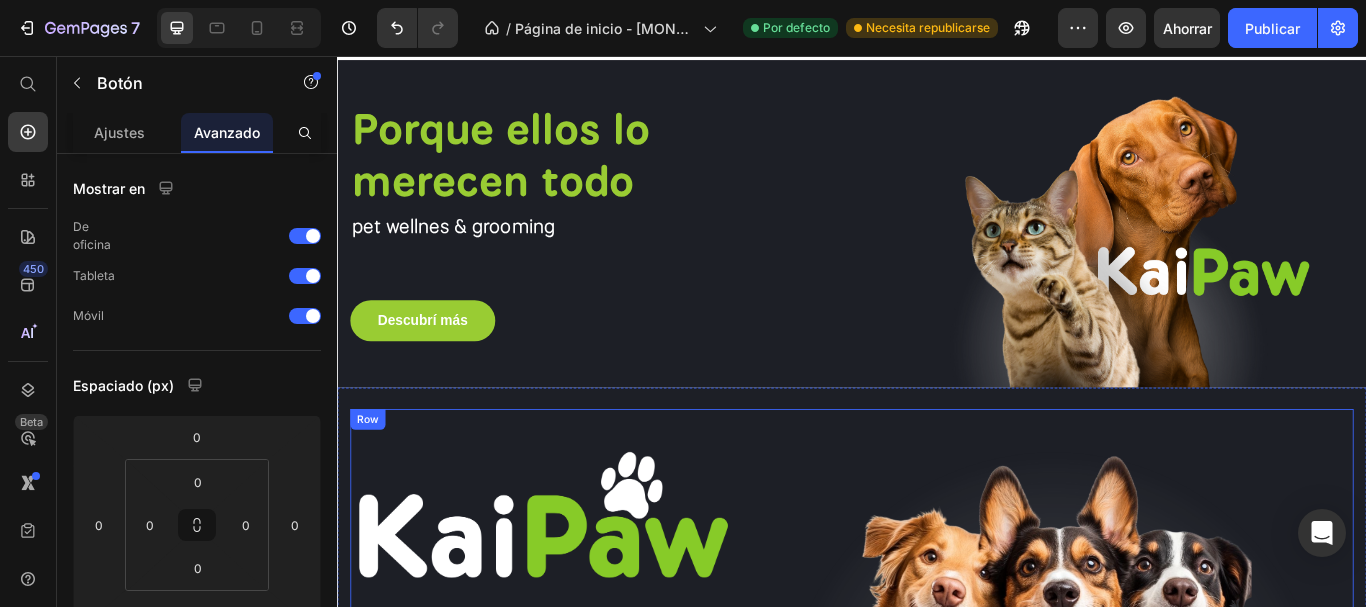 click on "Image pet wellnes & grooming   Text block Descubrí más Button   0 Image Row Row" at bounding box center (937, 697) 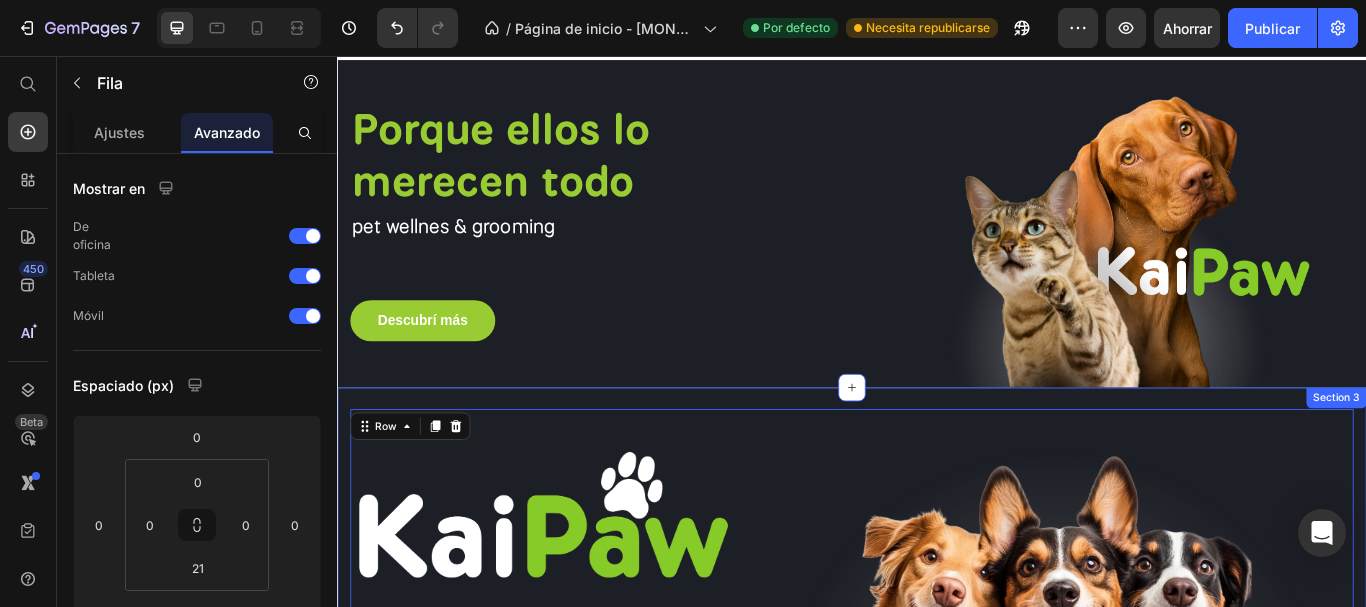 click on "Image pet wellnes & grooming   Text block Descubrí más Button Image Row Row   0 Section 3" at bounding box center (937, 685) 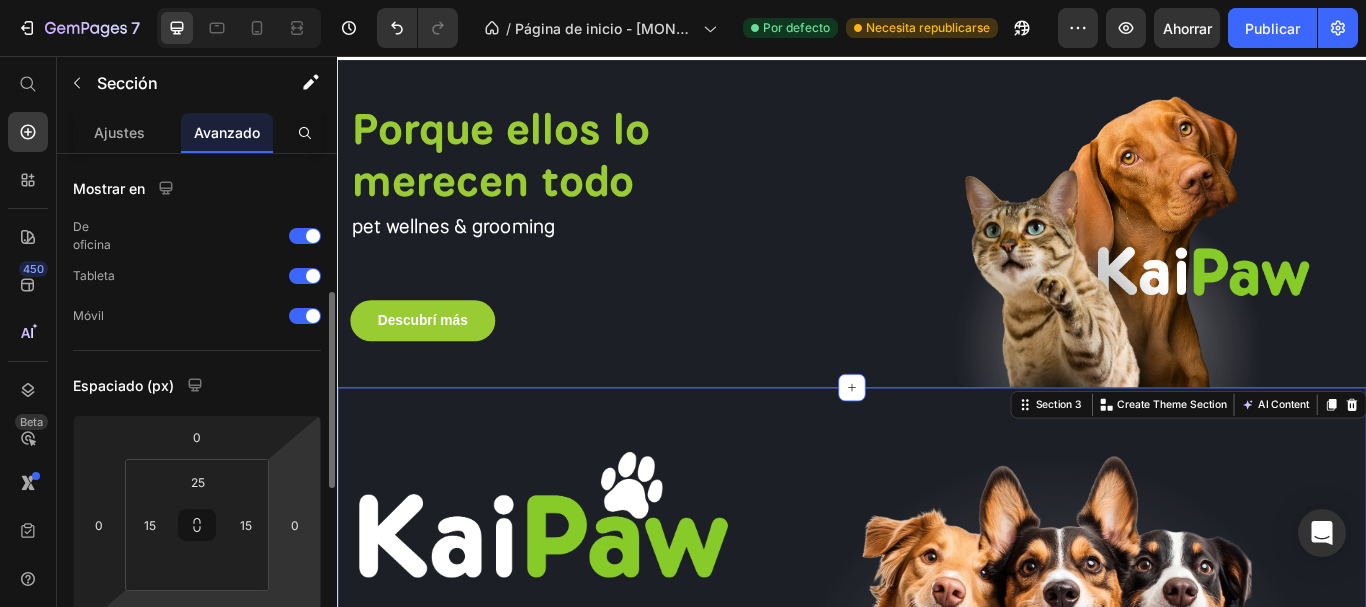 scroll, scrollTop: 100, scrollLeft: 0, axis: vertical 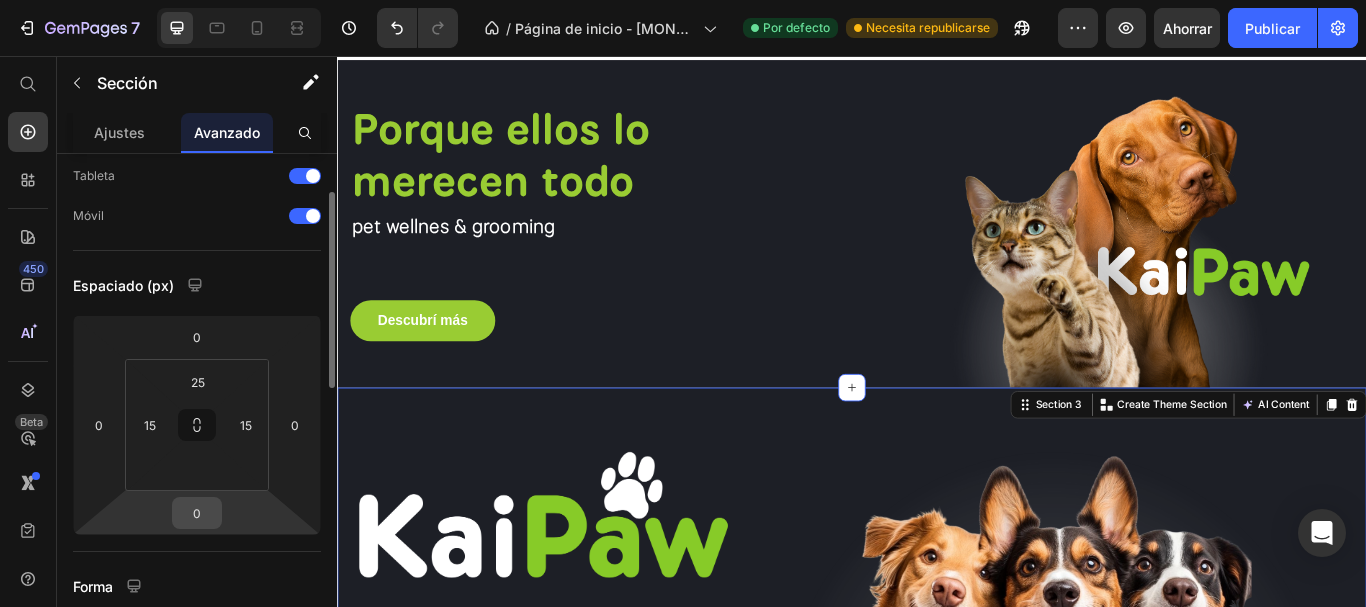 click on "0" at bounding box center (197, 513) 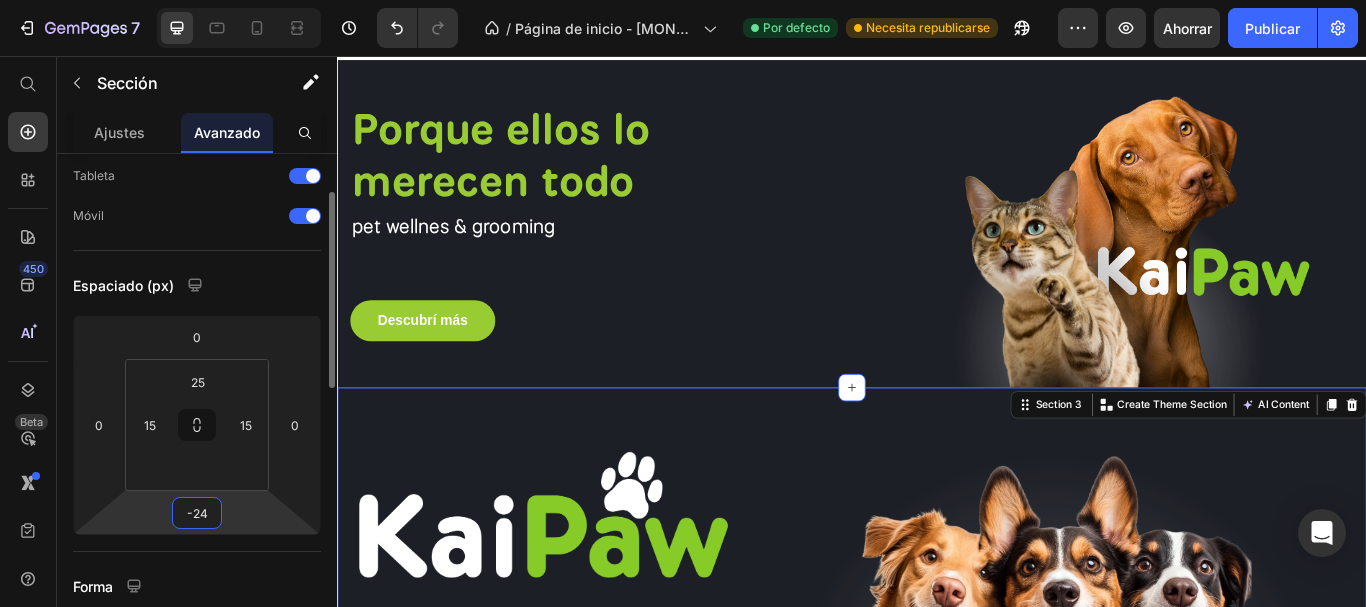 type on "-2" 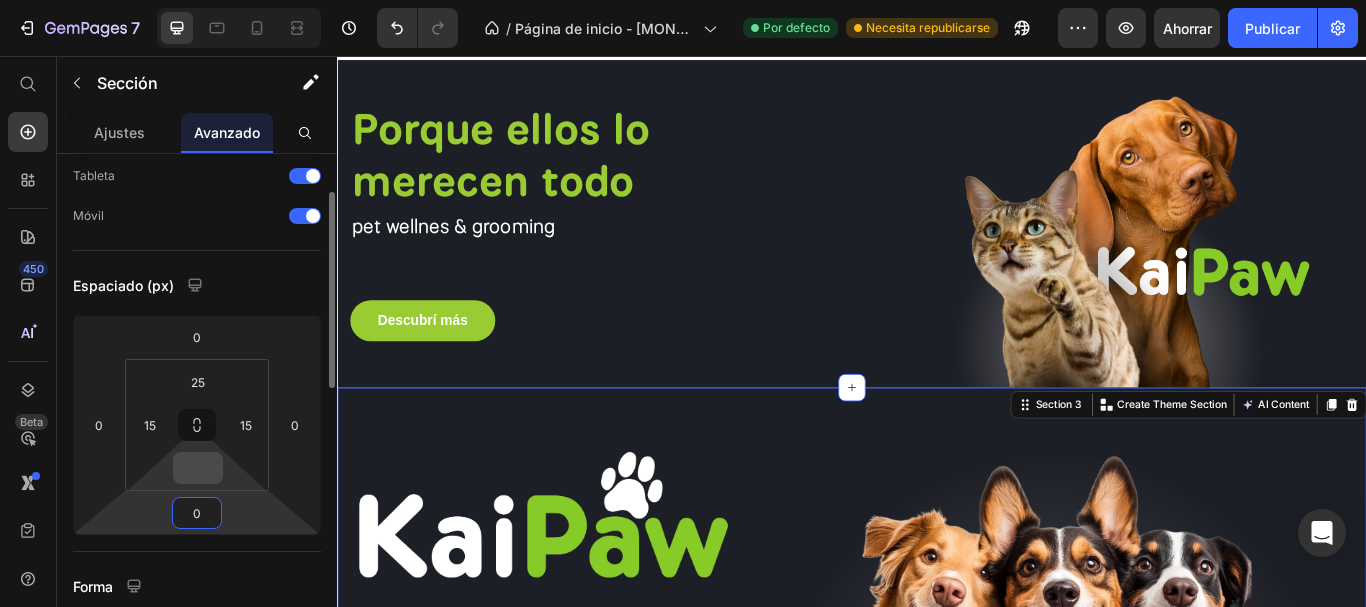 type on "0" 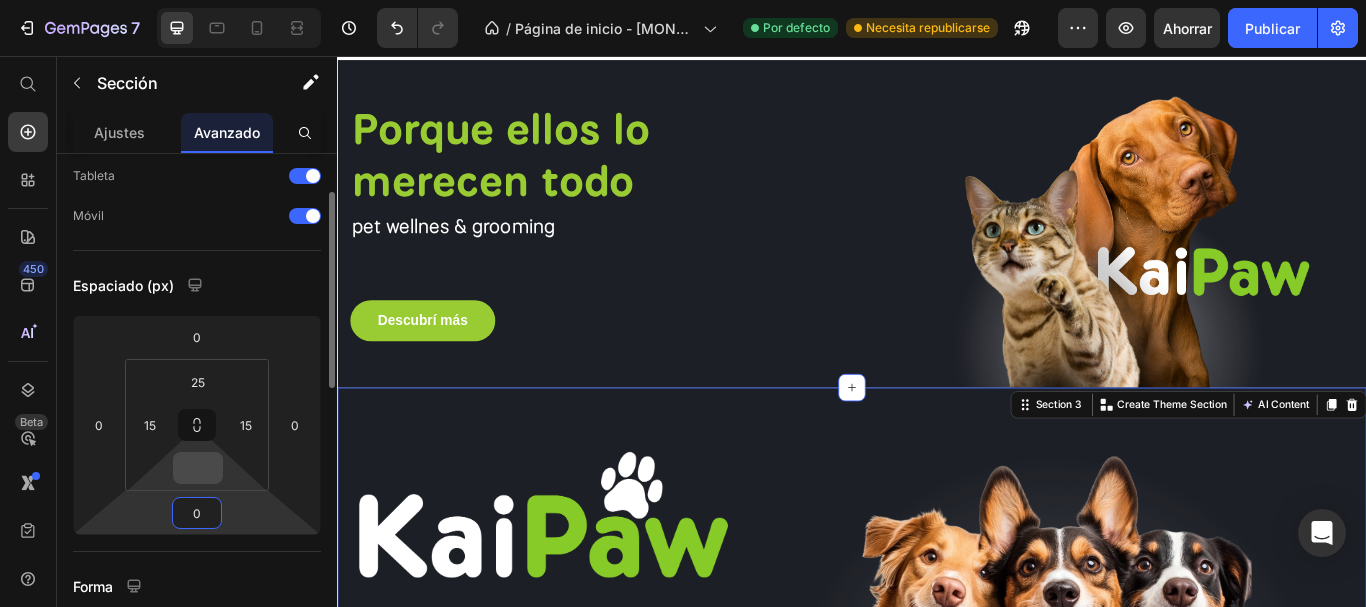 click at bounding box center [198, 468] 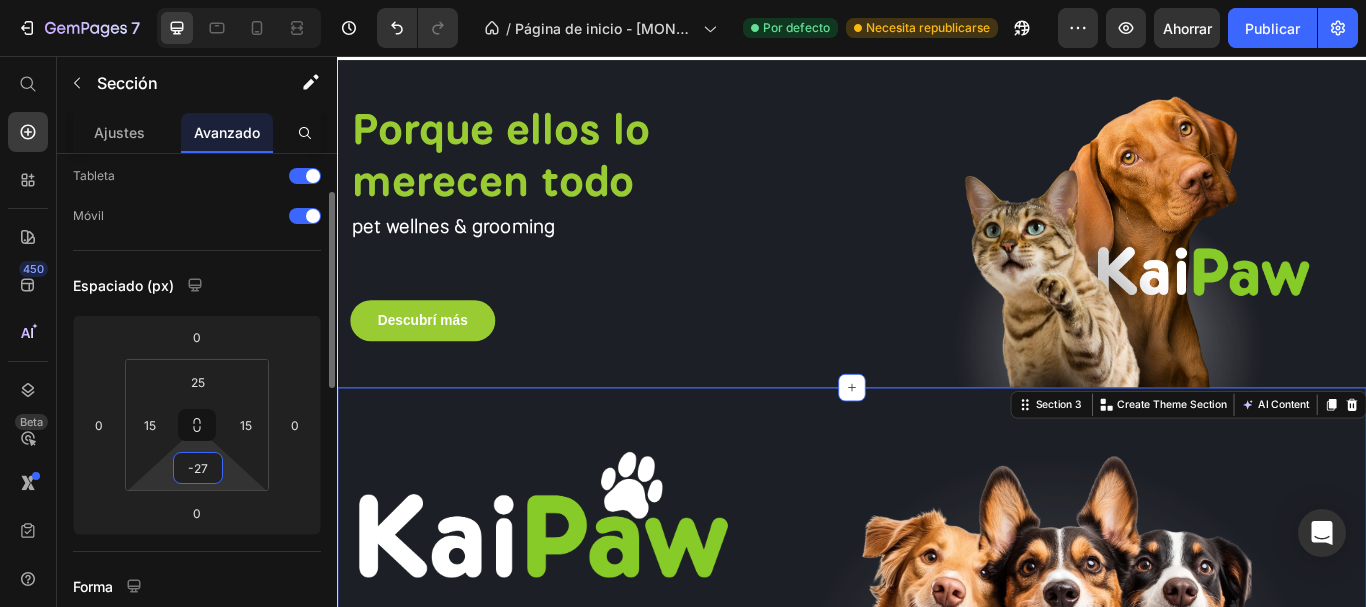 type on "-28" 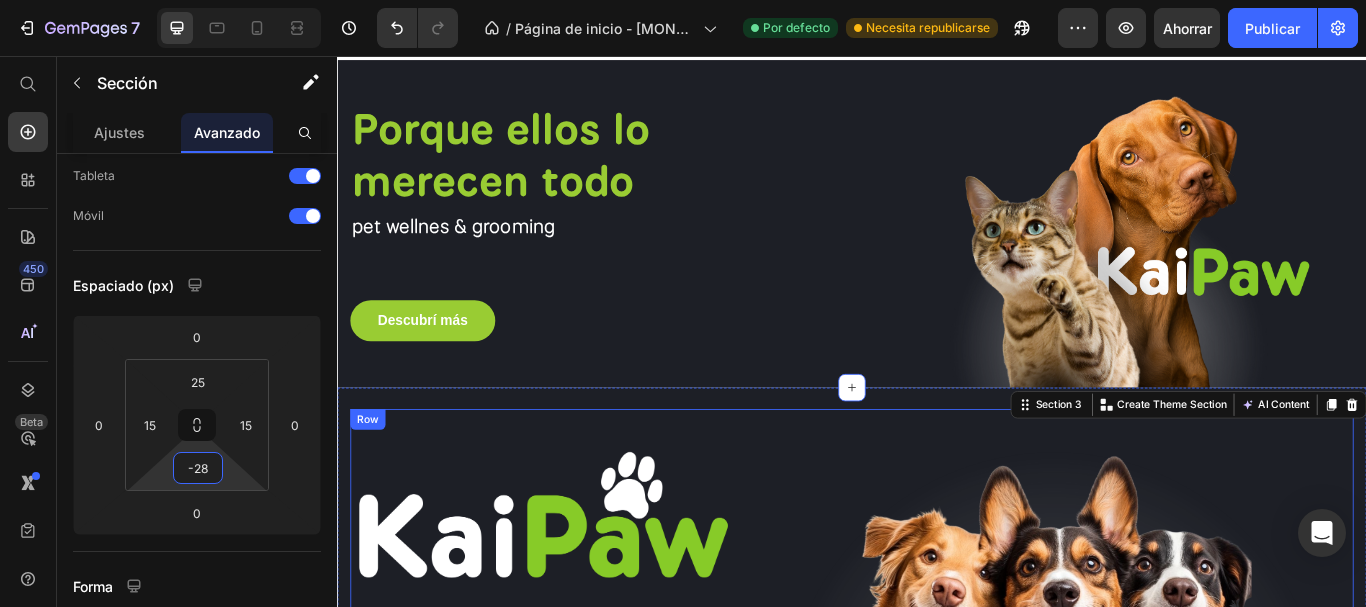 click on "Descubrí más Button" at bounding box center [572, 875] 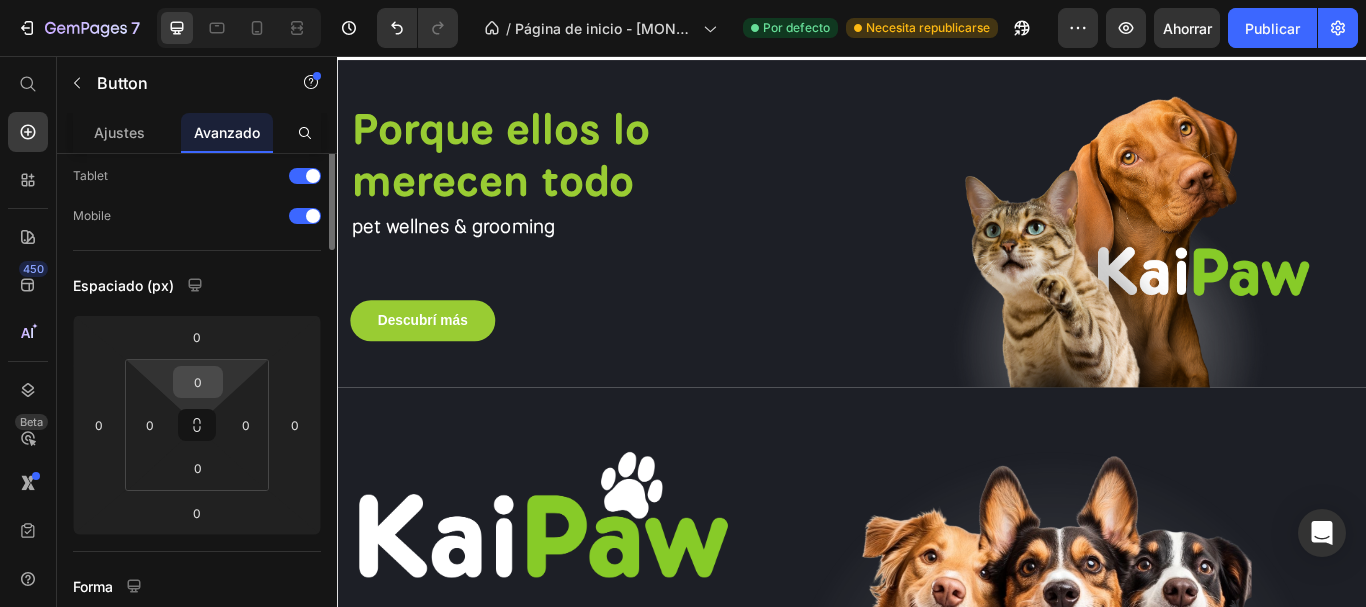 scroll, scrollTop: 0, scrollLeft: 0, axis: both 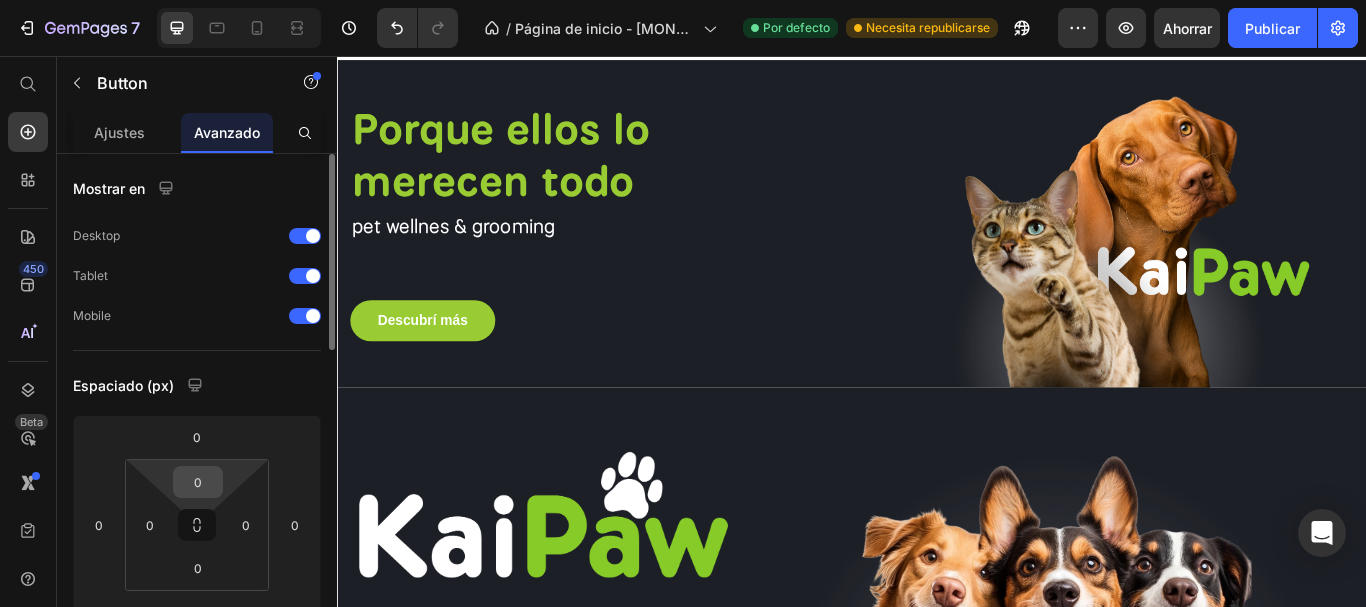 click on "0" at bounding box center [198, 482] 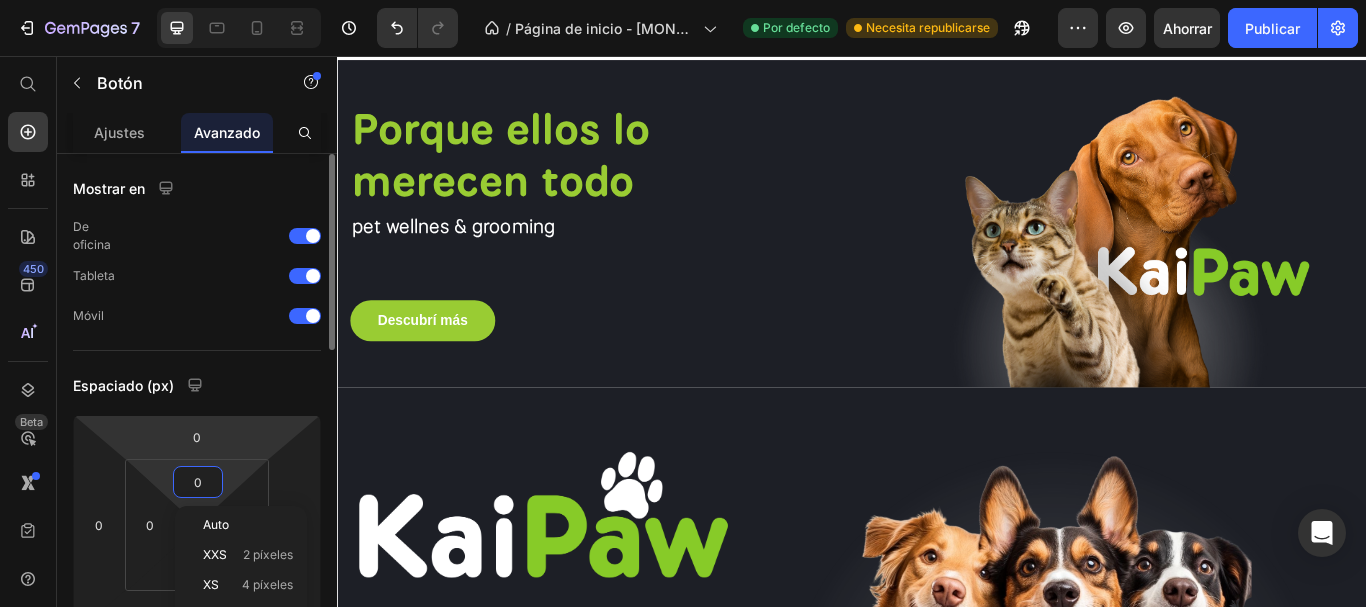scroll, scrollTop: 100, scrollLeft: 0, axis: vertical 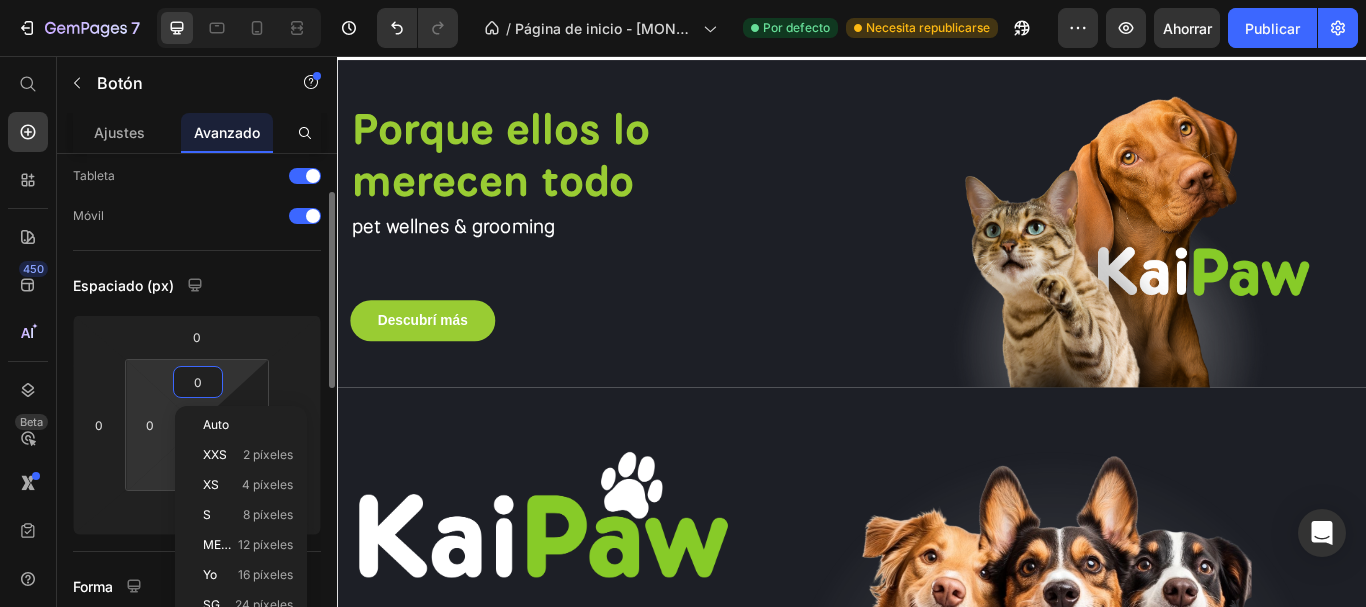 click on "[NUMBER] / Página de inicio - [MONTH] [DAY], [HOUR]:[MINUTE]:[SECOND] Por defecto Necesita republicarse Avance Ahorrar Publicar [NUMBER] Beta Empezar con Secciones Elementos Sección de héroes Detalle del producto Marcas Insignias de confianza Garantizar Desglose del producto Cómo utilizar Testimonios Comparar Manojo Preguntas frecuentes Prueba social Historia de la marca Lista de productos Recopilación Lista de blogs Contacto Sticky Añadir al carrito Pie de página personalizado Explorar la biblioteca [NUMBER] Disposición
Fila
Fila
Fila
Fila Texto
Título
Bloque de texto Botón
Botón
Botón" at bounding box center [683, 0] 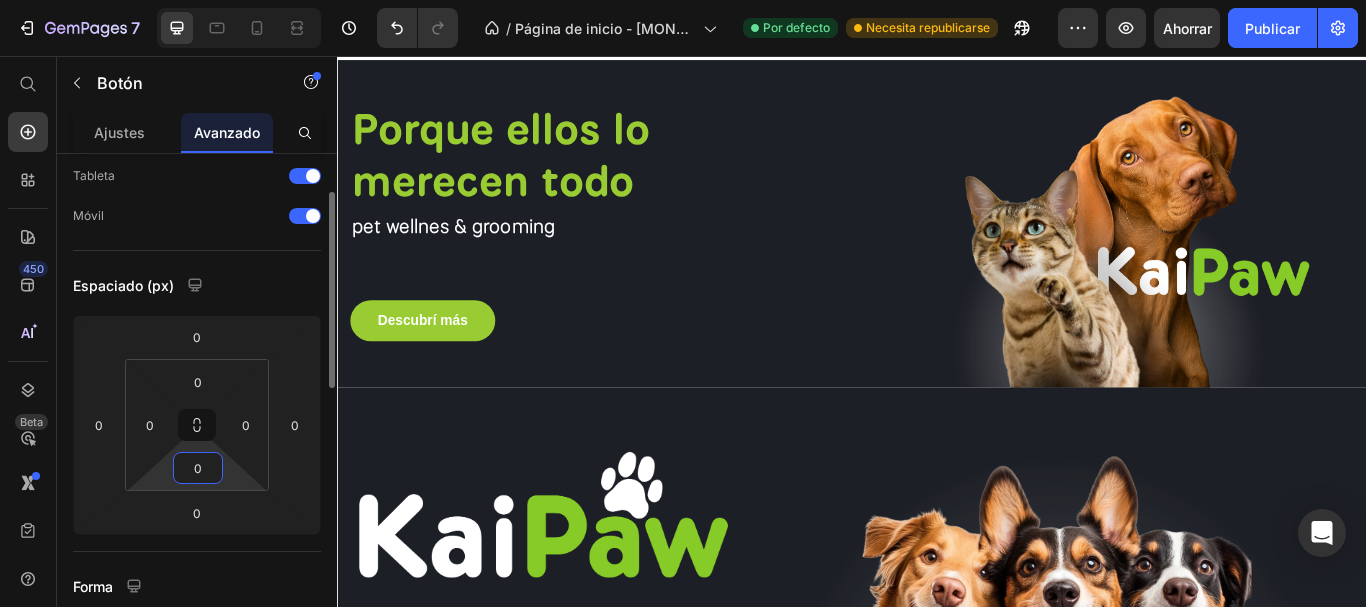 click on "0" at bounding box center (198, 468) 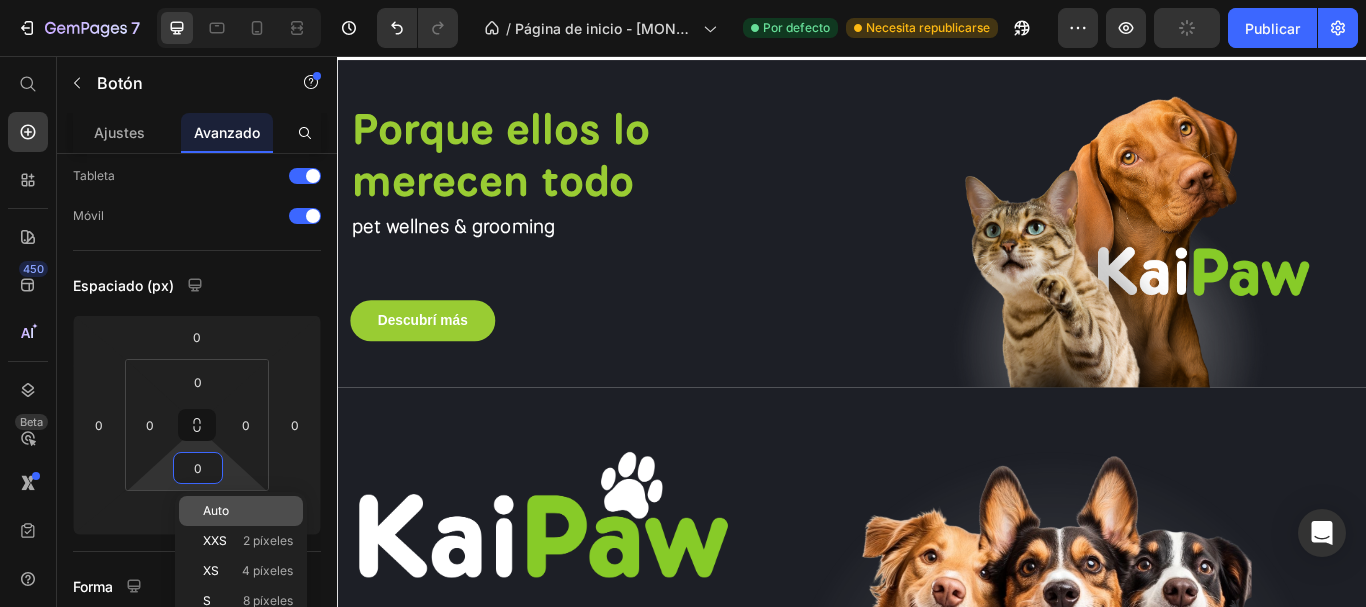 click on "Auto" at bounding box center [248, 511] 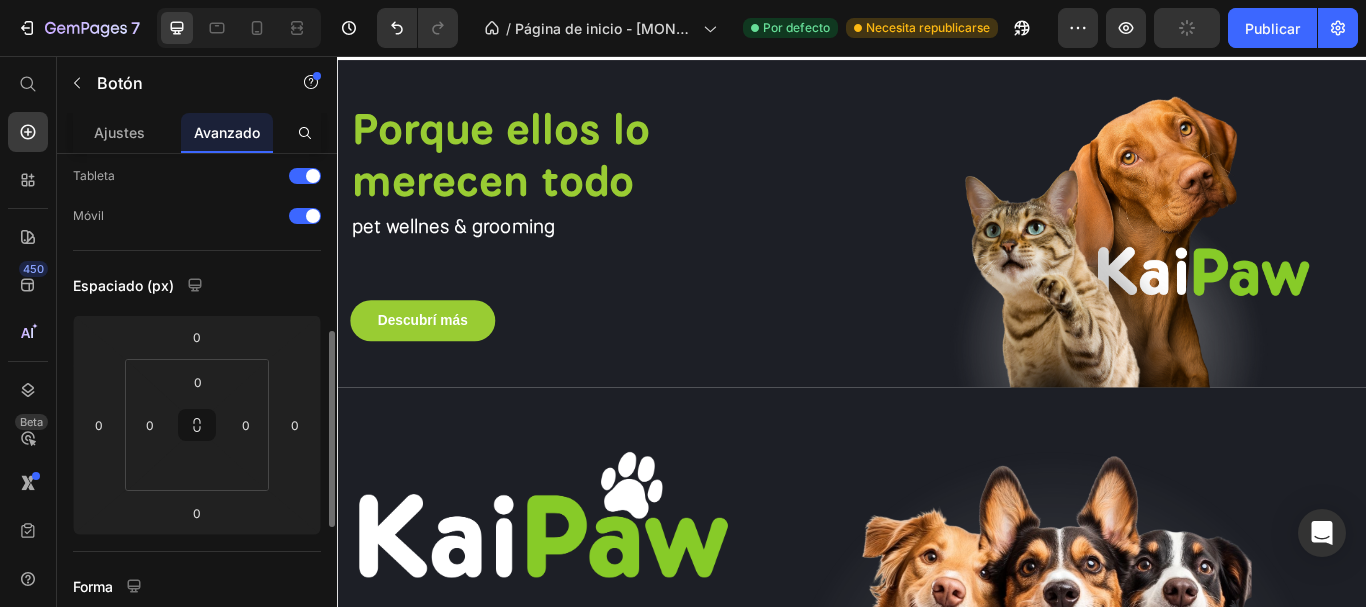 scroll, scrollTop: 200, scrollLeft: 0, axis: vertical 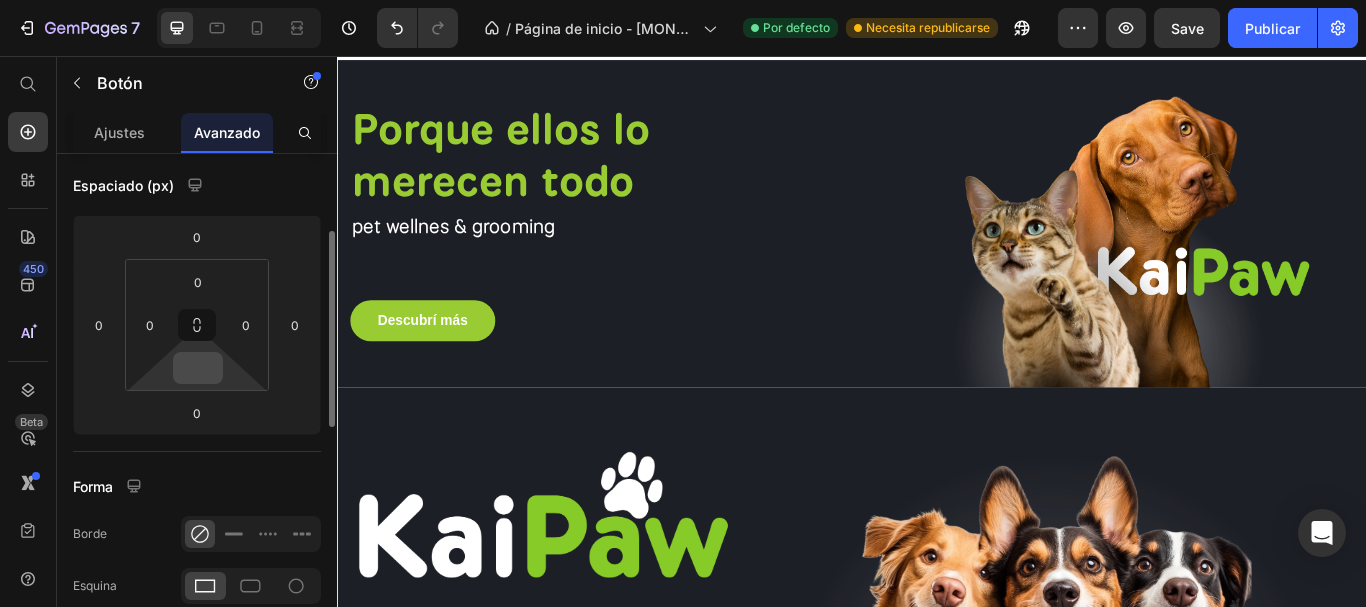 click at bounding box center [198, 368] 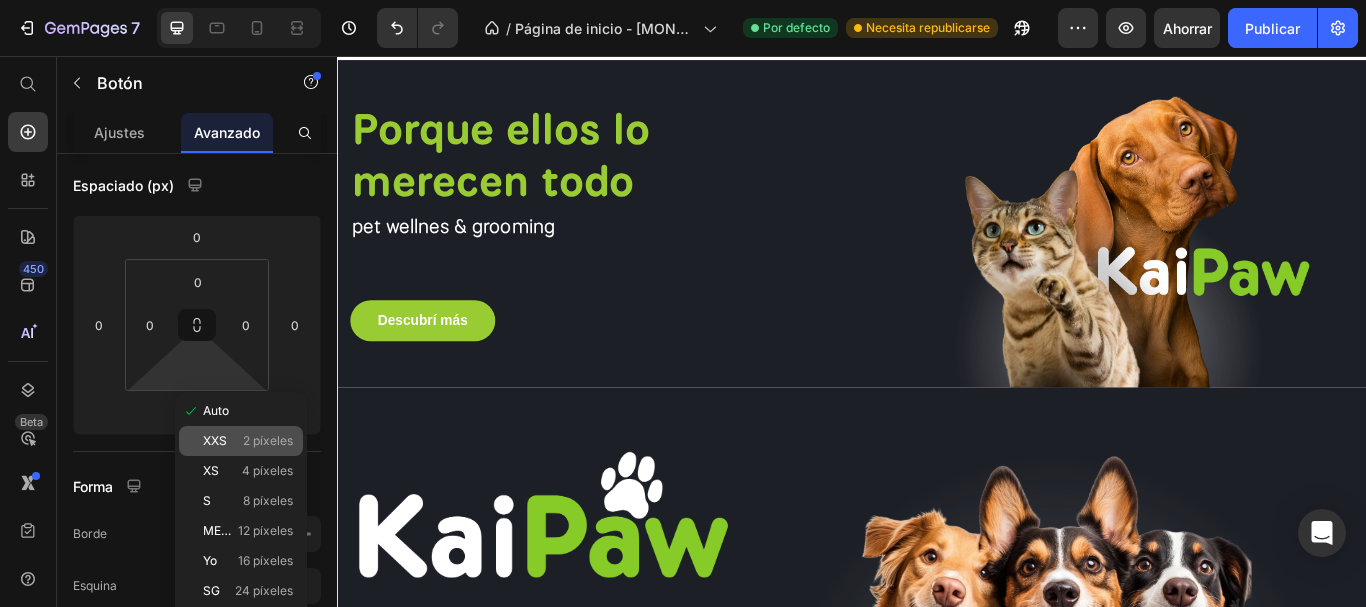 click on "XXS" at bounding box center [215, 440] 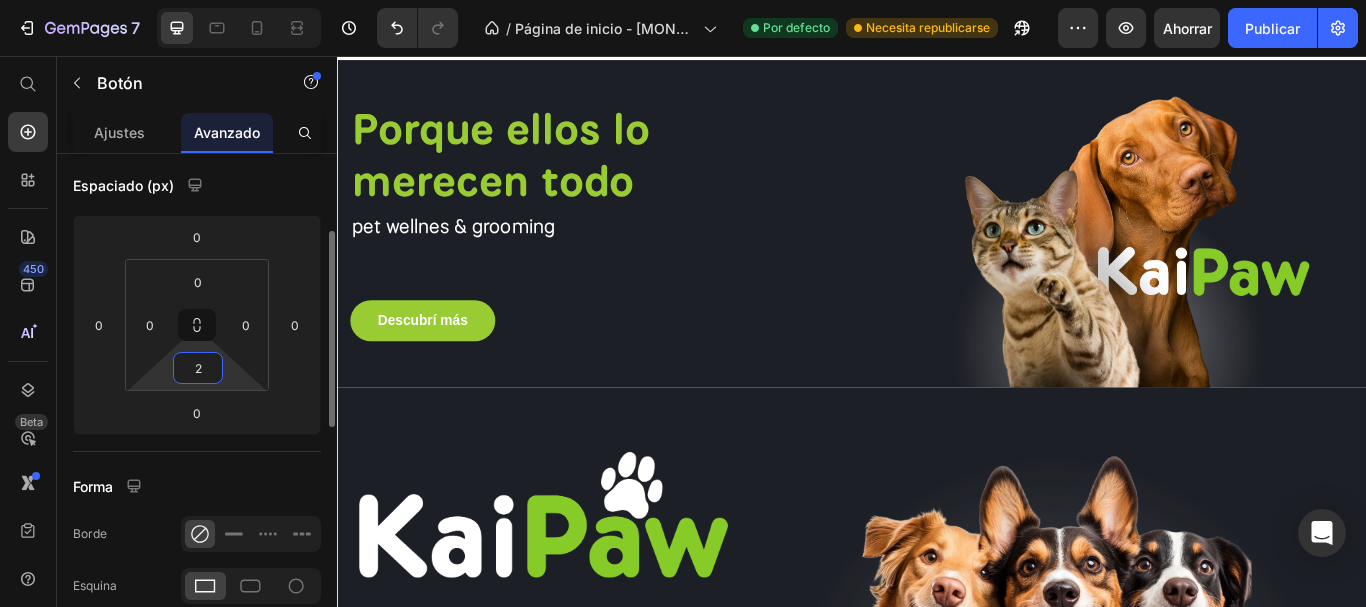 click on "2" at bounding box center (198, 368) 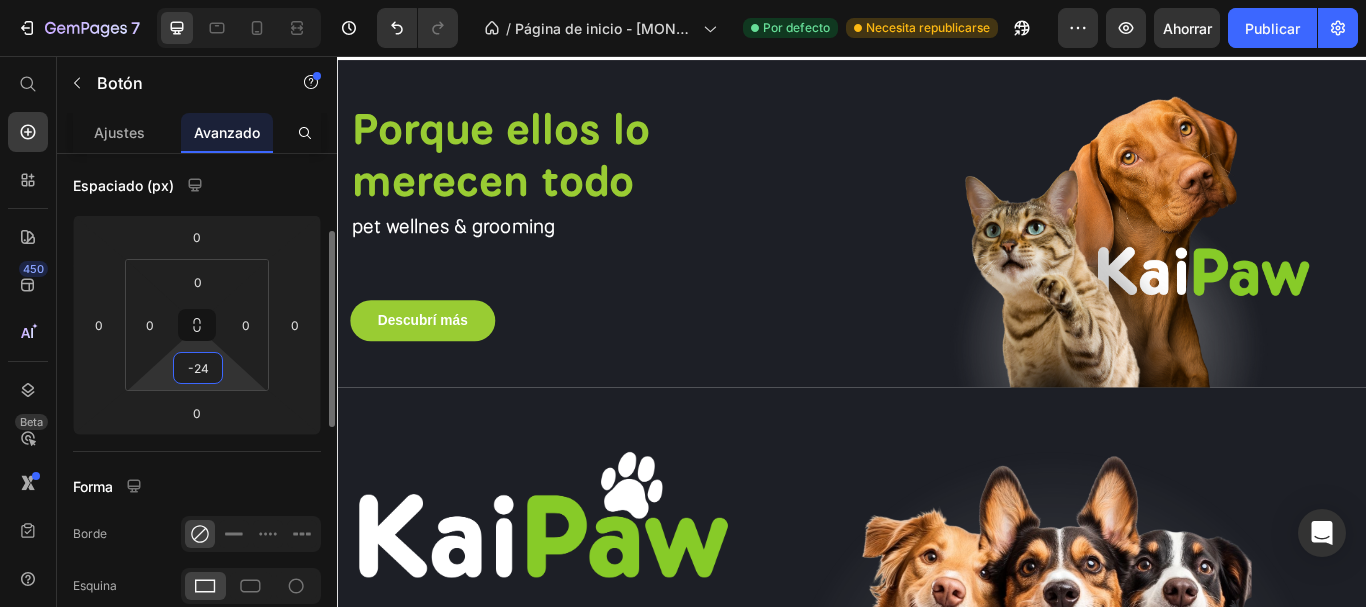 type on "-25" 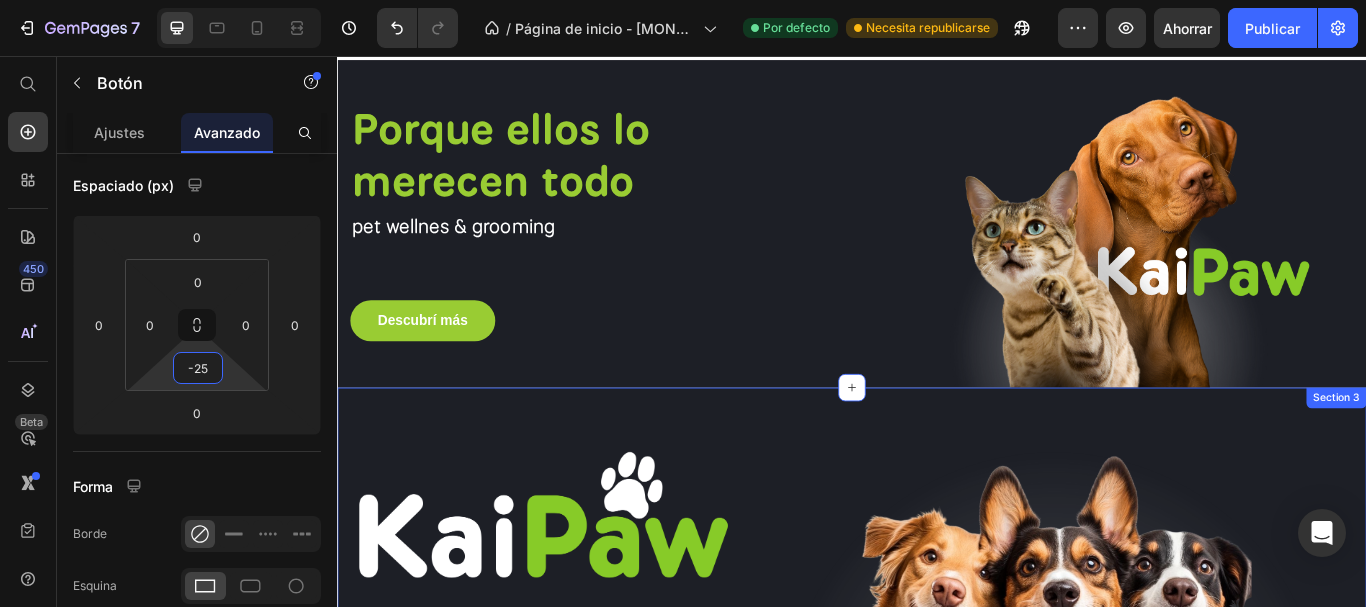 click on "Image pet wellnes & grooming   Text block Descubrí más Button   0 Image Row Row Section 3" at bounding box center [937, 699] 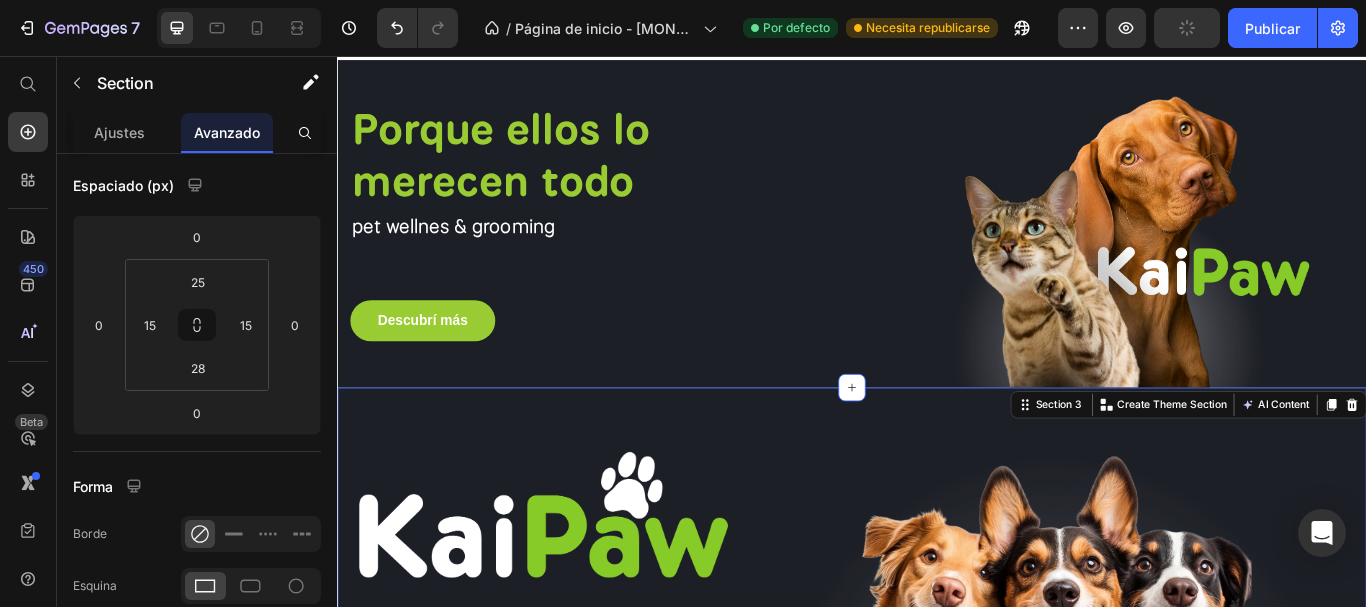 scroll, scrollTop: 0, scrollLeft: 0, axis: both 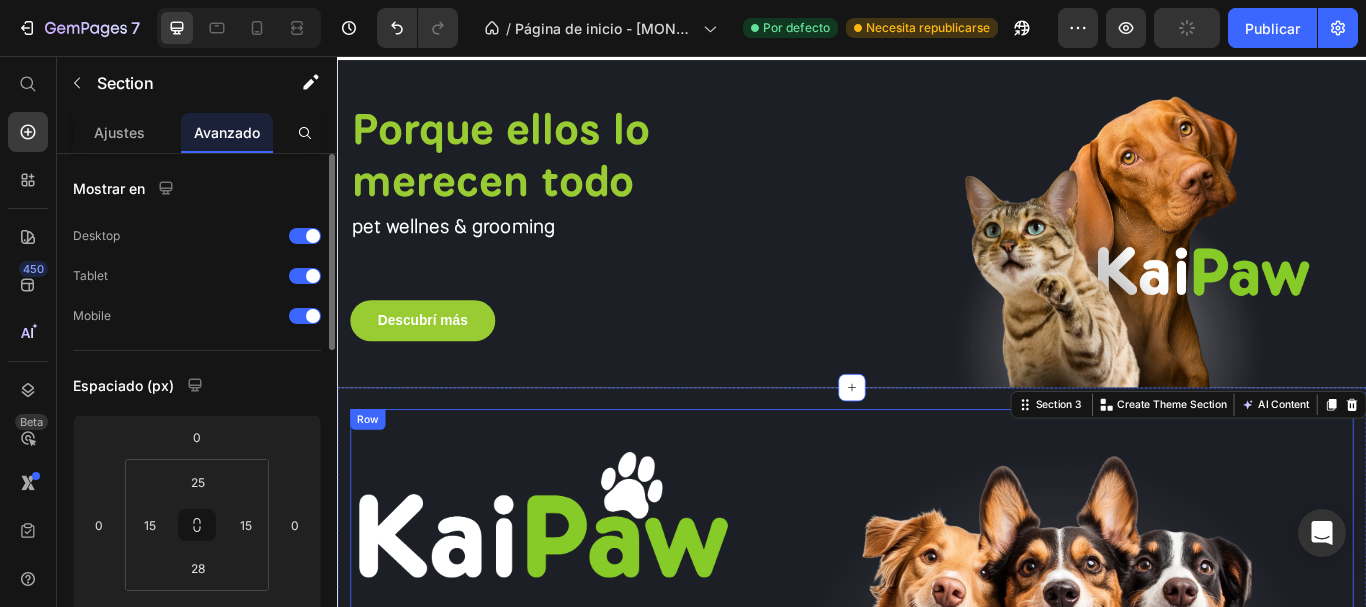 click at bounding box center [1172, 687] 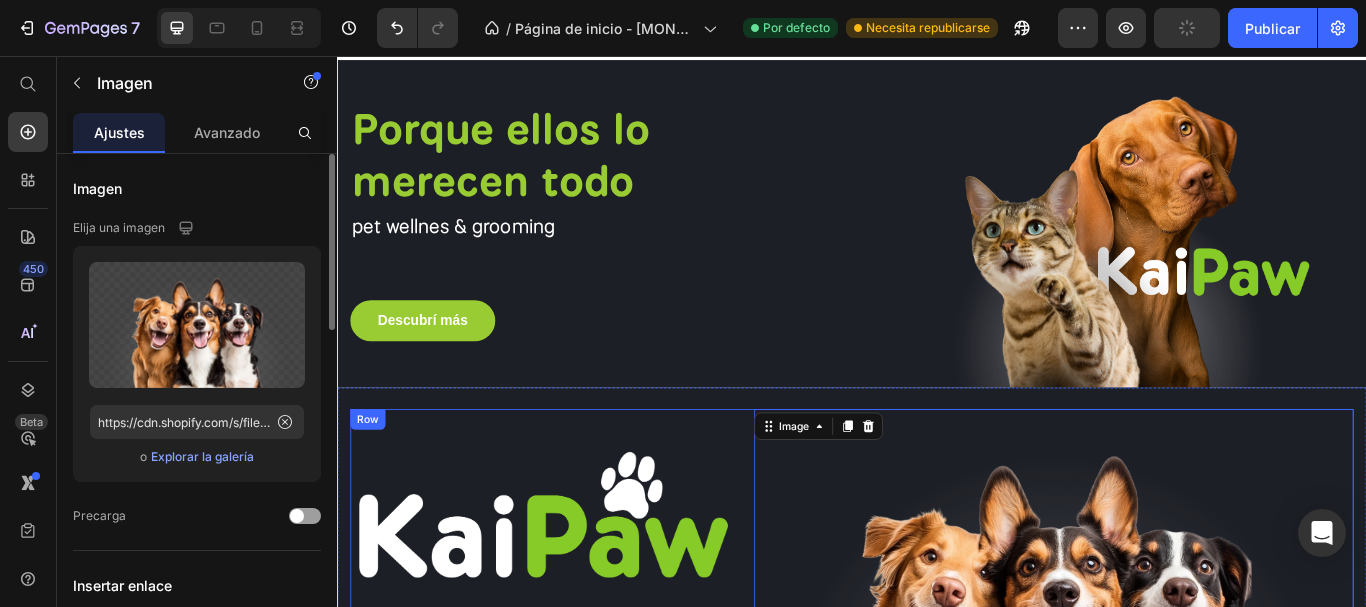 click on "Image pet wellnes & grooming   Text block Descubrí más Button Image   0 Row Row" at bounding box center [937, 706] 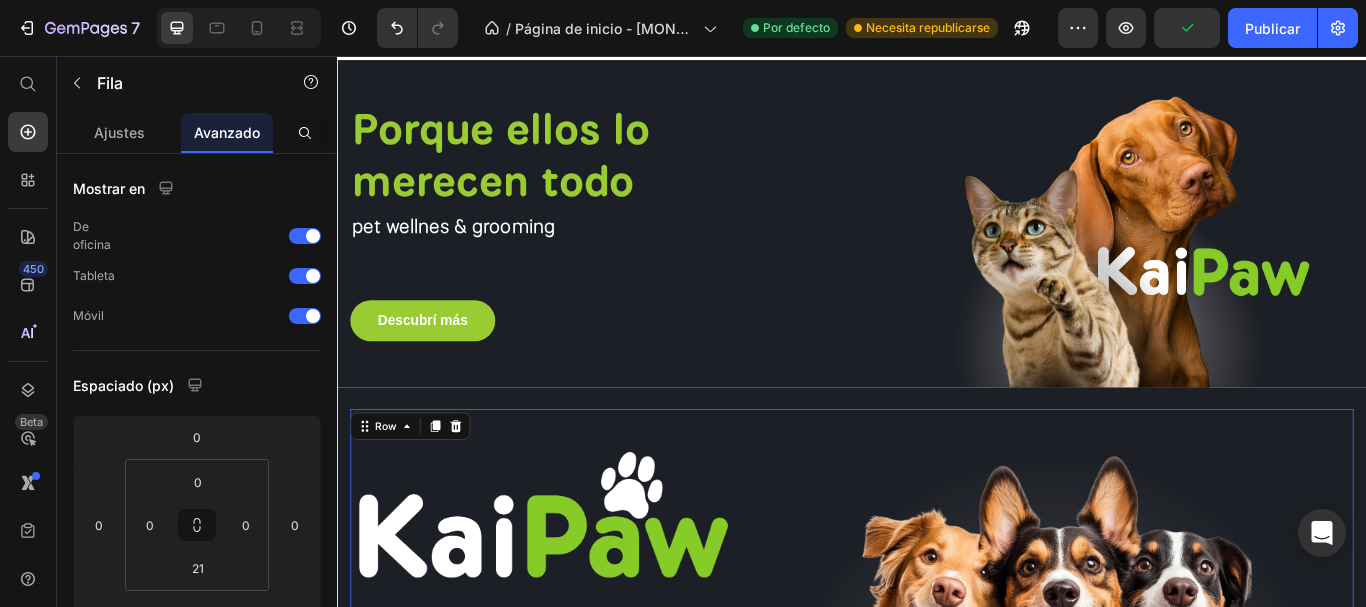 drag, startPoint x: 932, startPoint y: 574, endPoint x: 929, endPoint y: 525, distance: 49.09175 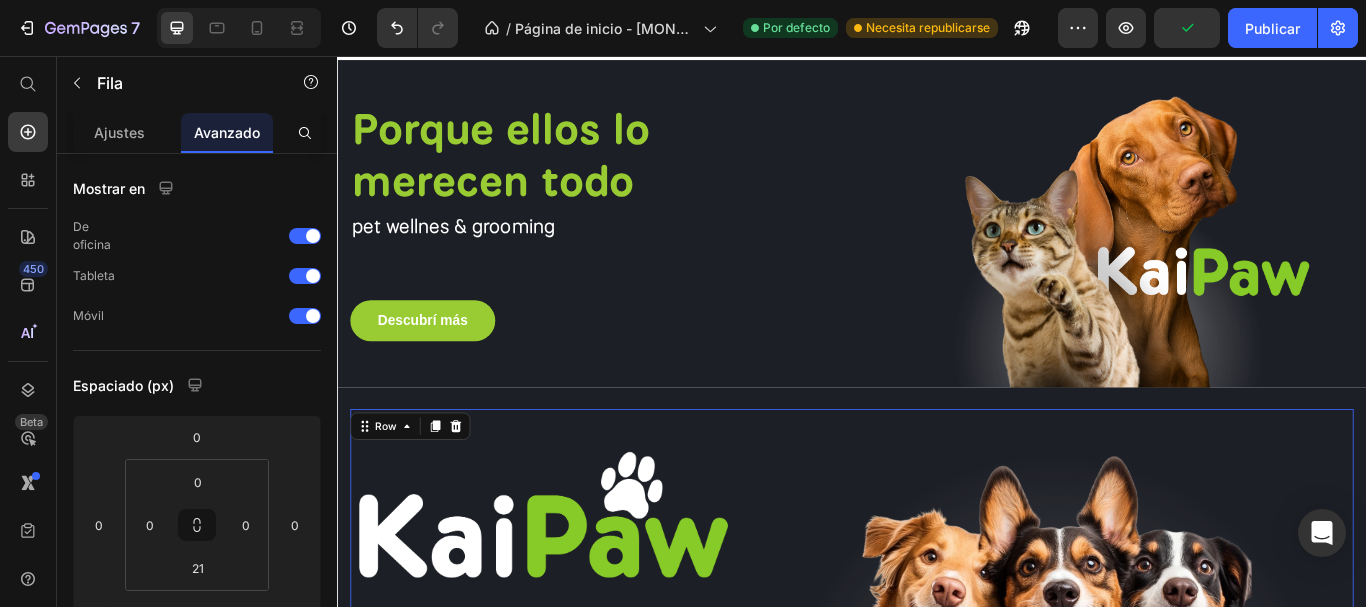 click on "Image pet wellnes & grooming   Text block Descubrí más Button Image Row Row   0" at bounding box center (937, 706) 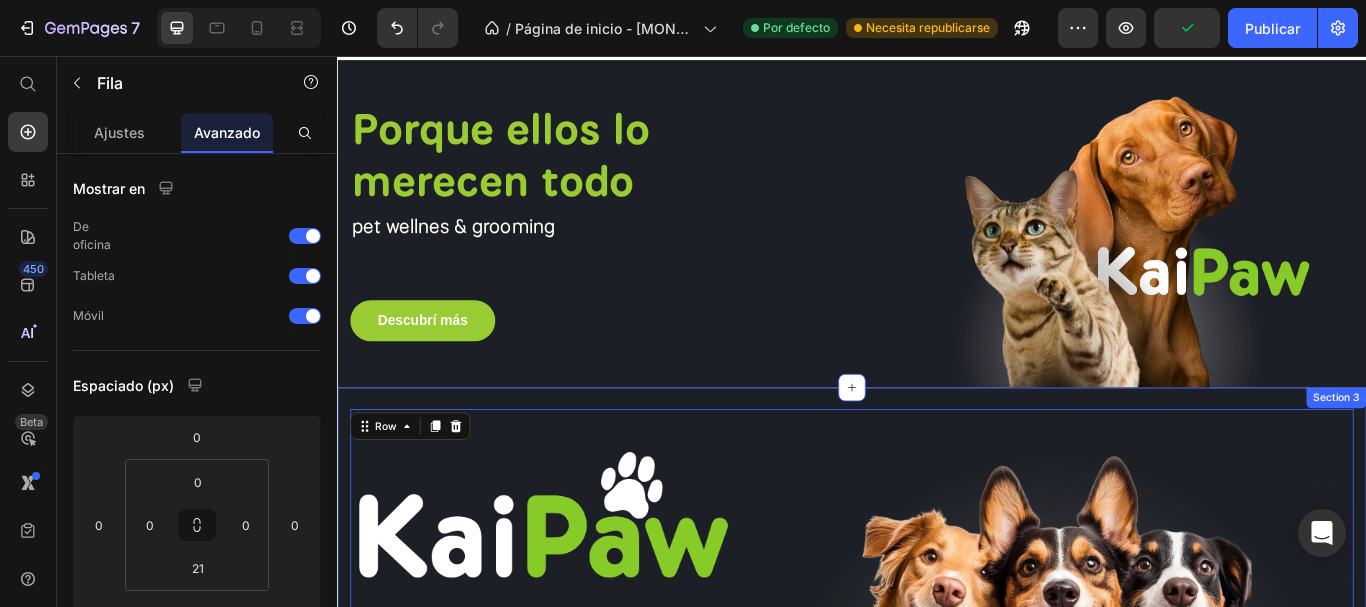 click on "Image pet wellnes & grooming   Text block Descubrí más Button Image Row Row   0 Section 3" at bounding box center (937, 708) 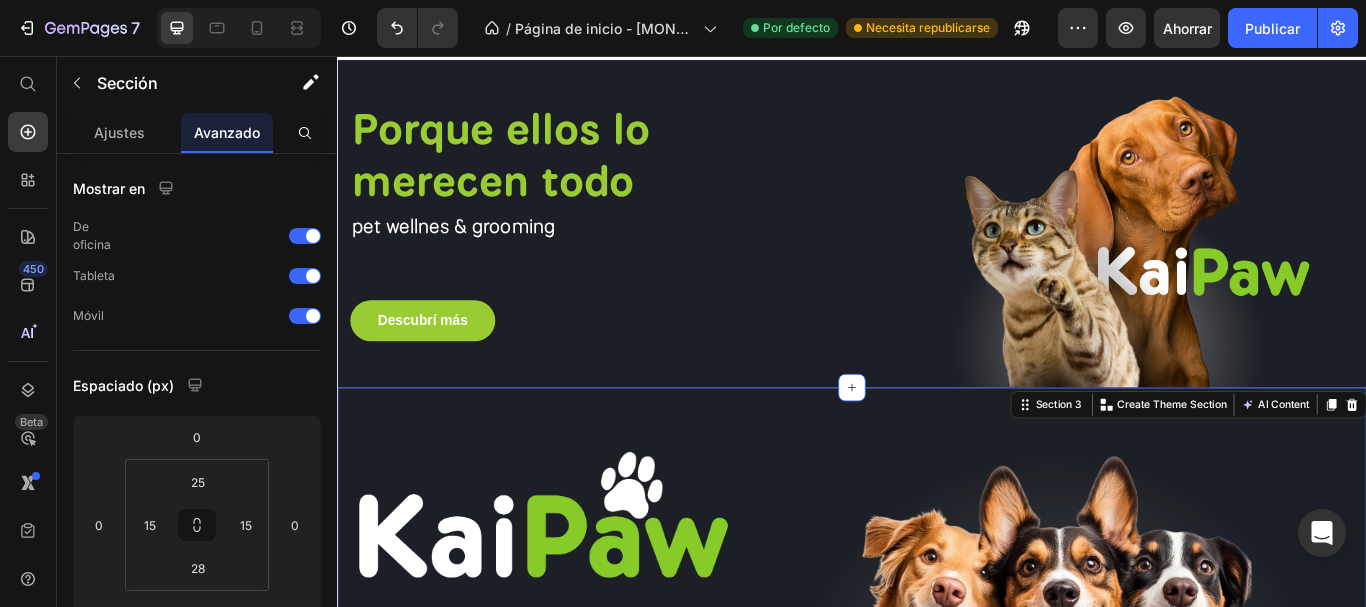 click on "Image pet wellnes & grooming   Text block Descubrí más Button Image Row Row Section 3   You can create reusable sections Create Theme Section AI Content Write with GemAI What would you like to describe here? Tone and Voice Persuasive Product Show more Generate" at bounding box center [937, 708] 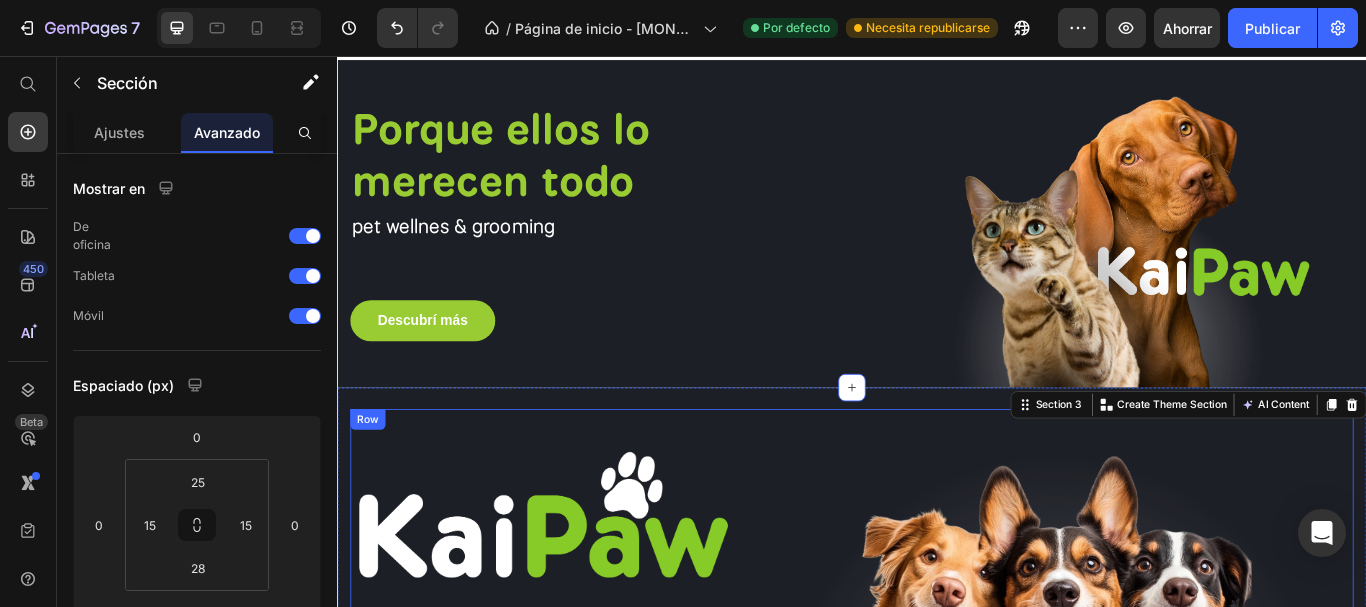 click on "Image Row" at bounding box center (1172, 696) 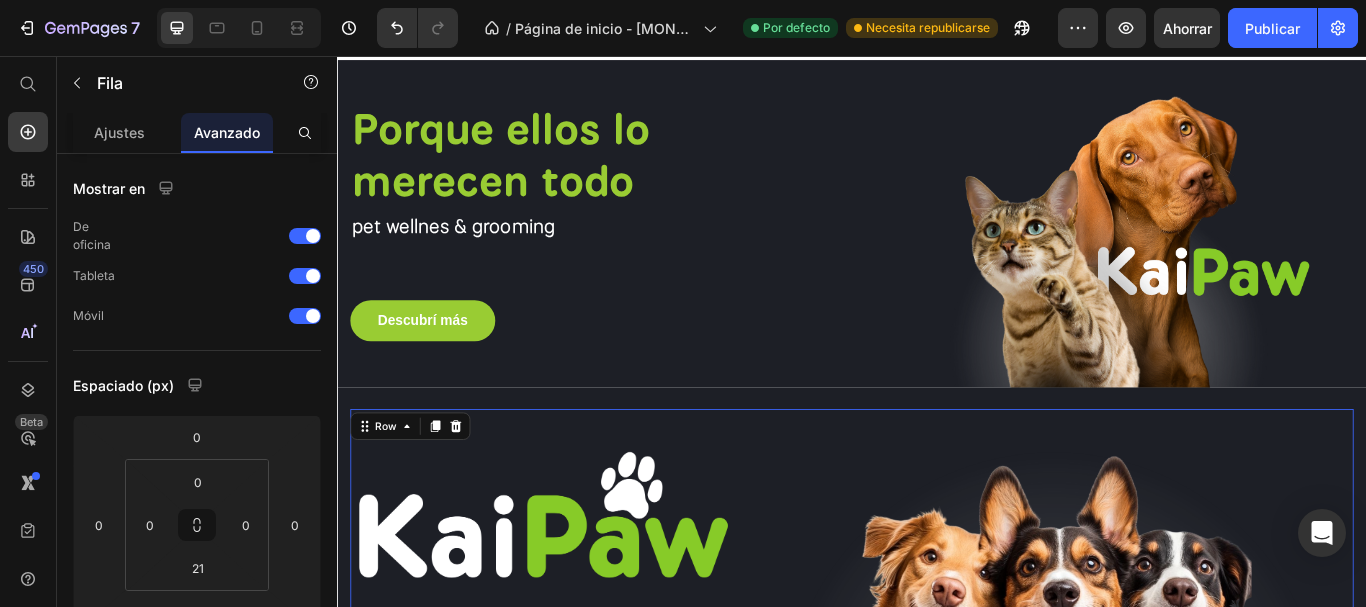 drag, startPoint x: 924, startPoint y: 576, endPoint x: 918, endPoint y: 520, distance: 56.32051 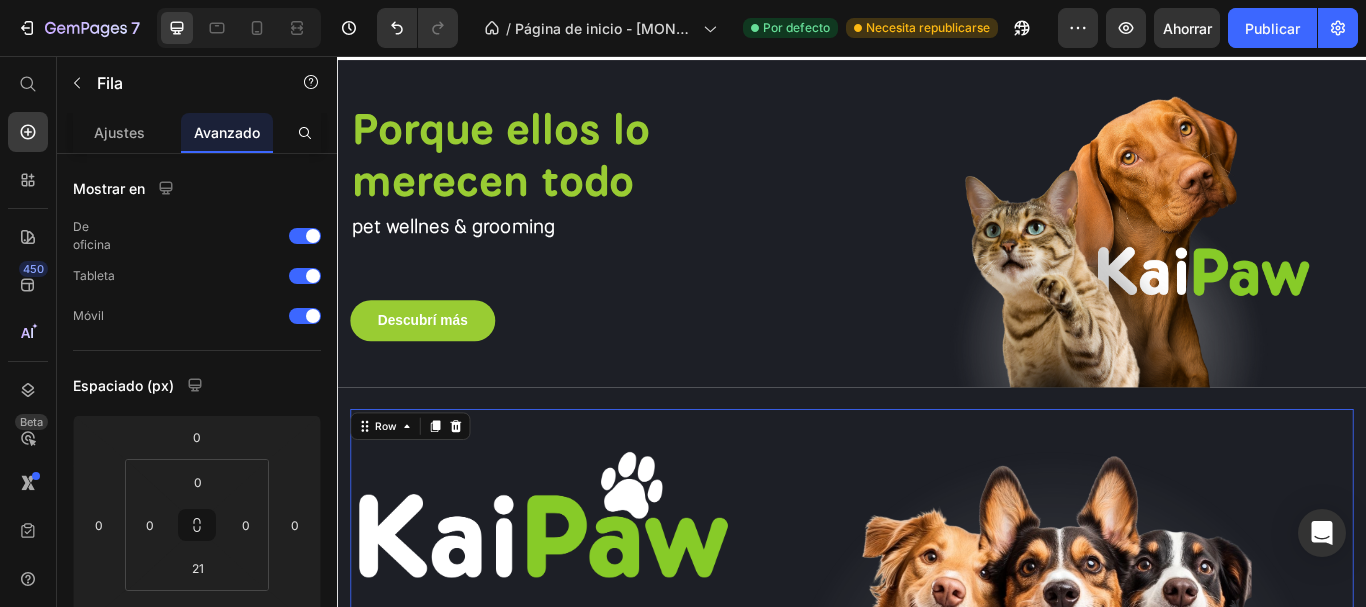 click on "Image pet wellnes & grooming   Text block Descubrí más Button Image Row Row   0" at bounding box center [937, 706] 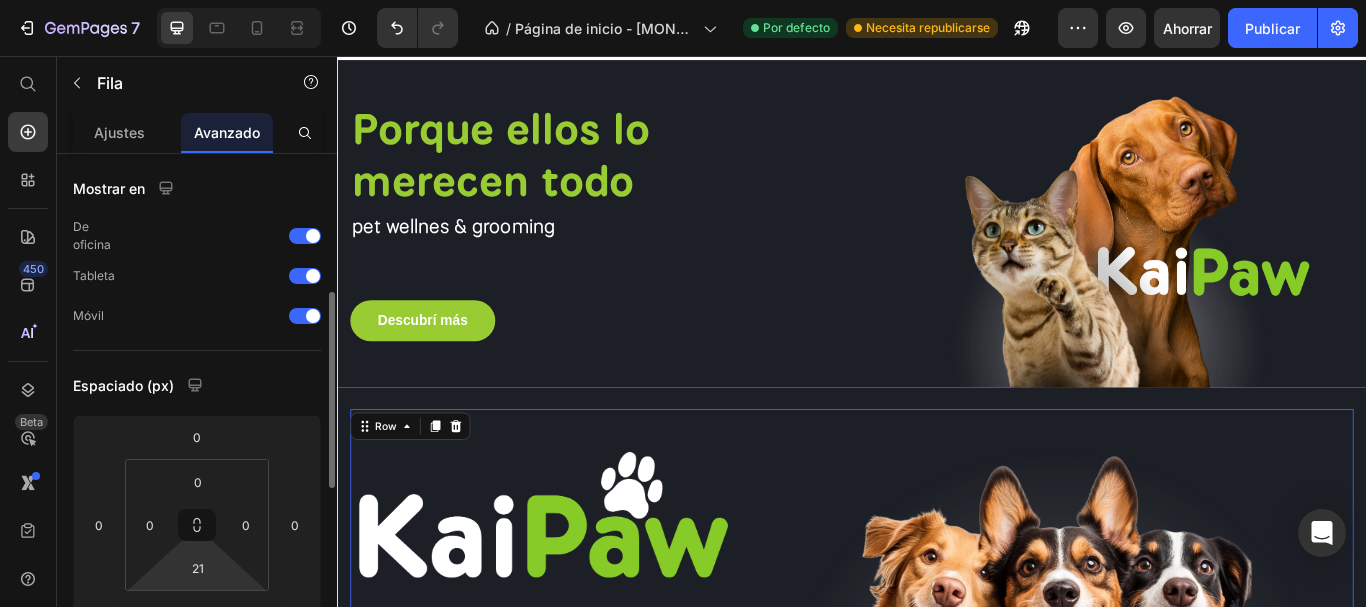 scroll, scrollTop: 200, scrollLeft: 0, axis: vertical 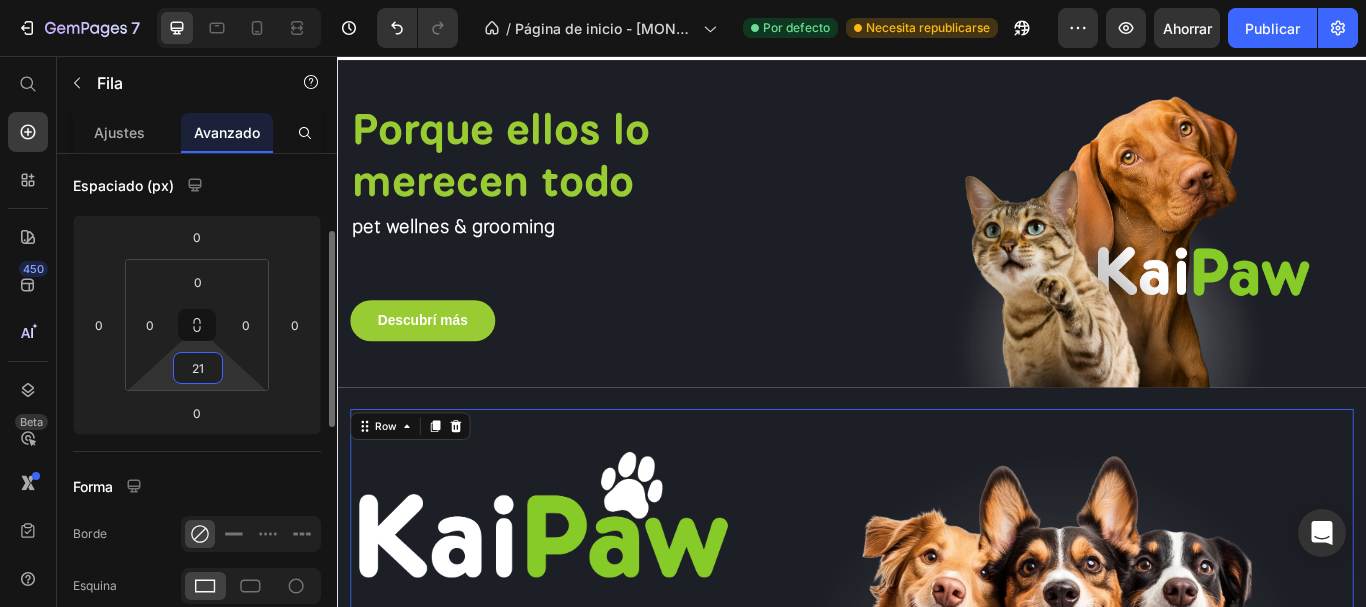 click on "21" at bounding box center [198, 368] 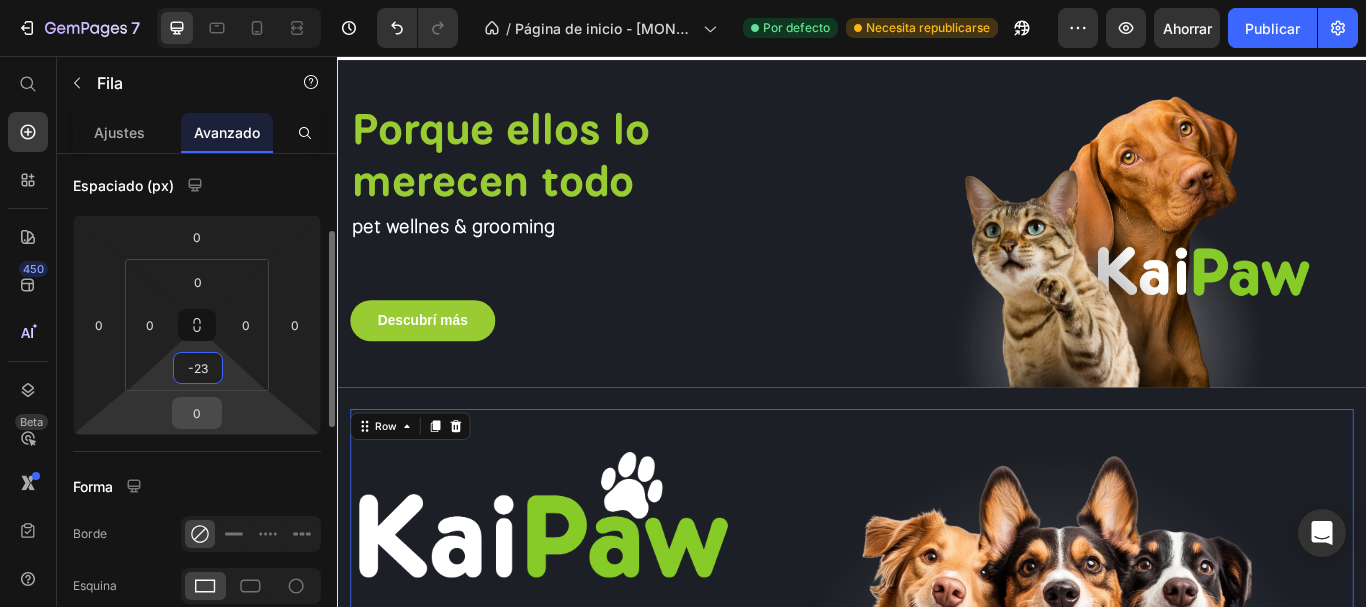 click on "0" at bounding box center (197, 413) 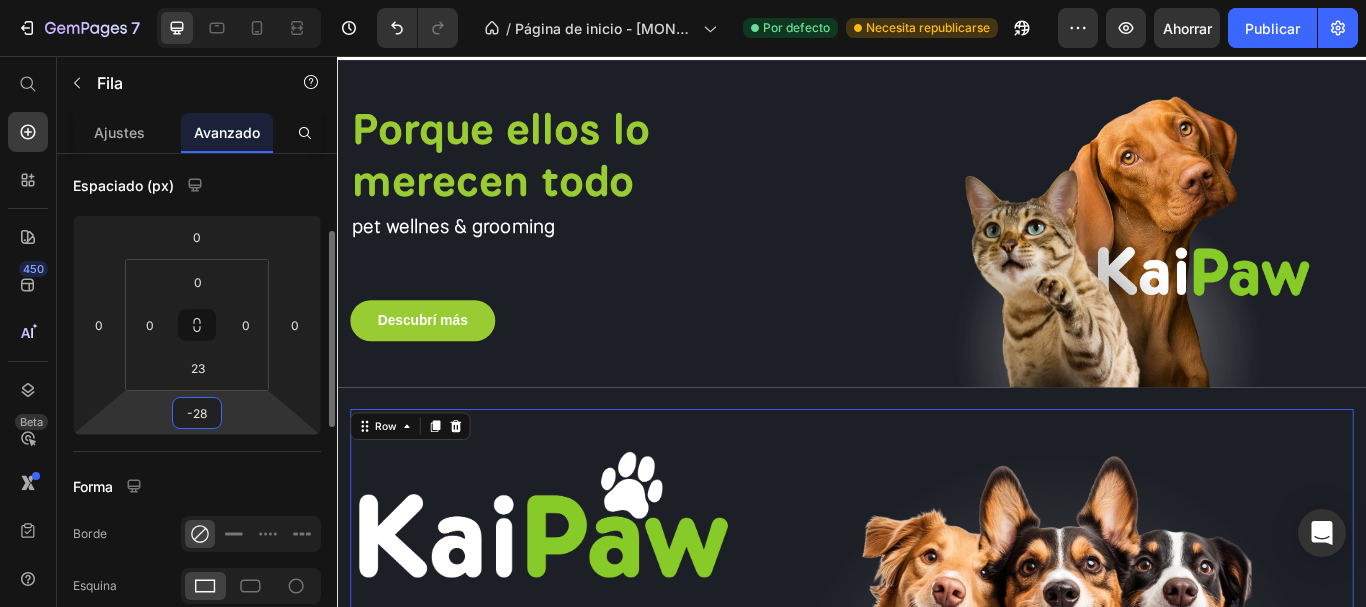 type on "-27" 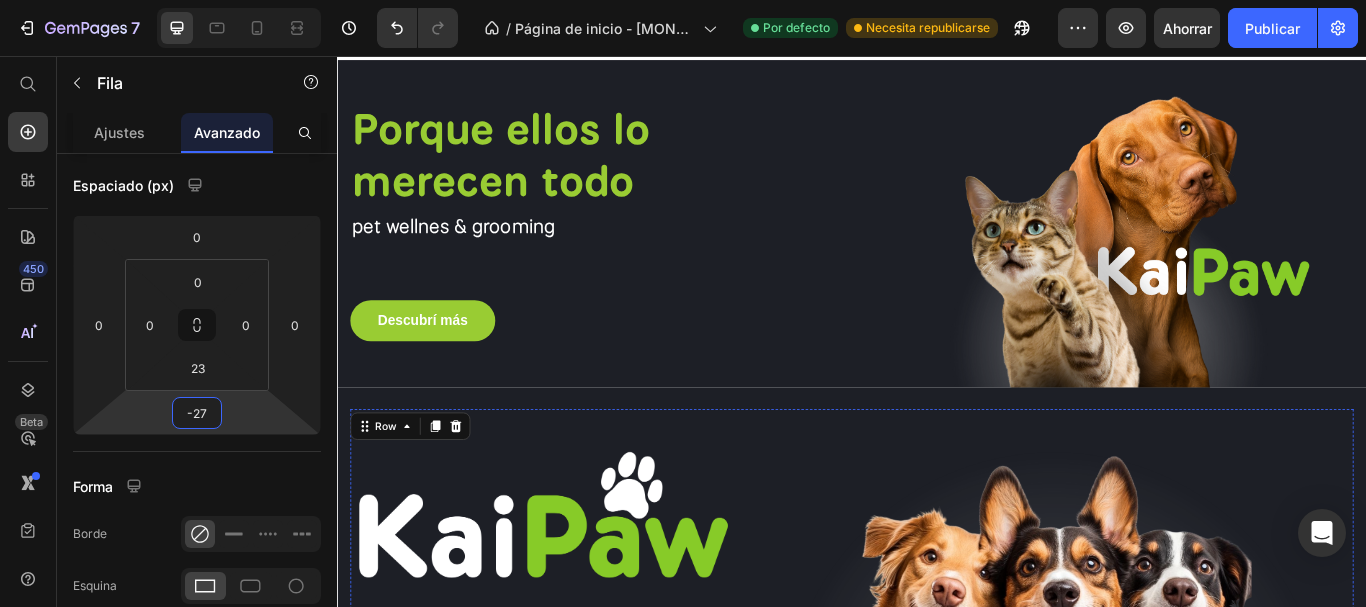 click on "Descubrí más Button" at bounding box center (572, 887) 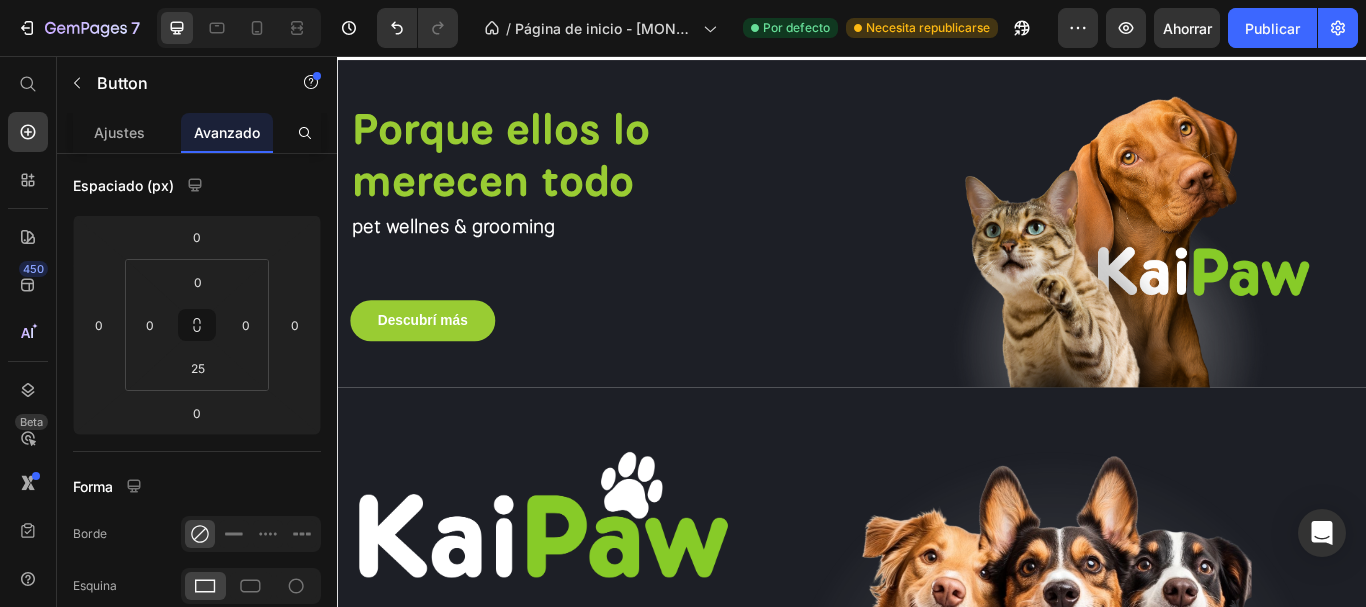 scroll, scrollTop: 0, scrollLeft: 0, axis: both 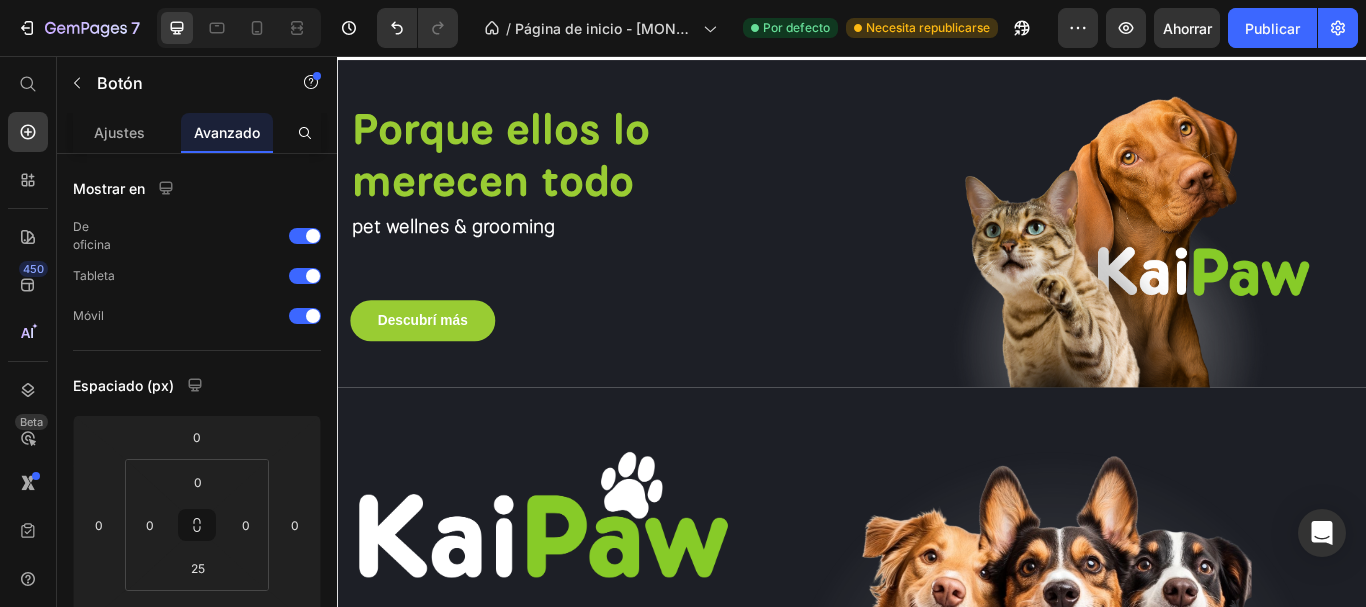 drag, startPoint x: 571, startPoint y: 552, endPoint x: 562, endPoint y: 481, distance: 71.568146 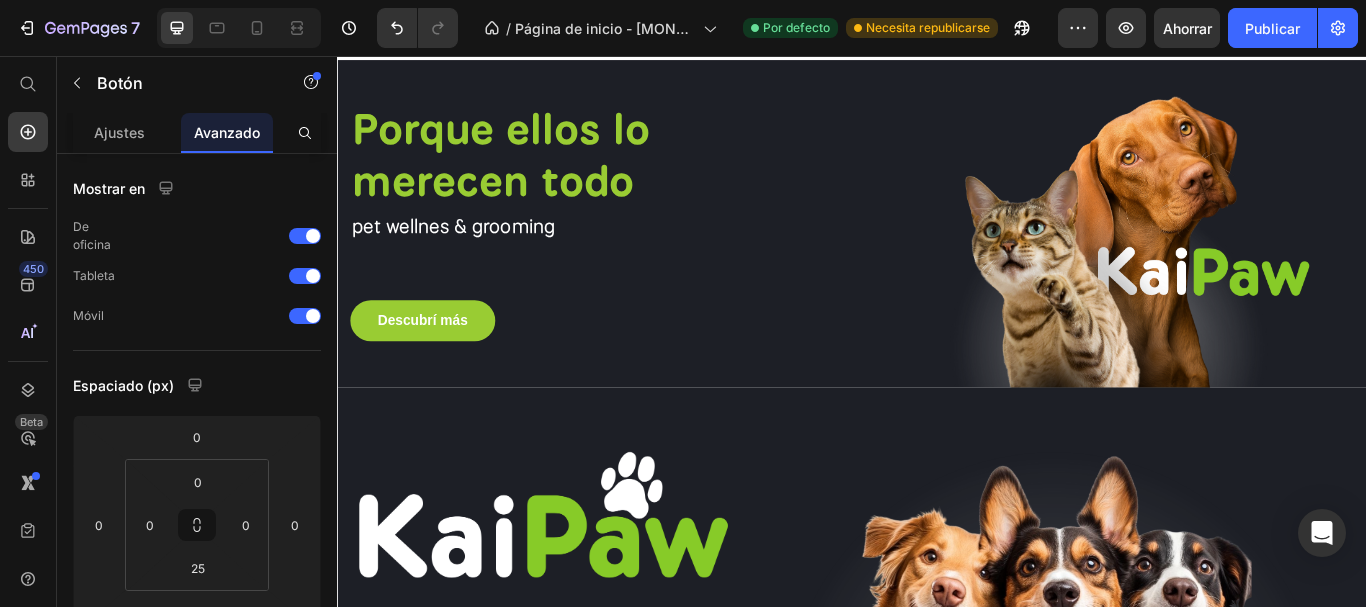 click on "Image pet wellnes & grooming   Text block Descubrí más Button   0" at bounding box center [572, 696] 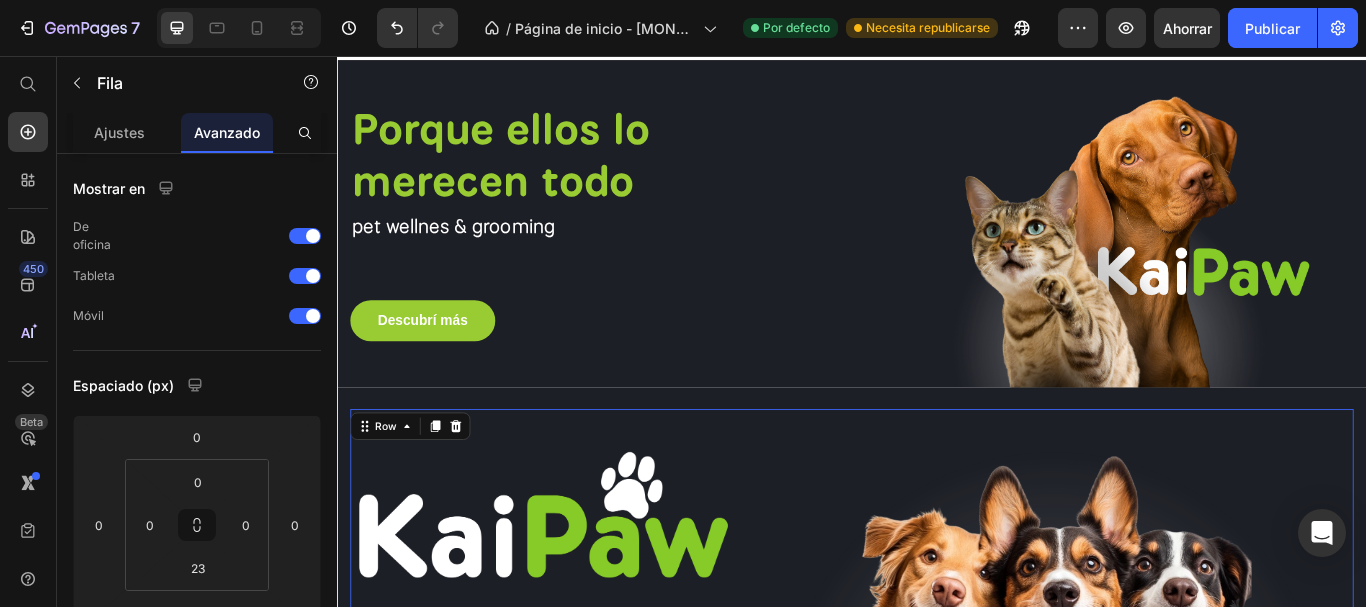 drag, startPoint x: 923, startPoint y: 576, endPoint x: 921, endPoint y: 518, distance: 58.034473 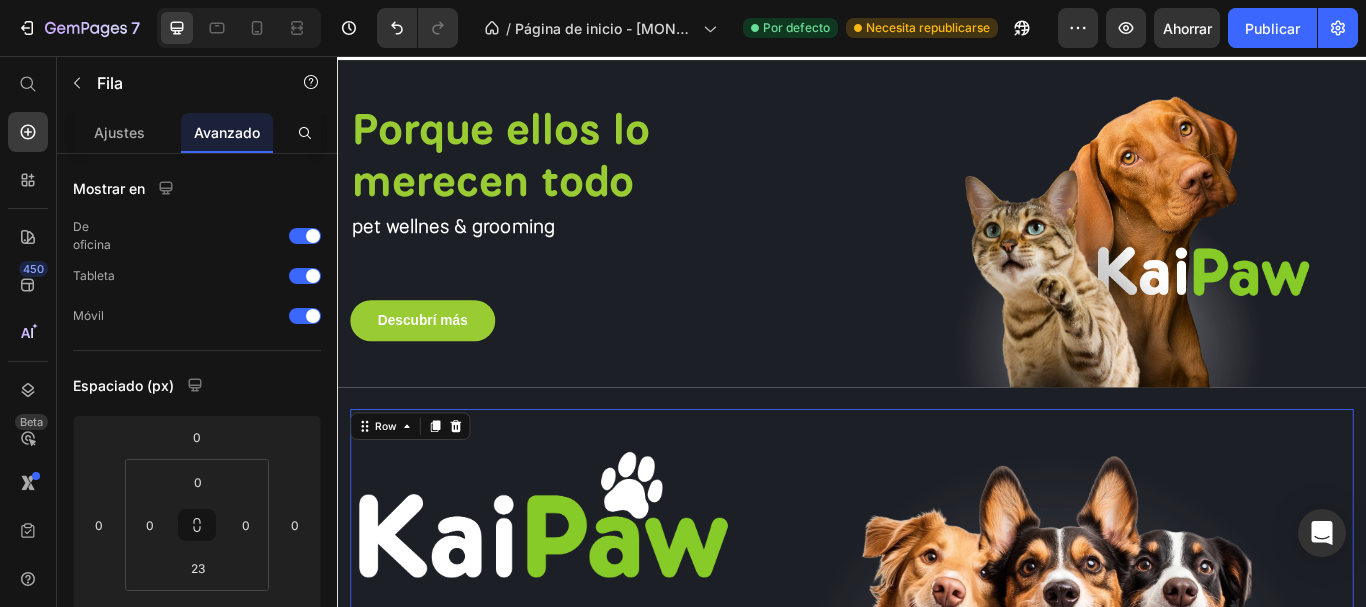 click on "Image pet wellnes & grooming   Text block Descubrí más Button Image Row Row   0" at bounding box center (937, 707) 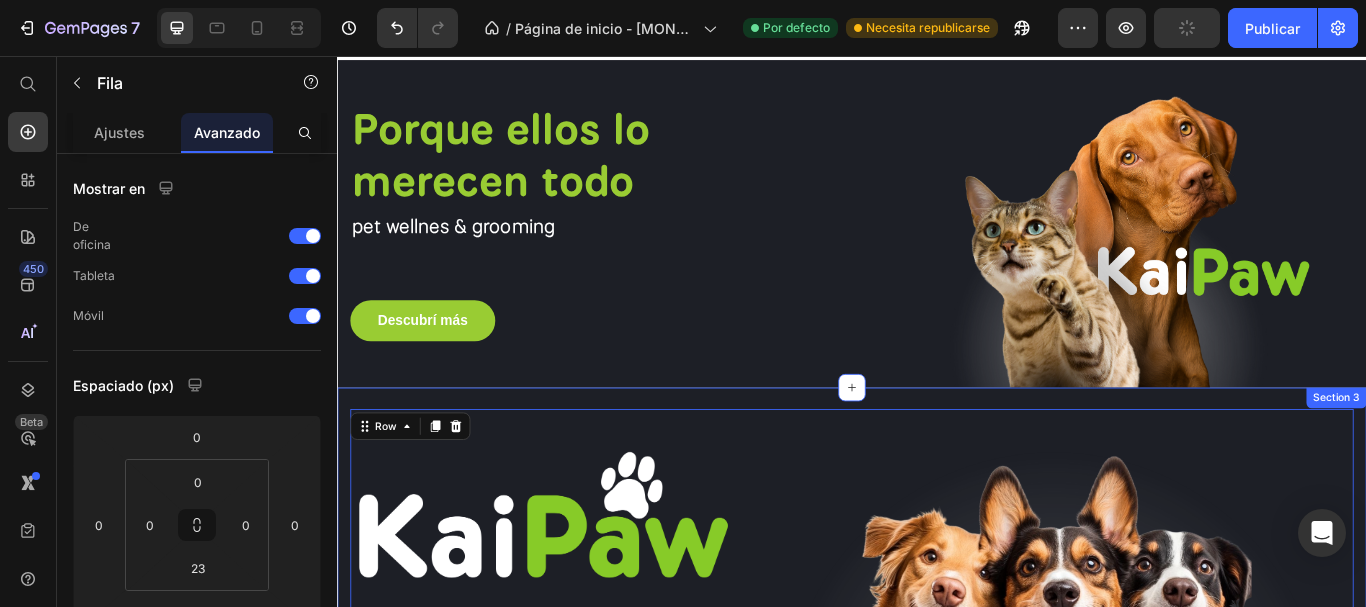 click on "Image pet wellnes & grooming   Text block Descubrí más Button Image Row Row   0 Section 3" at bounding box center (937, 709) 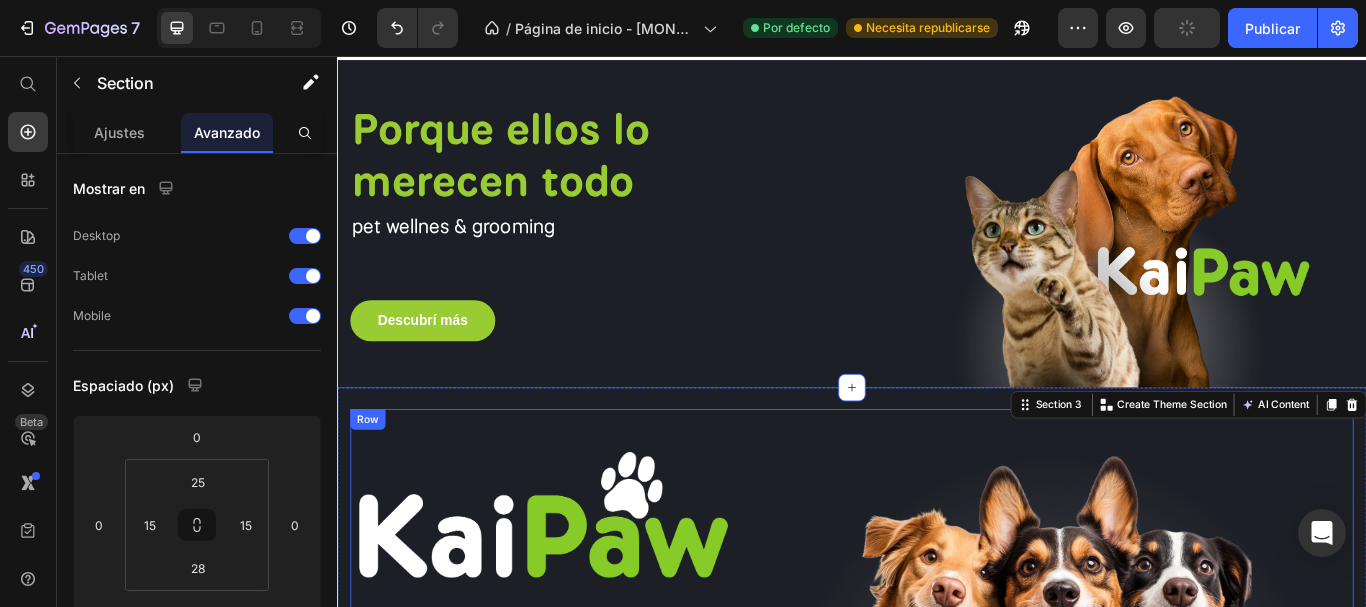 click on "Image pet wellnes & grooming   Text block Descubrí más Button Image Row Row" at bounding box center (937, 707) 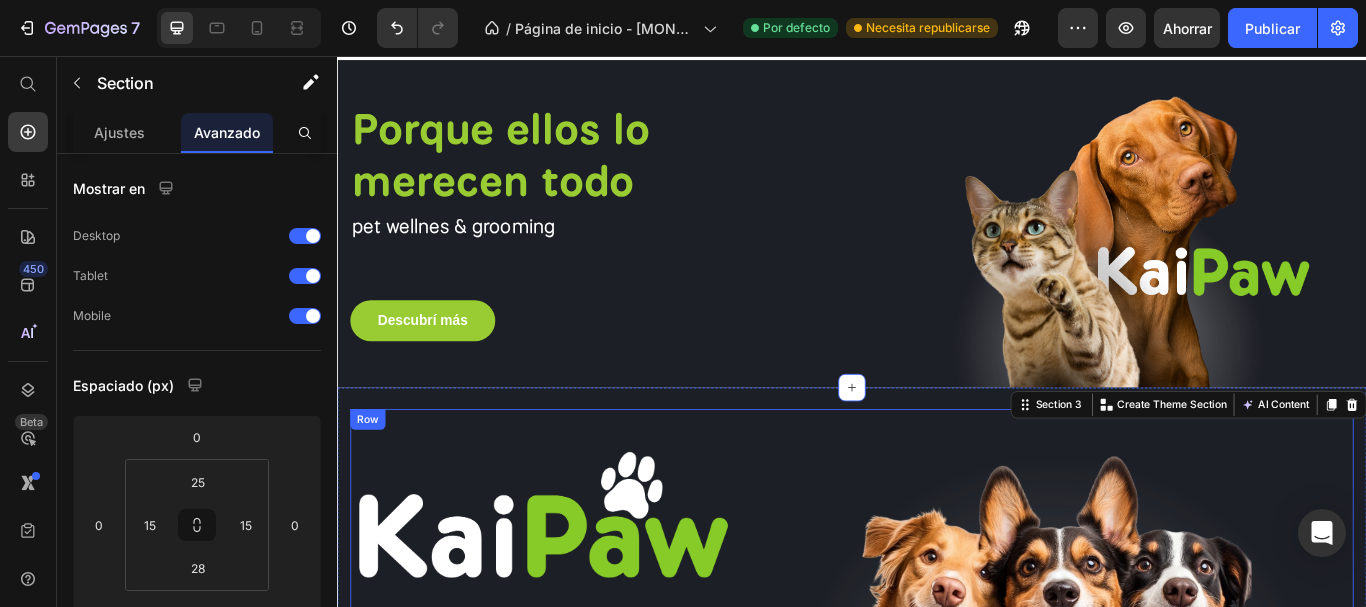 click on "Image pet wellnes & grooming   Text block Descubrí más Button Image Row Row" at bounding box center [937, 707] 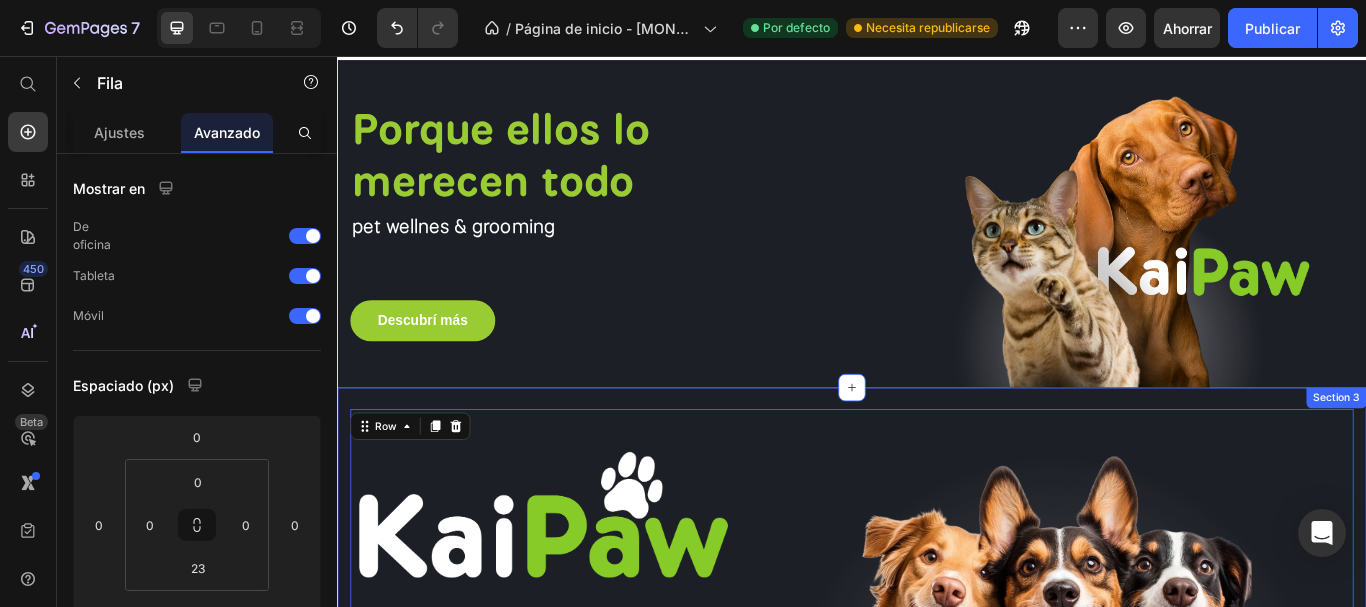 click on "Image pet wellnes & grooming   Text block Descubrí más Button Image Row Row   0 Section 3" at bounding box center (937, 709) 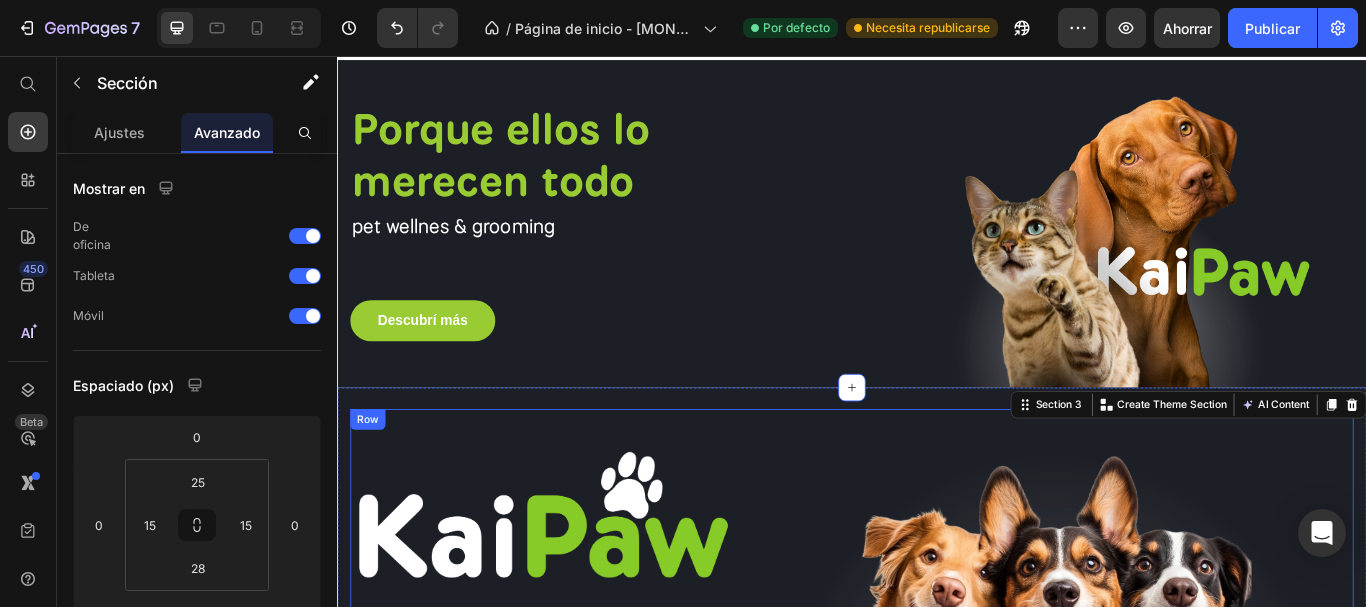 click on "Image pet wellnes & grooming   Text block Descubrí más Button Image Row Row" at bounding box center (937, 707) 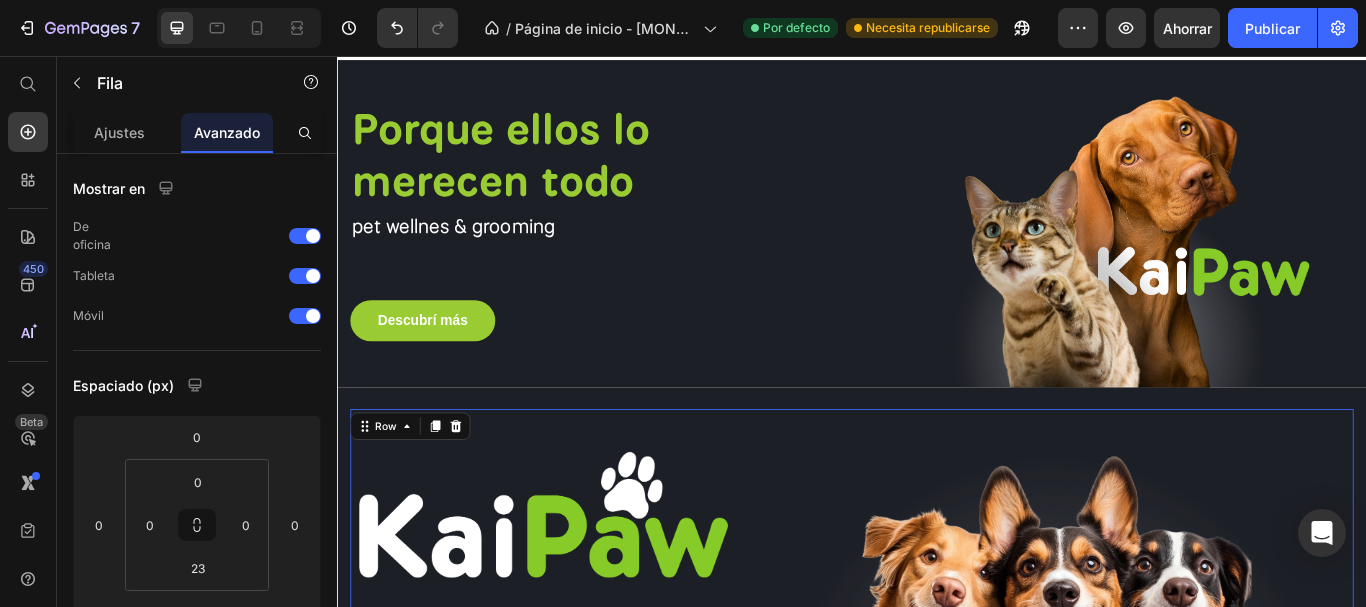 drag, startPoint x: 927, startPoint y: 573, endPoint x: 924, endPoint y: 539, distance: 34.132095 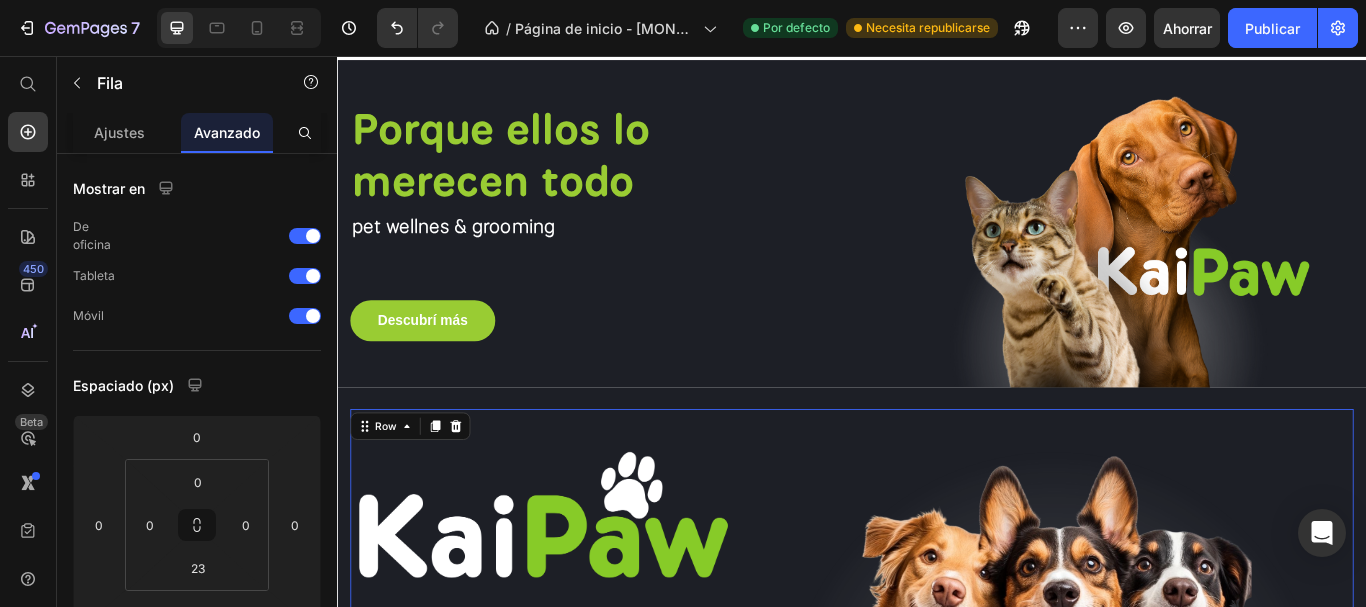 click on "Image pet wellnes & grooming   Text block Descubrí más Button Image Row Row   0" at bounding box center [937, 707] 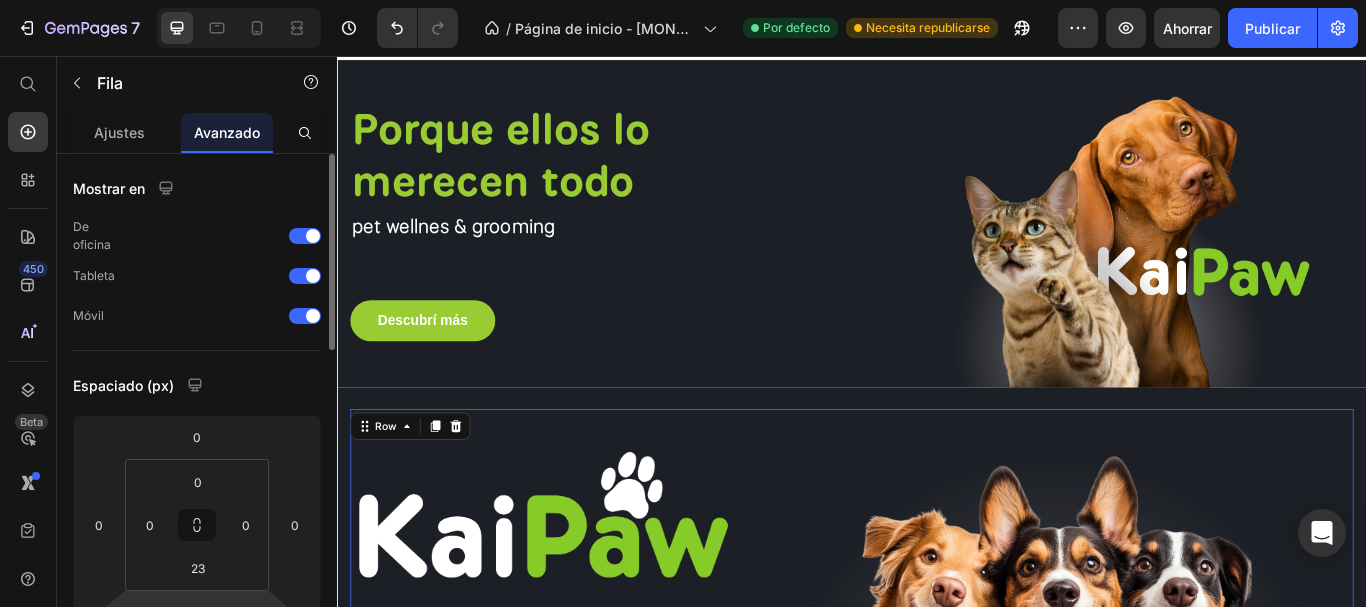 scroll, scrollTop: 200, scrollLeft: 0, axis: vertical 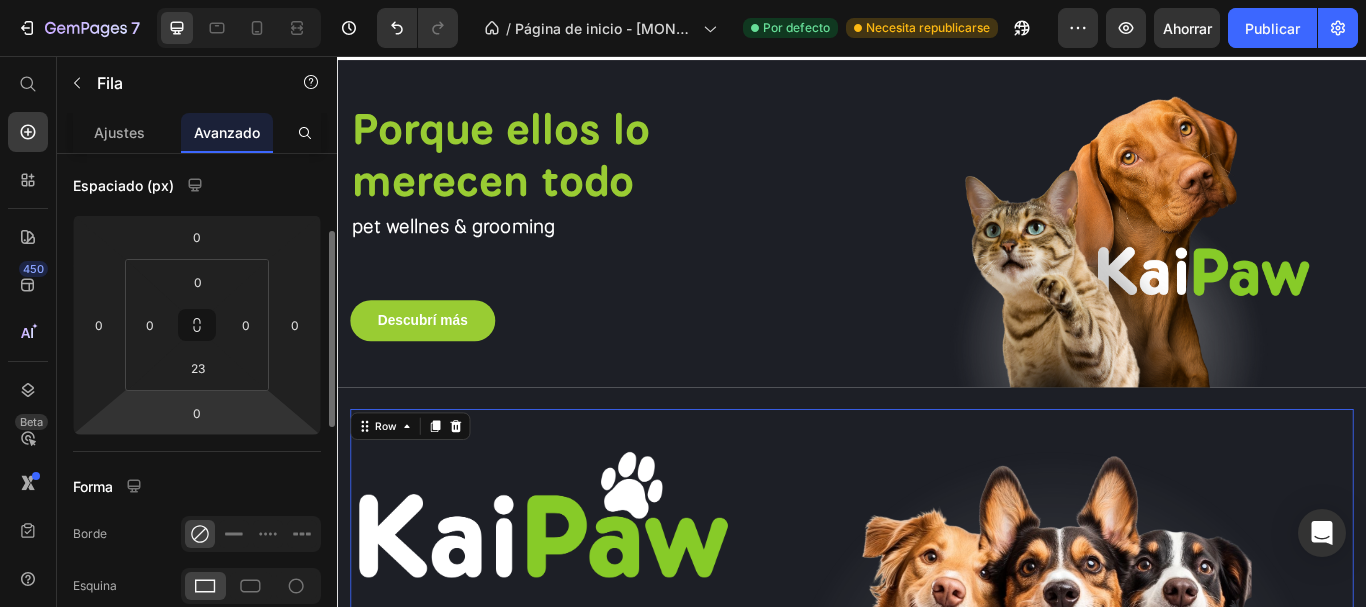 click on "[NUMBER] / Página de inicio - [MONTH] [DAY], [HOUR]:[MINUTE]:[SECOND] Por defecto Necesita republicarse Avance Ahorrar Publicar [NUMBER] Beta Empezar con Secciones Elementos Sección de héroes Detalle del producto Marcas Insignias de confianza Garantizar Desglose del producto Cómo utilizar Testimonios Comparar Manojo Preguntas frecuentes Prueba social Historia de la marca Lista de productos Recopilación Lista de blogs Contacto Sticky Añadir al carrito Pie de página personalizado Explorar la biblioteca [NUMBER] Disposición
Fila
Fila
Fila
Fila Texto
Título
Bloque de texto Botón
Botón
Botón" at bounding box center (683, 0) 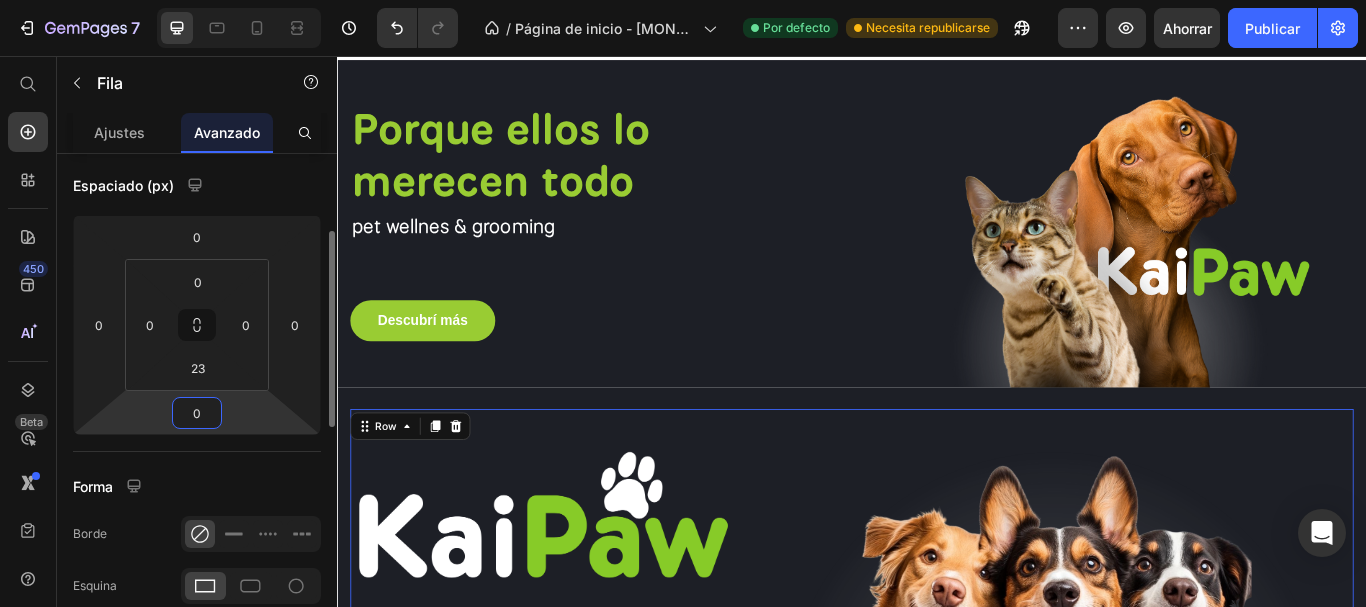 click on "0" at bounding box center (197, 413) 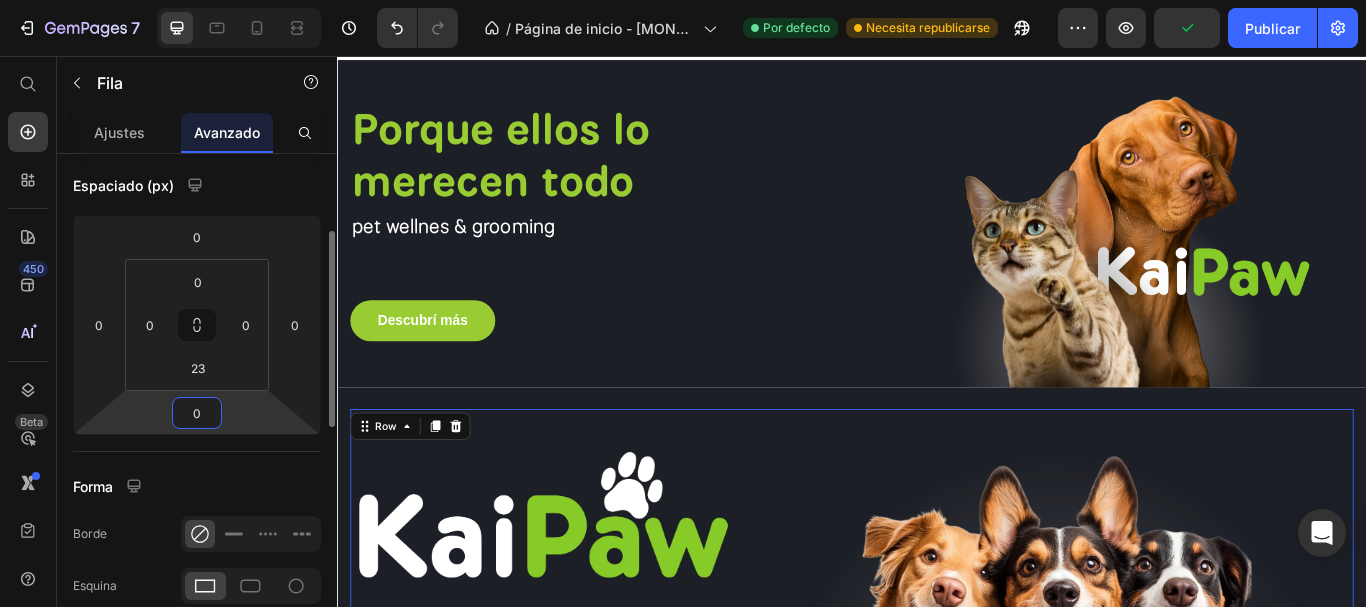 type on "1" 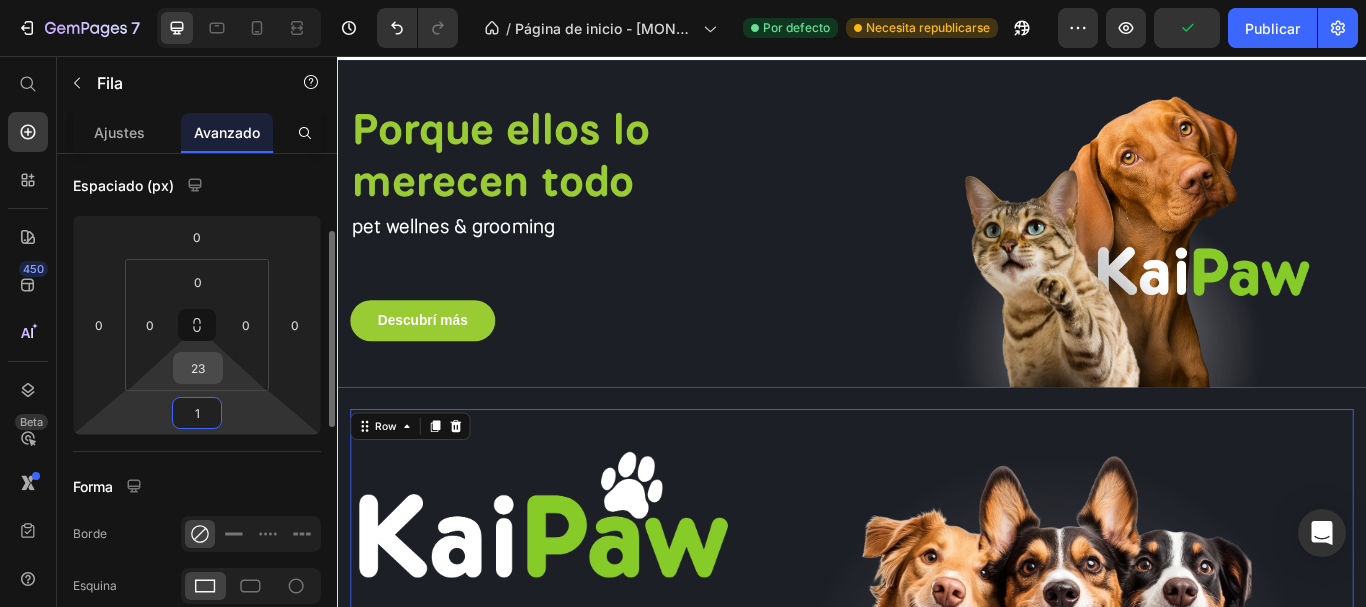 click on "23" at bounding box center (198, 368) 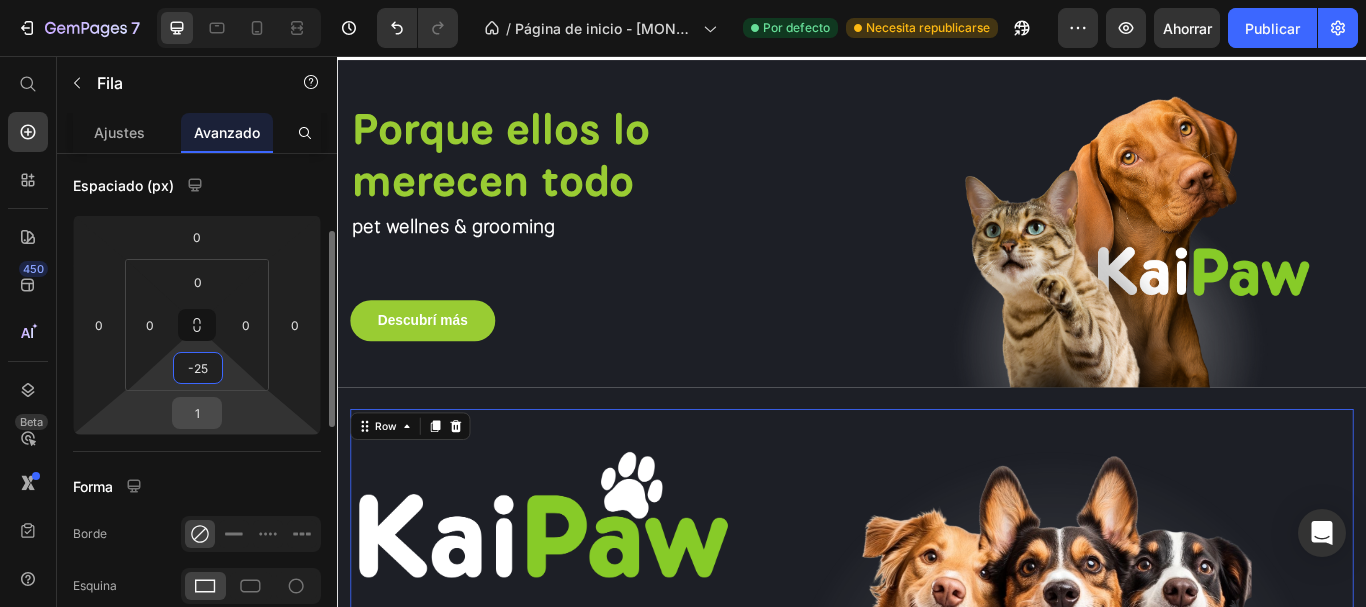 click on "1" at bounding box center (197, 413) 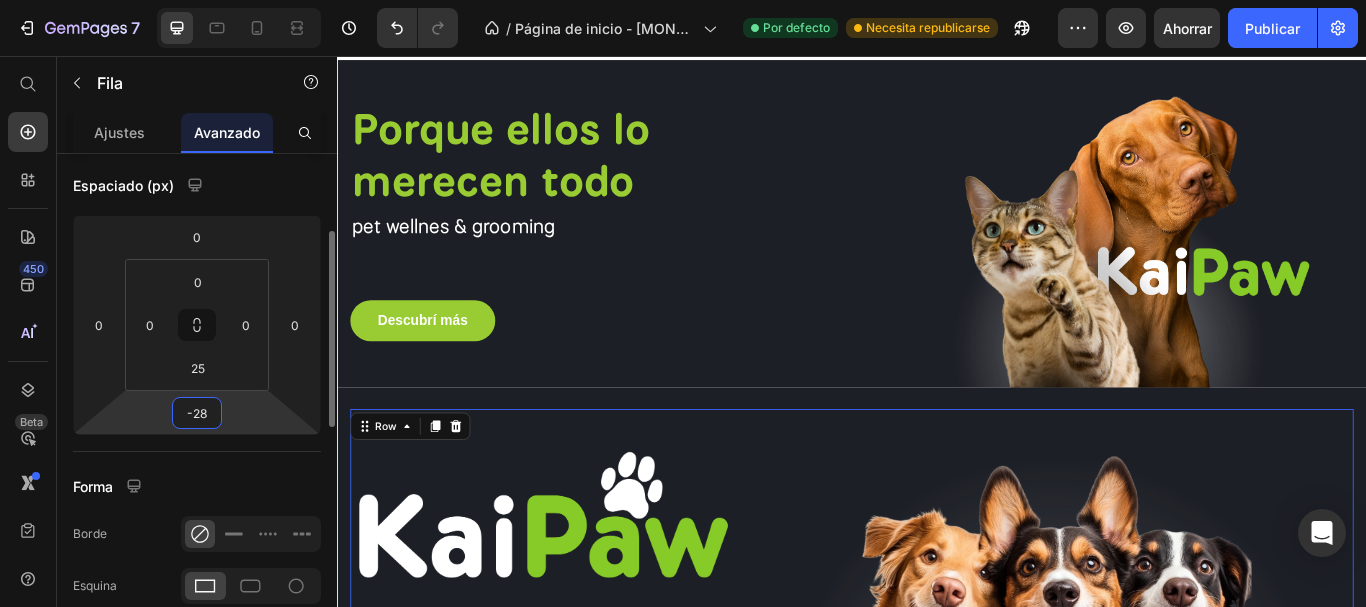 type on "-29" 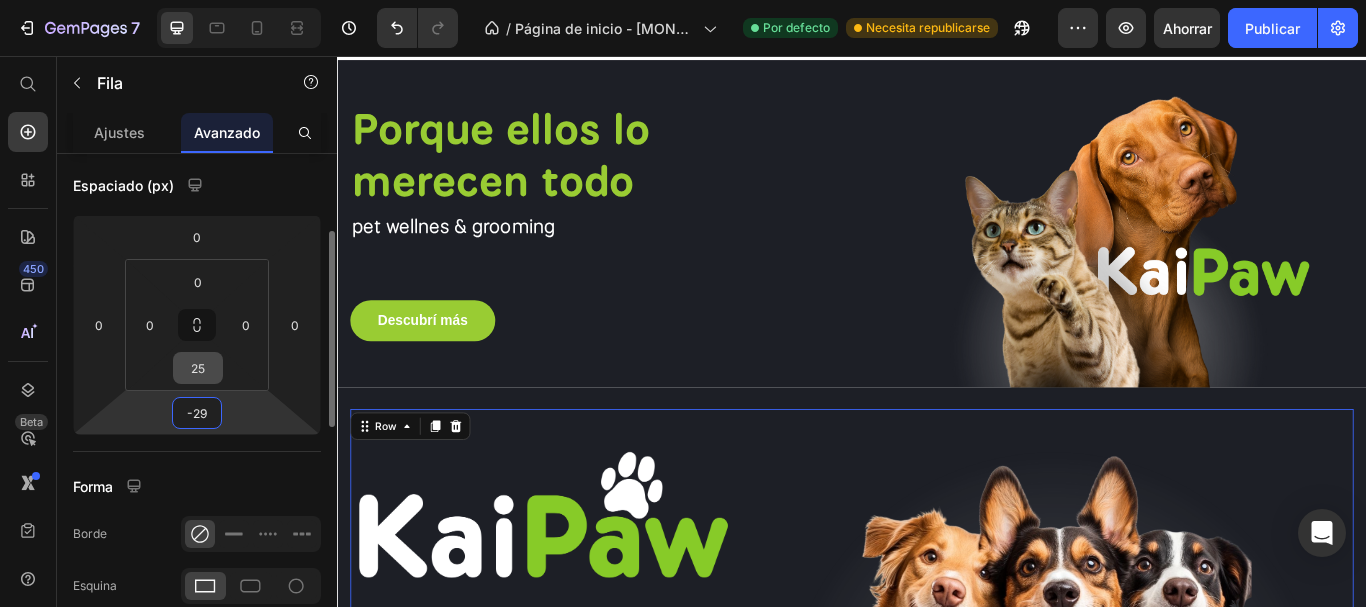 click on "25" at bounding box center (198, 368) 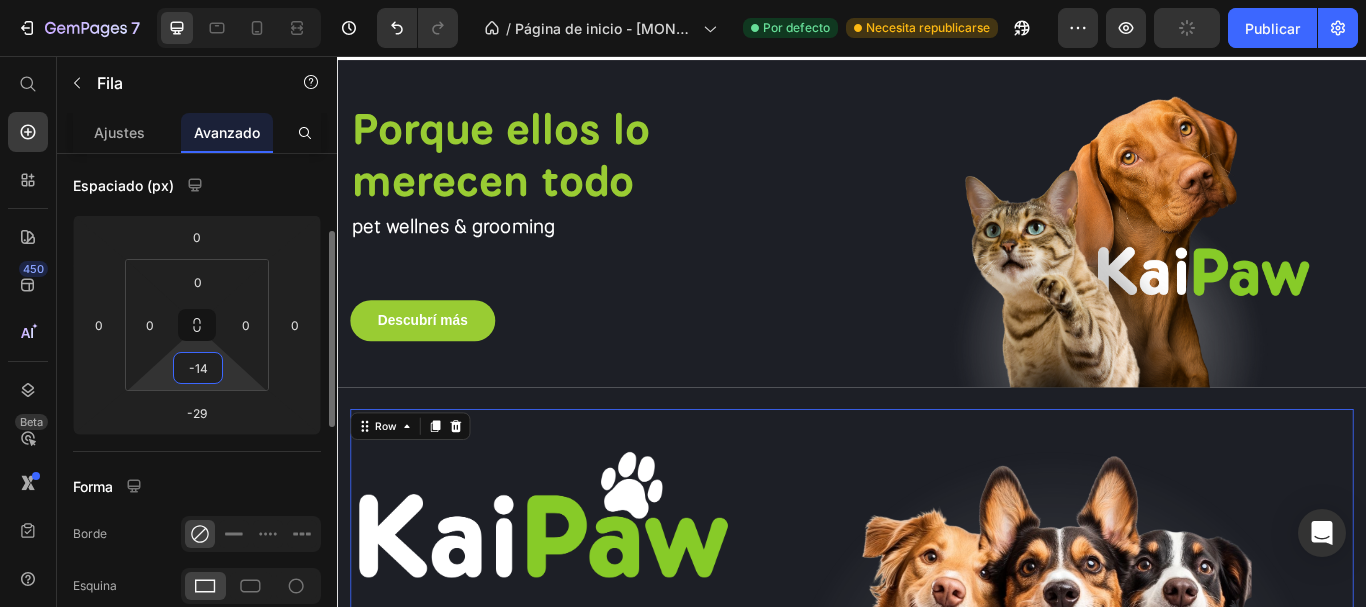 type on "-15" 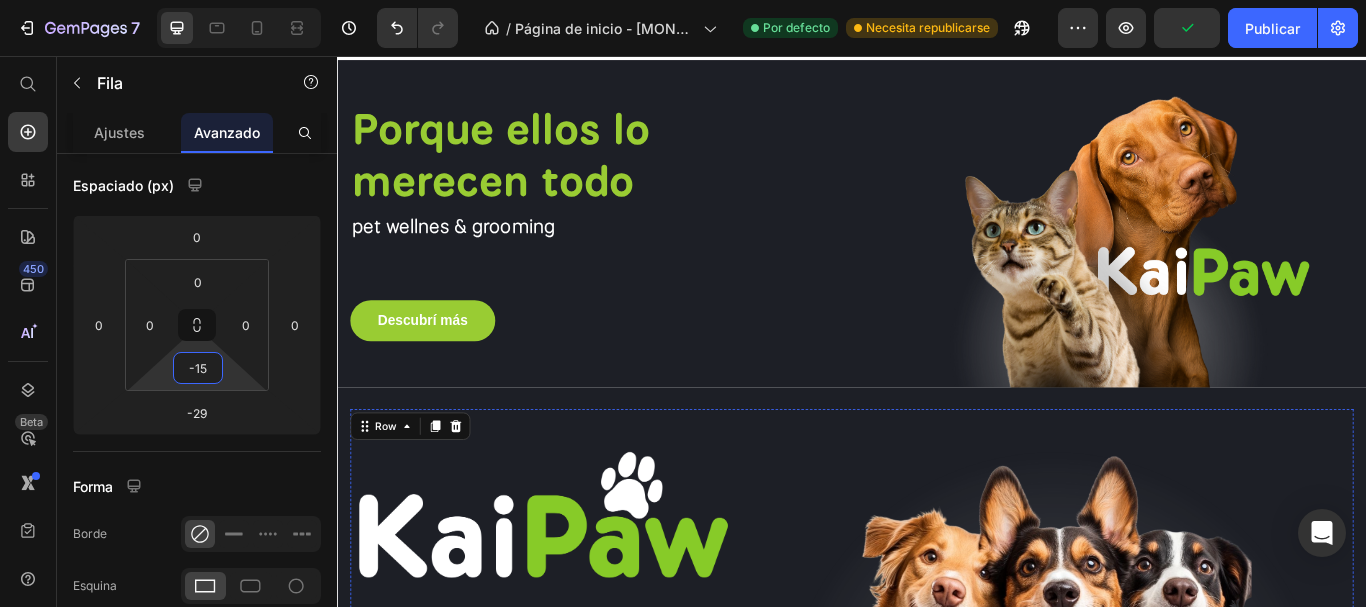 click on "Descubrí más Button" at bounding box center [572, 887] 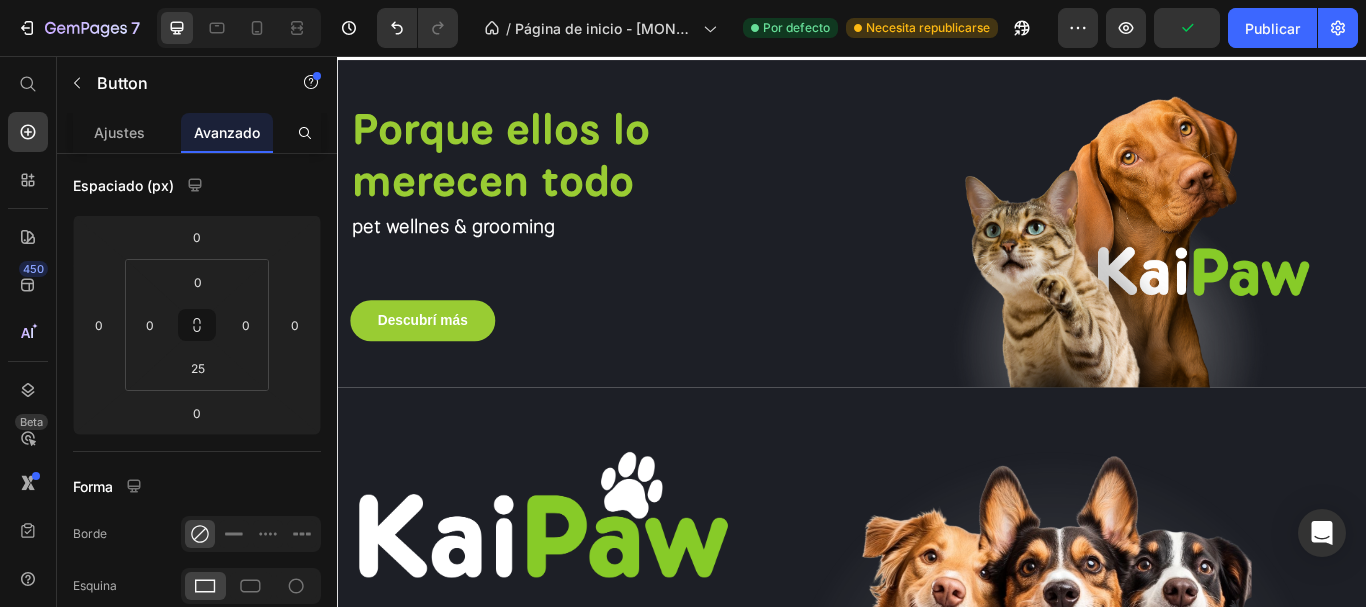 scroll, scrollTop: 0, scrollLeft: 0, axis: both 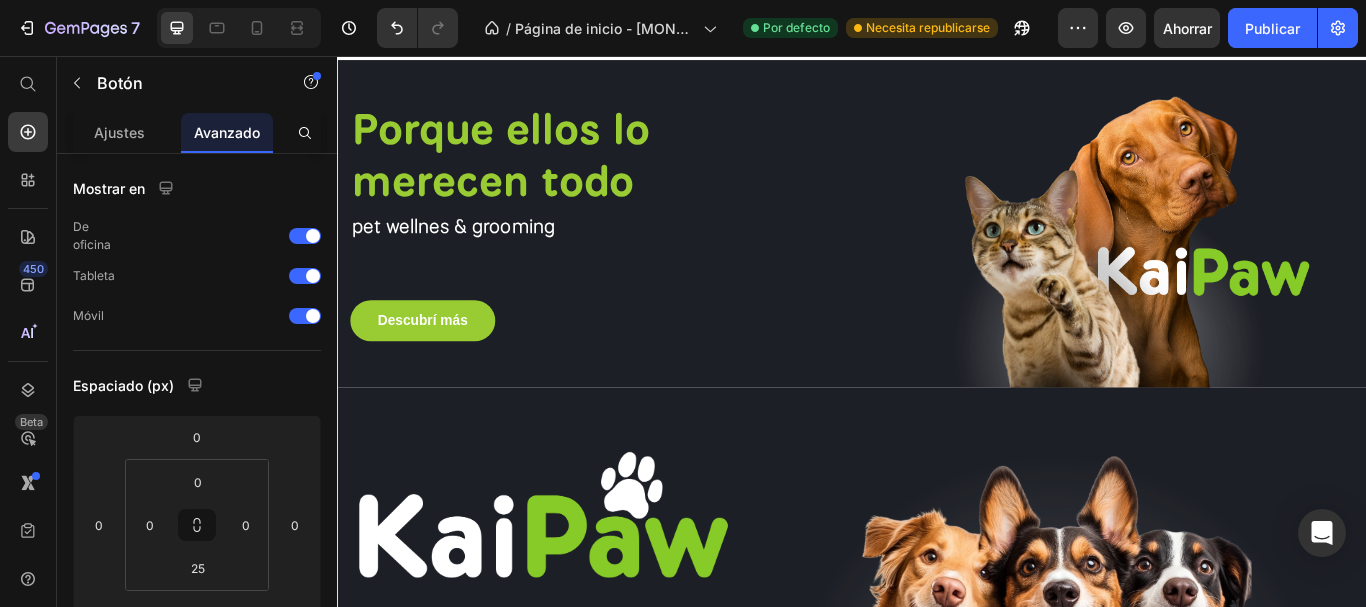 drag, startPoint x: 577, startPoint y: 552, endPoint x: 574, endPoint y: 492, distance: 60.074955 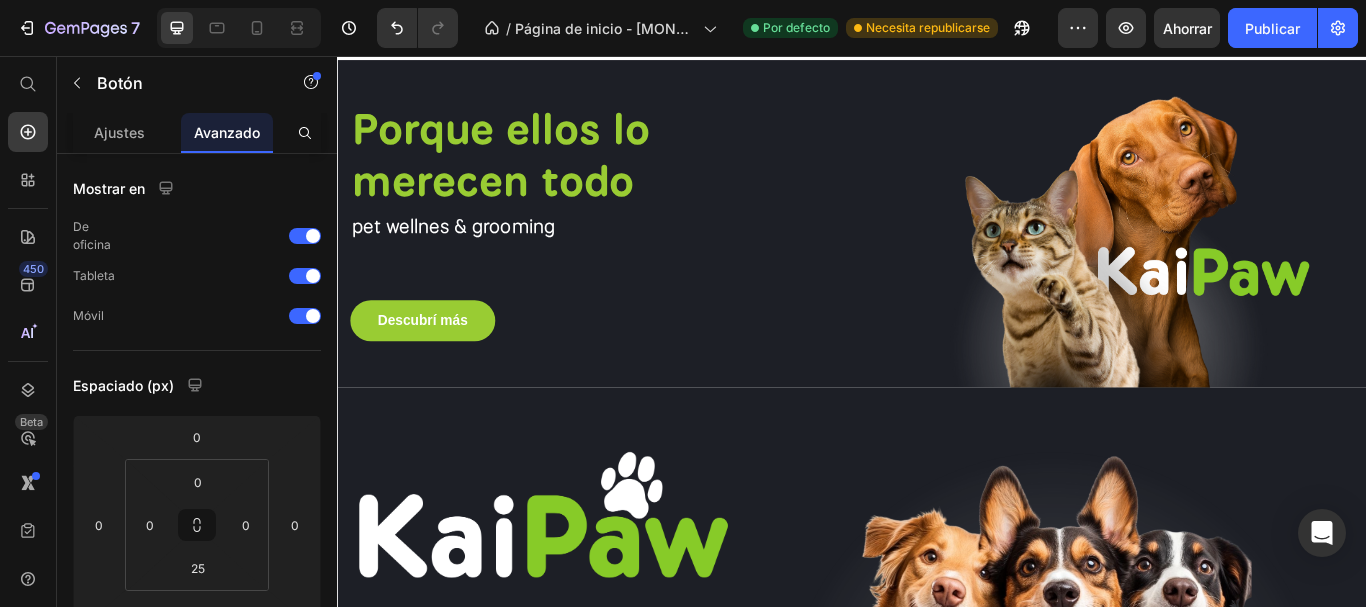 click on "Descubrí más Button   0" at bounding box center [572, 887] 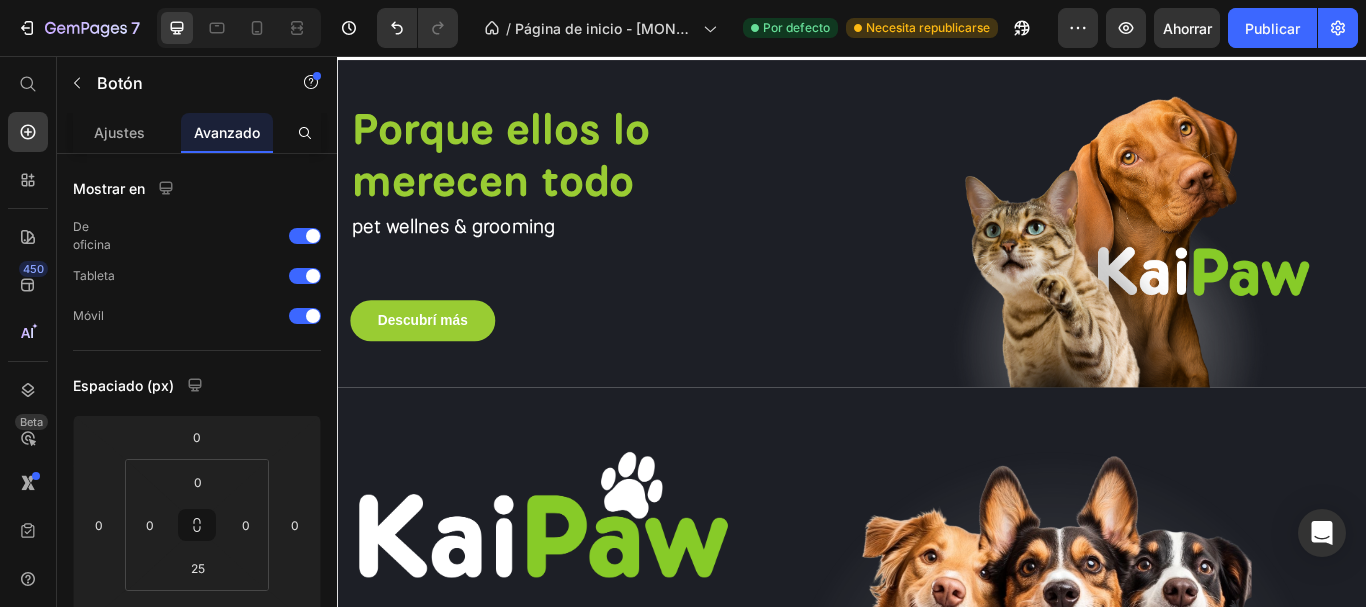 click at bounding box center (487, 832) 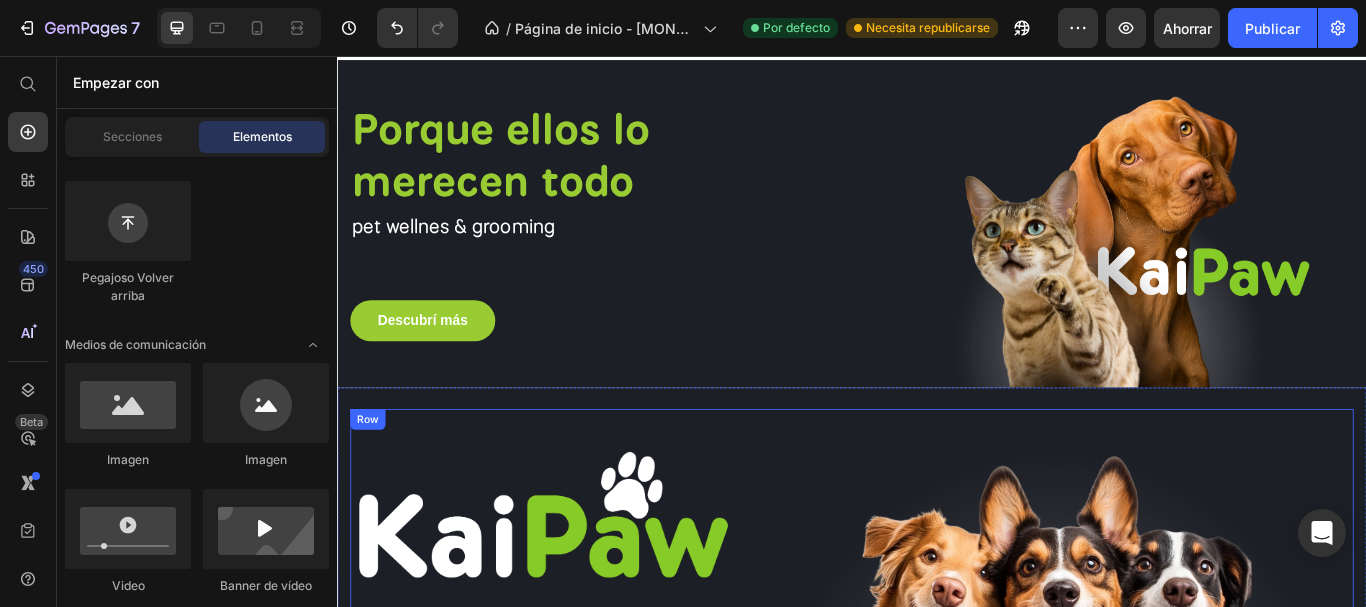 click on "Image pet wellnes & grooming   Text block Image Row Row" at bounding box center [937, 694] 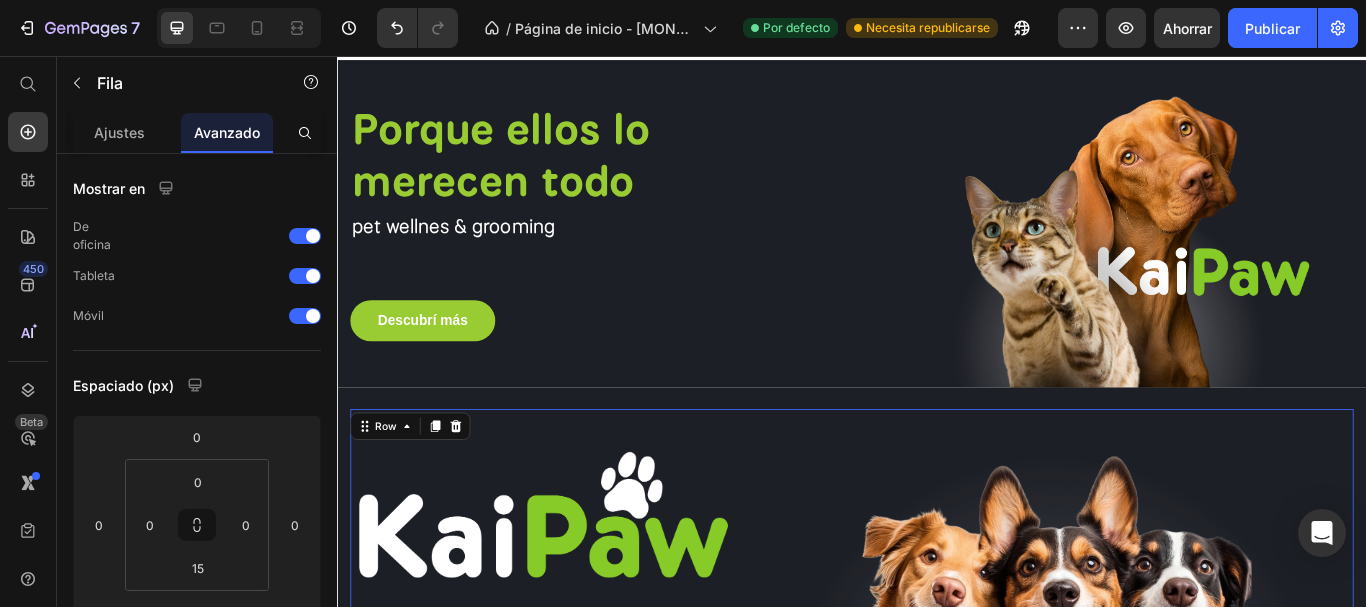 drag, startPoint x: 913, startPoint y: 541, endPoint x: 914, endPoint y: 503, distance: 38.013157 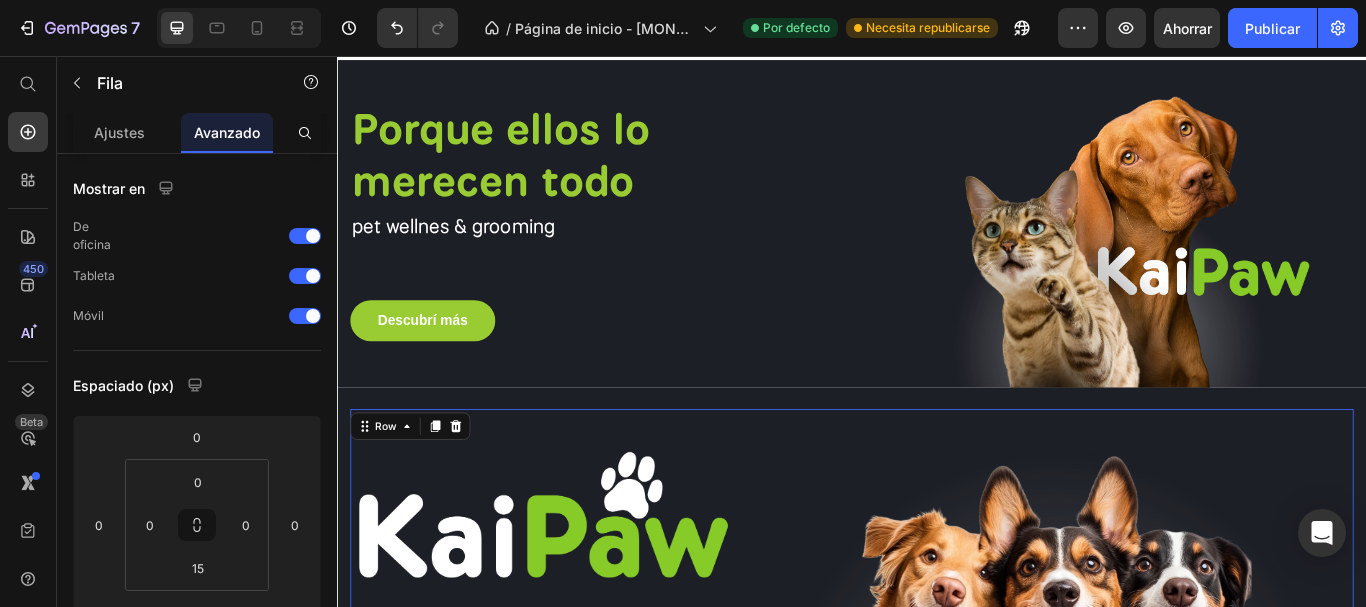click on "Image pet wellnes & grooming   Text block Image Row Row   0" at bounding box center [937, 694] 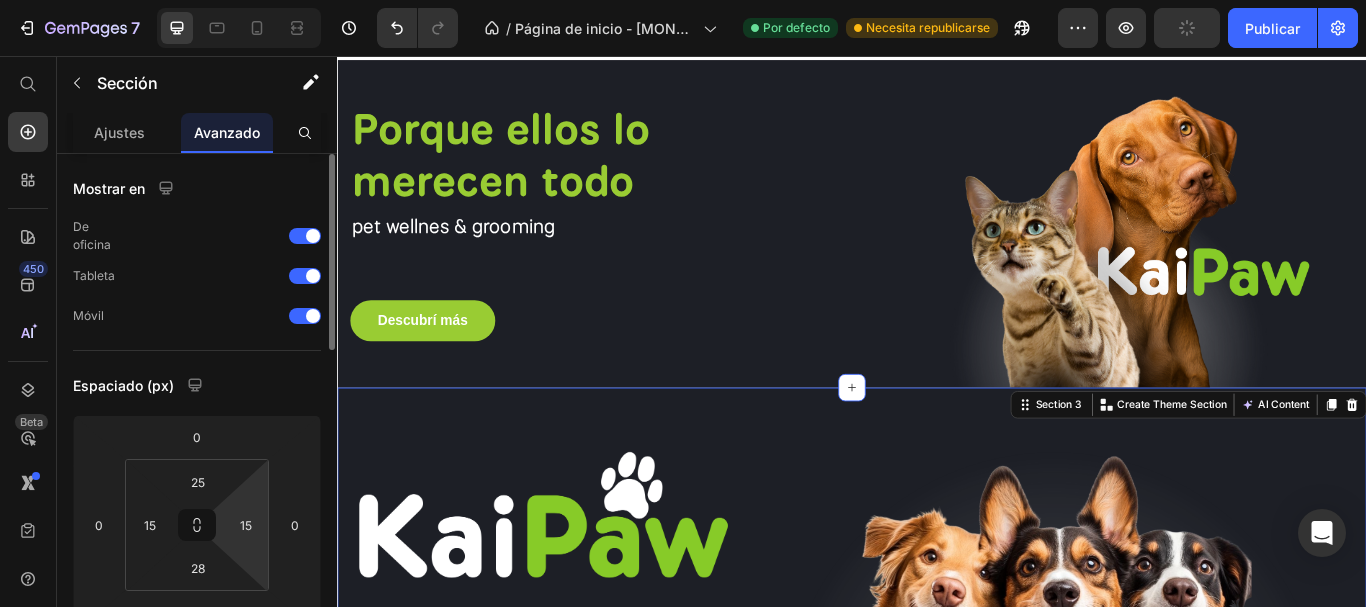 scroll, scrollTop: 100, scrollLeft: 0, axis: vertical 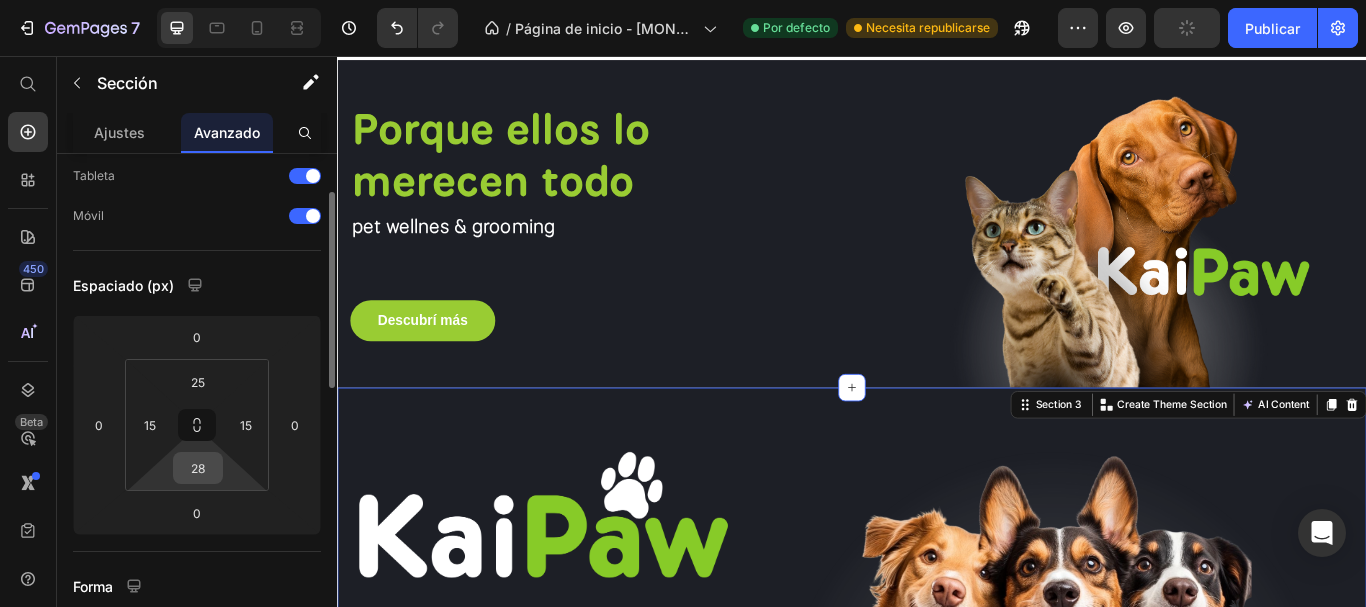 click on "28" at bounding box center [198, 468] 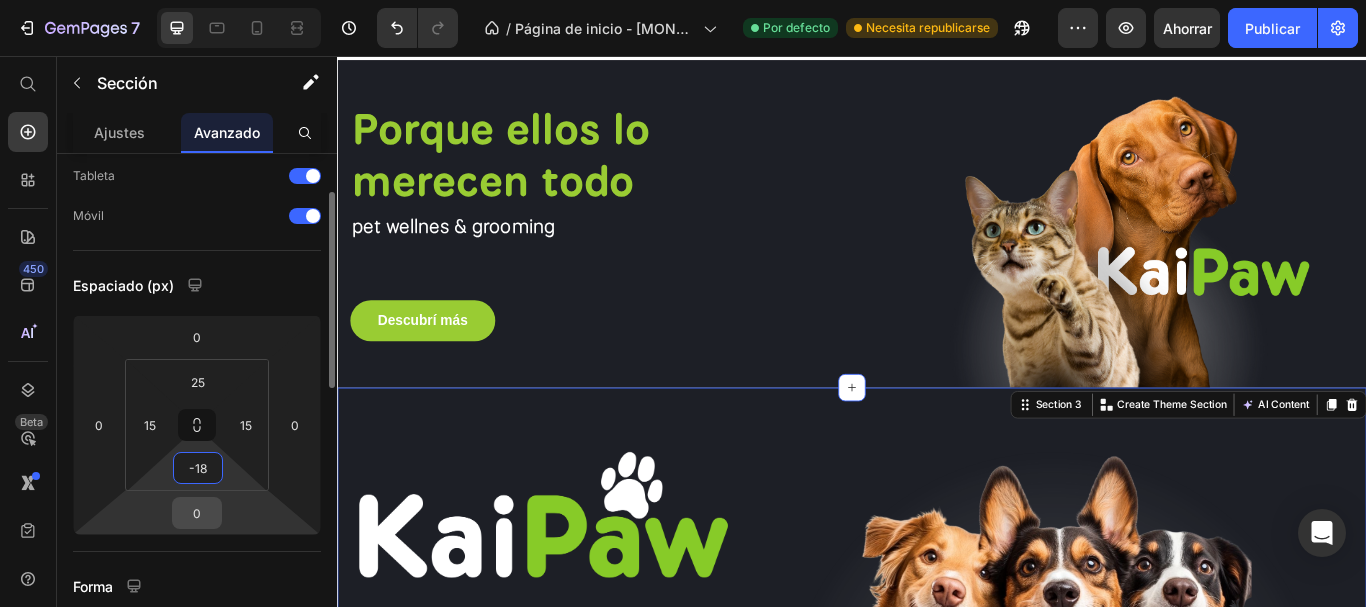click on "0" at bounding box center [197, 513] 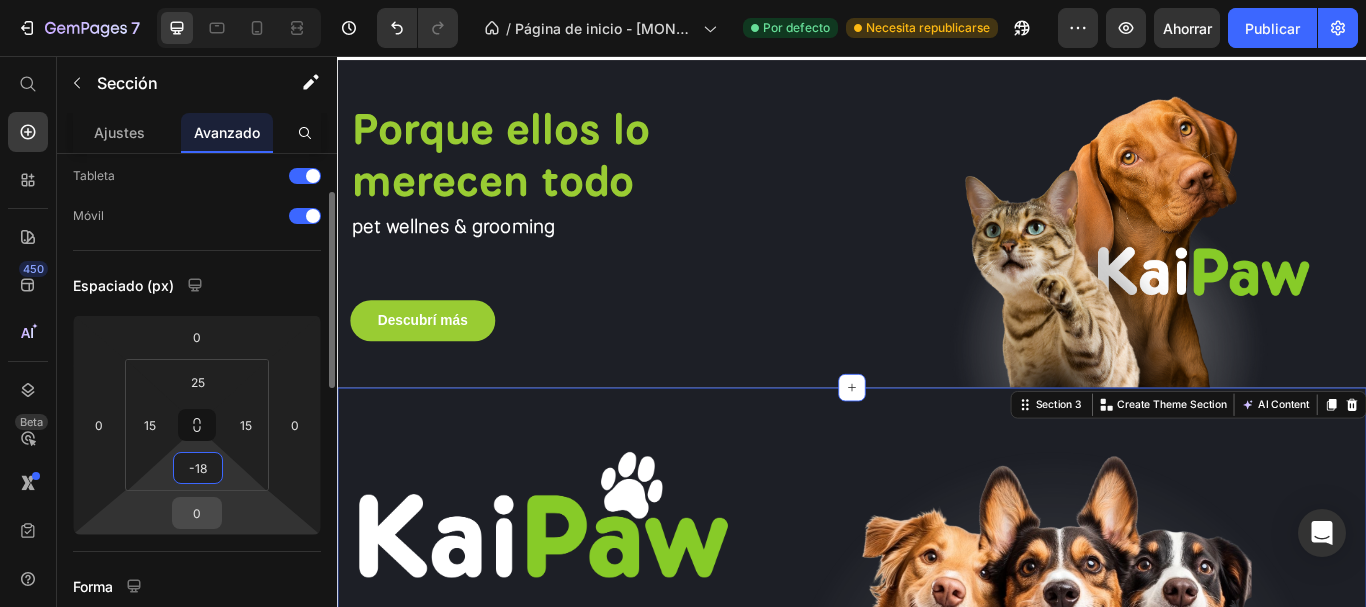 type on "18" 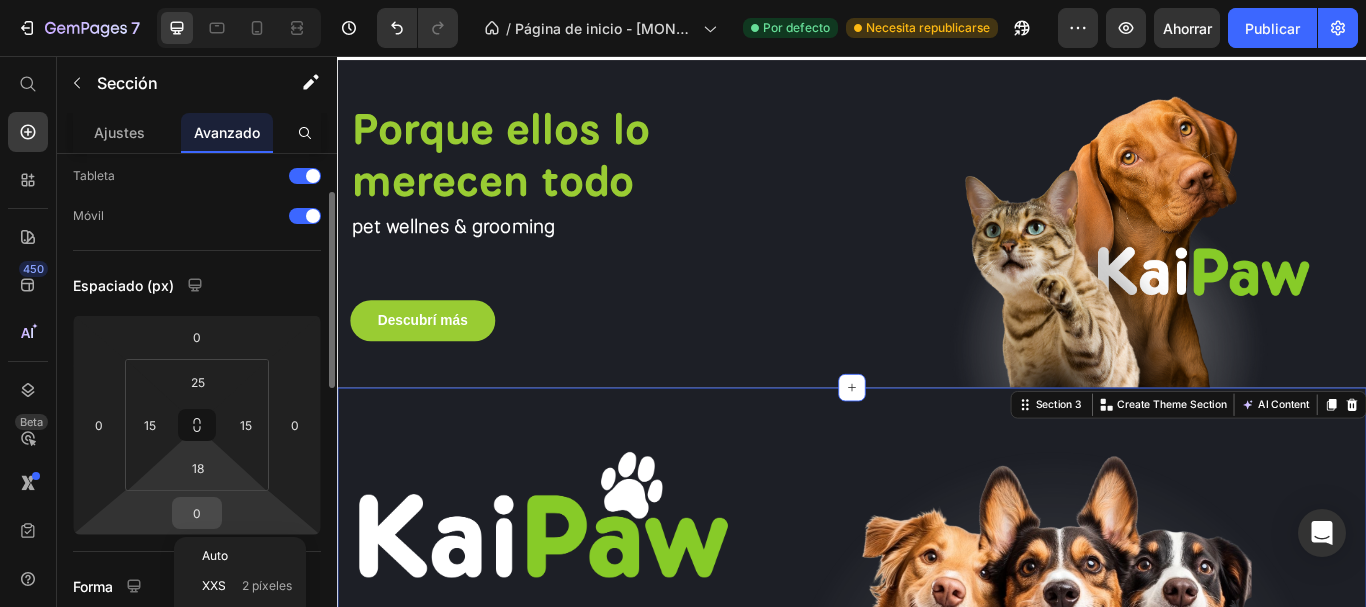 click on "0" at bounding box center [197, 513] 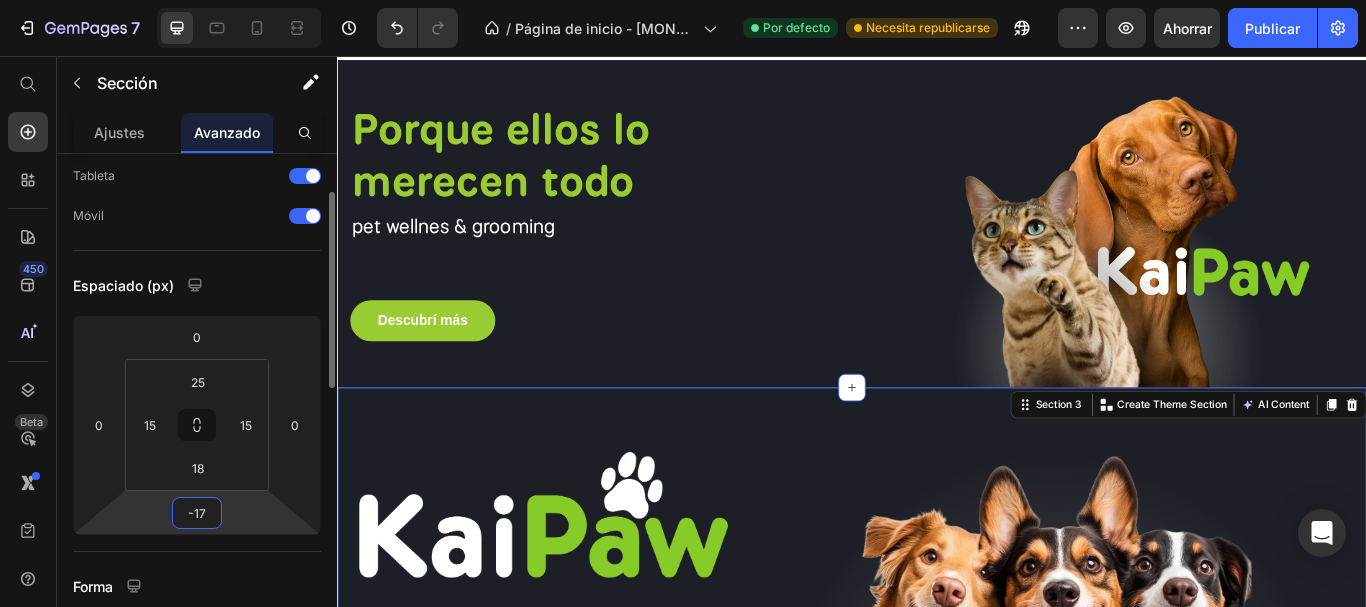 type on "-18" 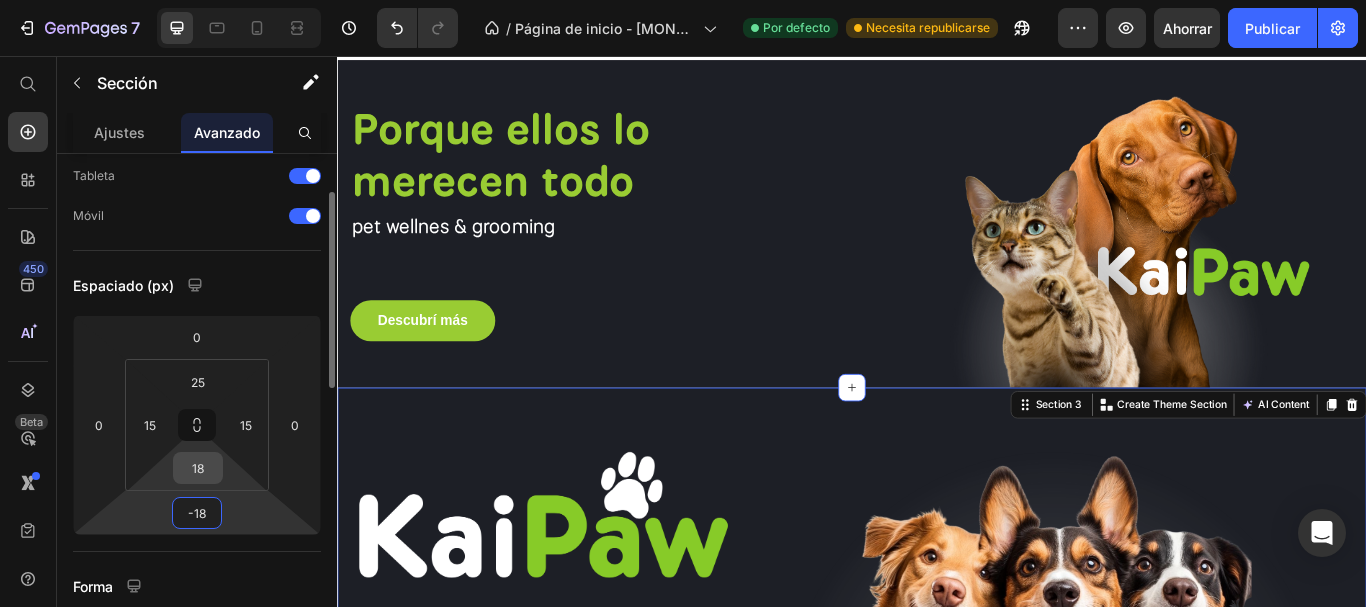 click on "18" at bounding box center (198, 468) 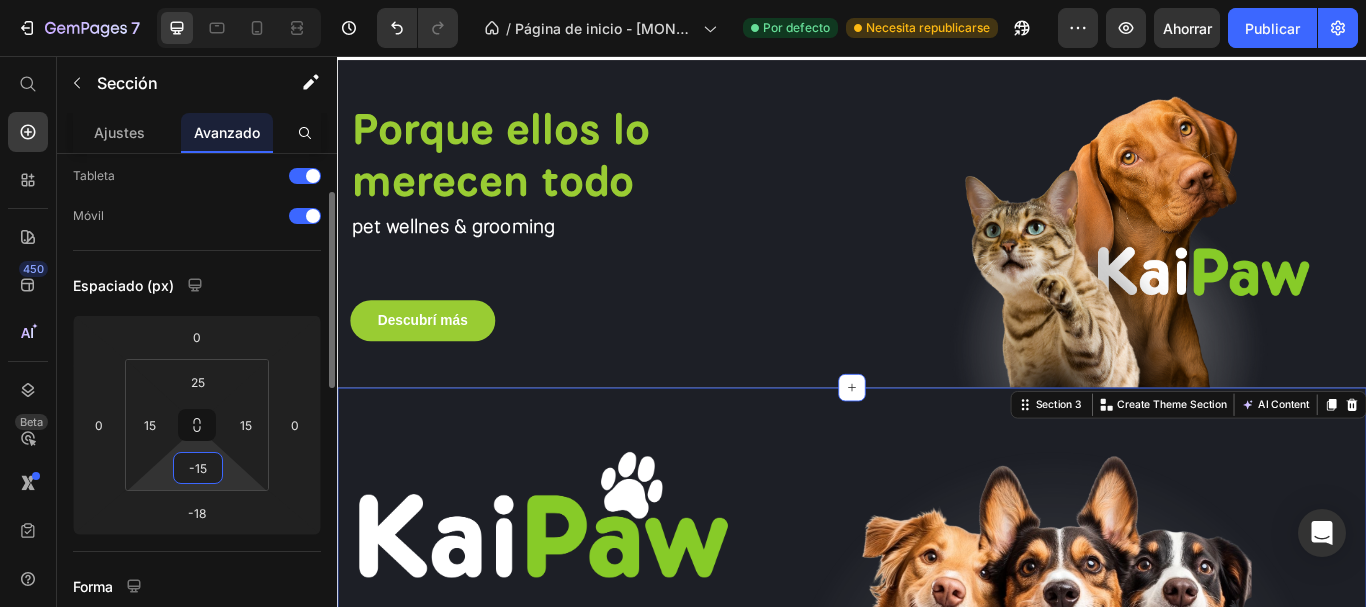 type on "-16" 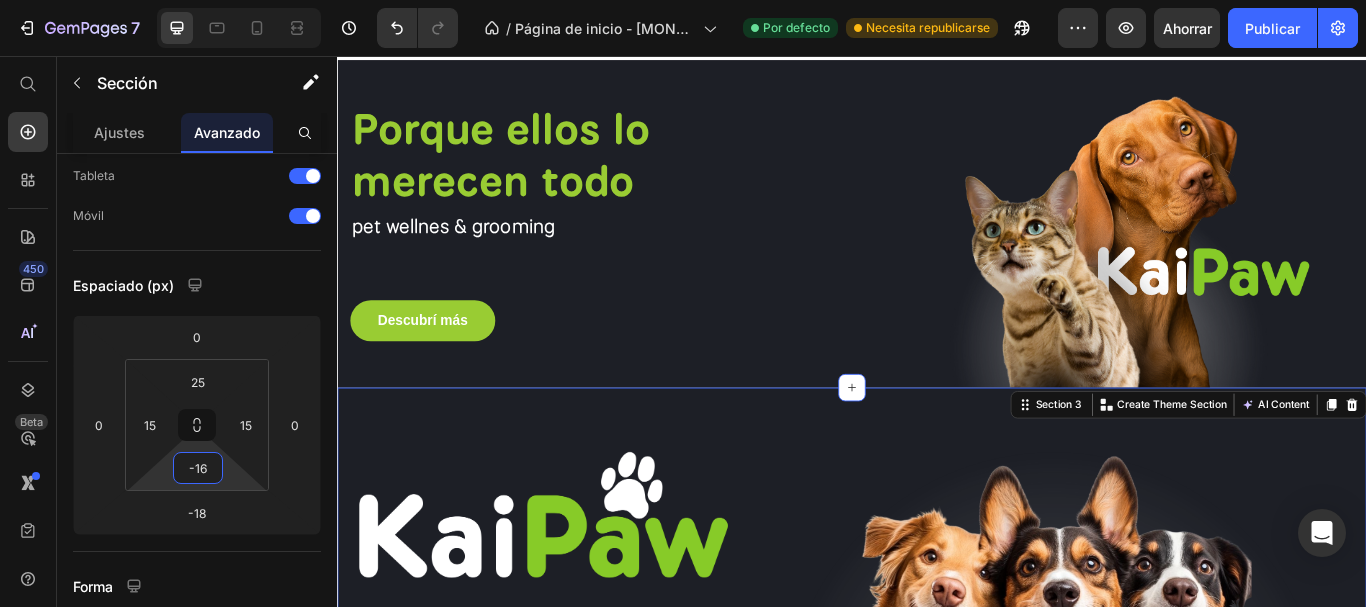 click at bounding box center [1172, 687] 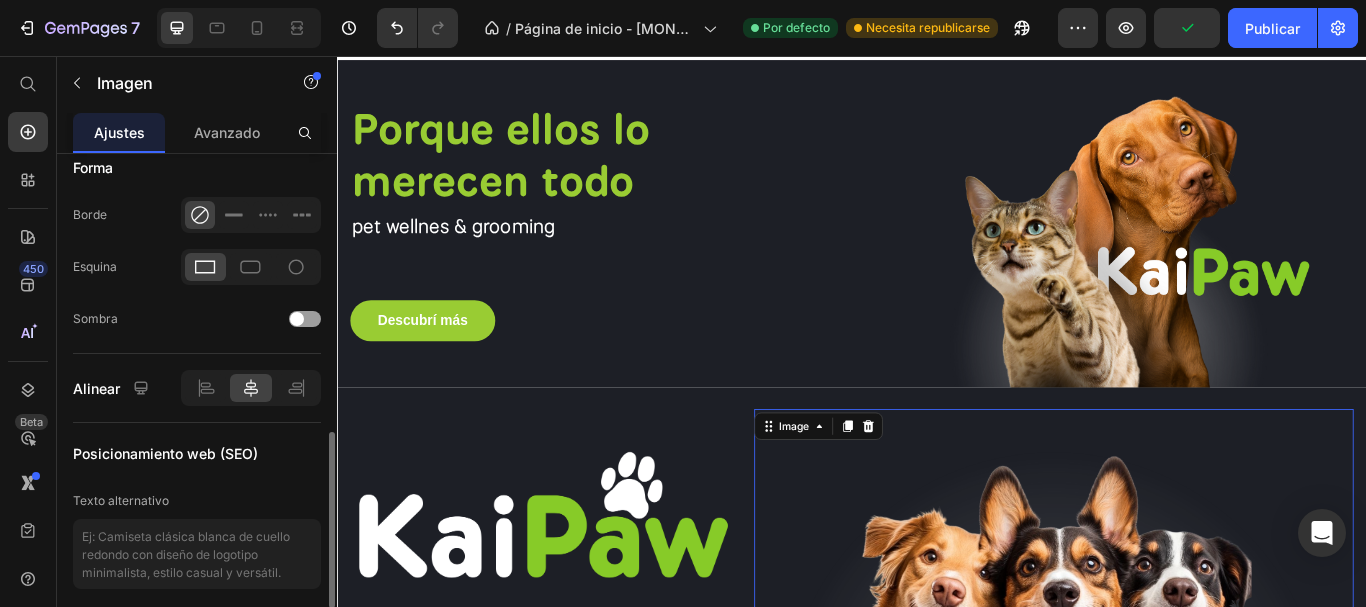 scroll, scrollTop: 600, scrollLeft: 0, axis: vertical 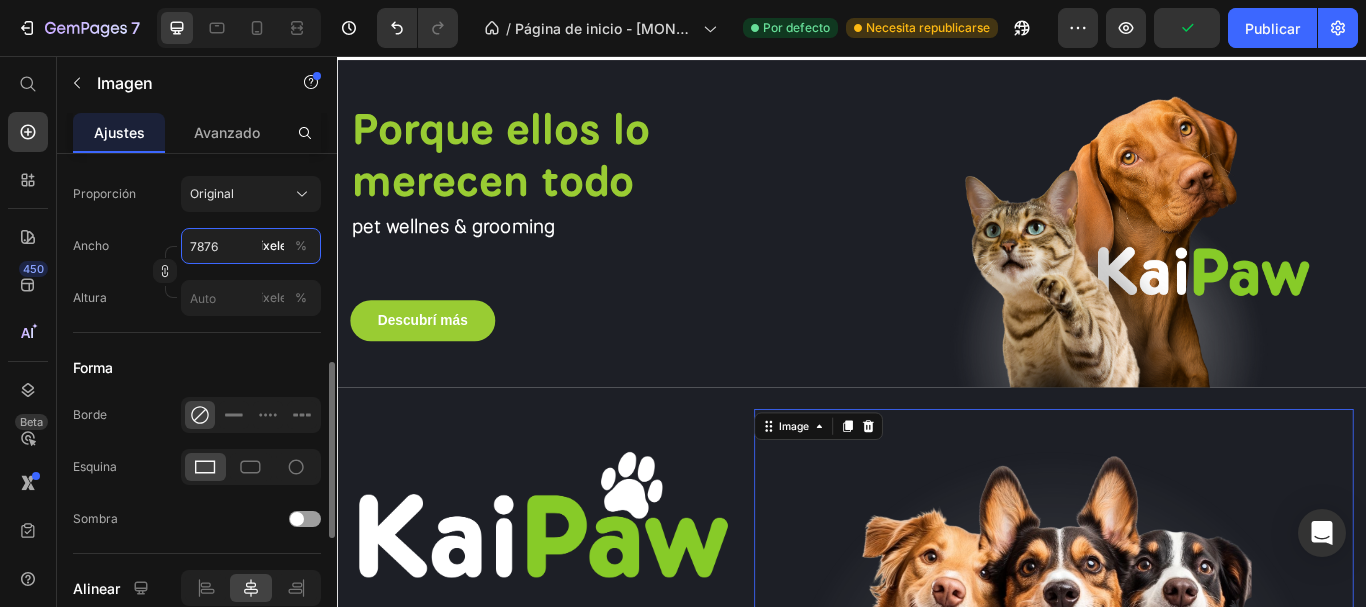 click on "7876" at bounding box center (251, 246) 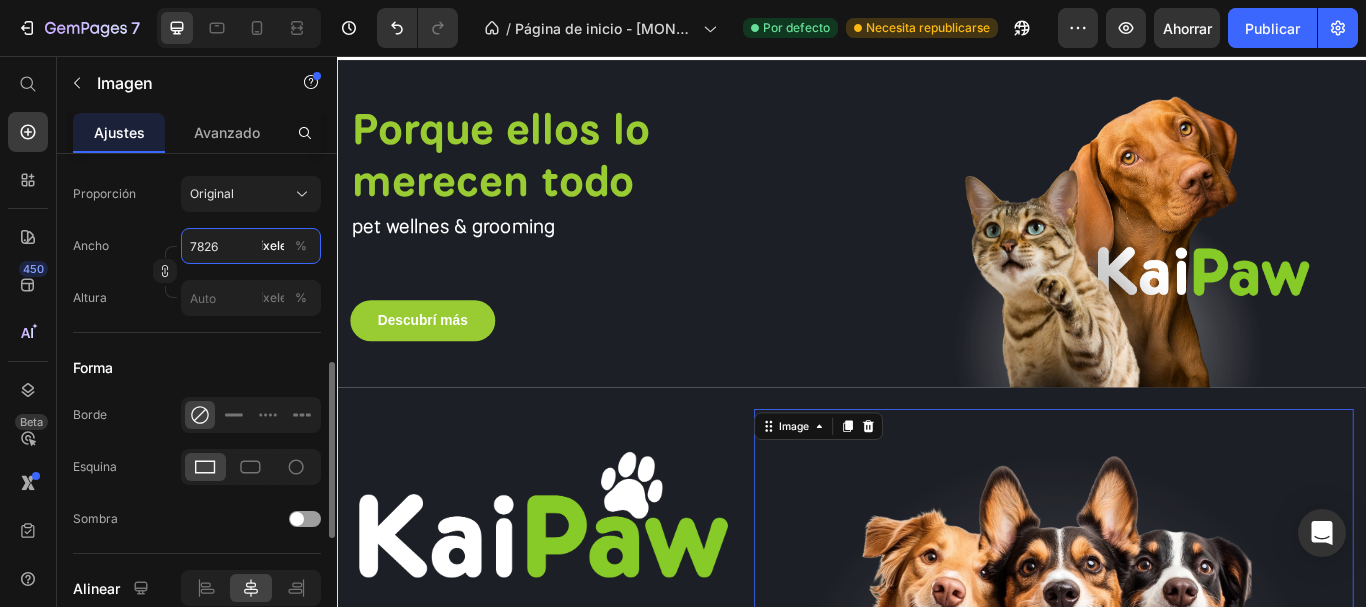 type on "7825" 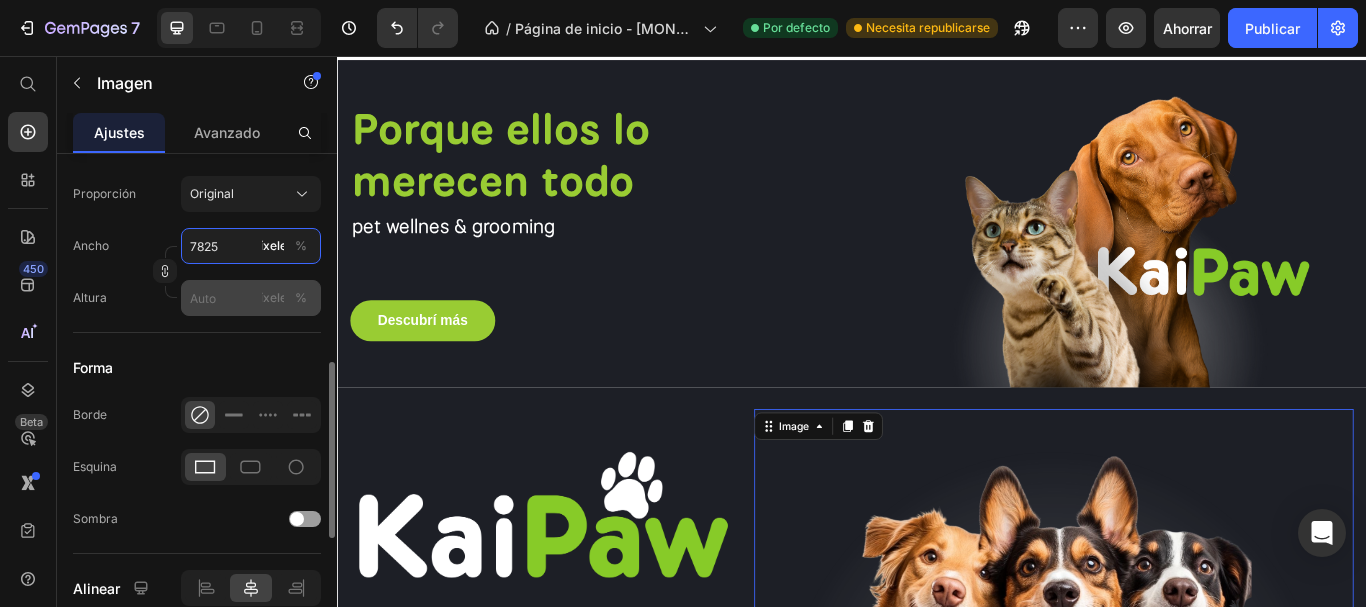 scroll, scrollTop: 500, scrollLeft: 0, axis: vertical 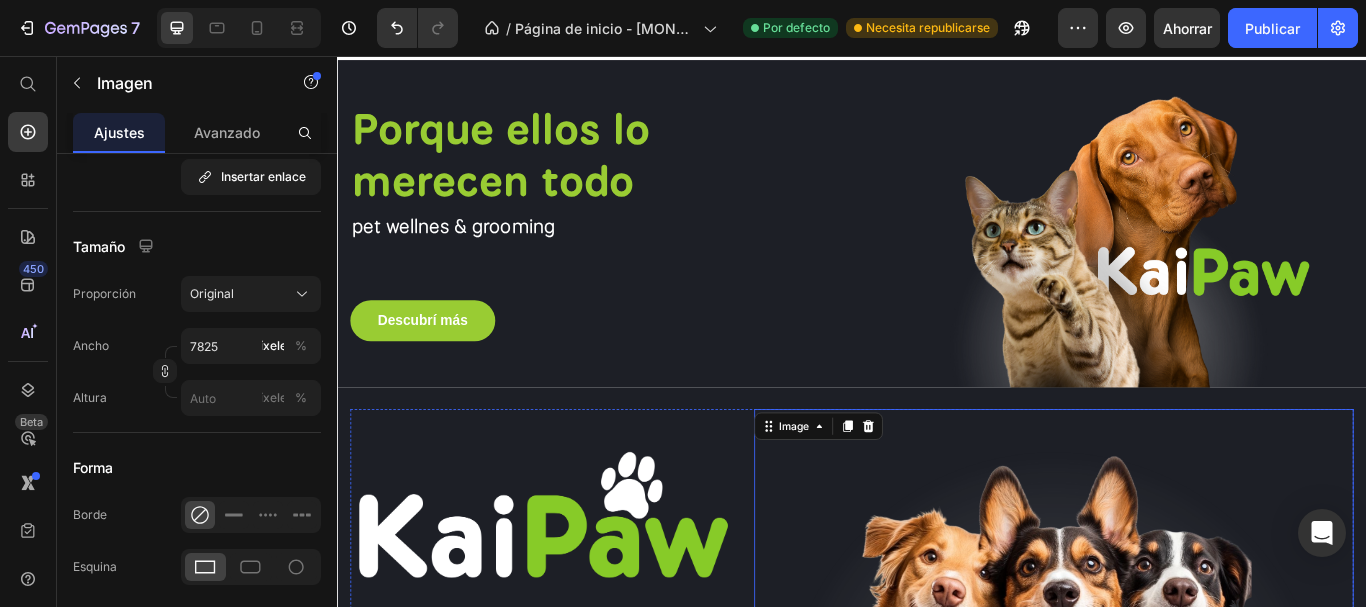 click at bounding box center [562, 799] 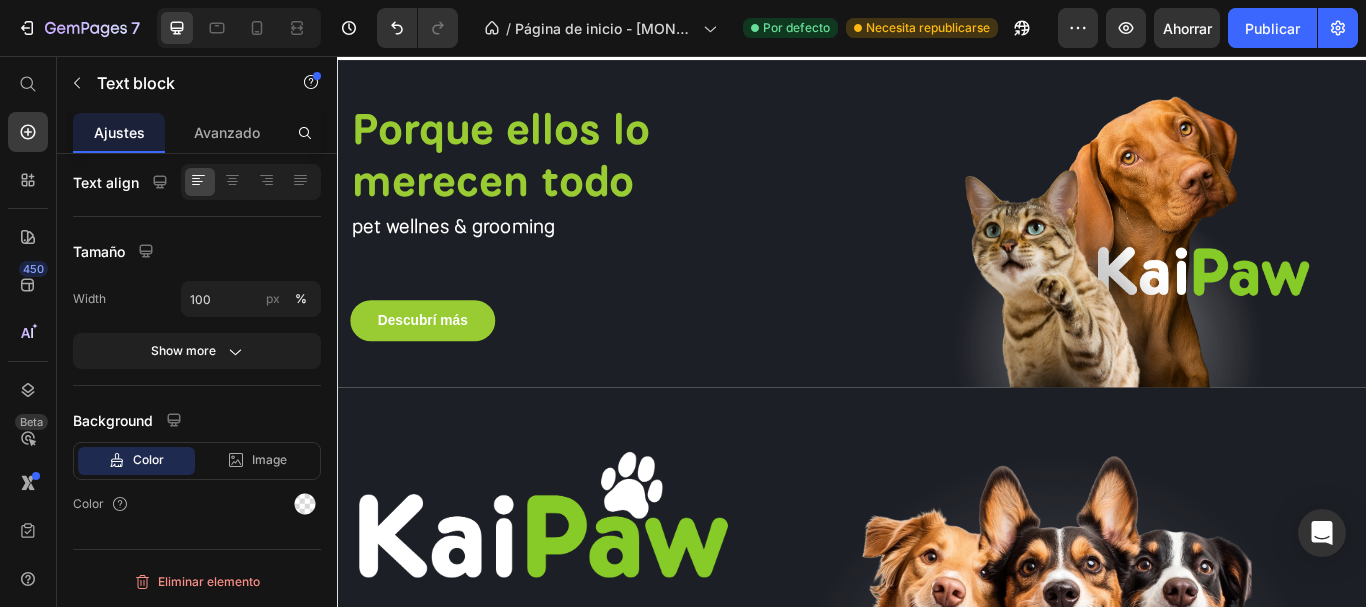 scroll, scrollTop: 0, scrollLeft: 0, axis: both 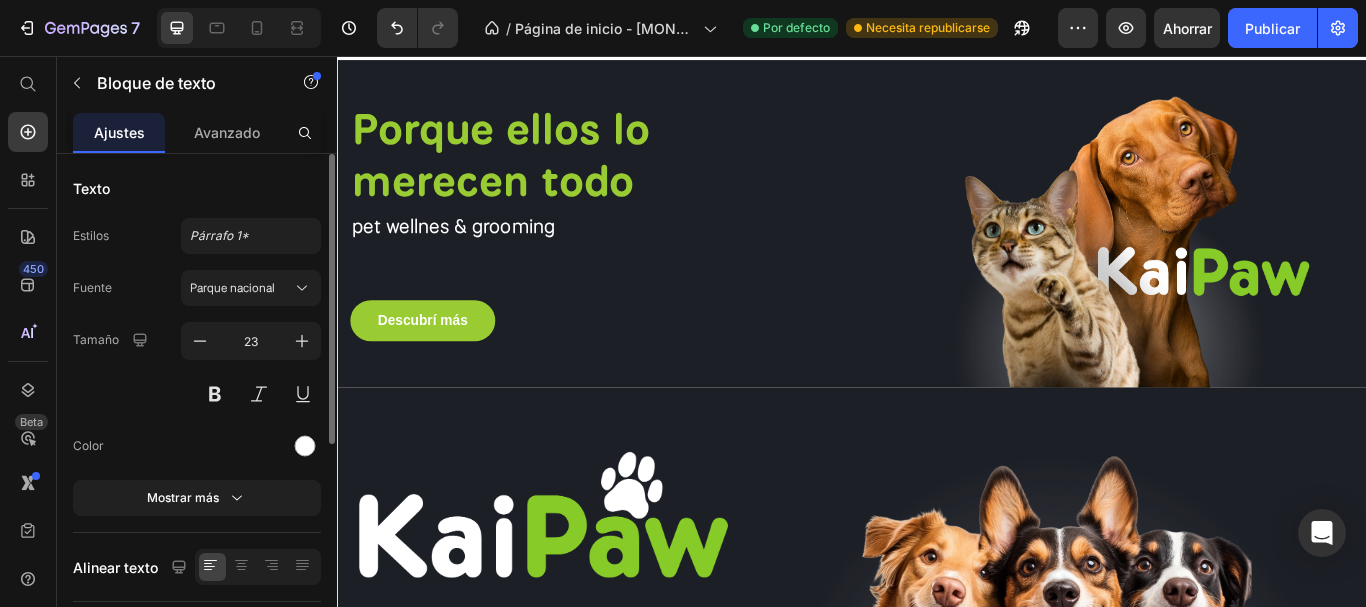 click on "Image pet wellnes & grooming   Text block   32" at bounding box center [572, 687] 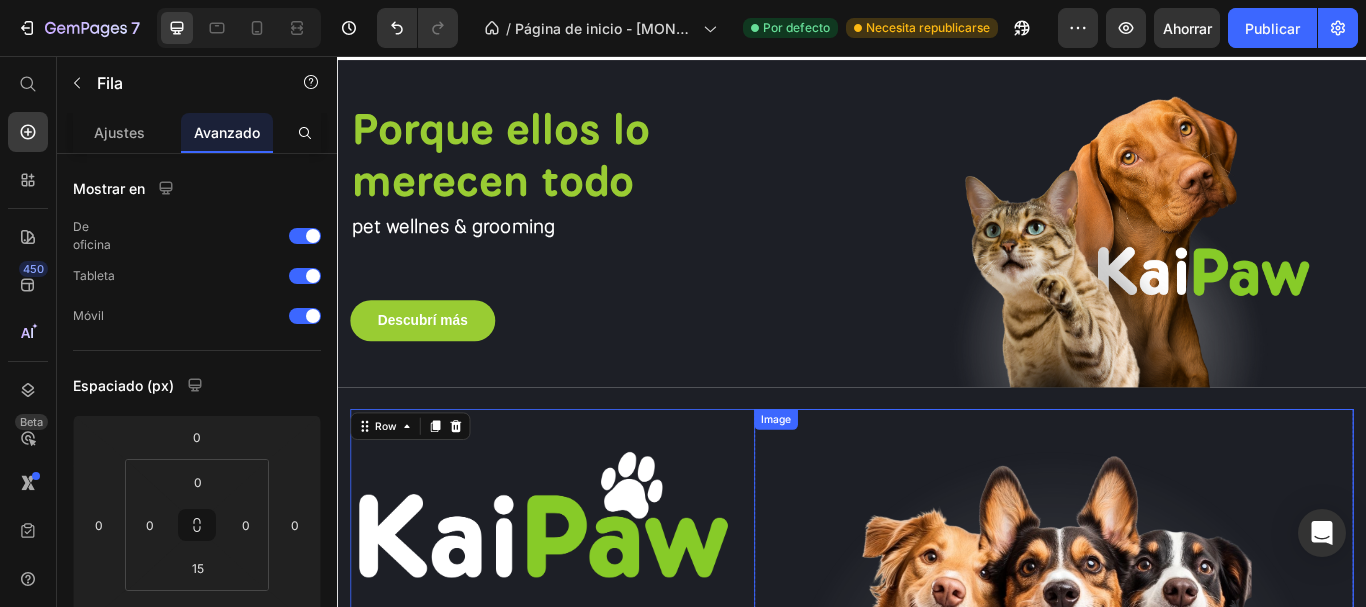 drag, startPoint x: 936, startPoint y: 543, endPoint x: 929, endPoint y: 517, distance: 26.925823 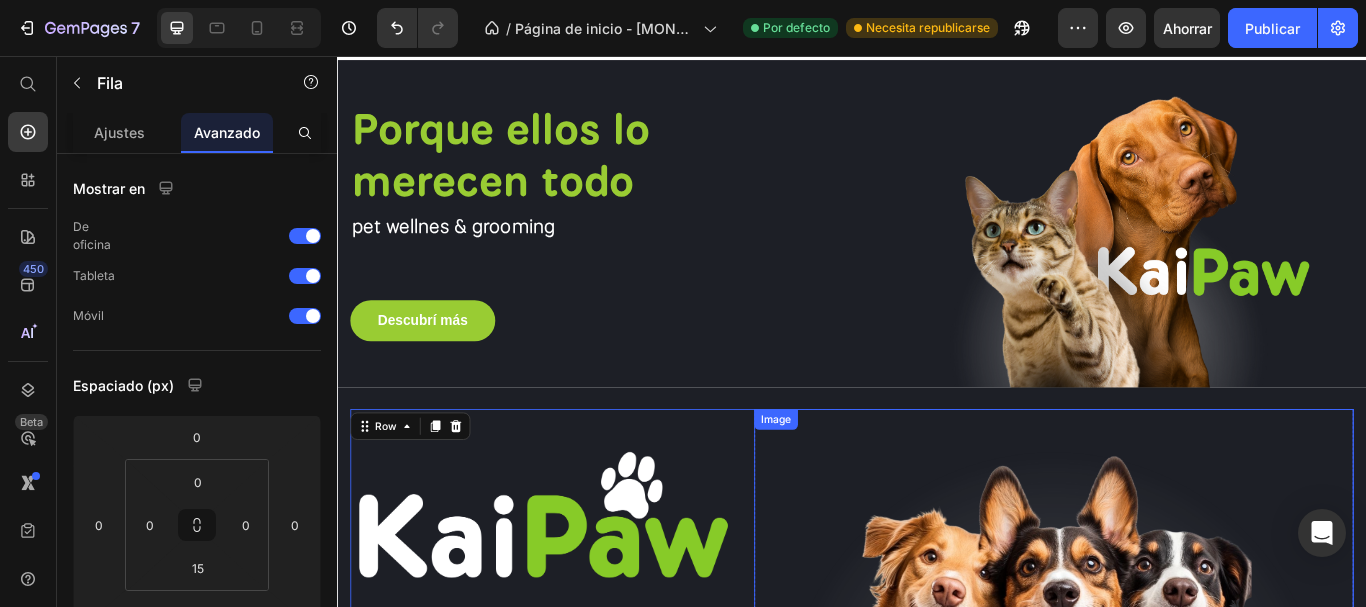 click on "Video Section 1 Porque ellos lo merecen todo Heading pet wellnes & grooming   Text block Descubrí más Button Image Row Row Section 2 Image pet wellnes & grooming   Text block Image Row Row   0 Section 3
Drop element here Section 4
Drop element here Section 5
Drop element here Section 6
Drop element here Section 7 Las ventajas de tener un hámster Heading Pequeño, curioso y lleno de vida: el hámster es ideal si buscás un compañero fácil de cuidar y con mucha personalidad. Text Block Row Image ✔️ No necesita grandes espacios. ✔️ Es económico en alimentación y cuidados. ✔️ Te alegra el día con sus travesuras y ternura. ✔️ Perfecto para aprender a cuidar y respetar a los animales. Text Block Section 8 Las ventajas de tener un hámster Heading Row Pequeño, curioso y lleno de vida: el hámster es ideal si buscás un compañero fácil de cuidar y con mucha personalidad. Text Block Image Text Block Row" at bounding box center [937, 445] 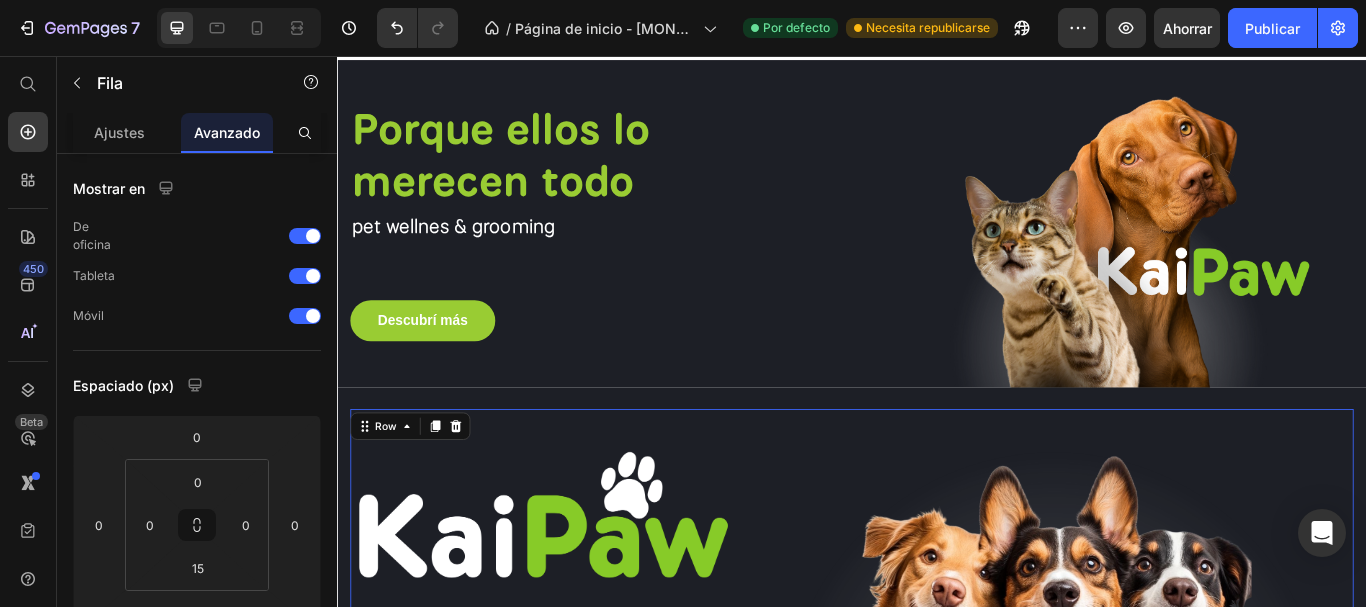 drag, startPoint x: 931, startPoint y: 542, endPoint x: 927, endPoint y: 521, distance: 21.377558 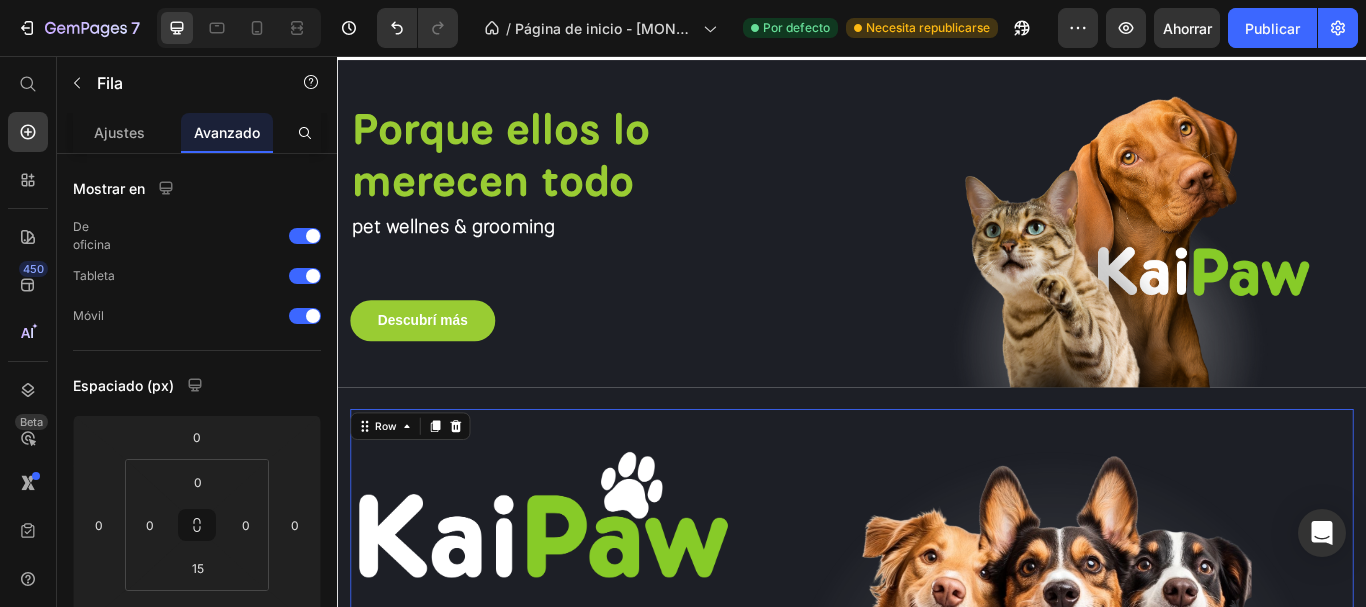 click on "Image pet wellnes & grooming   Text block Image Row Row   0" at bounding box center (937, 694) 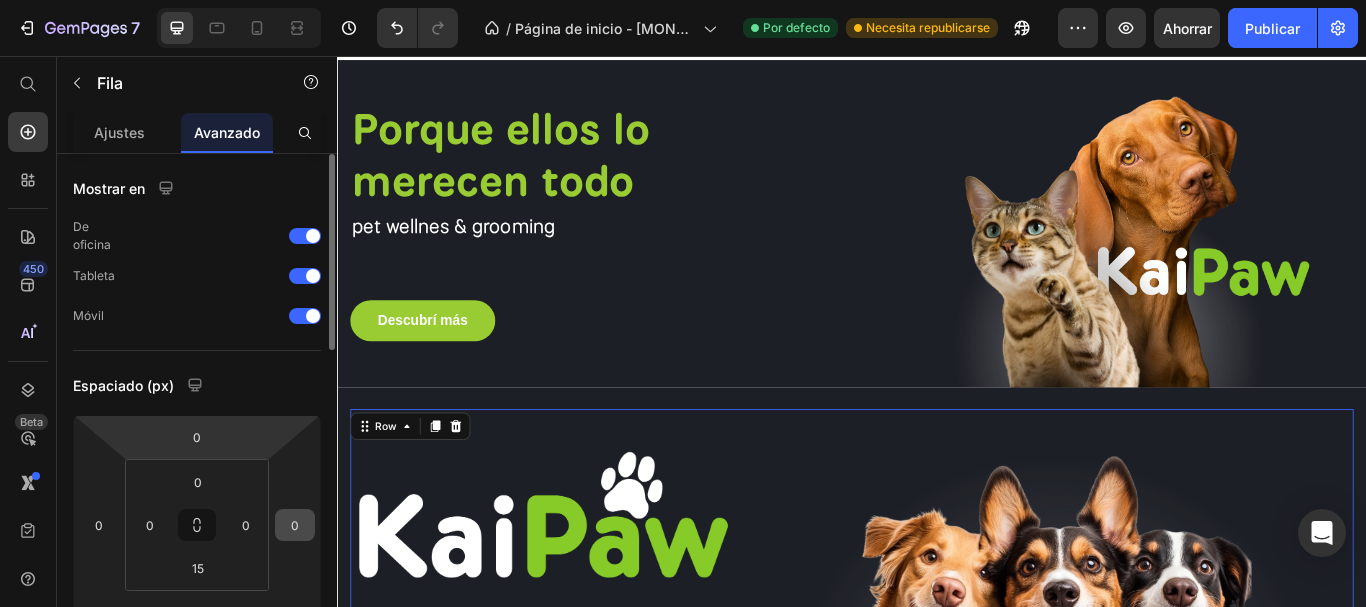 scroll, scrollTop: 100, scrollLeft: 0, axis: vertical 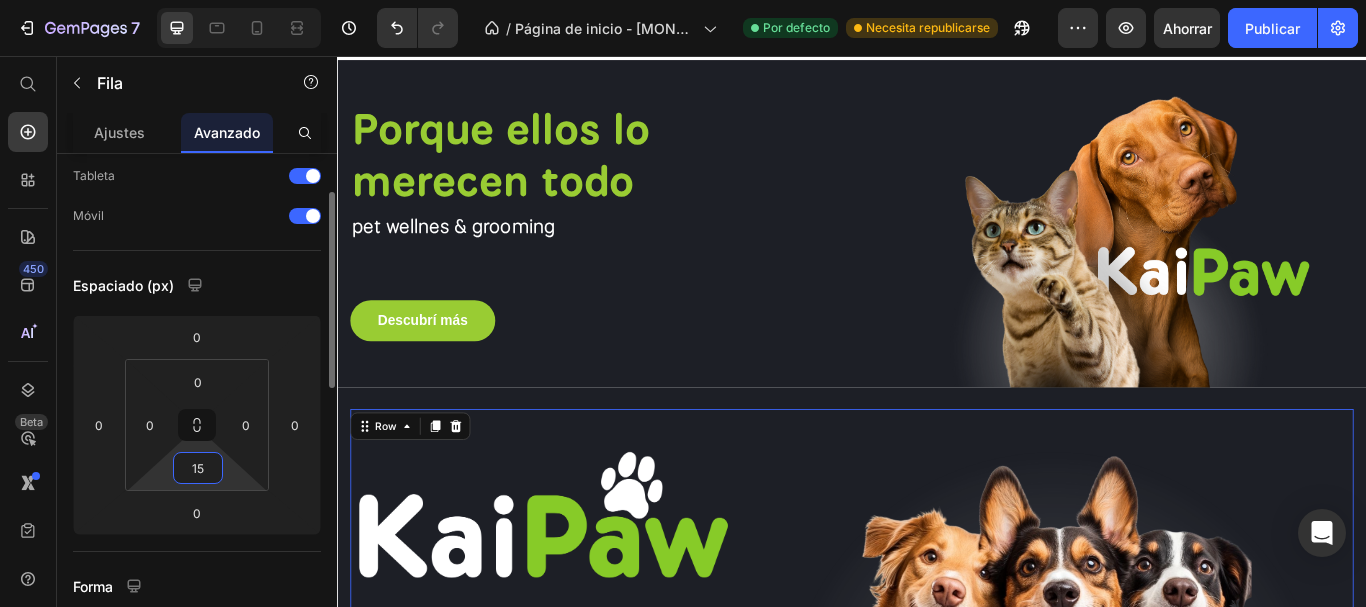 click on "15" at bounding box center [198, 468] 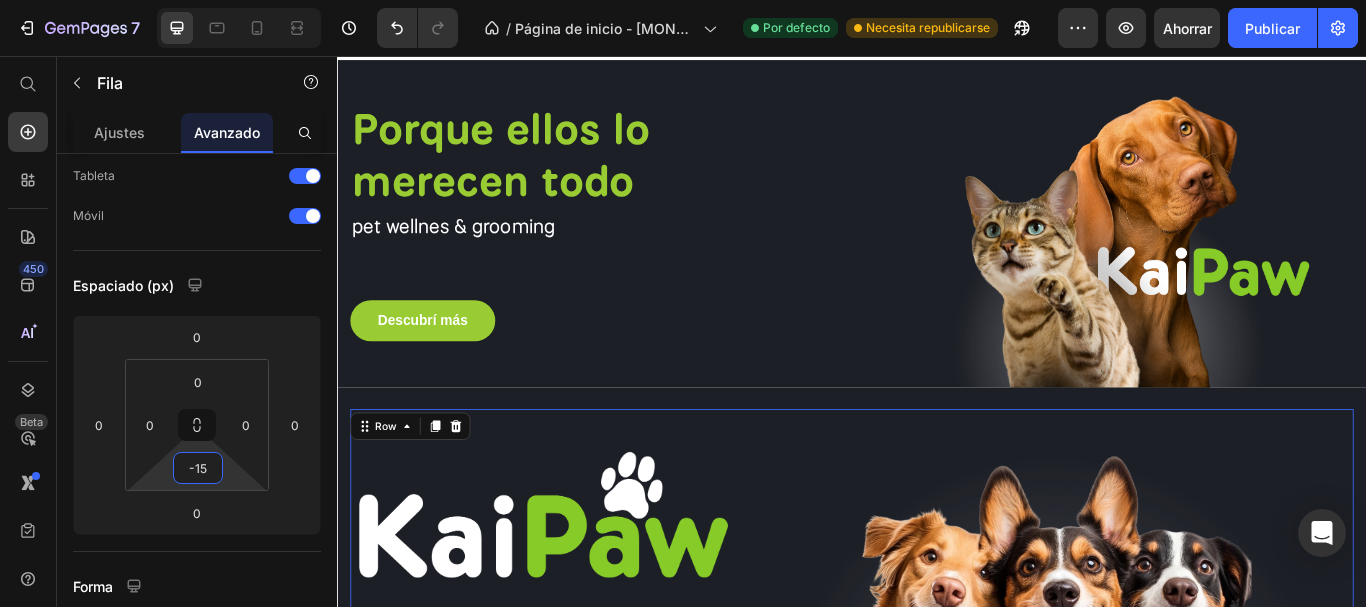 type on "15" 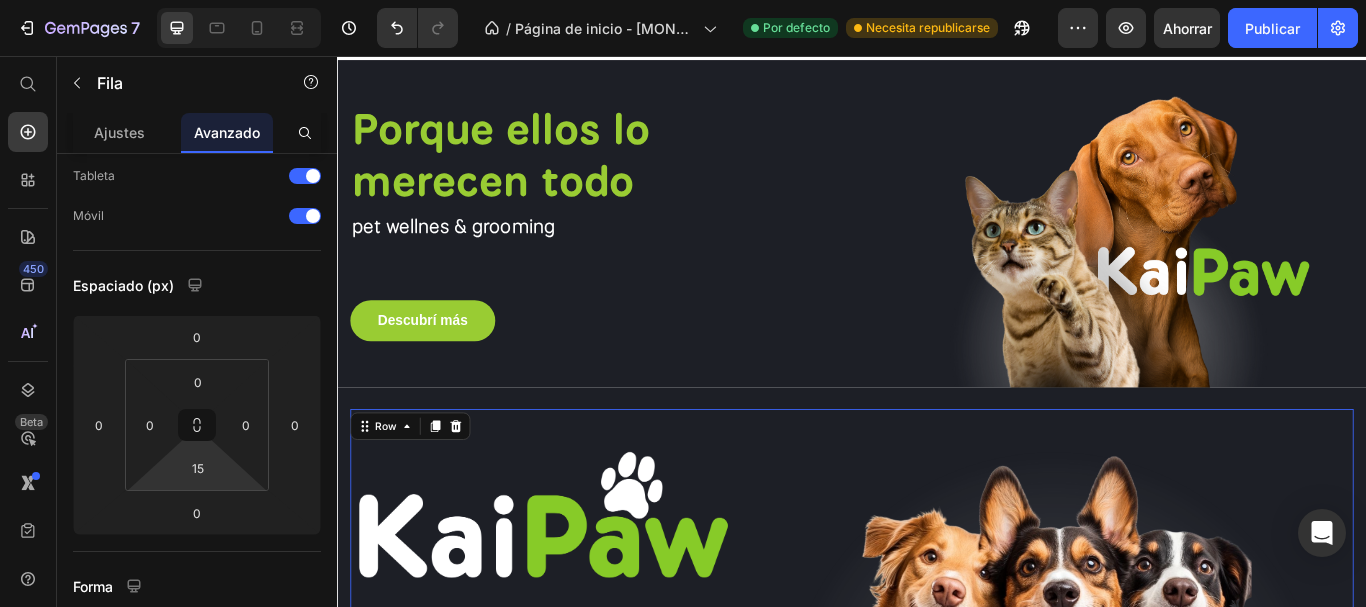drag, startPoint x: 921, startPoint y: 527, endPoint x: 921, endPoint y: 538, distance: 11 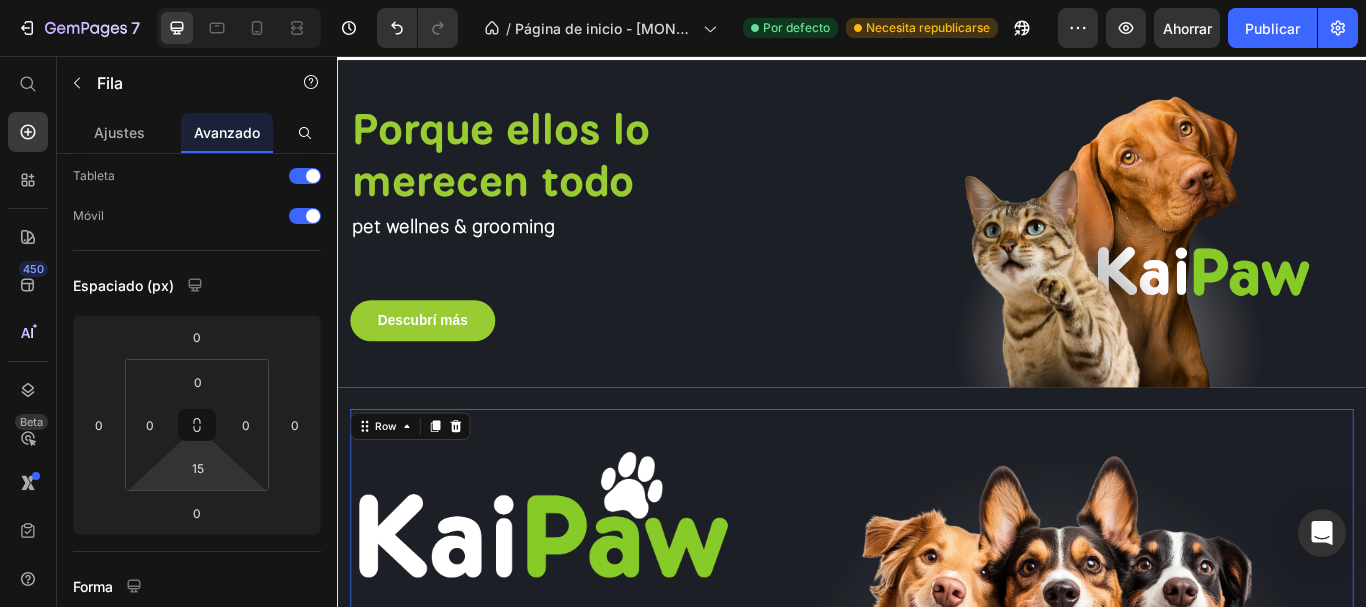 click on "Image pet wellnes & grooming   Text block Image Row Row   15" at bounding box center [937, 694] 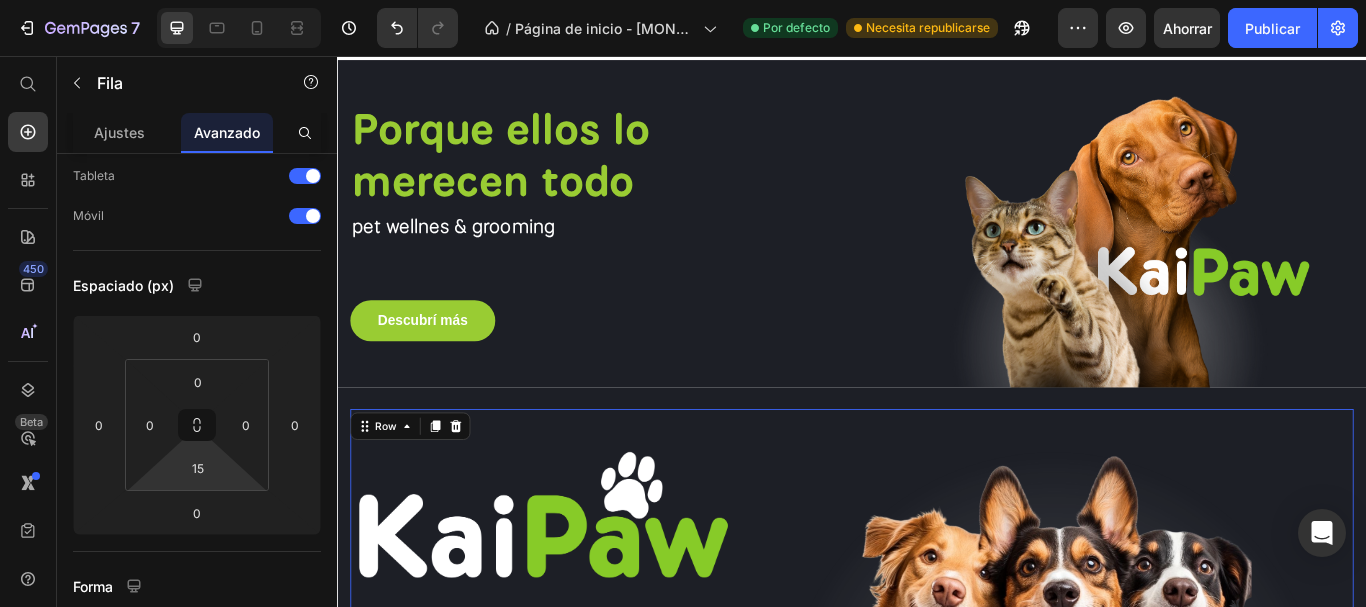 type on "15" 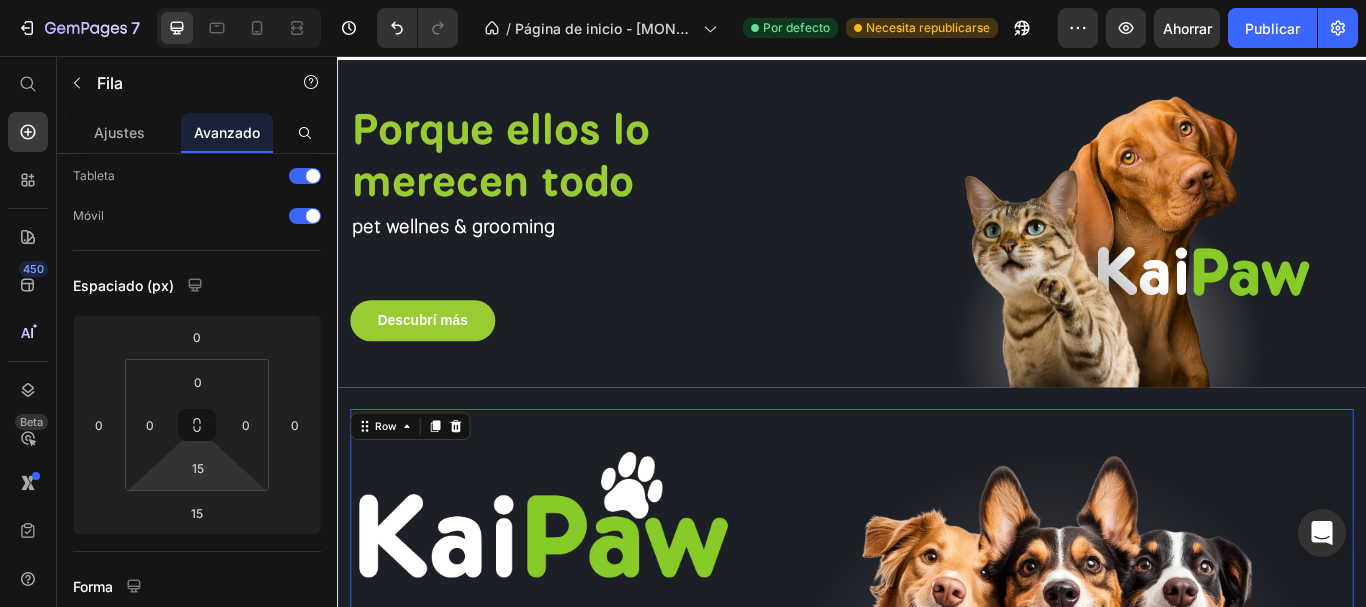 click on "Drop element here Section 4" at bounding box center [937, 996] 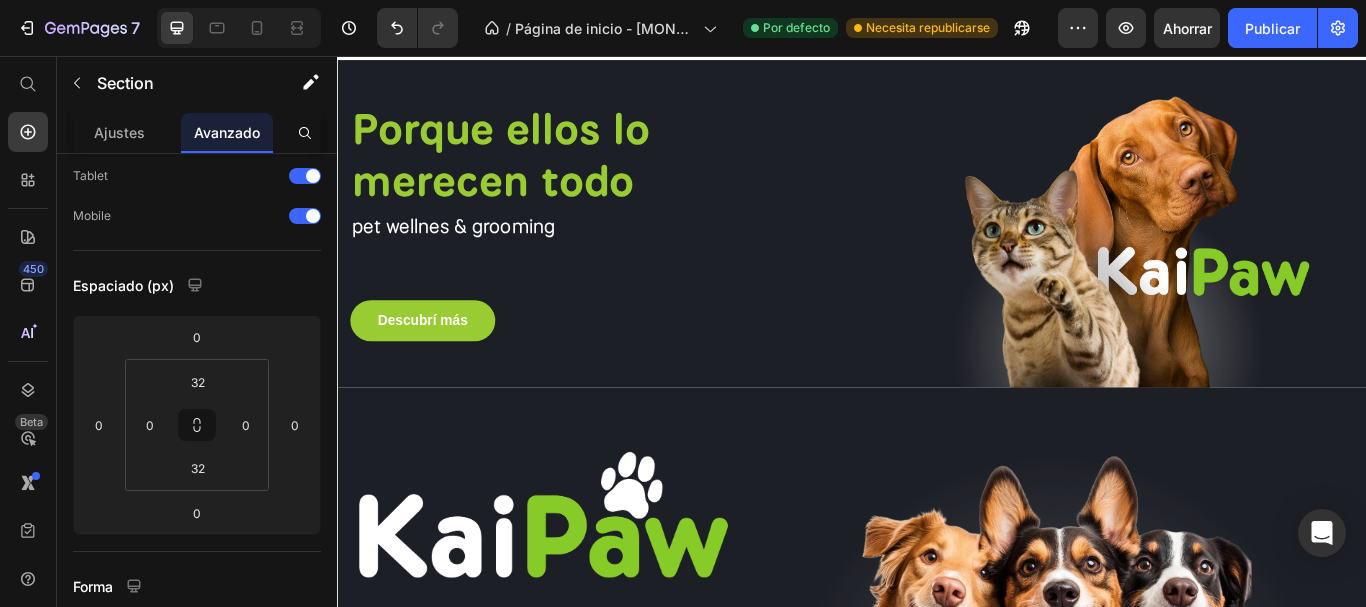 scroll, scrollTop: 0, scrollLeft: 0, axis: both 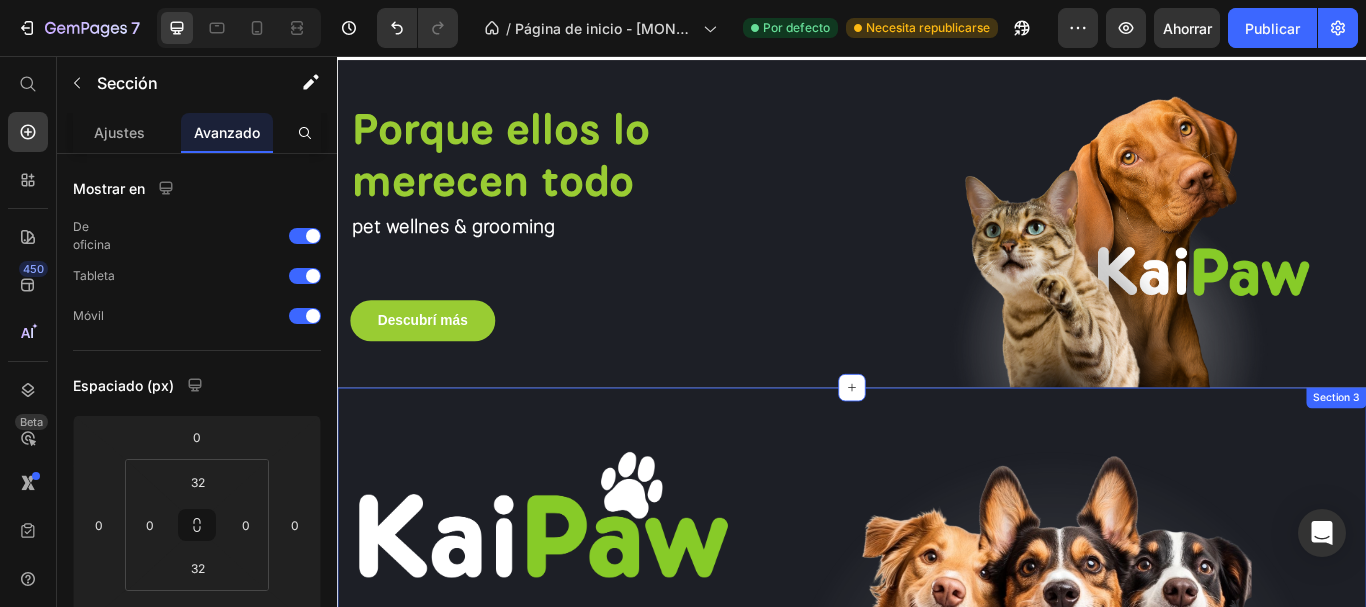 click on "Image pet wellnes & grooming   Text block Image Row Row" at bounding box center (937, 702) 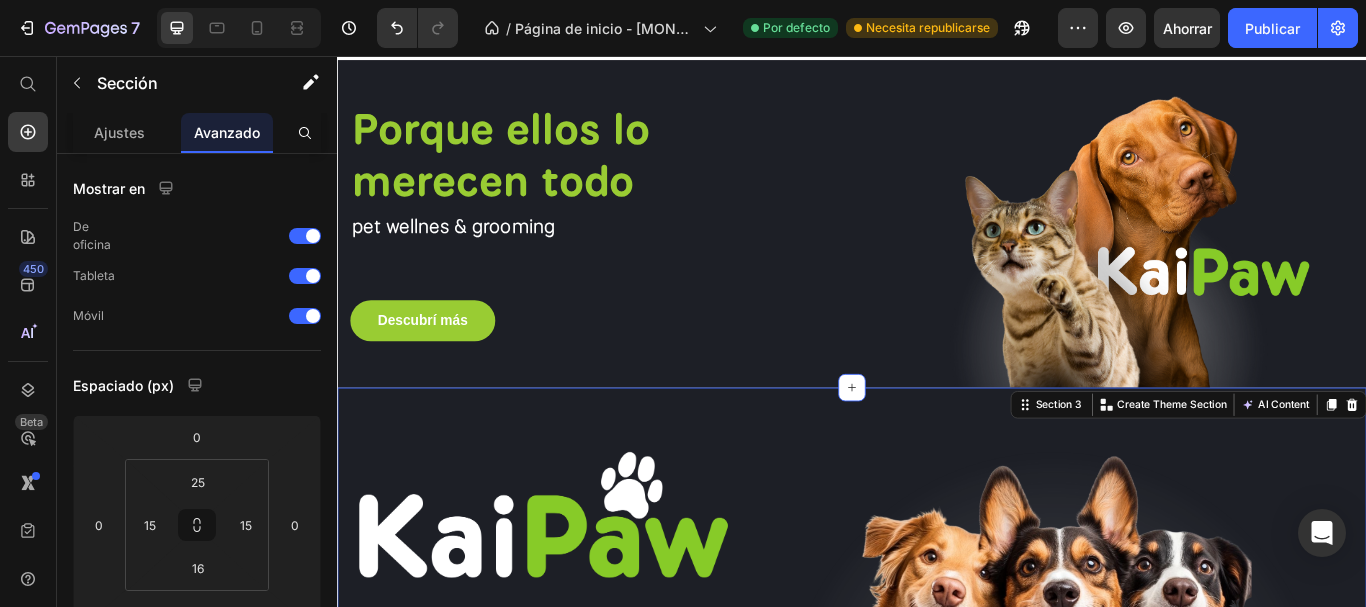click on "Image pet wellnes & grooming   Text block Image Row Row" at bounding box center (937, 694) 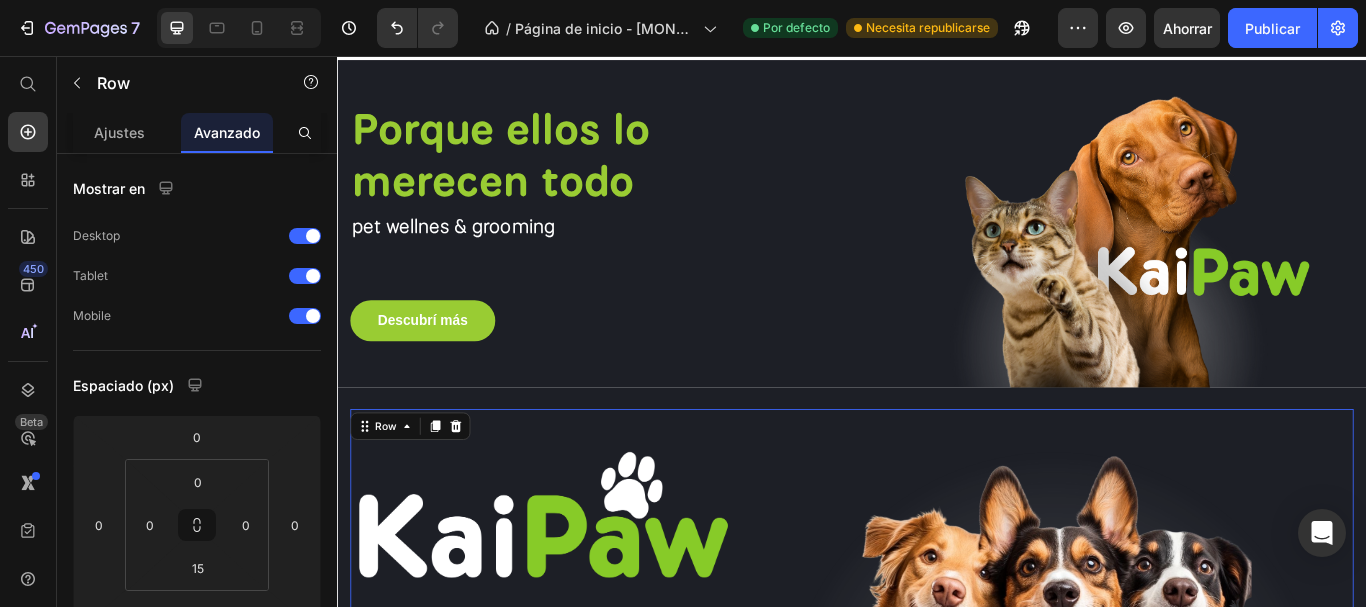 click at bounding box center [1172, 687] 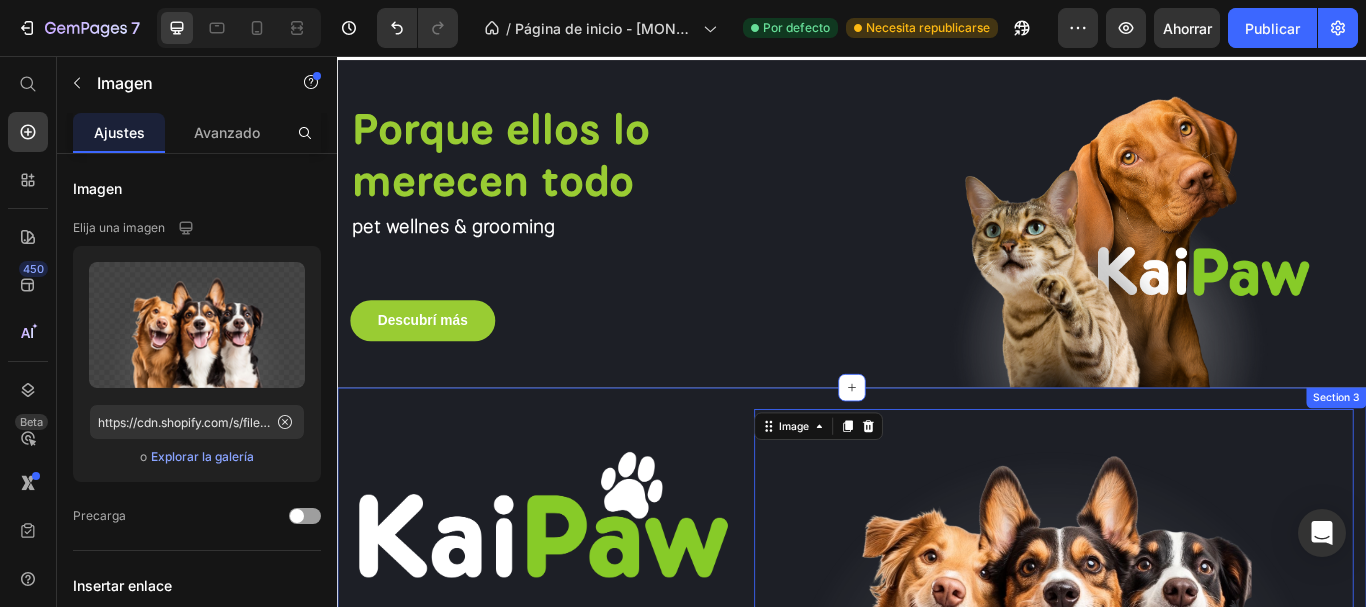 click on "Image pet wellnes & grooming   Text block Image   0 Row Row" at bounding box center (937, 694) 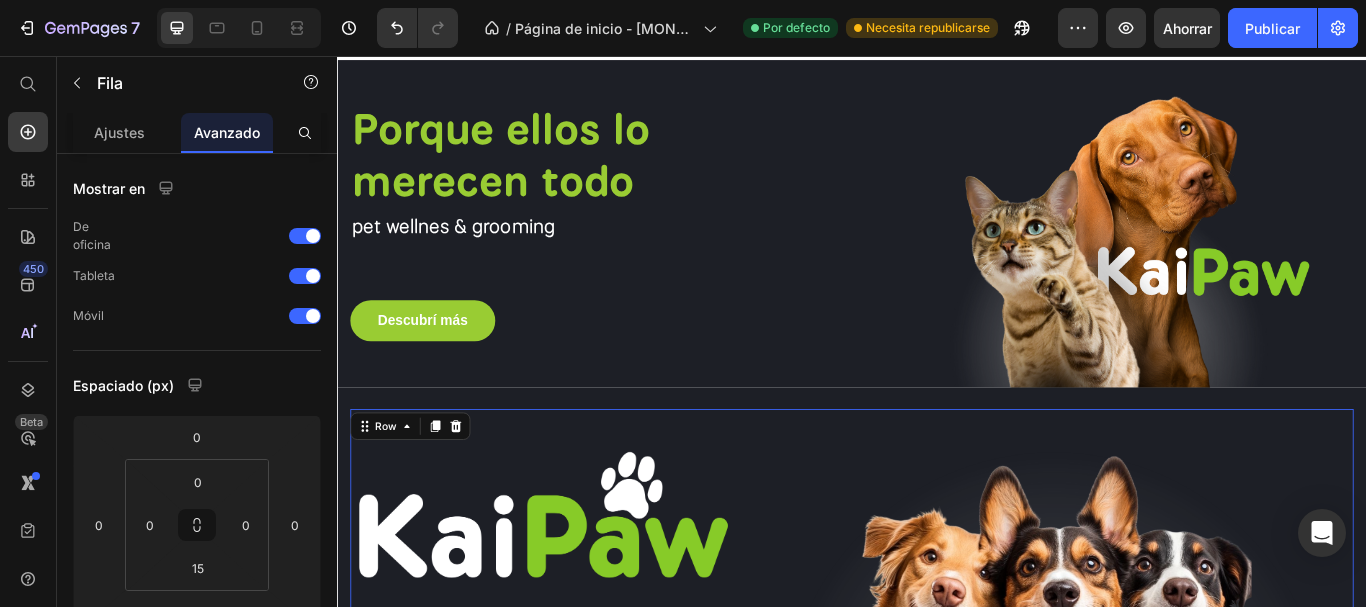 drag, startPoint x: 932, startPoint y: 553, endPoint x: 924, endPoint y: 494, distance: 59.5399 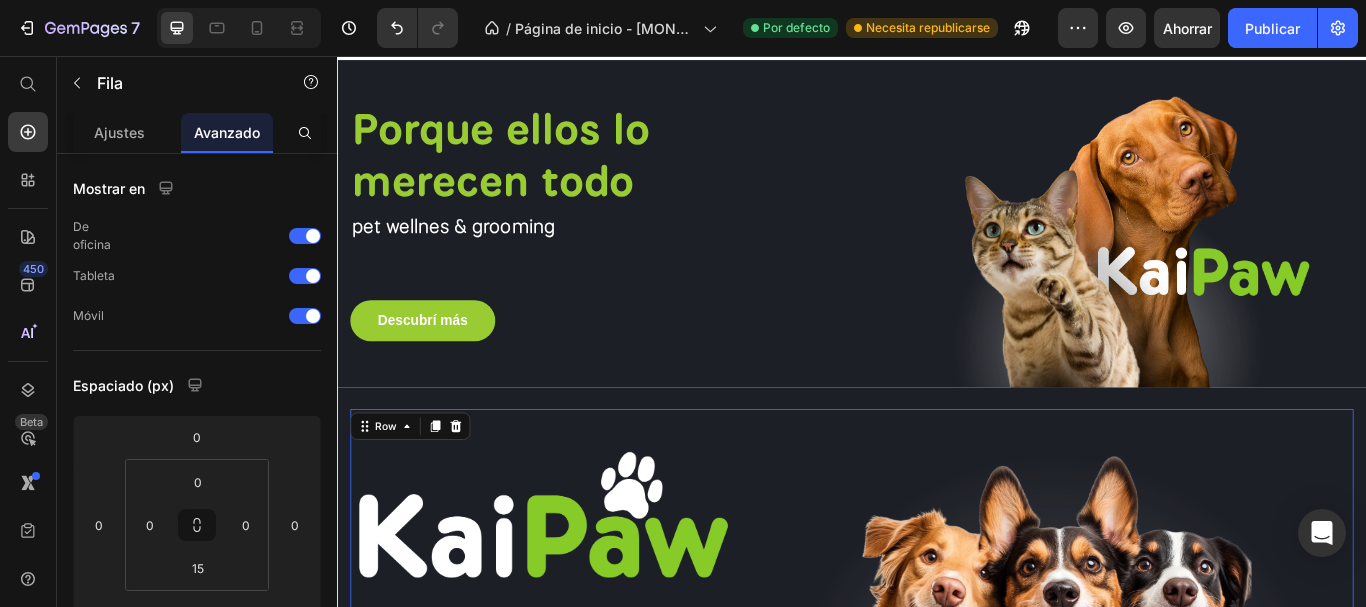 click on "Image pet wellnes & grooming   Text block Image Row Row   0" at bounding box center [937, 694] 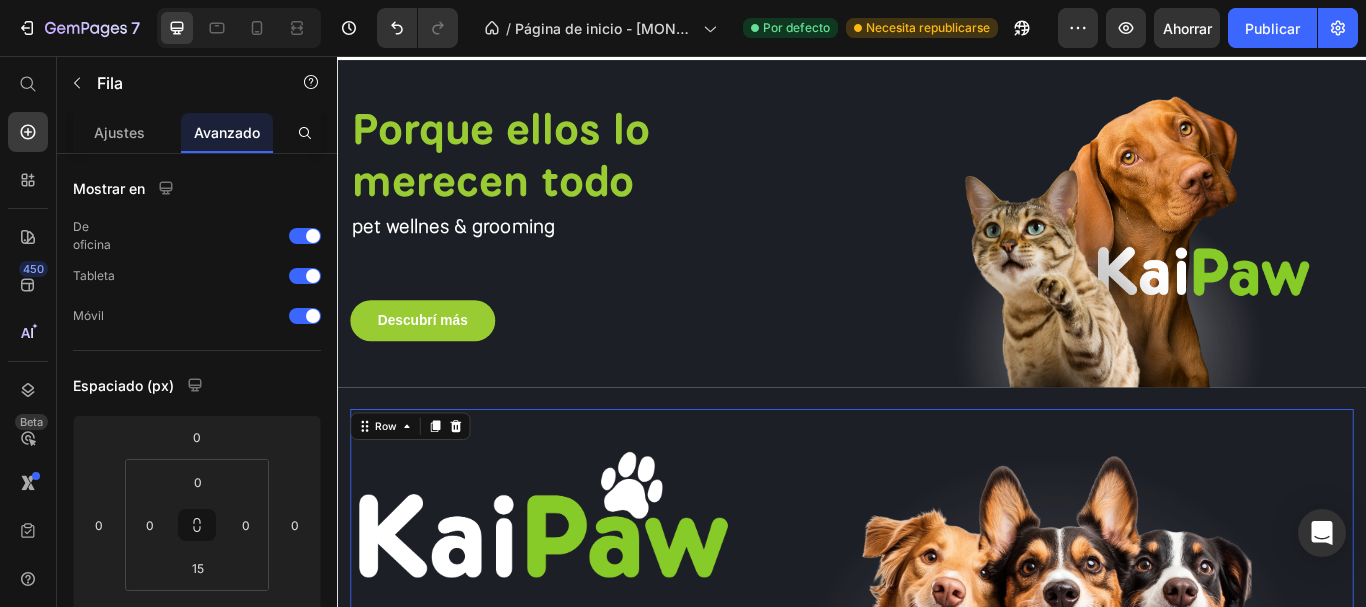 click on "Drop element here Section 4" at bounding box center [937, 981] 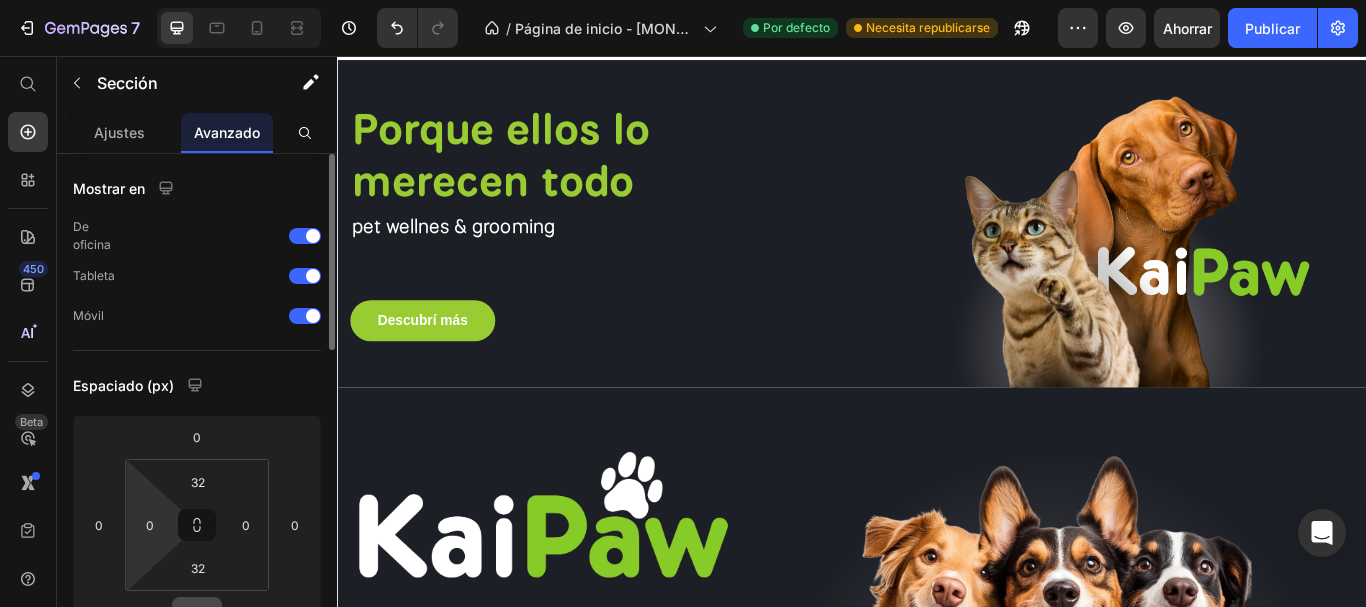 scroll, scrollTop: 200, scrollLeft: 0, axis: vertical 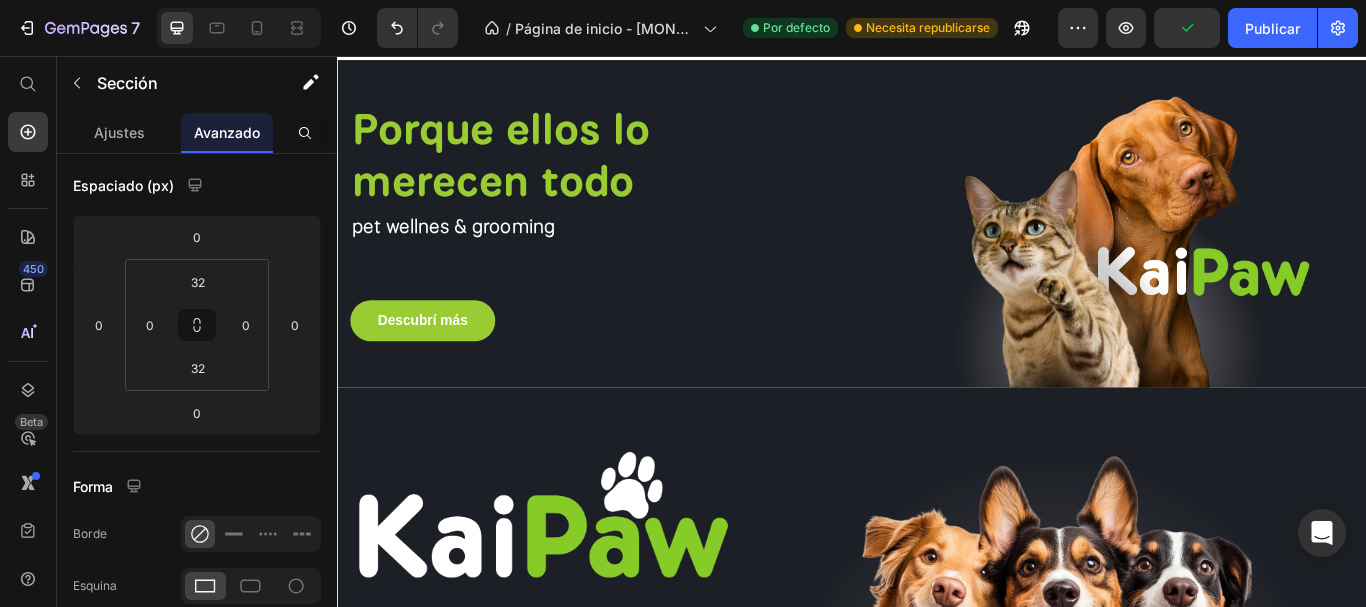 click on "Drop element here Section 4   You can create reusable sections Create Theme Section AI Content Write with GemAI What would you like to describe here? Tone and Voice Persuasive Product Show more Generate" at bounding box center (937, 981) 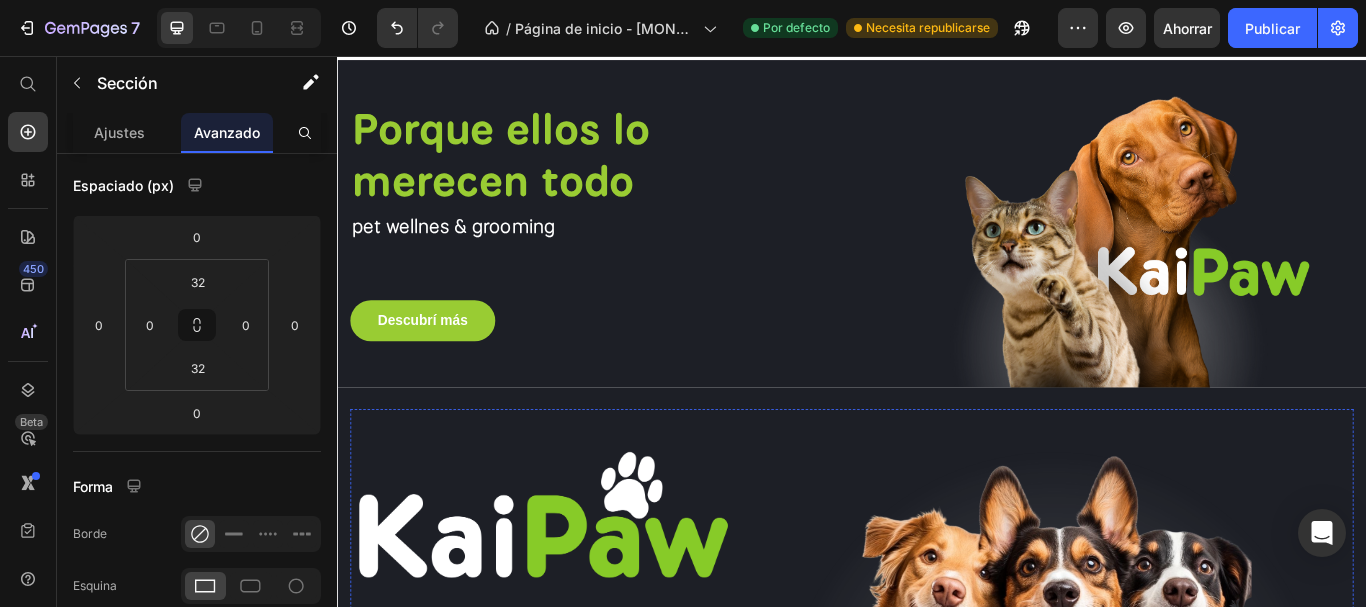 click at bounding box center (572, 606) 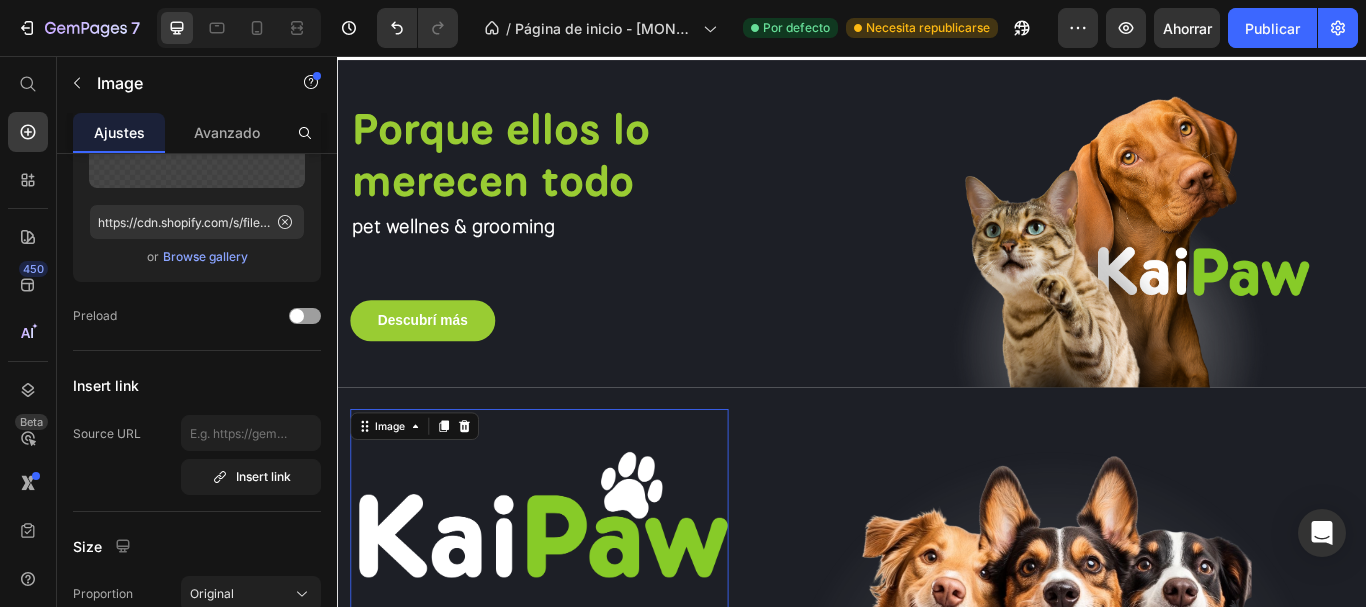 scroll, scrollTop: 0, scrollLeft: 0, axis: both 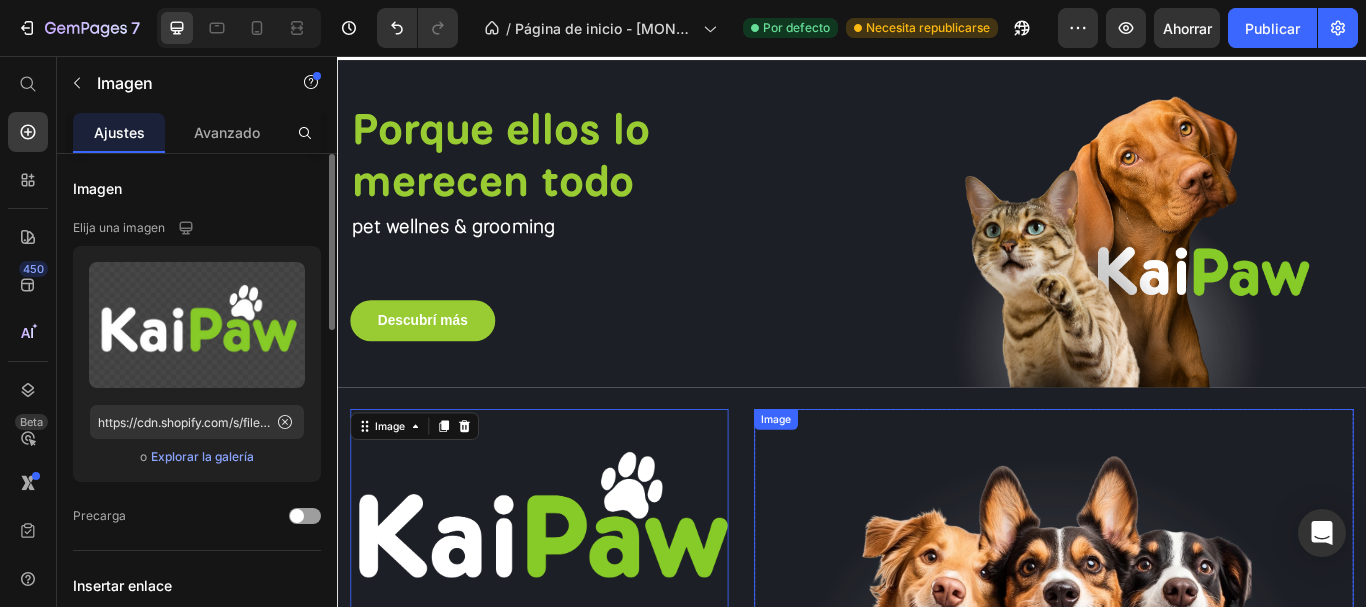 click at bounding box center [1172, 687] 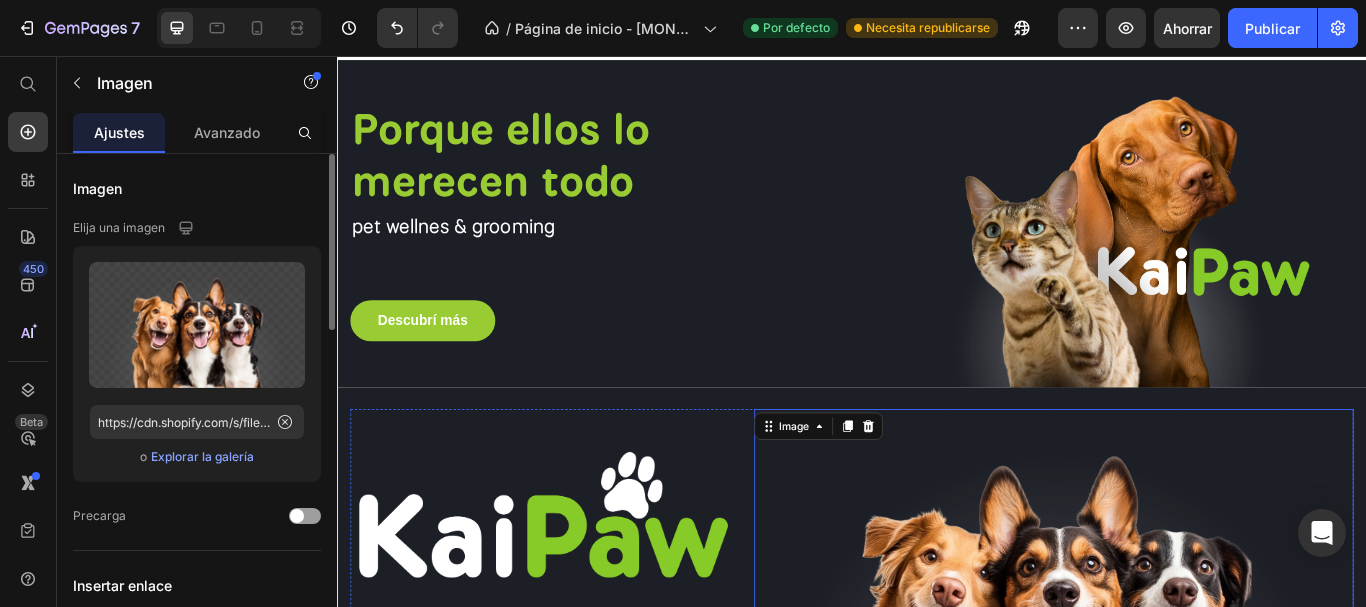 click on "Image pet wellnes & grooming   Text block" at bounding box center [572, 687] 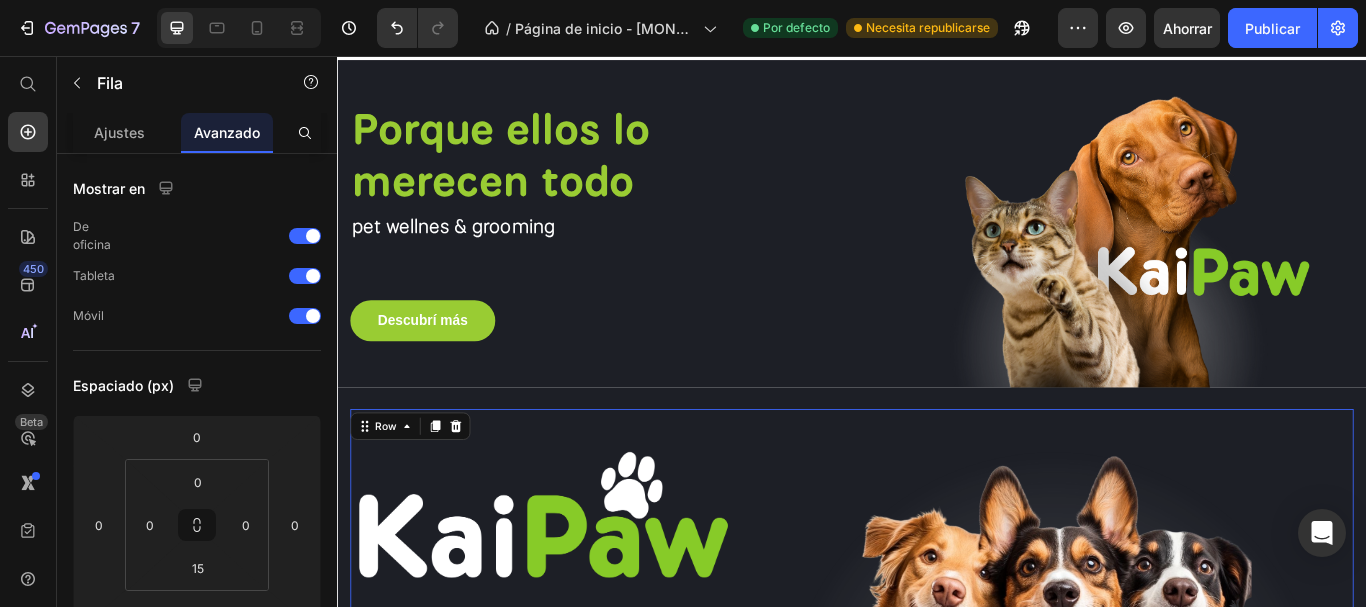 click on "Drop element here Section 4" at bounding box center [937, 981] 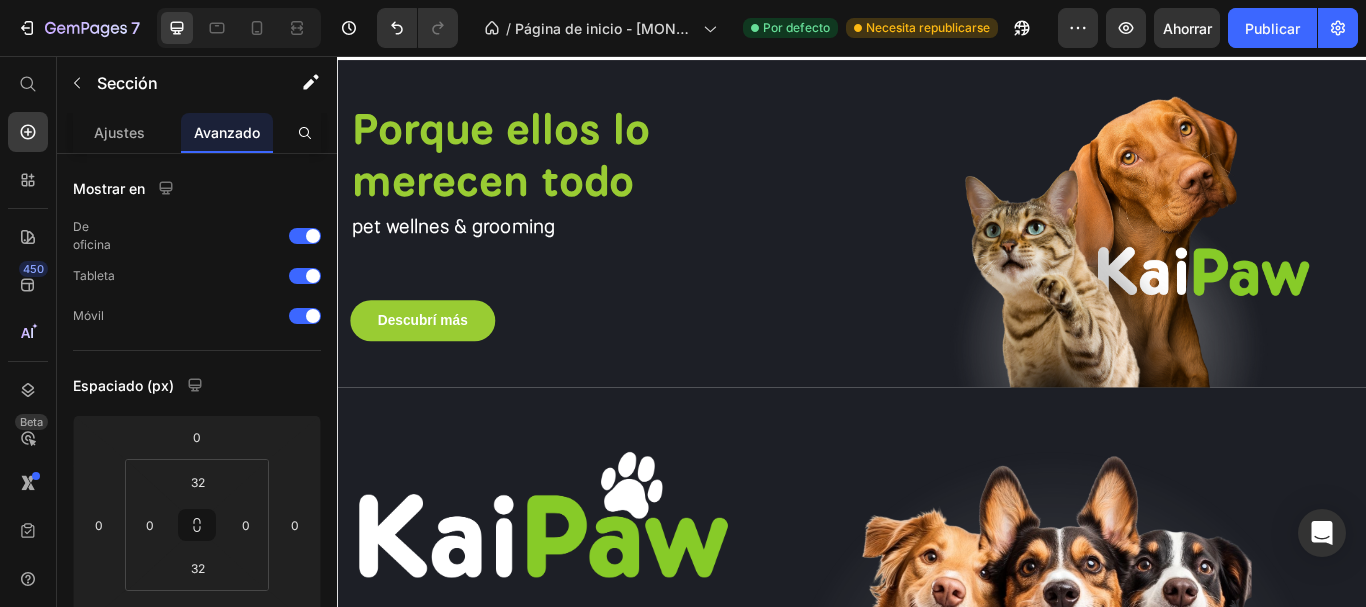click on "Drop element here Section 4   You can create reusable sections Create Theme Section AI Content Write with GemAI What would you like to describe here? Tone and Voice Persuasive Product Show more Generate" at bounding box center [937, 981] 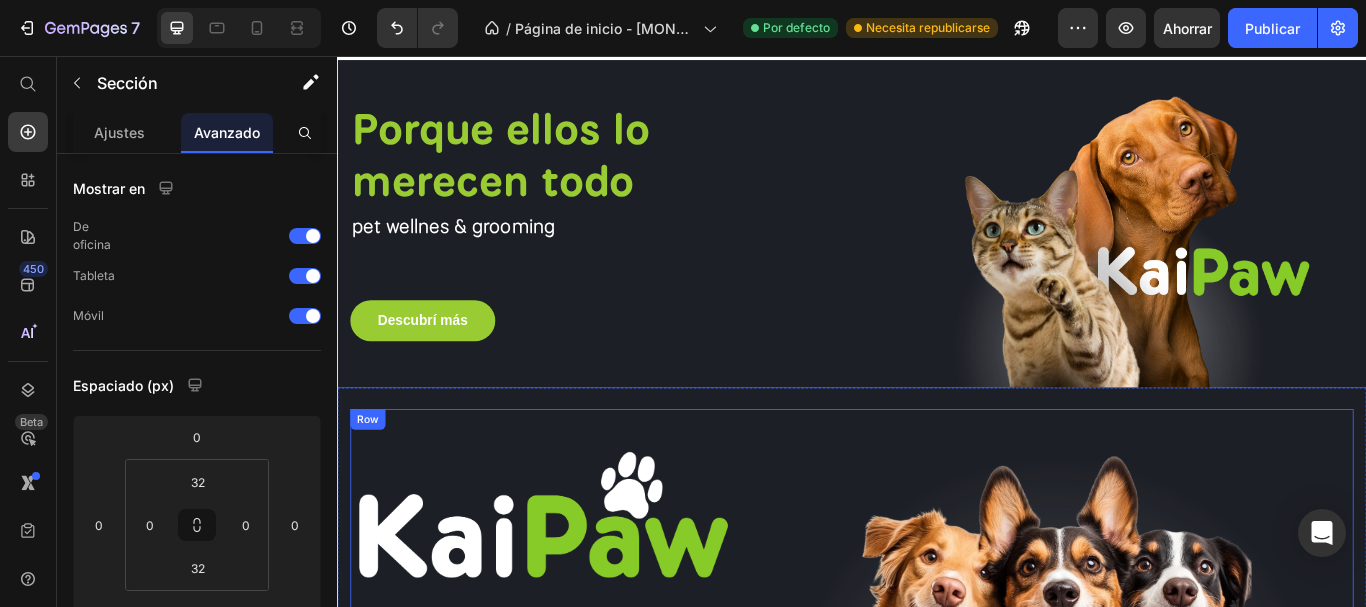 click on "Image pet wellnes & grooming   Text block Image Row Row" at bounding box center (937, 694) 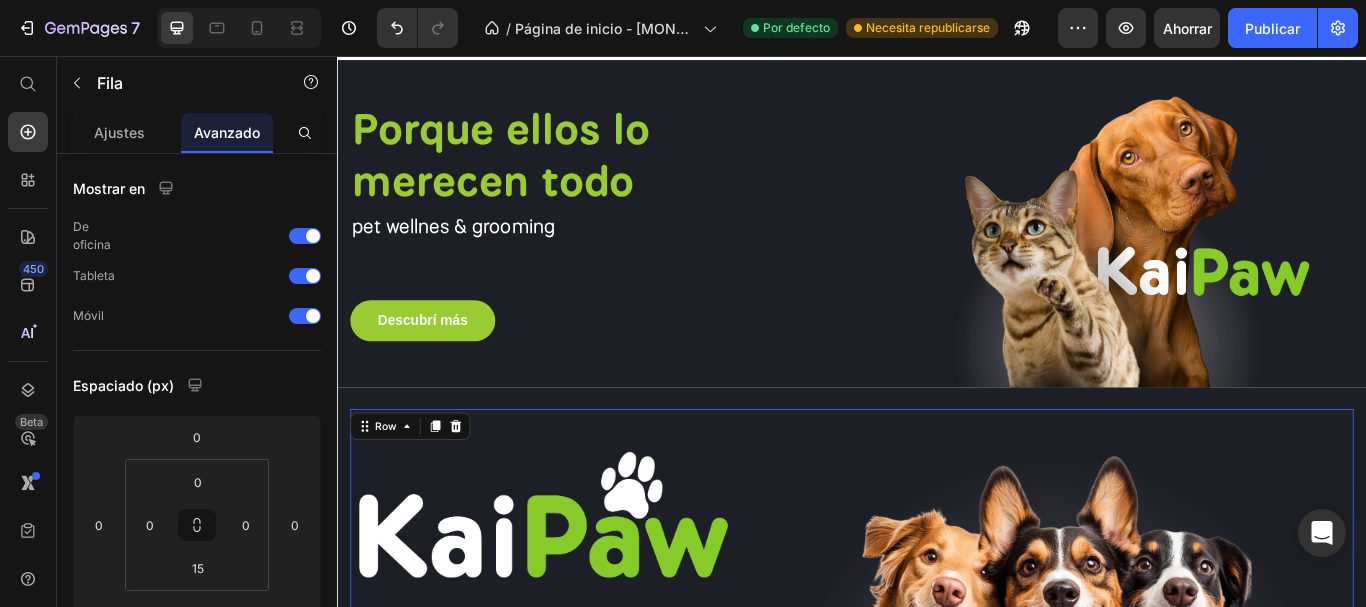 drag, startPoint x: 945, startPoint y: 541, endPoint x: 943, endPoint y: 516, distance: 25.079872 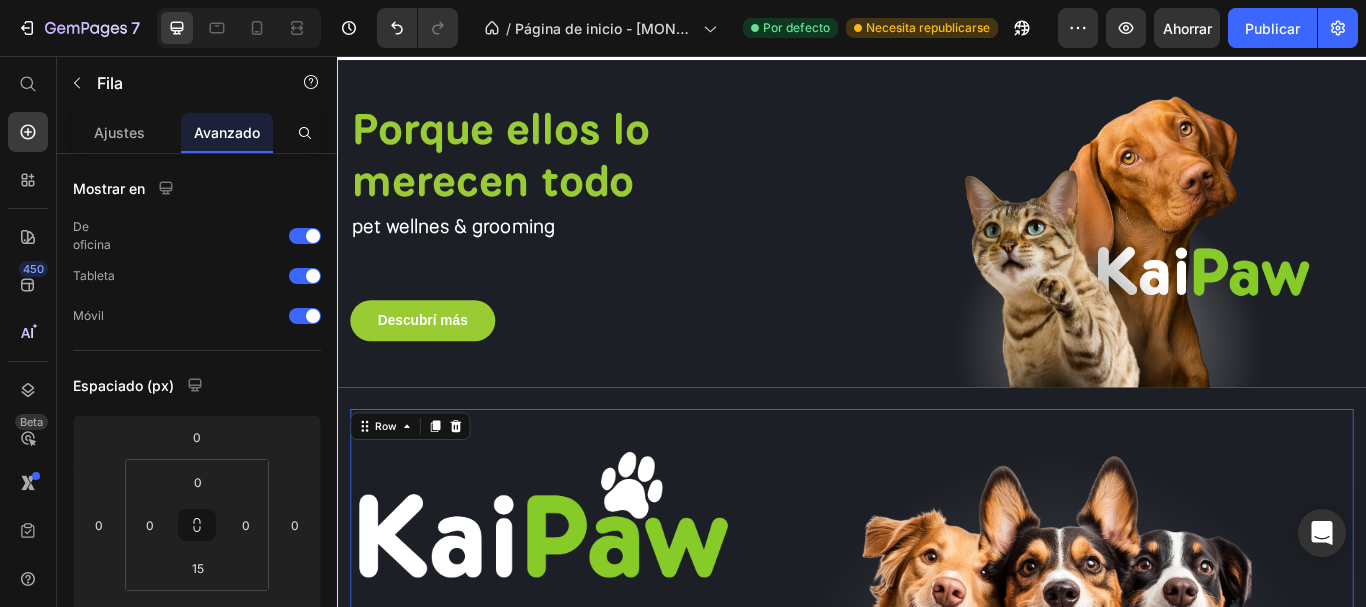 click on "Image pet wellnes & grooming   Text block Image Row Row   0" at bounding box center [937, 694] 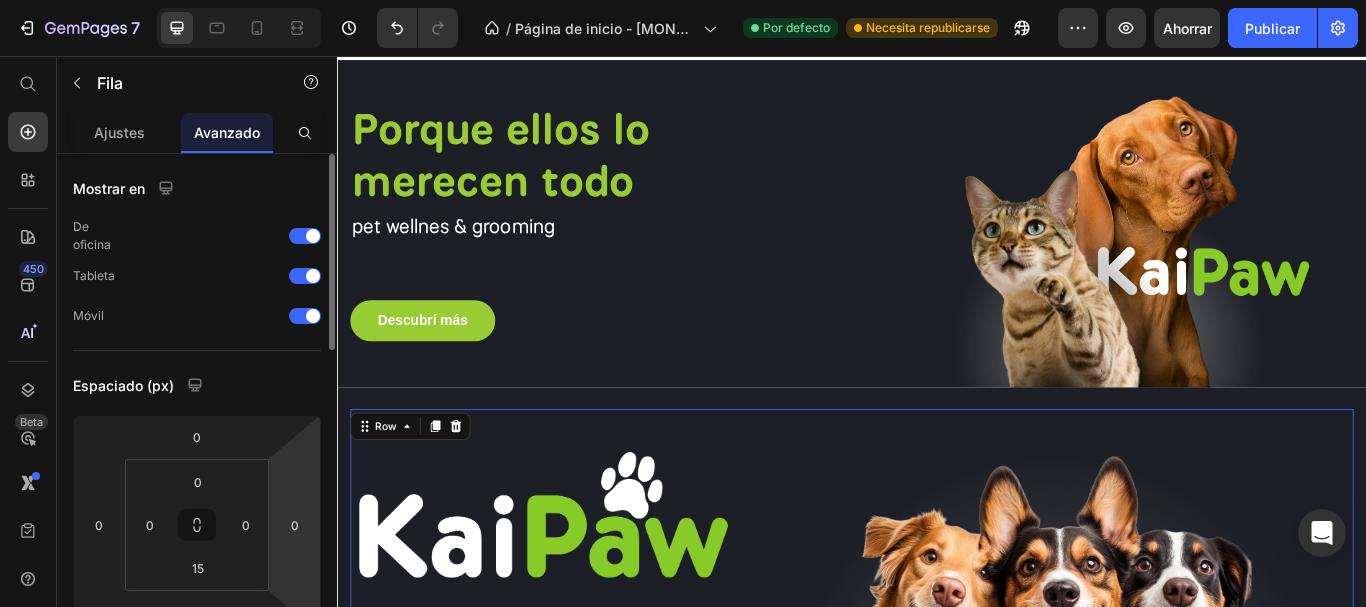 scroll, scrollTop: 100, scrollLeft: 0, axis: vertical 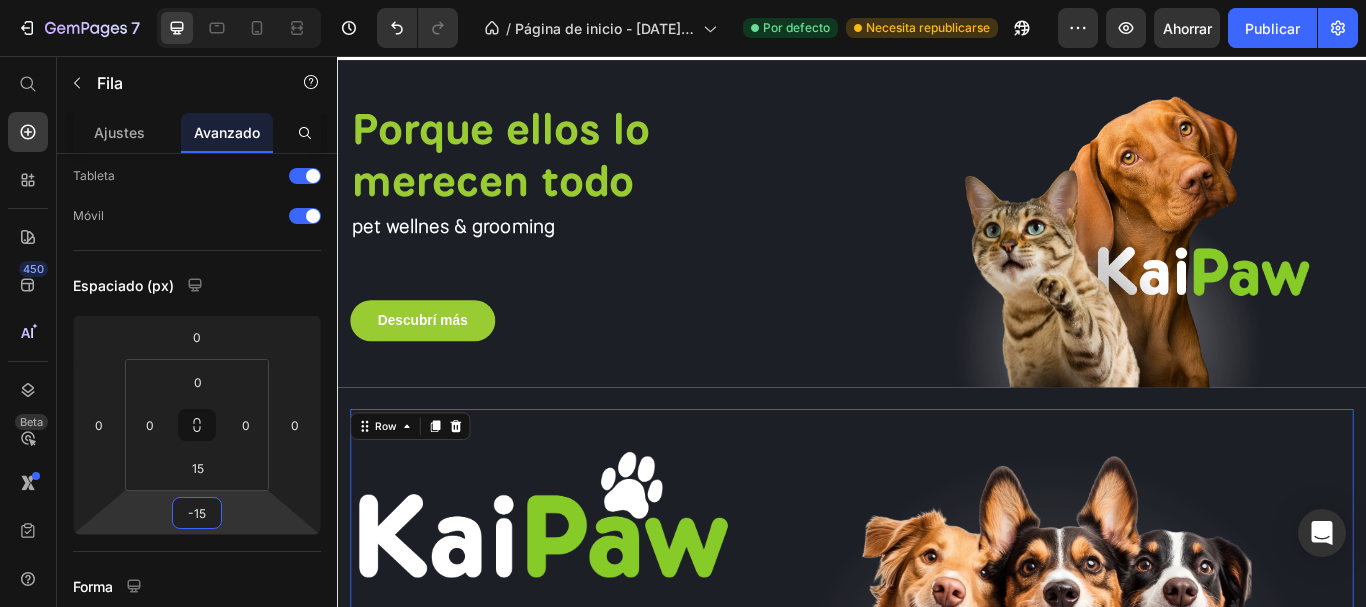 type on "-16" 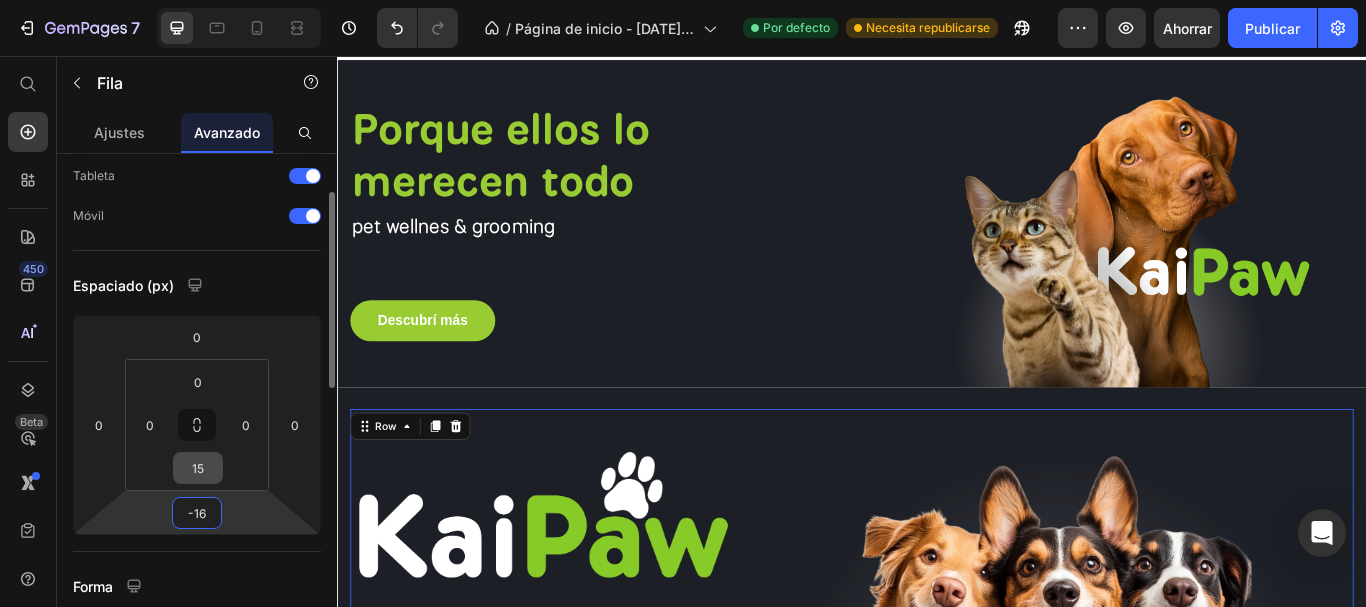 click on "15" at bounding box center [198, 468] 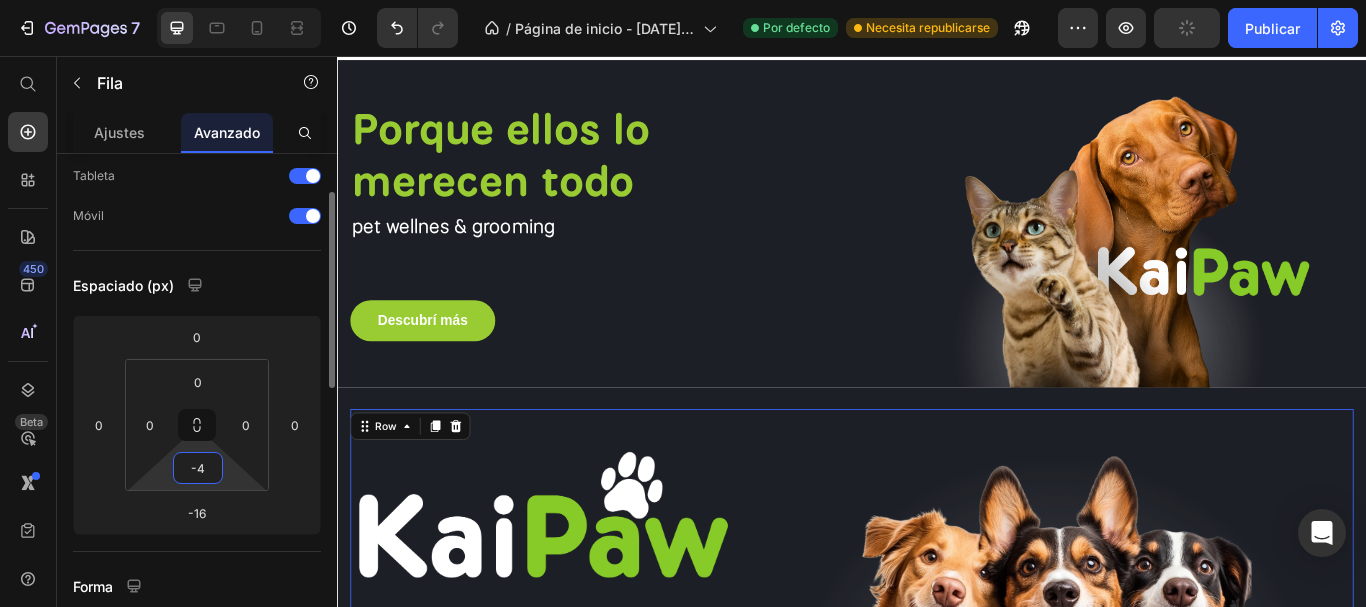 type on "-5" 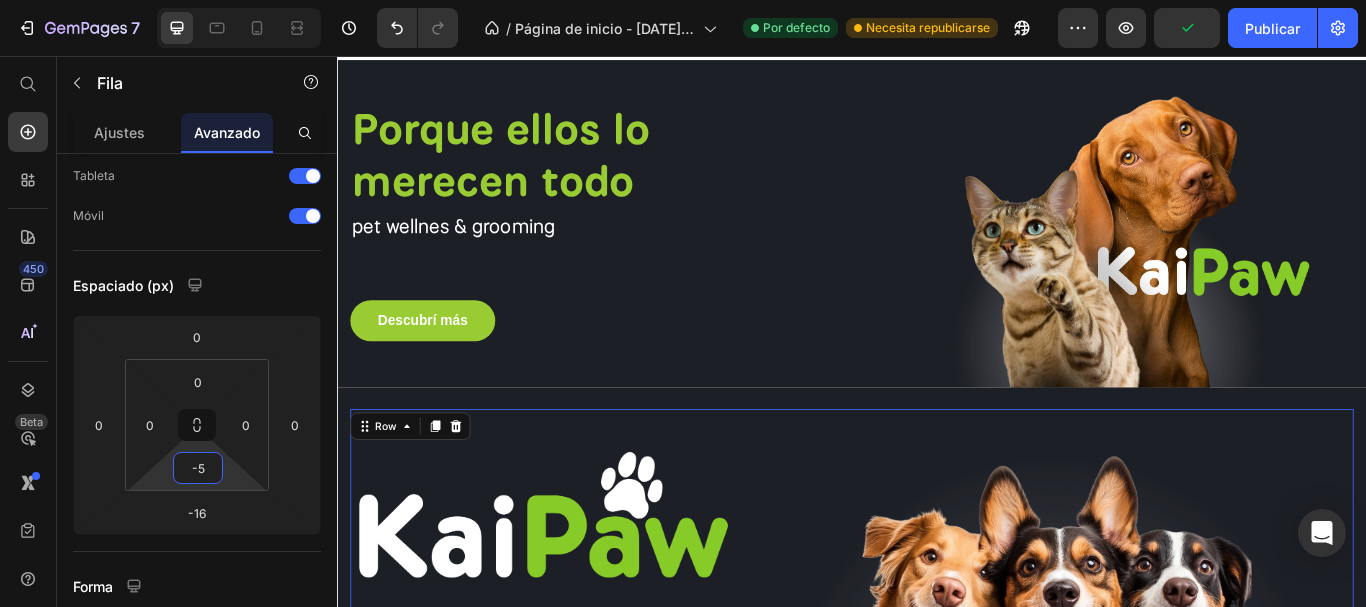 click on "Drop element here" at bounding box center [937, 950] 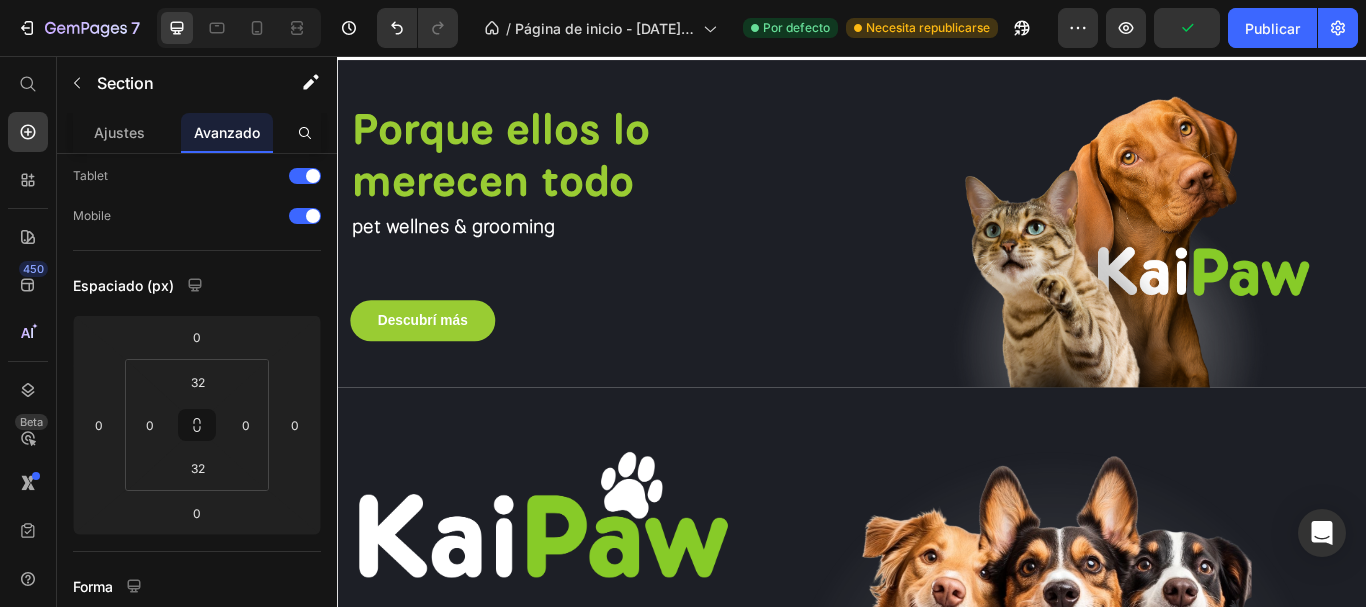 scroll, scrollTop: 0, scrollLeft: 0, axis: both 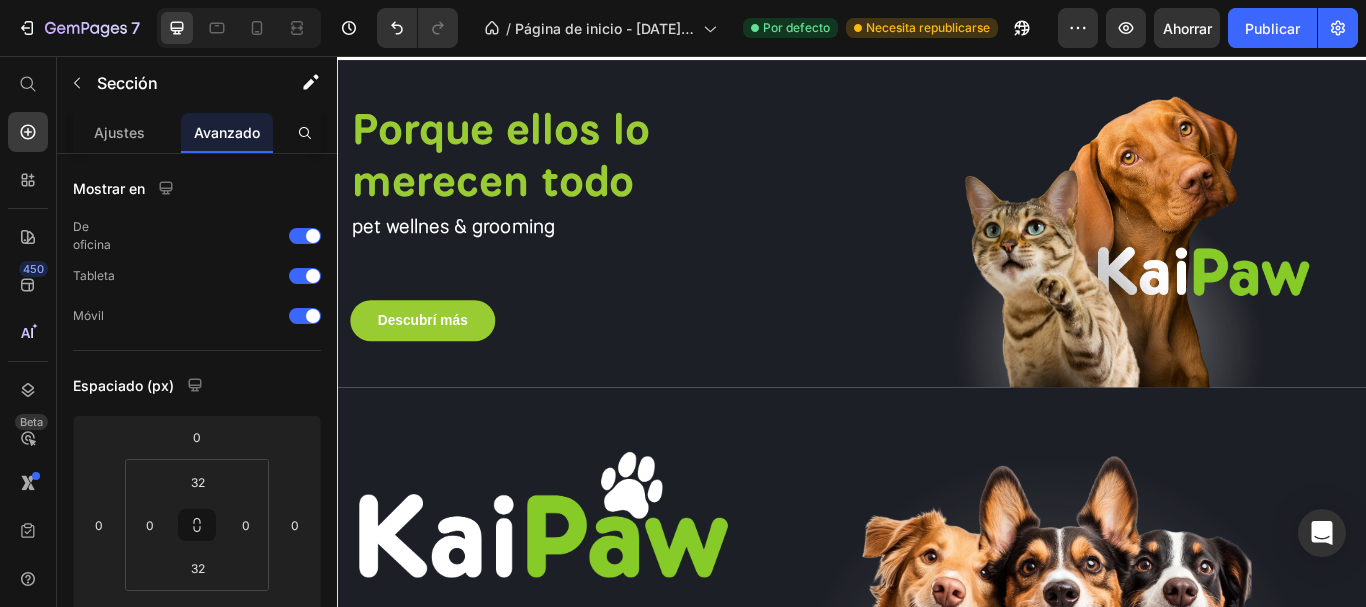 click on "Drop element here Section 4   You can create reusable sections Create Theme Section AI Content Write with GemAI What would you like to describe here? Tone and Voice Persuasive Product Show more Generate" at bounding box center (937, 955) 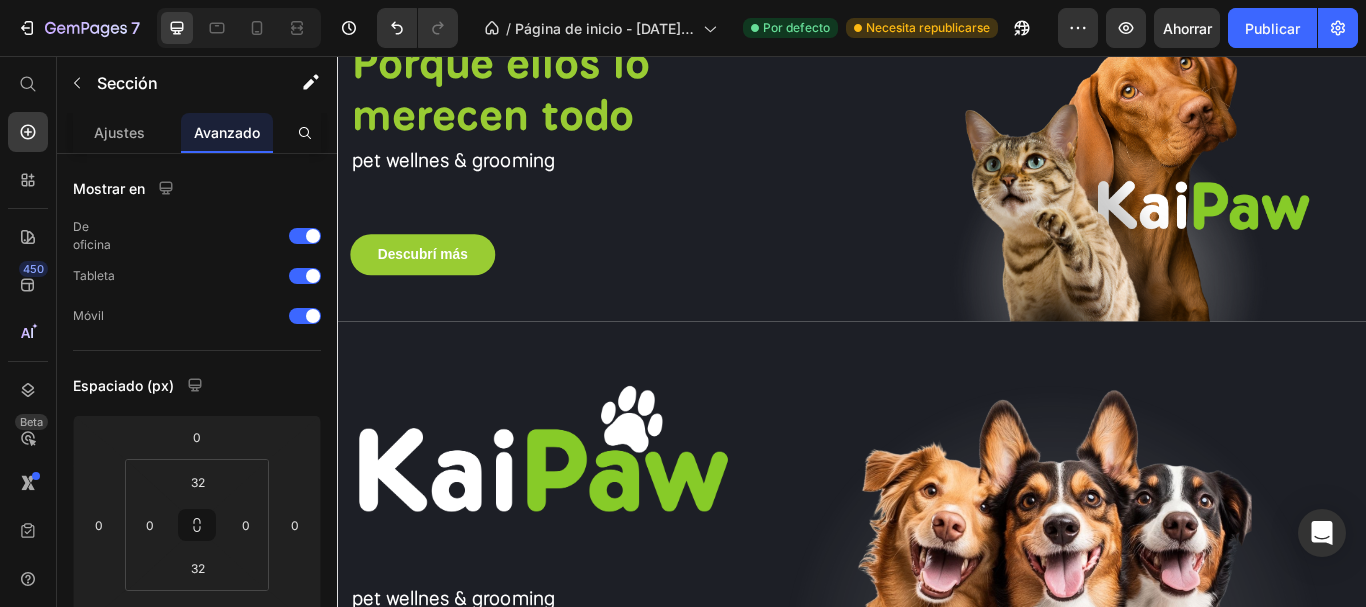 scroll, scrollTop: 800, scrollLeft: 0, axis: vertical 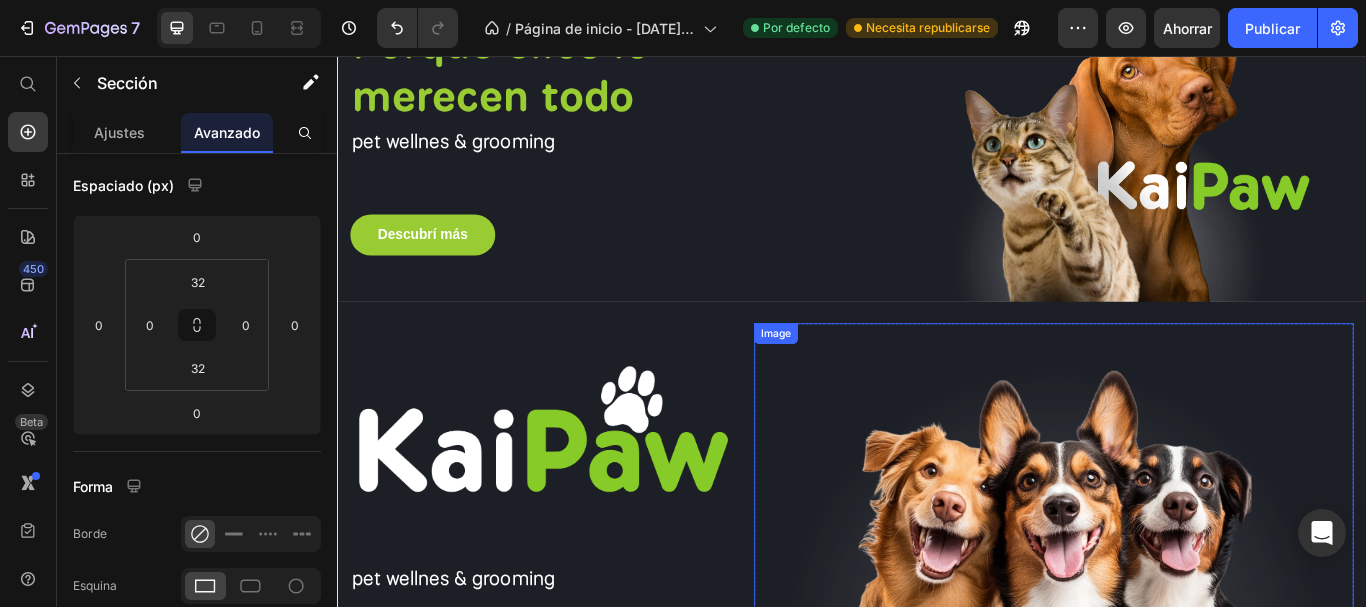 click at bounding box center [1172, 587] 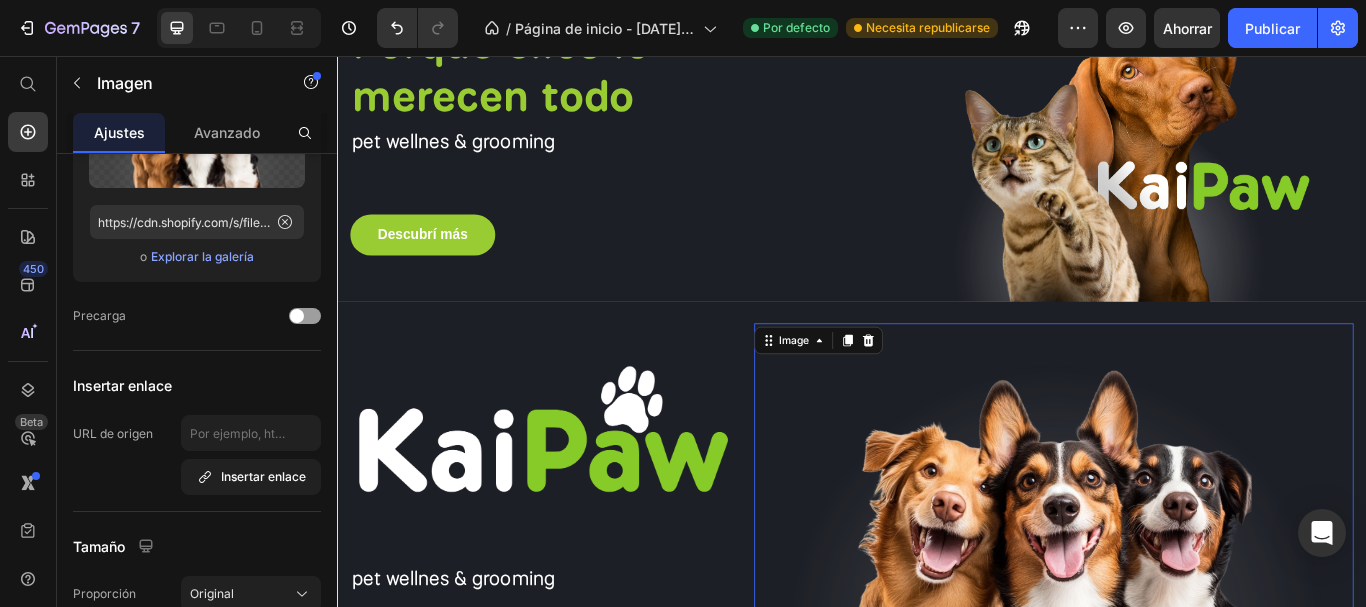scroll, scrollTop: 0, scrollLeft: 0, axis: both 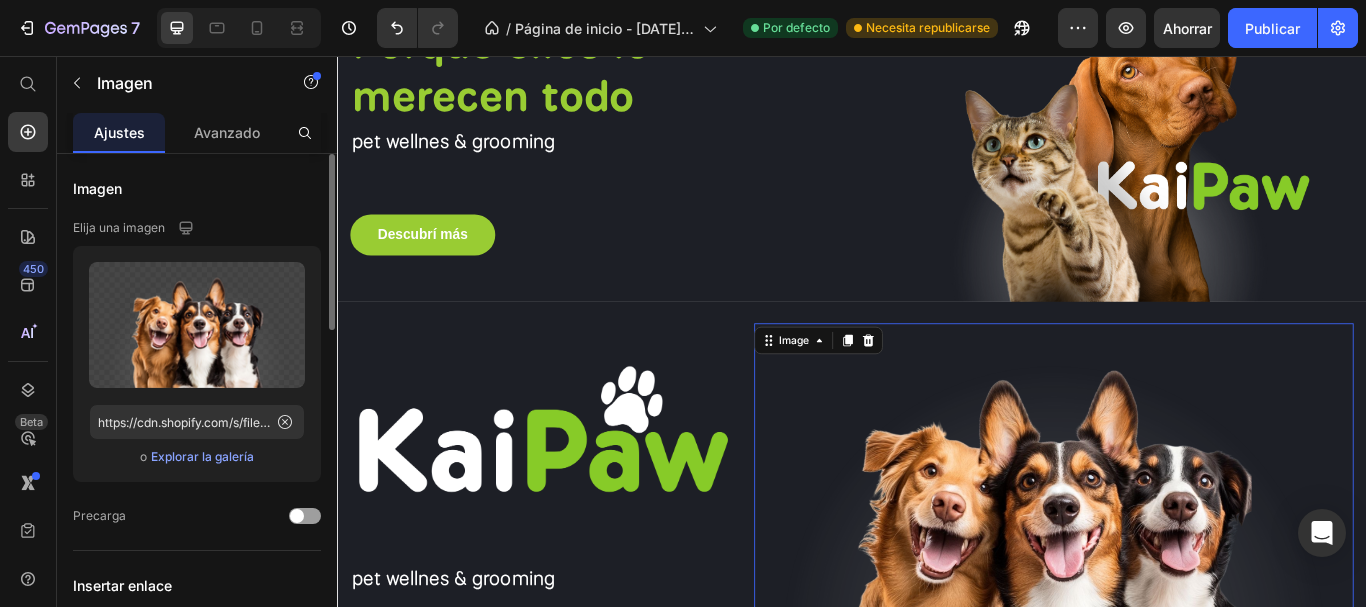 click on "Drop element here Section 4" at bounding box center [937, 855] 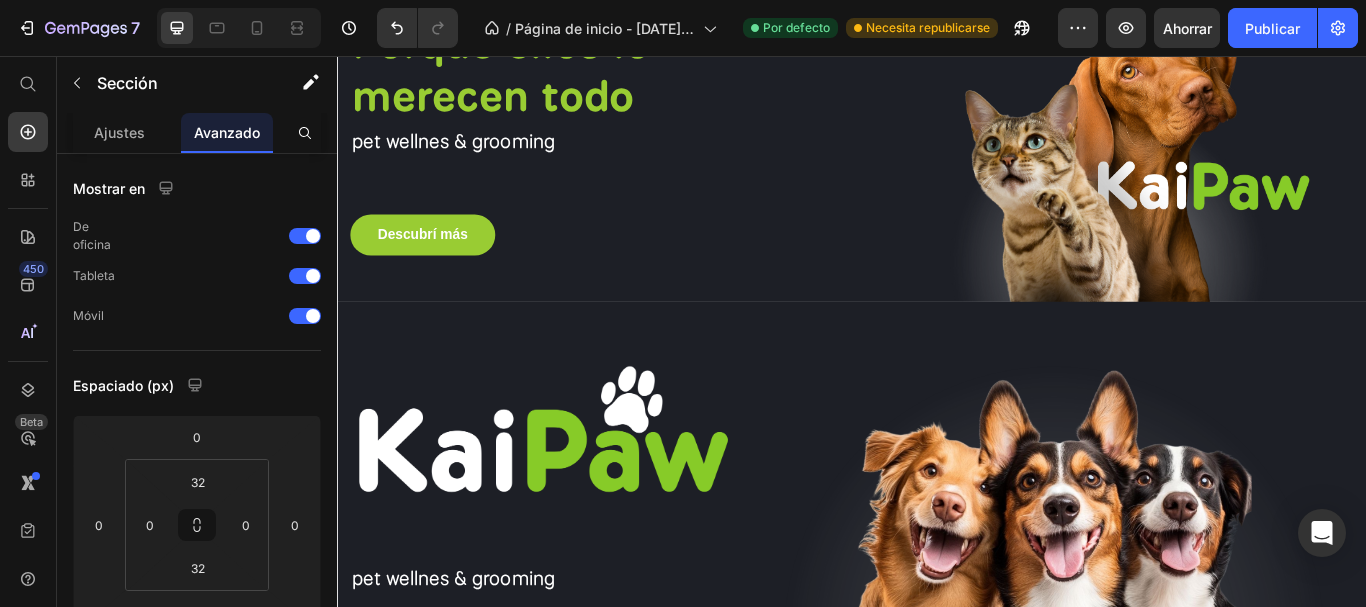 click on "Drop element here Section 4   You can create reusable sections Create Theme Section AI Content Write with GemAI What would you like to describe here? Tone and Voice Persuasive Product Show more Generate" at bounding box center [937, 855] 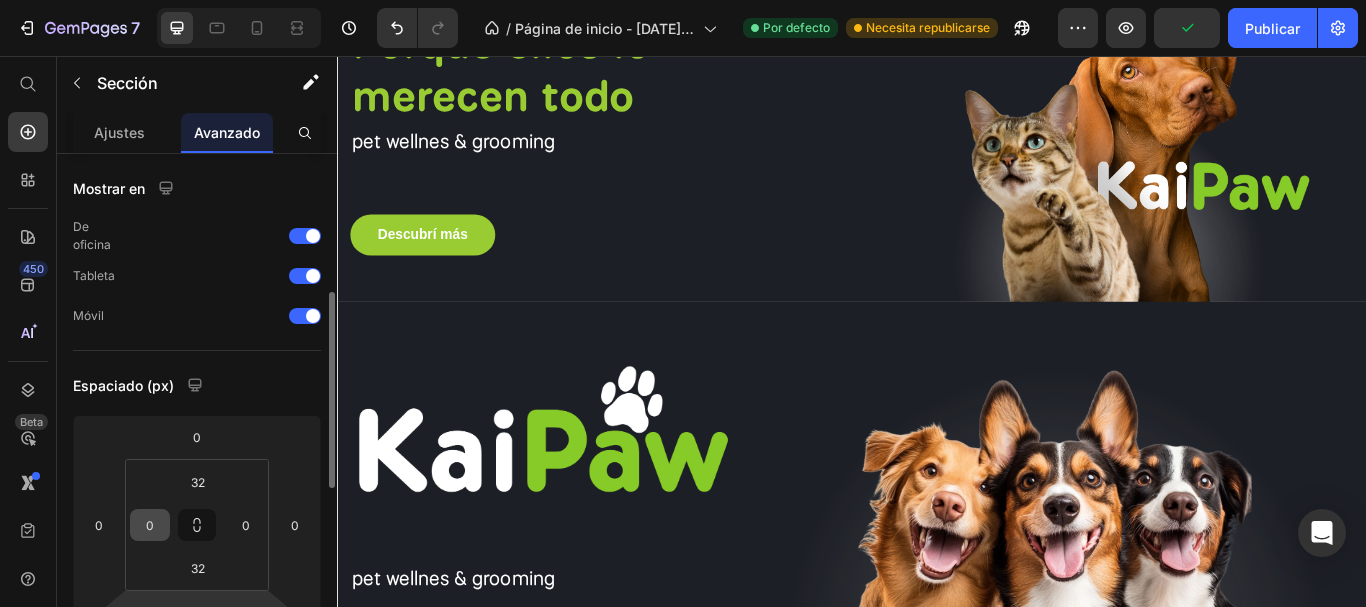 scroll, scrollTop: 100, scrollLeft: 0, axis: vertical 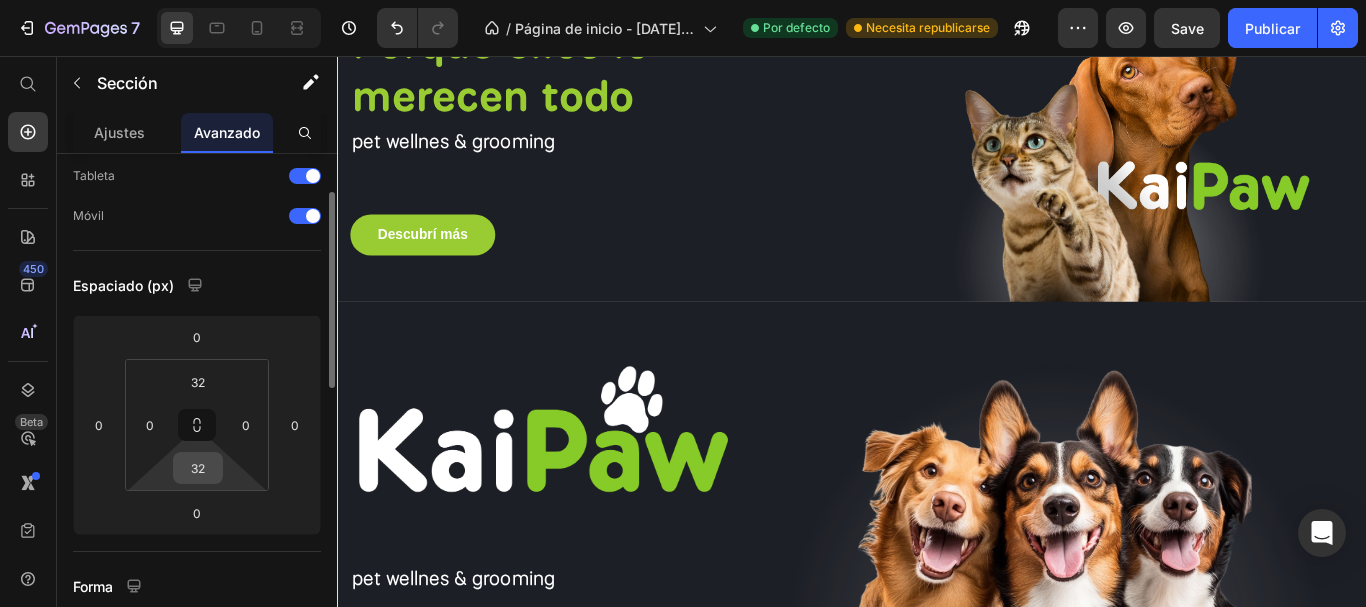 click on "32" at bounding box center (198, 468) 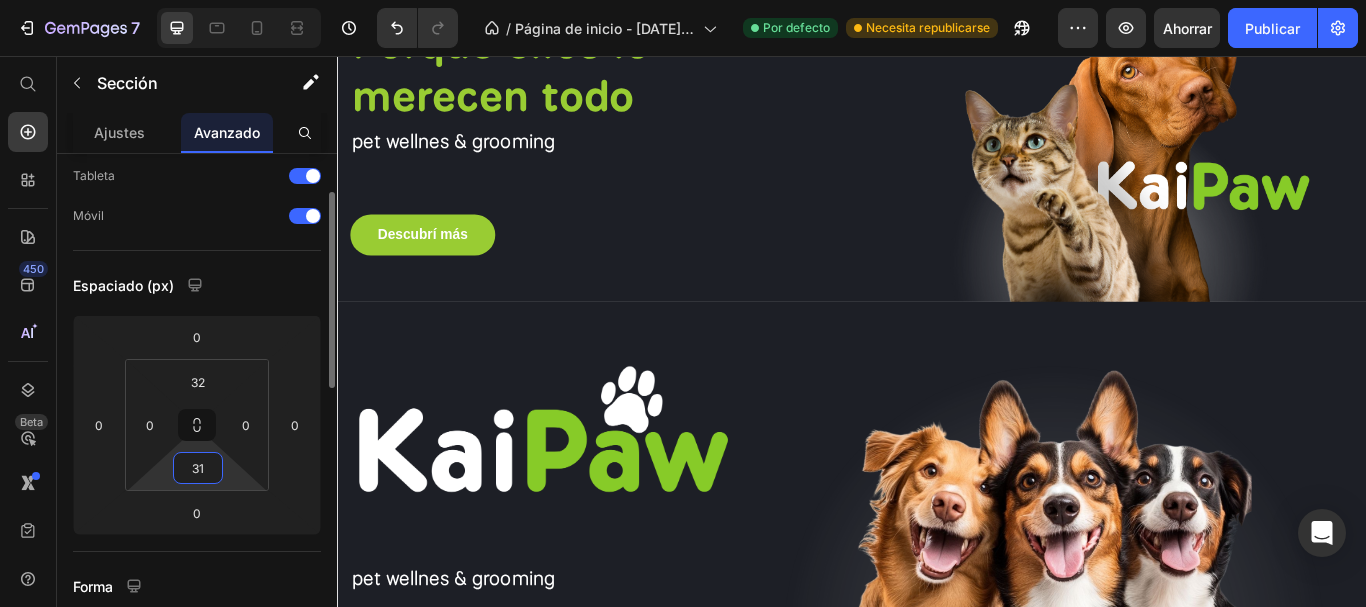 type on "32" 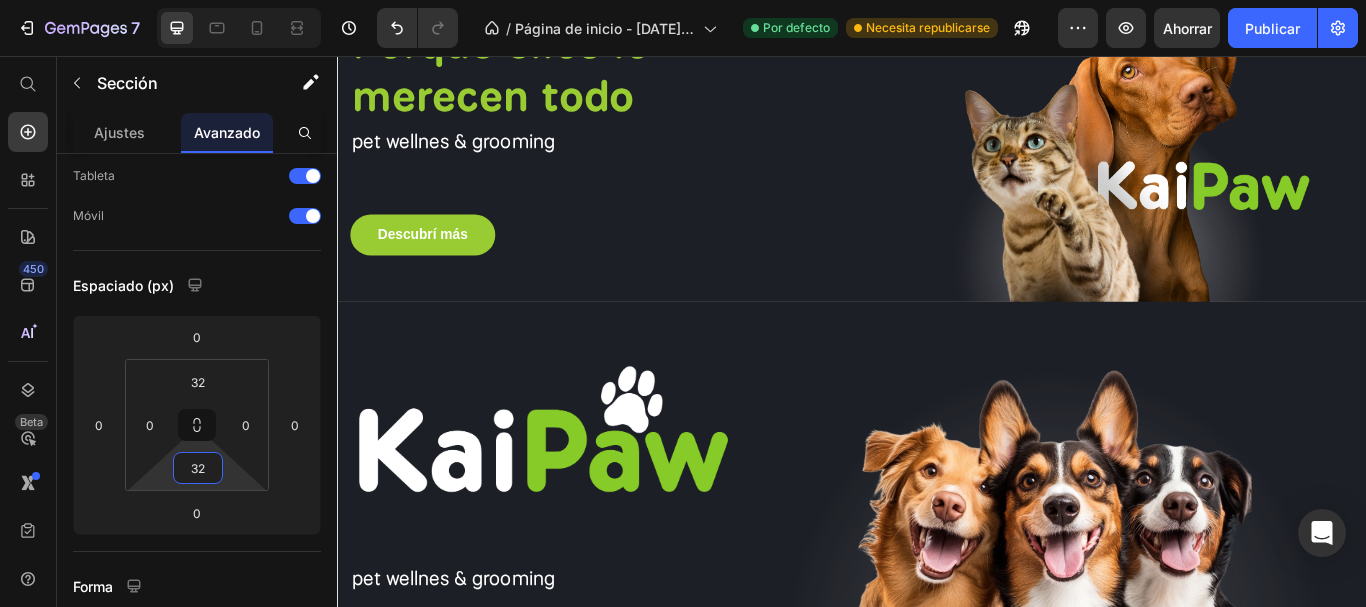 click on "Image pet wellnes & grooming   Text block" at bounding box center [572, 587] 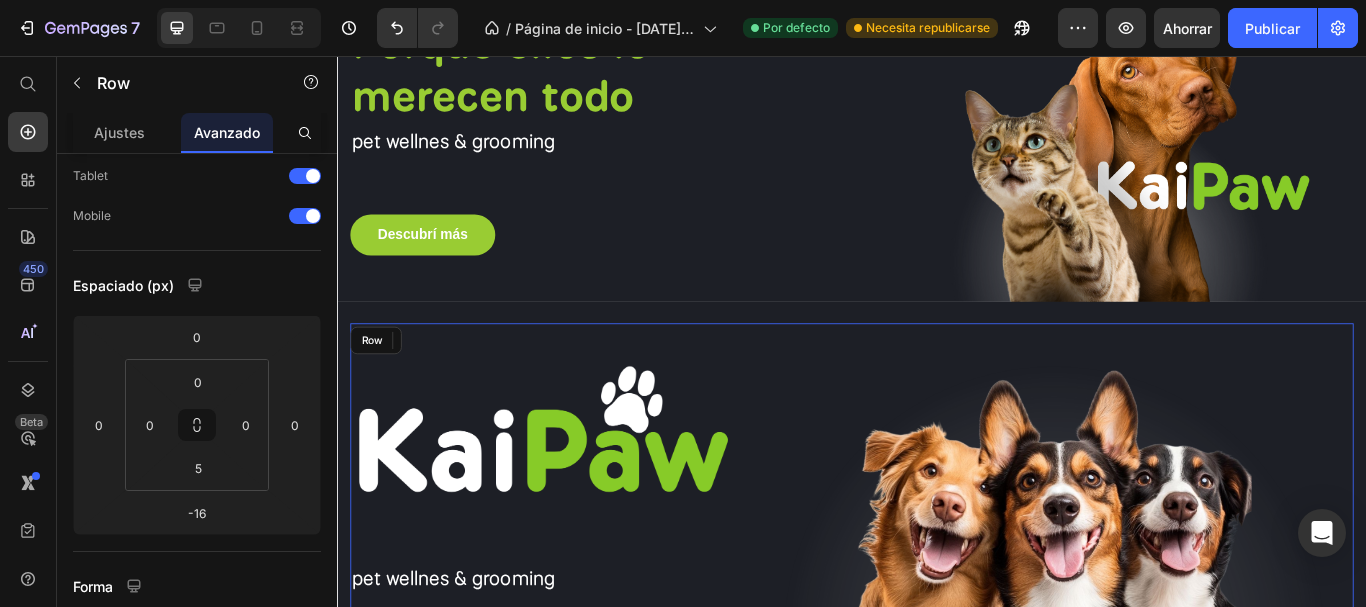 click on "Image pet wellnes & grooming   Text block" at bounding box center (572, 587) 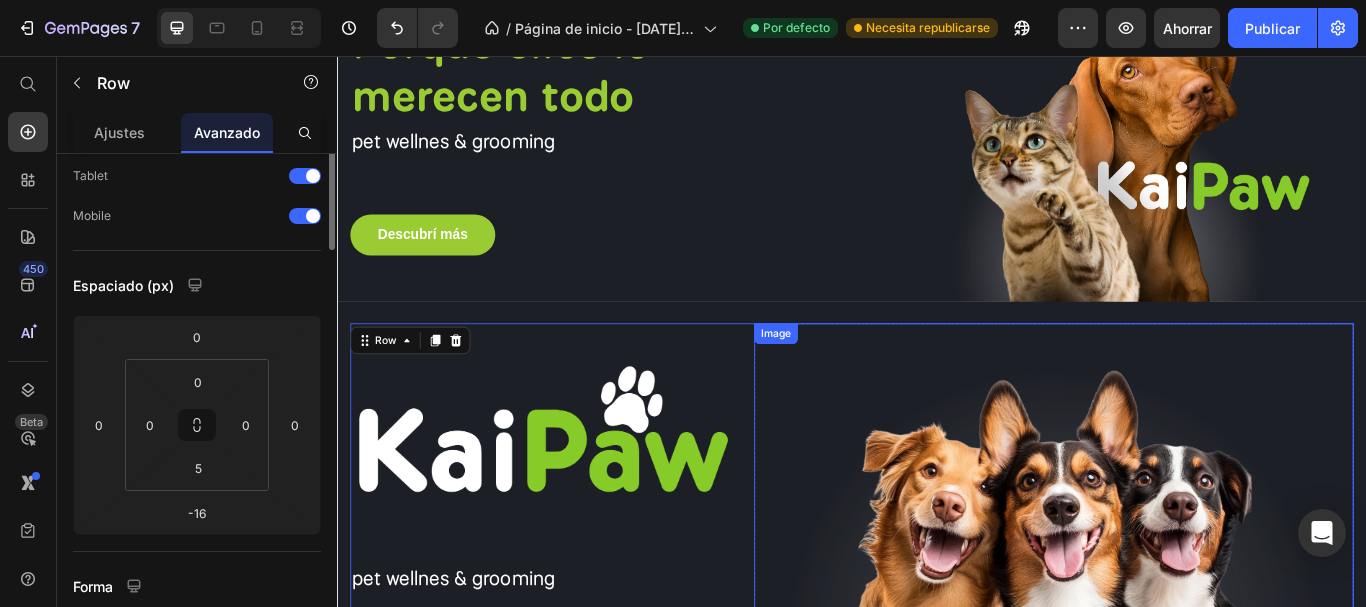 scroll, scrollTop: 0, scrollLeft: 0, axis: both 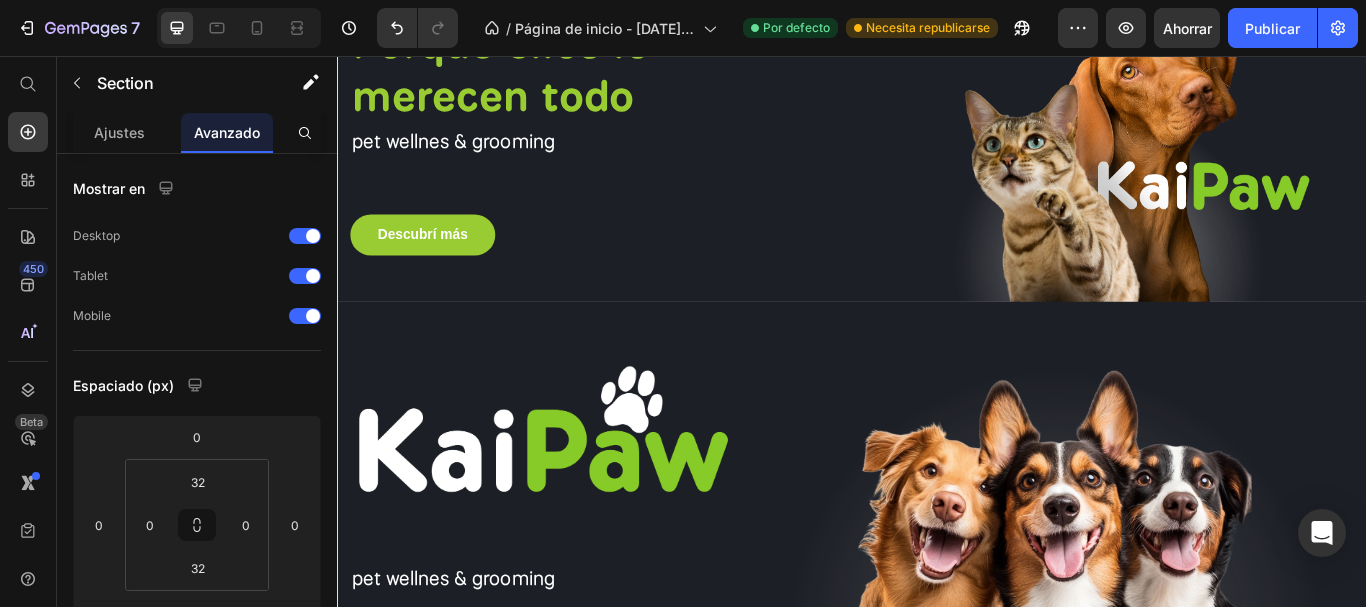 click on "Drop element here Section 4   You can create reusable sections Create Theme Section AI Content Write with GemAI What would you like to describe here? Tone and Voice Persuasive Product Show more Generate" at bounding box center (937, 855) 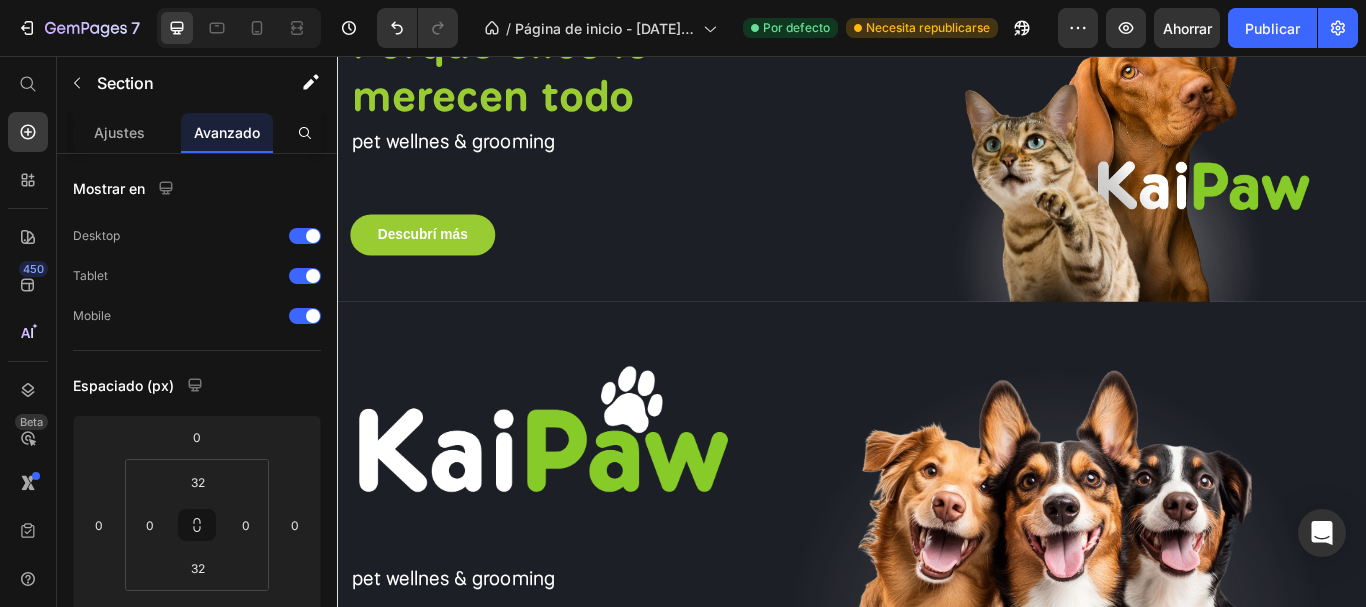 click on "Drop element here Section 4   You can create reusable sections Create Theme Section AI Content Write with GemAI What would you like to describe here? Tone and Voice Persuasive Product Show more Generate" at bounding box center (937, 855) 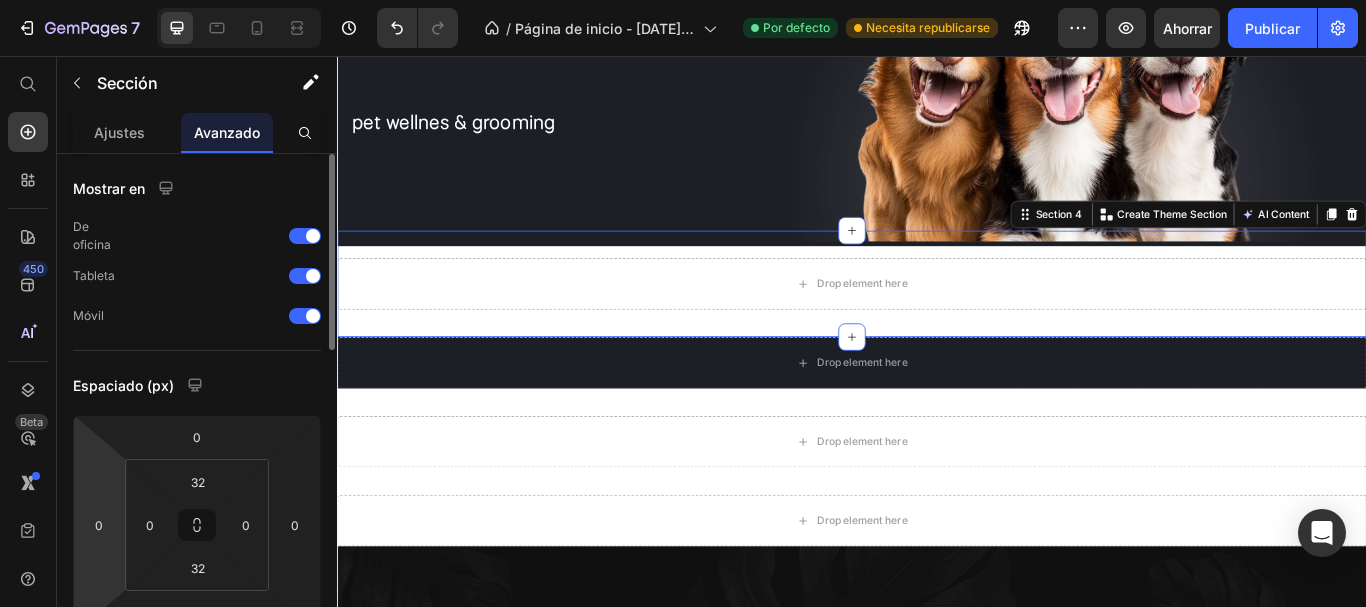 scroll, scrollTop: 1000, scrollLeft: 0, axis: vertical 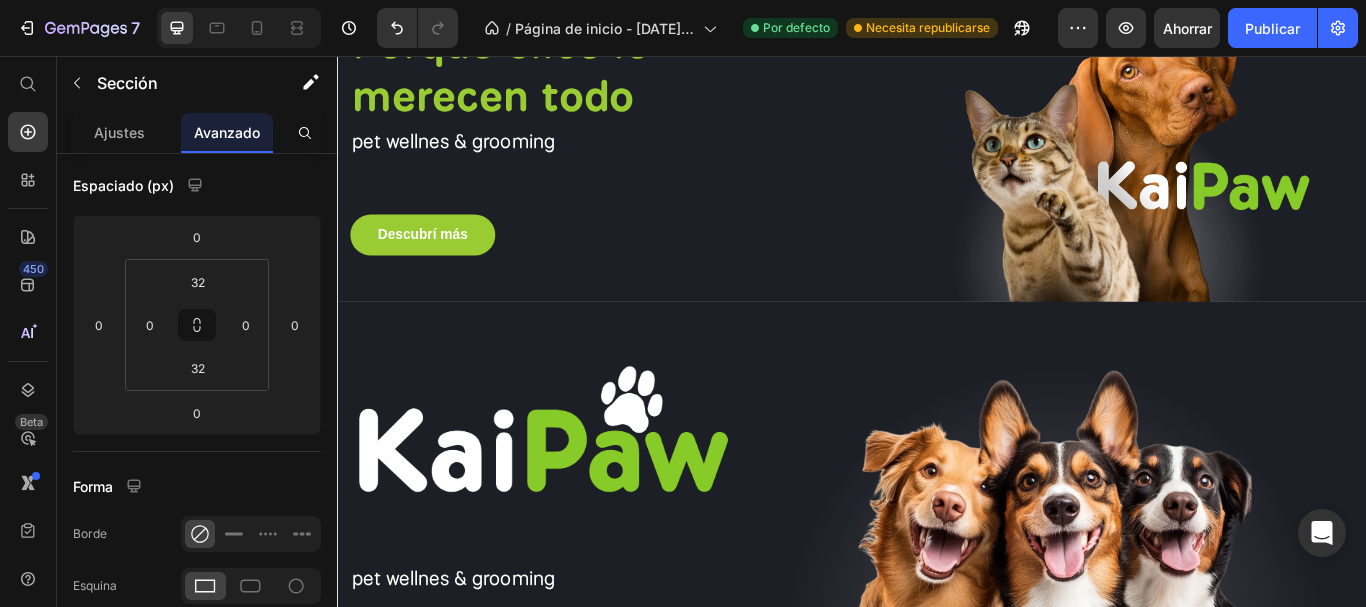 click 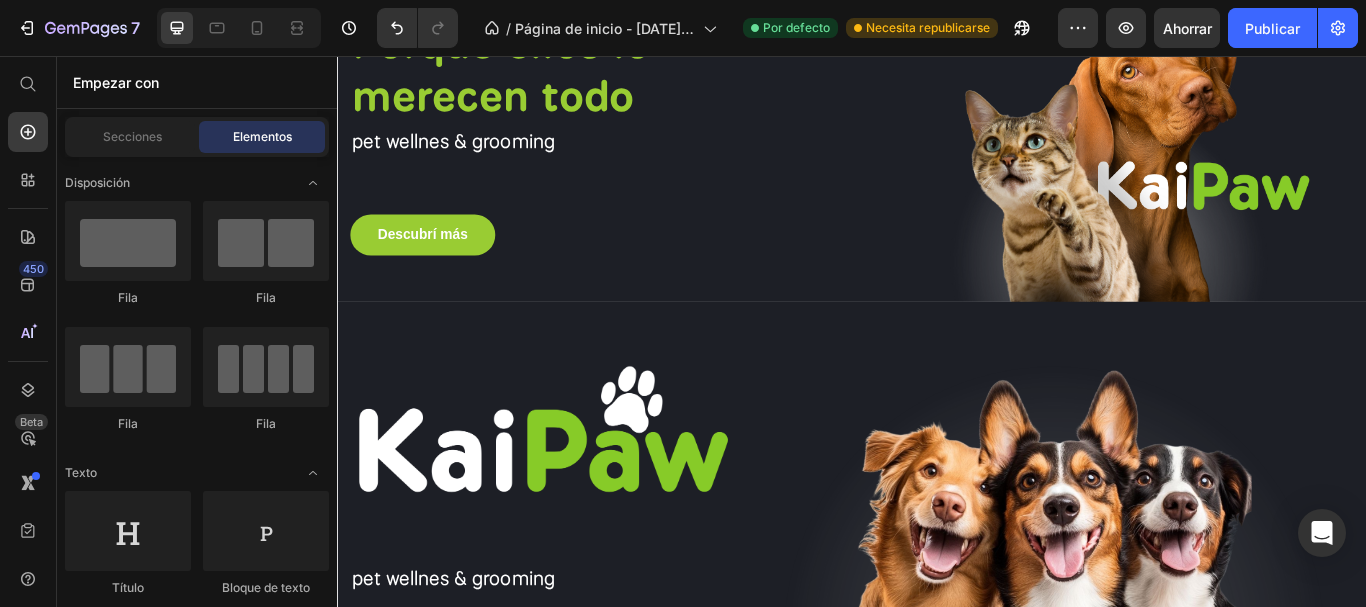click on "Drop element here Section 5" at bounding box center [937, 915] 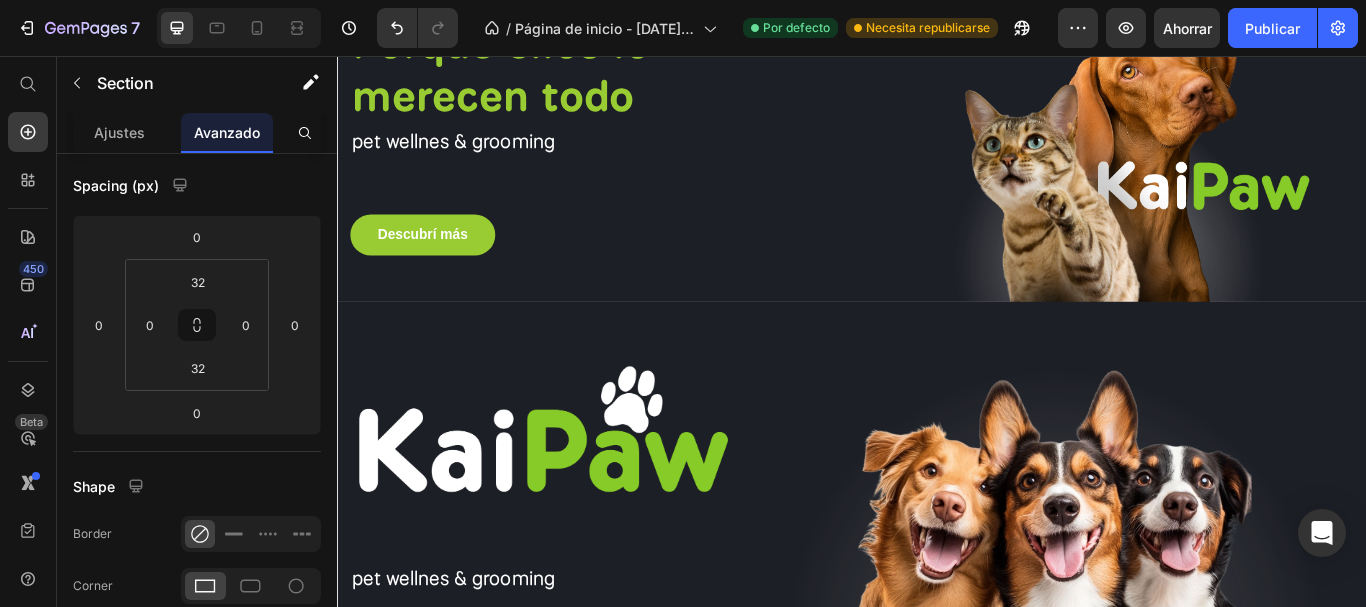 click on "Drop element here" at bounding box center [937, 823] 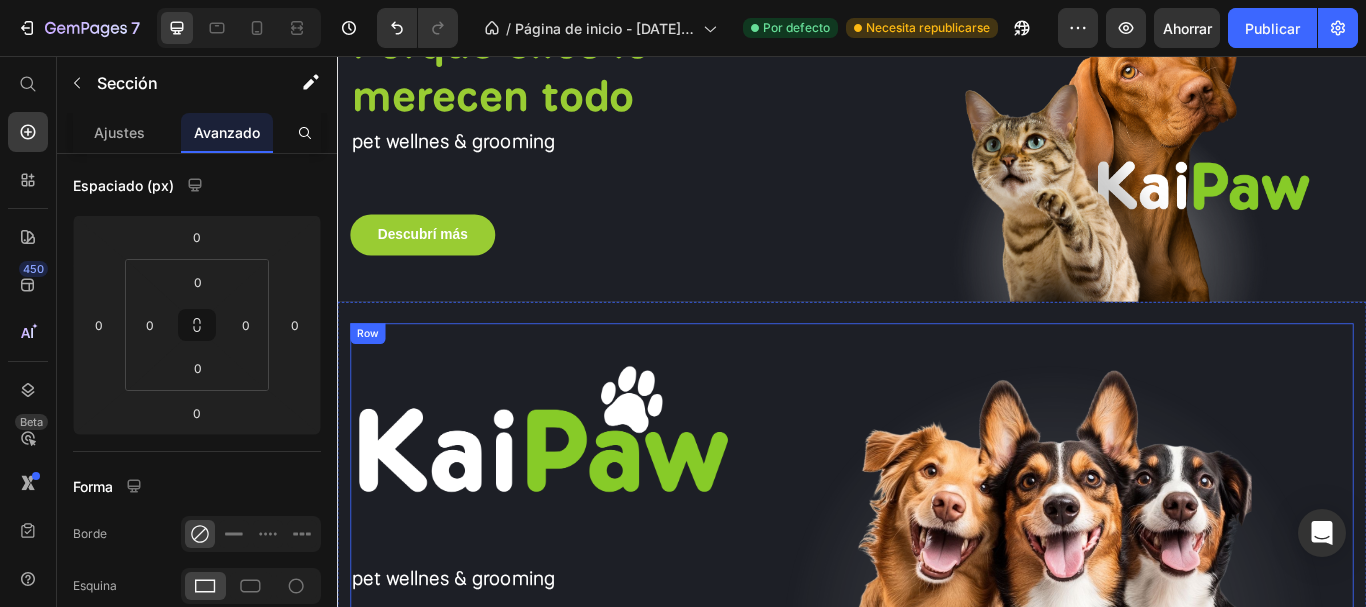 click on "Image pet wellnes & grooming   Text block" at bounding box center [572, 587] 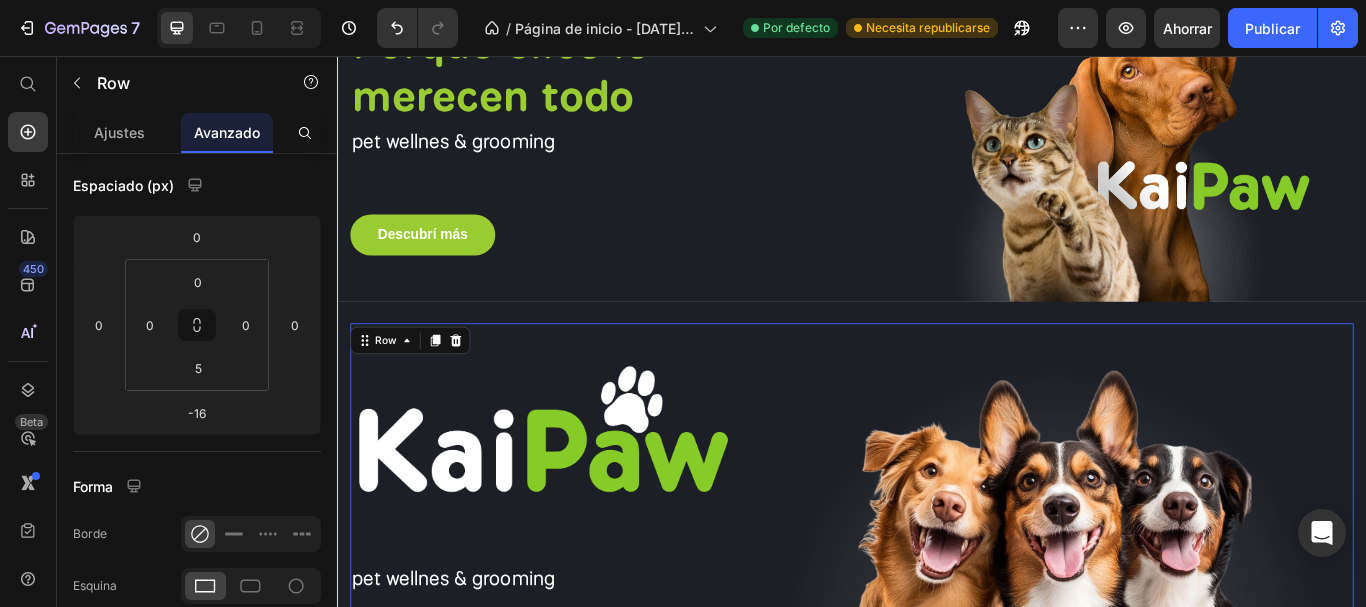 scroll, scrollTop: 0, scrollLeft: 0, axis: both 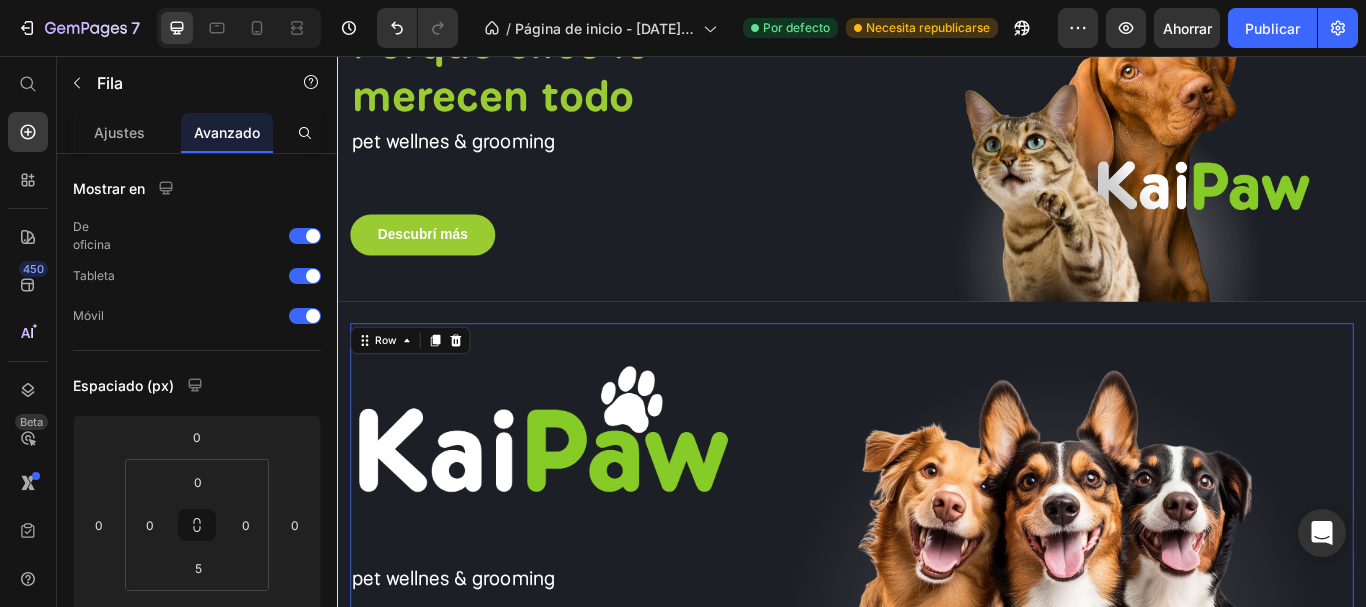 click on "Drop element here" at bounding box center [937, 823] 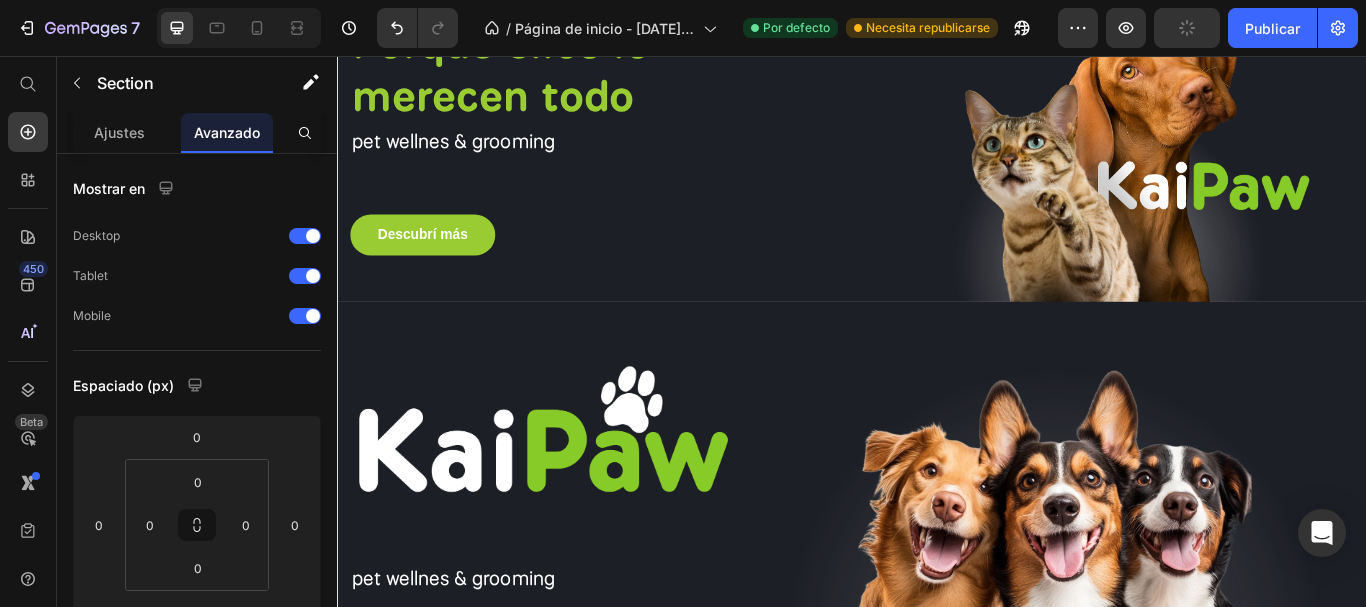click on "Image pet wellnes & grooming   Text block" at bounding box center (572, 587) 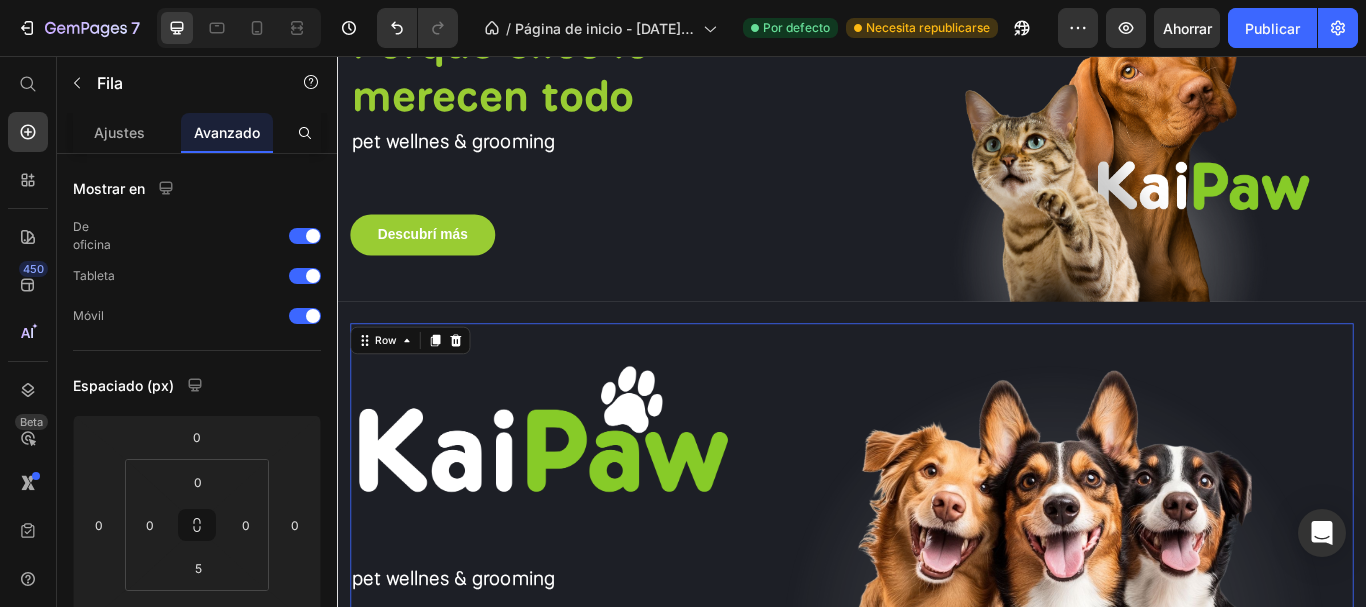 drag, startPoint x: 942, startPoint y: 430, endPoint x: 936, endPoint y: 404, distance: 26.683329 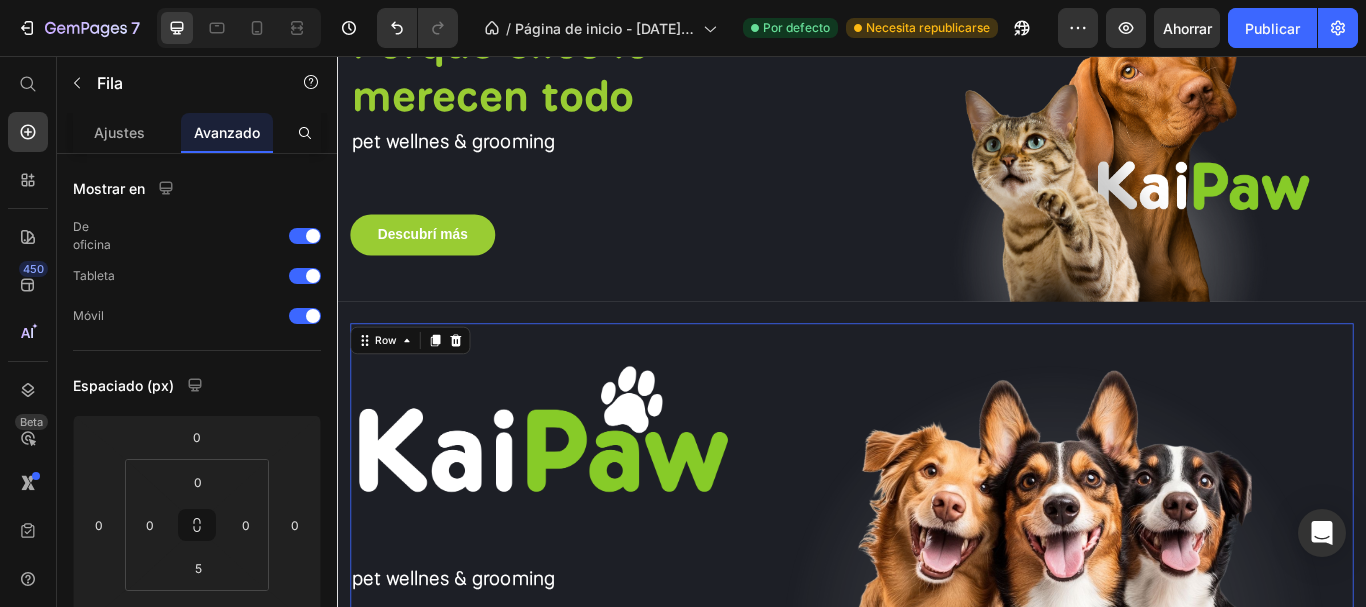 click on "Image pet wellnes & grooming   Text block Image Row Row   0" at bounding box center (937, 589) 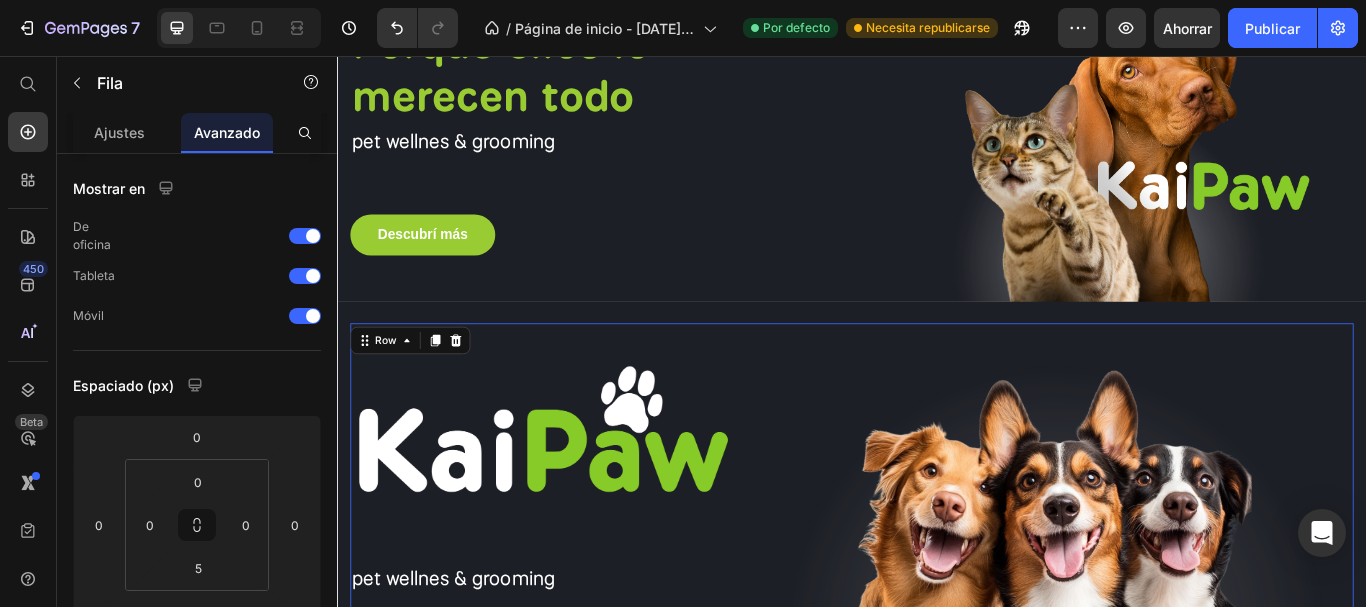 click on "Drop element here Section 5" at bounding box center (937, 931) 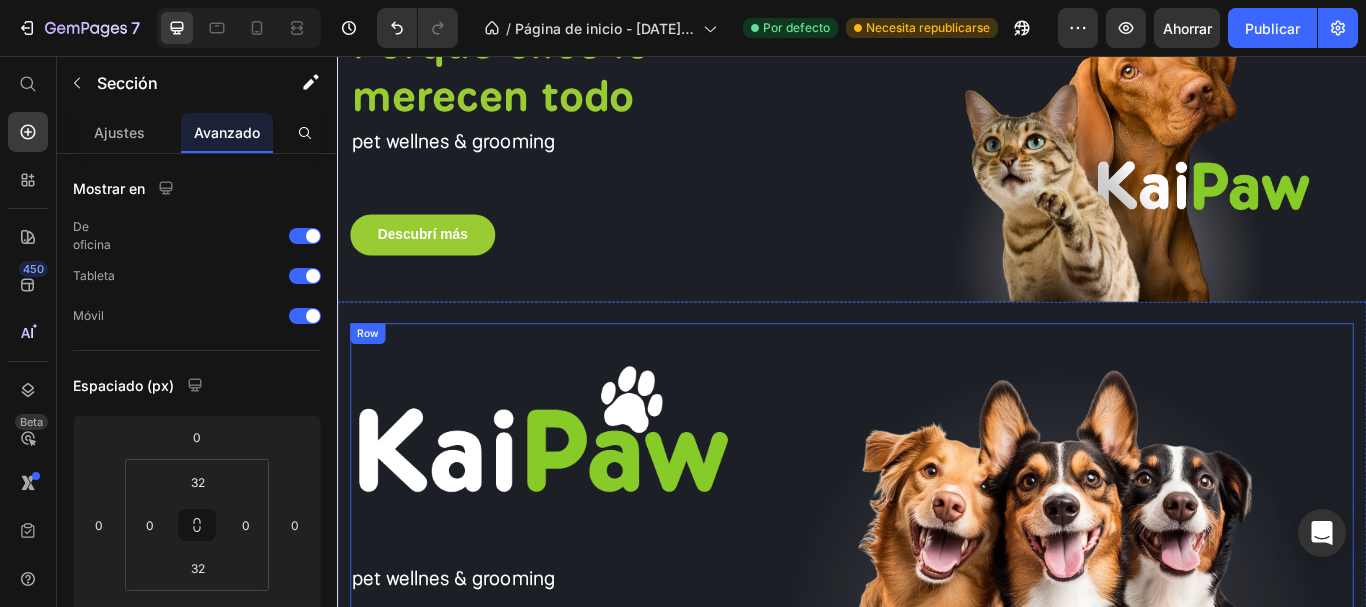 click on "Image pet wellnes & grooming   Text block" at bounding box center (572, 587) 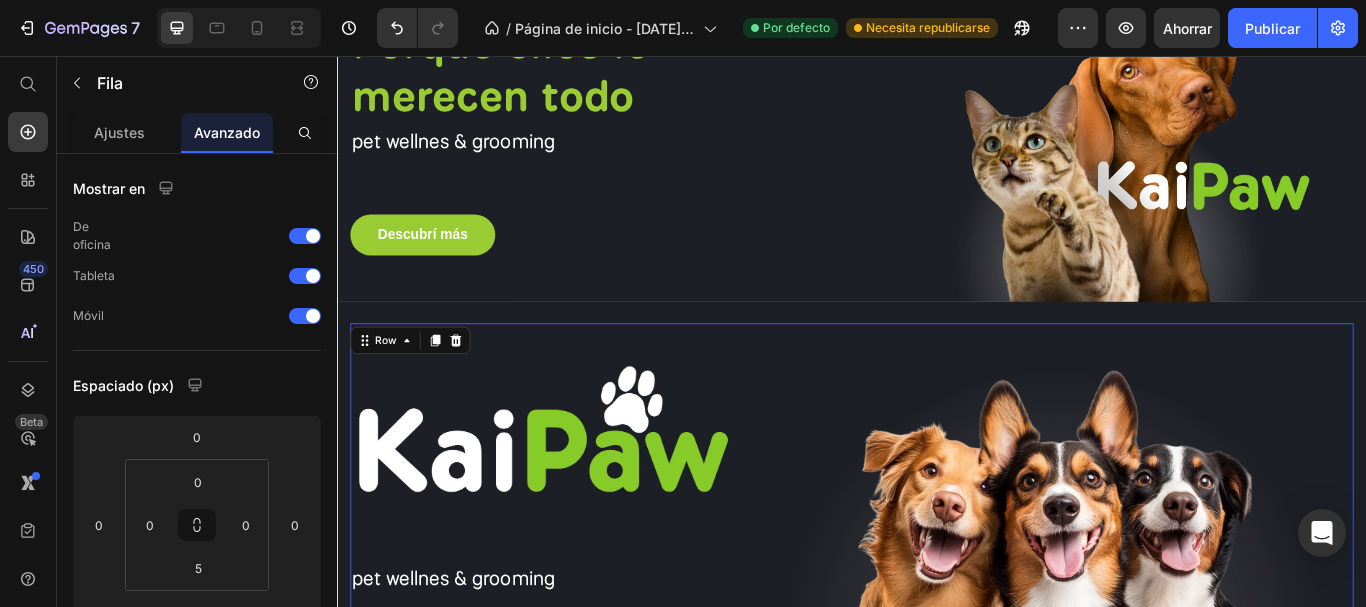 click on "Drop element here" at bounding box center [937, 839] 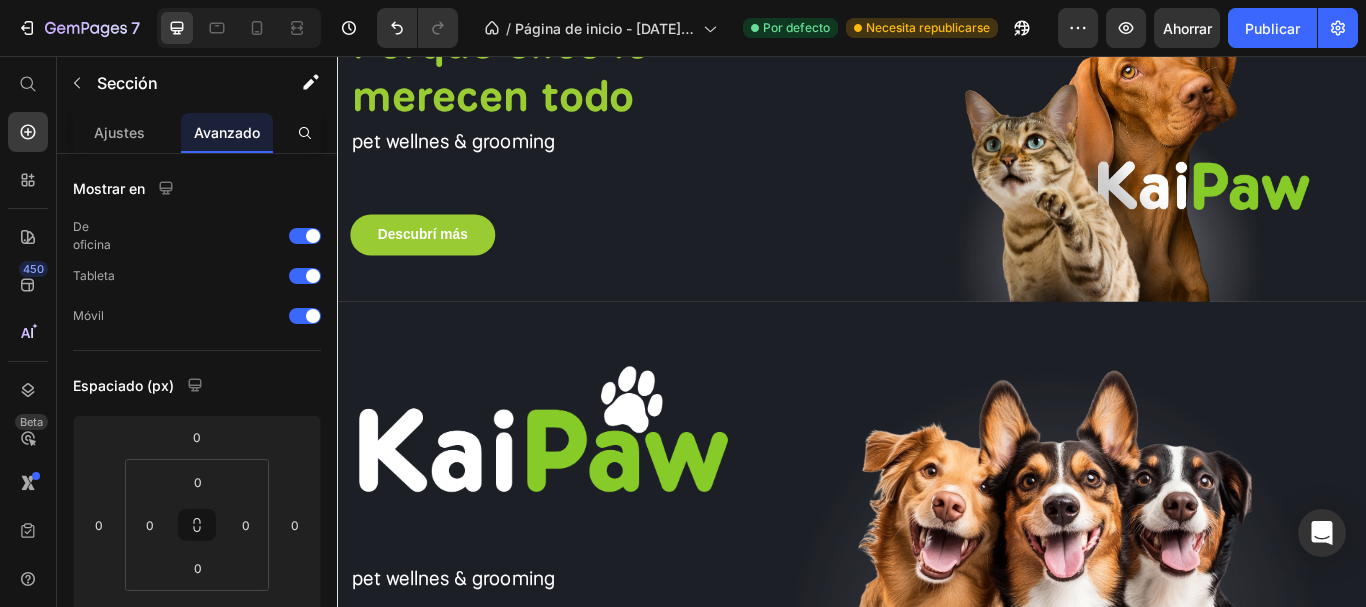 click at bounding box center [937, 809] 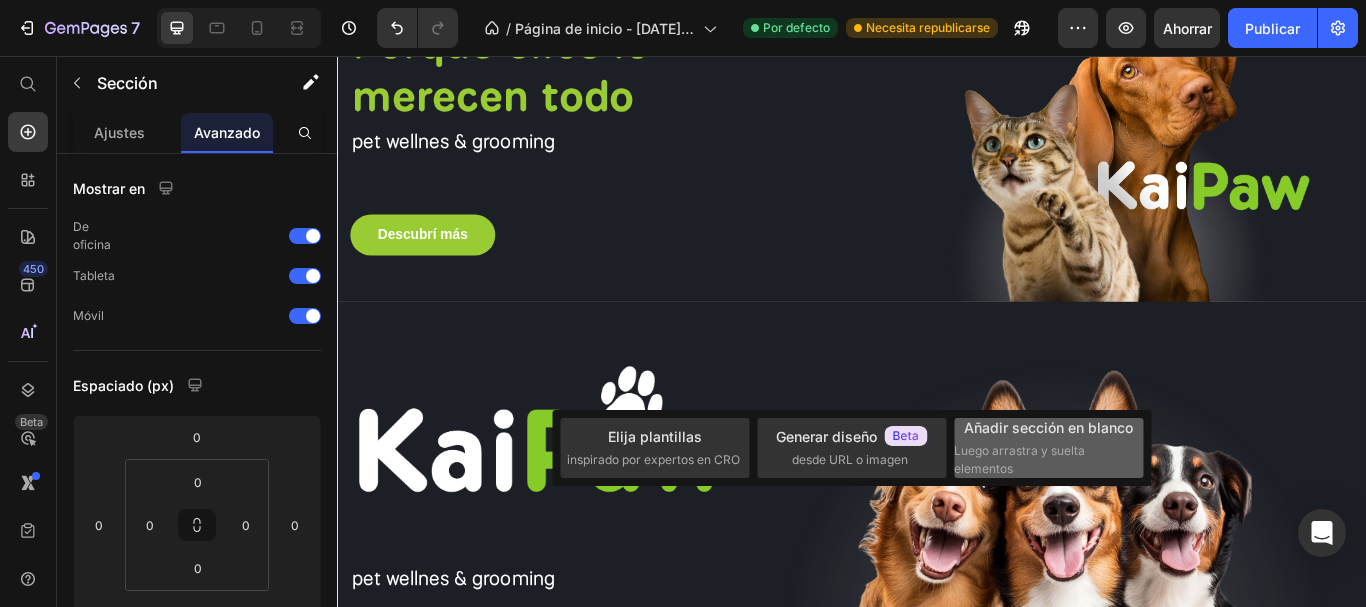 click on "Añadir sección en blanco" at bounding box center (1048, 427) 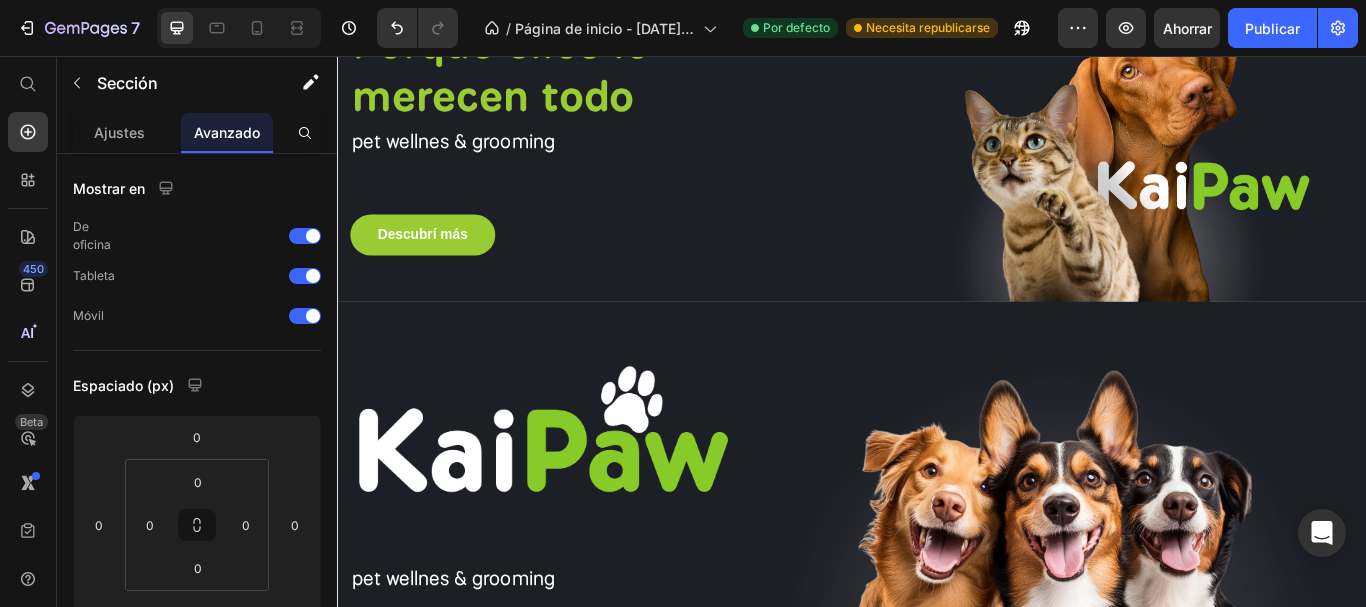 click on "Drop element here" at bounding box center (937, 871) 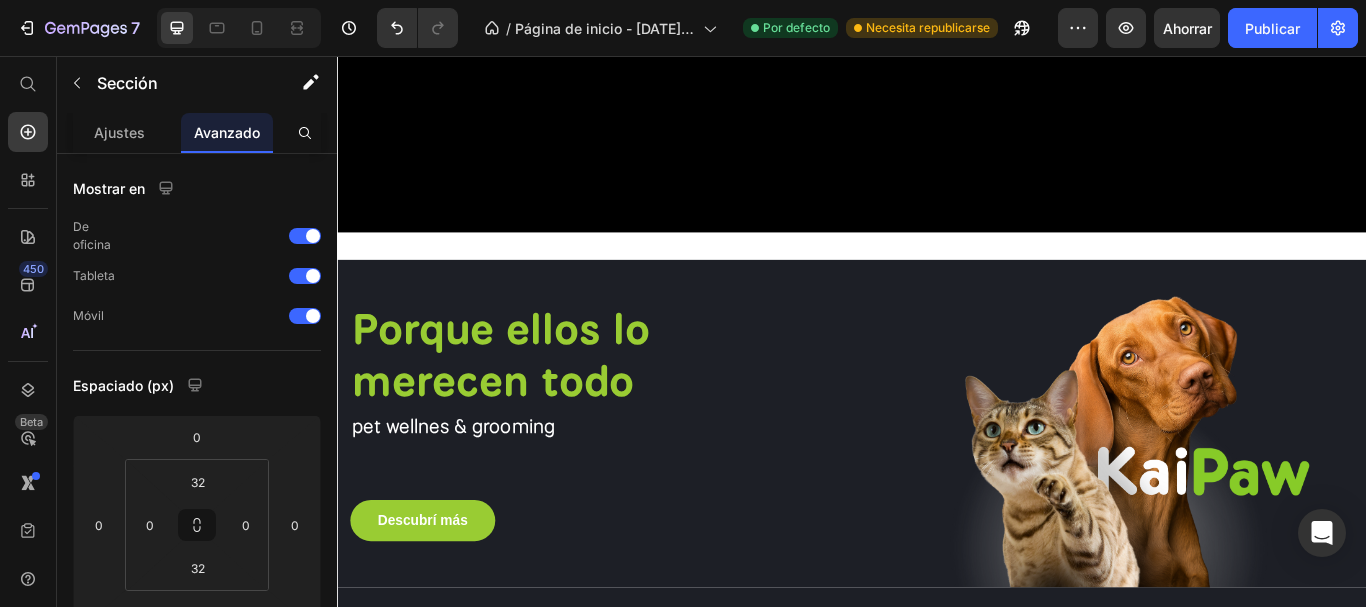click at bounding box center [1237, 497] 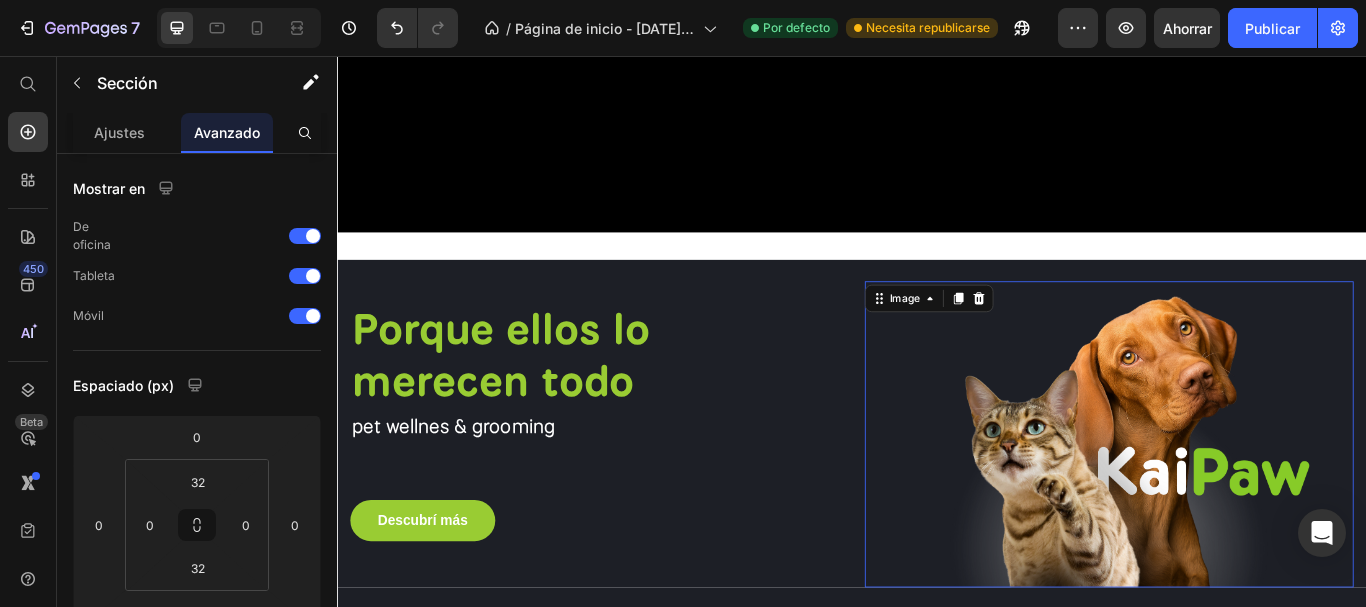 scroll, scrollTop: 400, scrollLeft: 0, axis: vertical 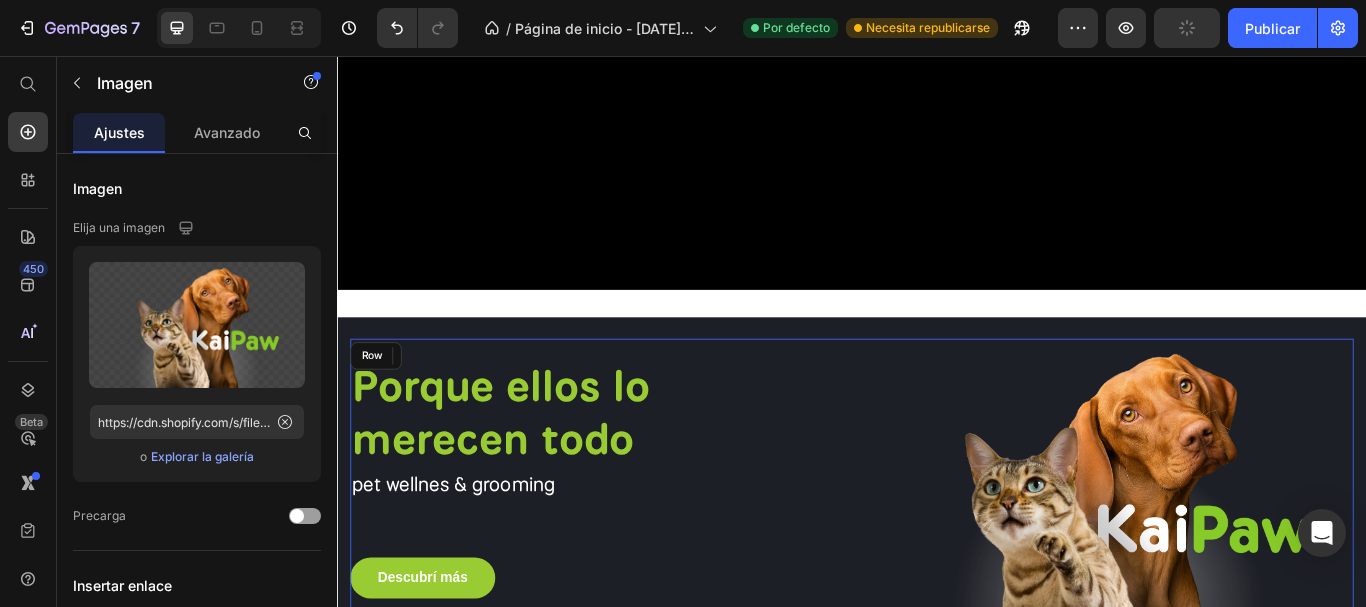 click on "Porque ellos lo merecen todo Heading pet wellnes & grooming   Text block Descubrí más Button" at bounding box center [637, 564] 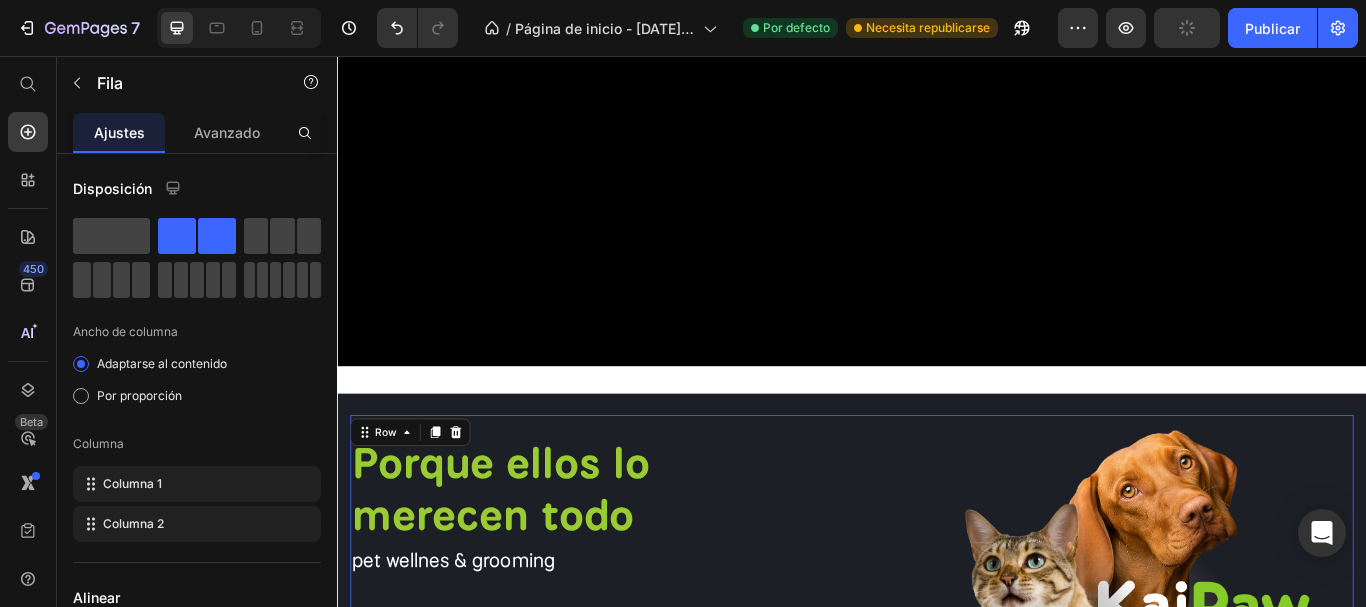 scroll, scrollTop: 200, scrollLeft: 0, axis: vertical 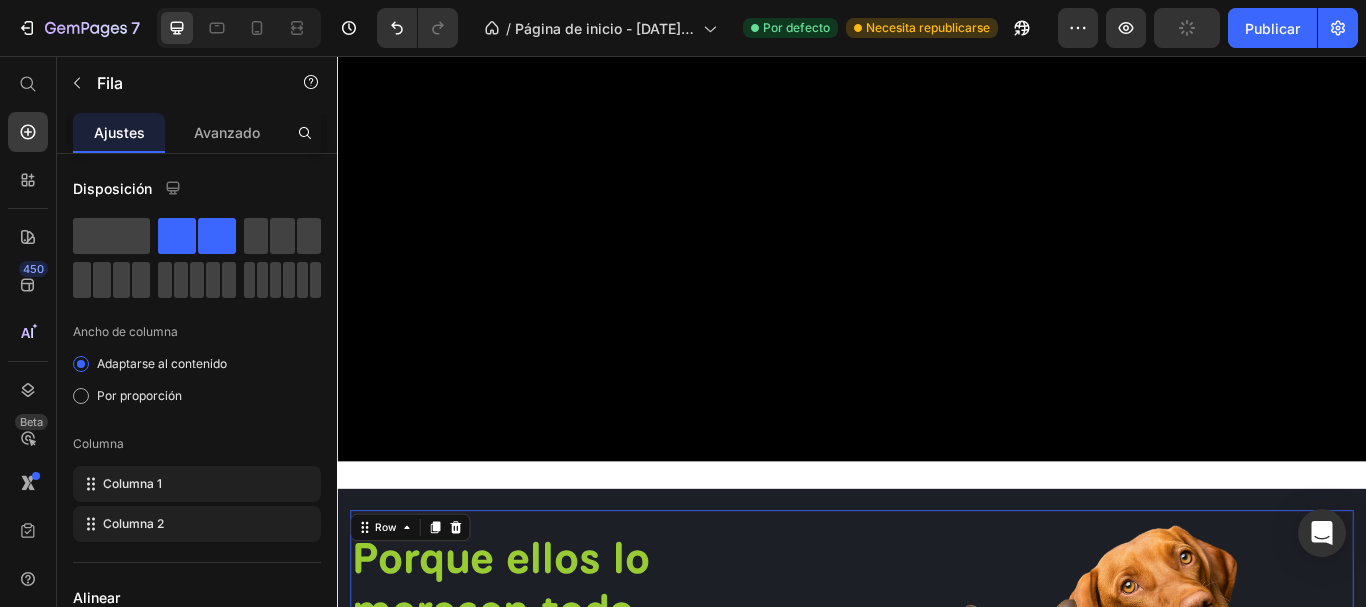 click on "Porque ellos lo merecen todo Heading pet wellnes & grooming   Text block Descubrí más Button Image Row Row   0 Section 2" at bounding box center (937, 752) 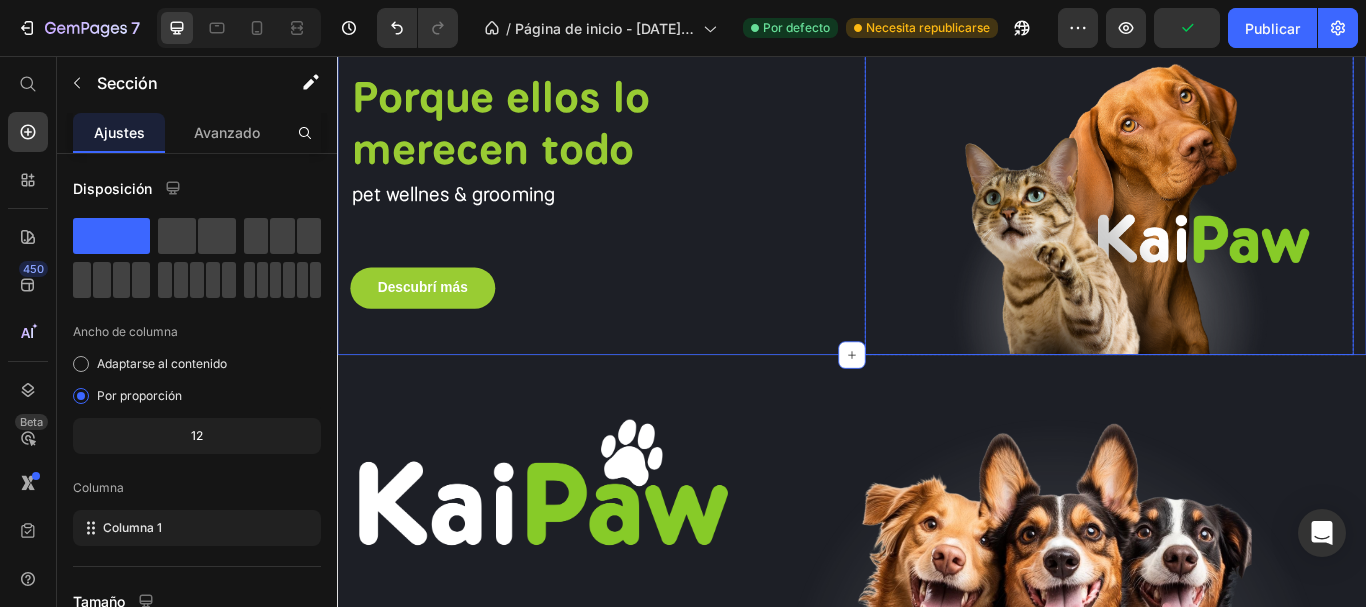 scroll, scrollTop: 800, scrollLeft: 0, axis: vertical 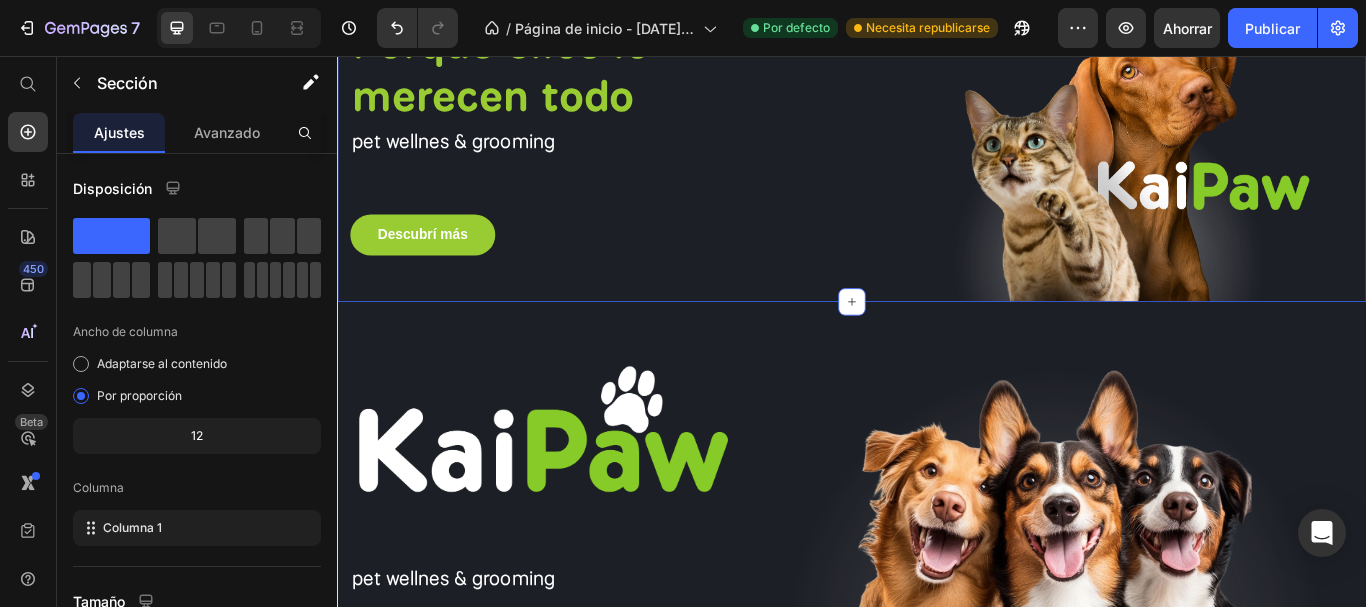 click on "Drop element here Section 4" at bounding box center (937, 871) 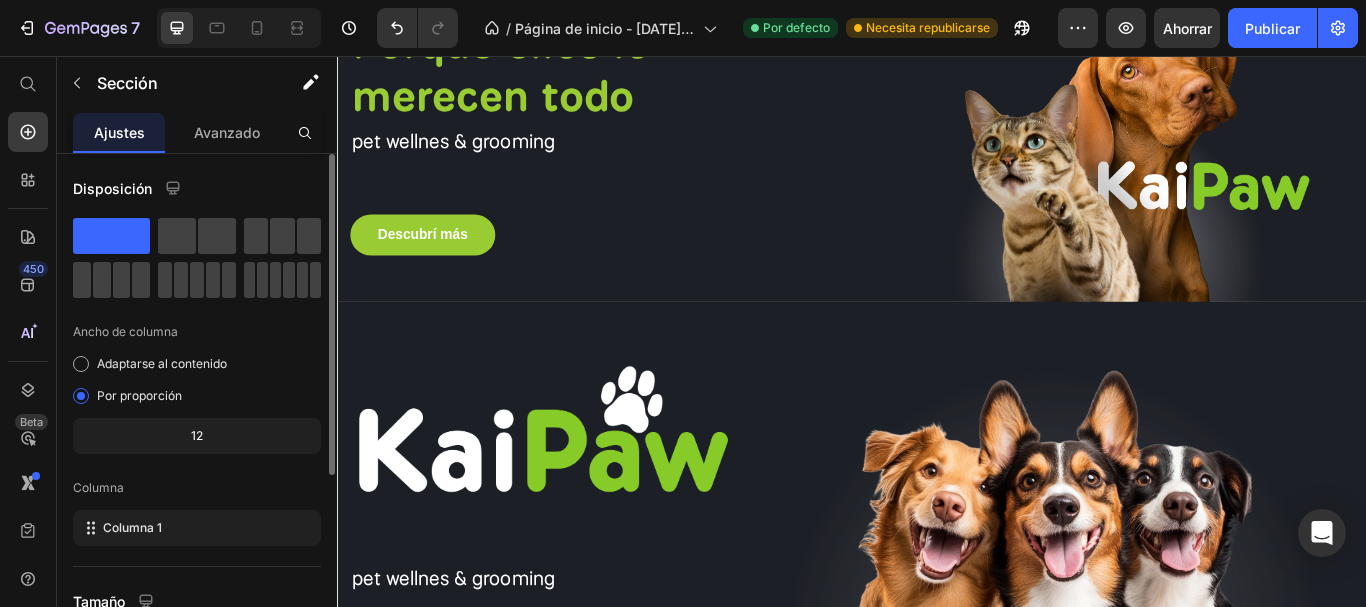 click on "12" 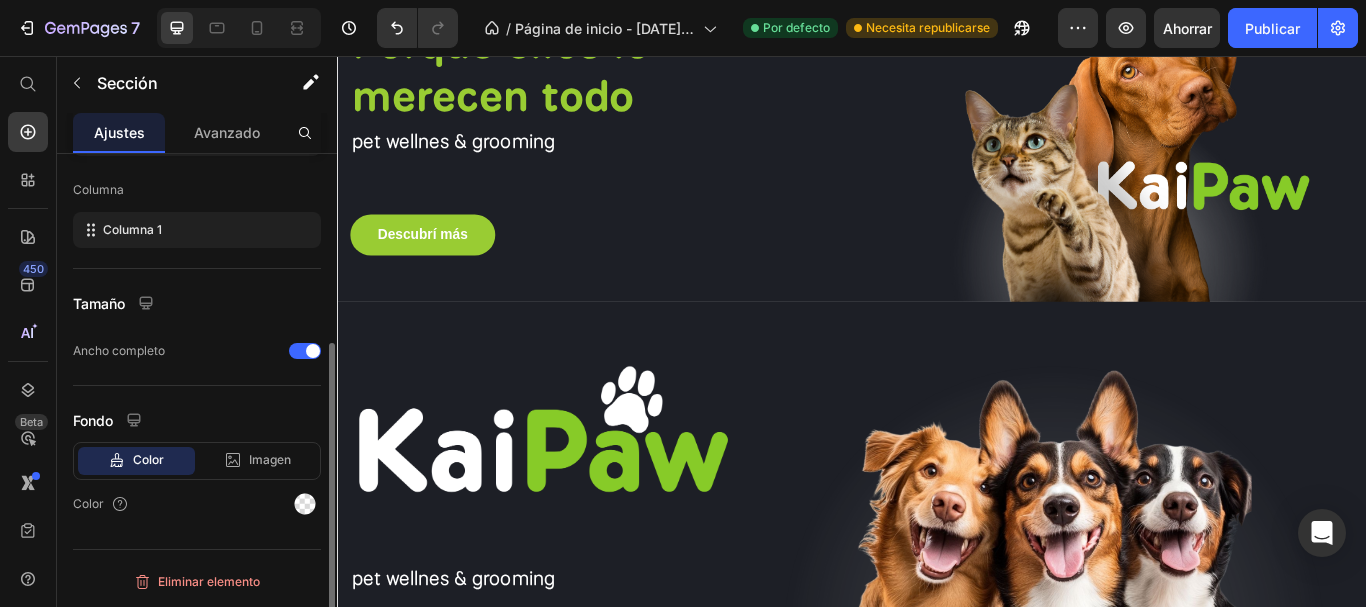 scroll, scrollTop: 0, scrollLeft: 0, axis: both 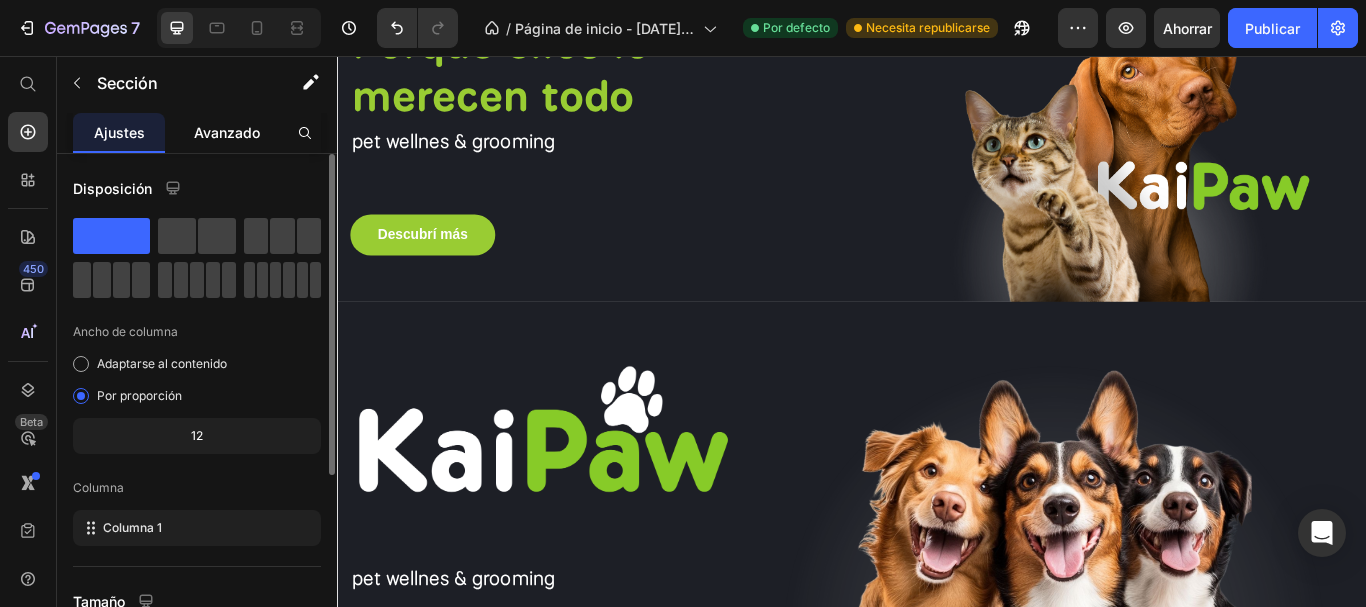 click on "Avanzado" 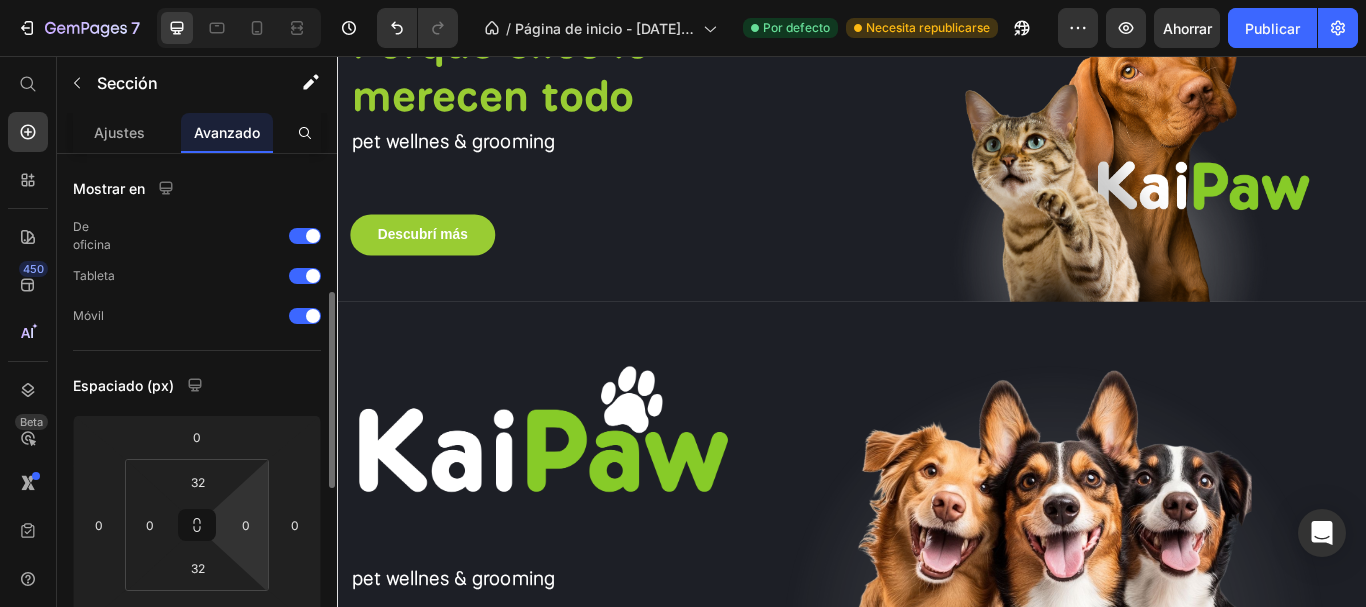 scroll, scrollTop: 200, scrollLeft: 0, axis: vertical 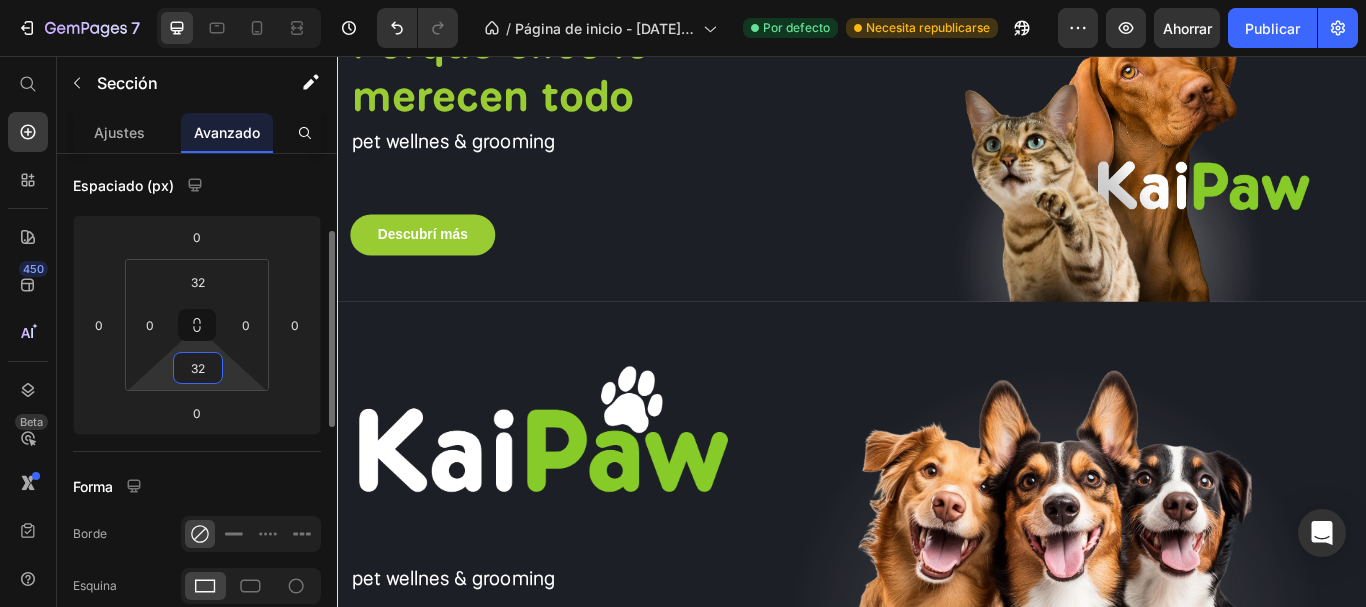 click on "32" at bounding box center (198, 368) 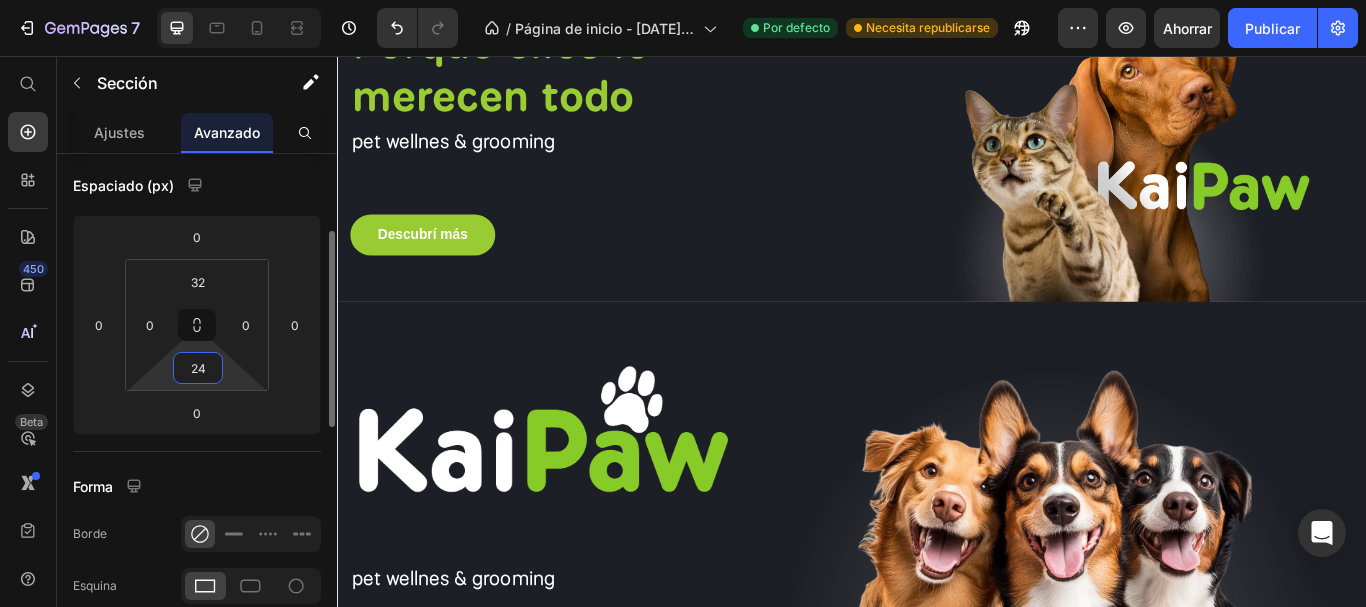 type on "25" 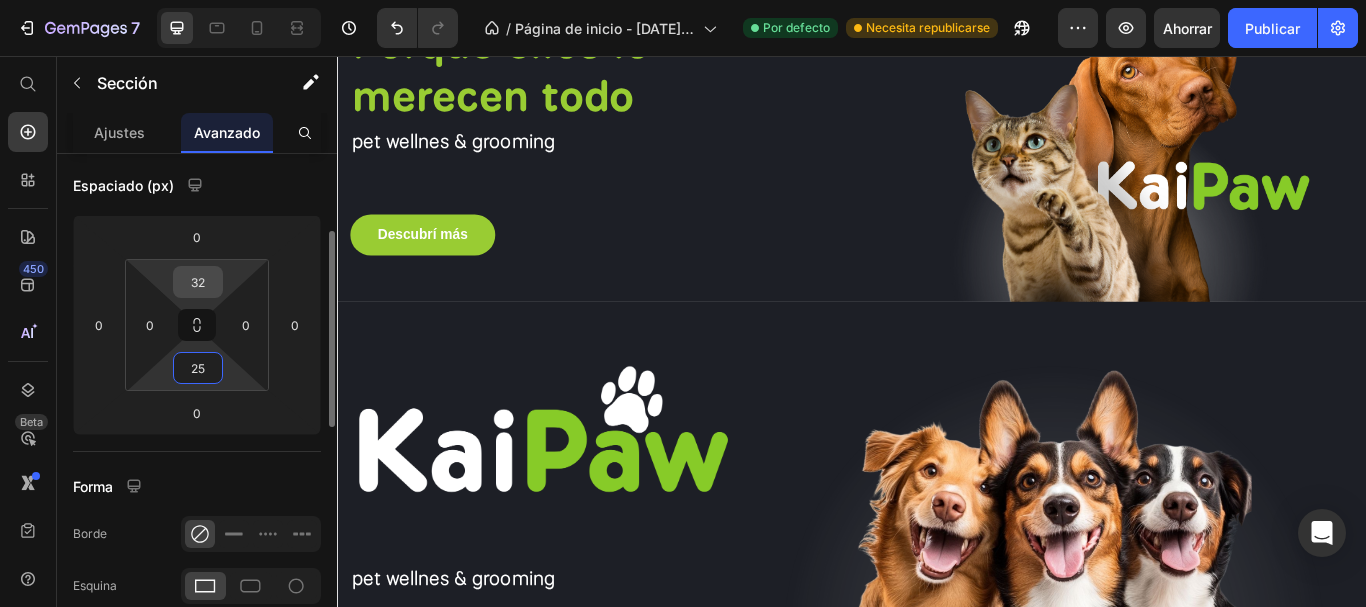 click on "32" at bounding box center [198, 282] 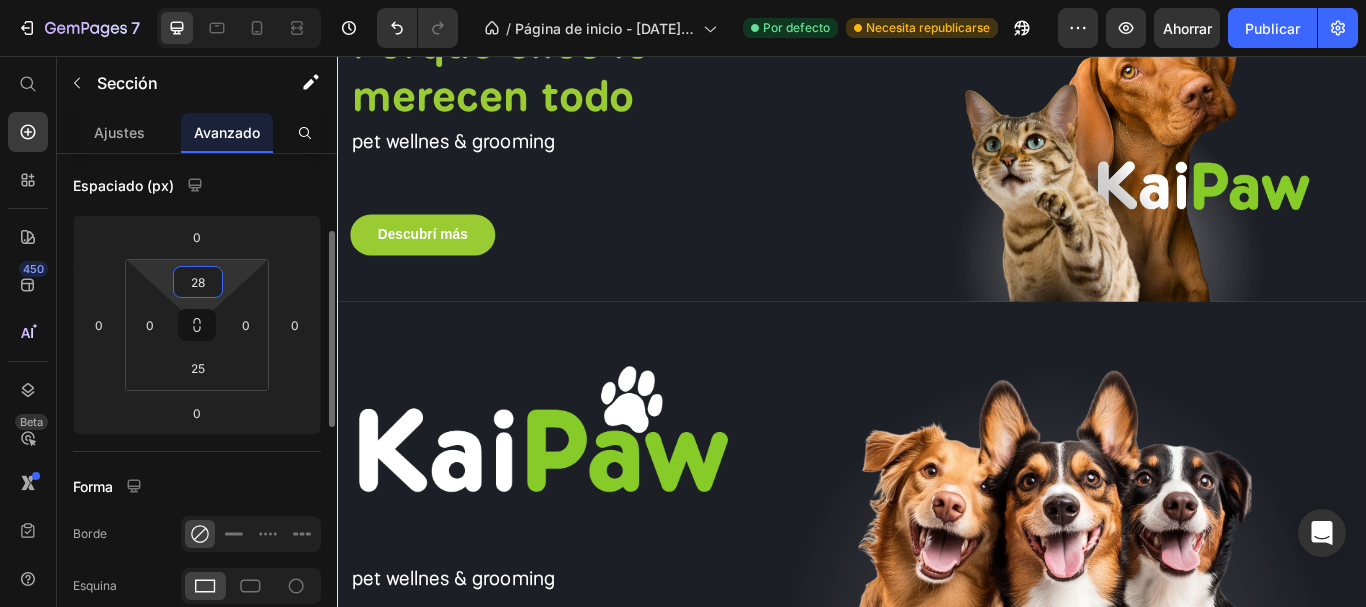 type on "27" 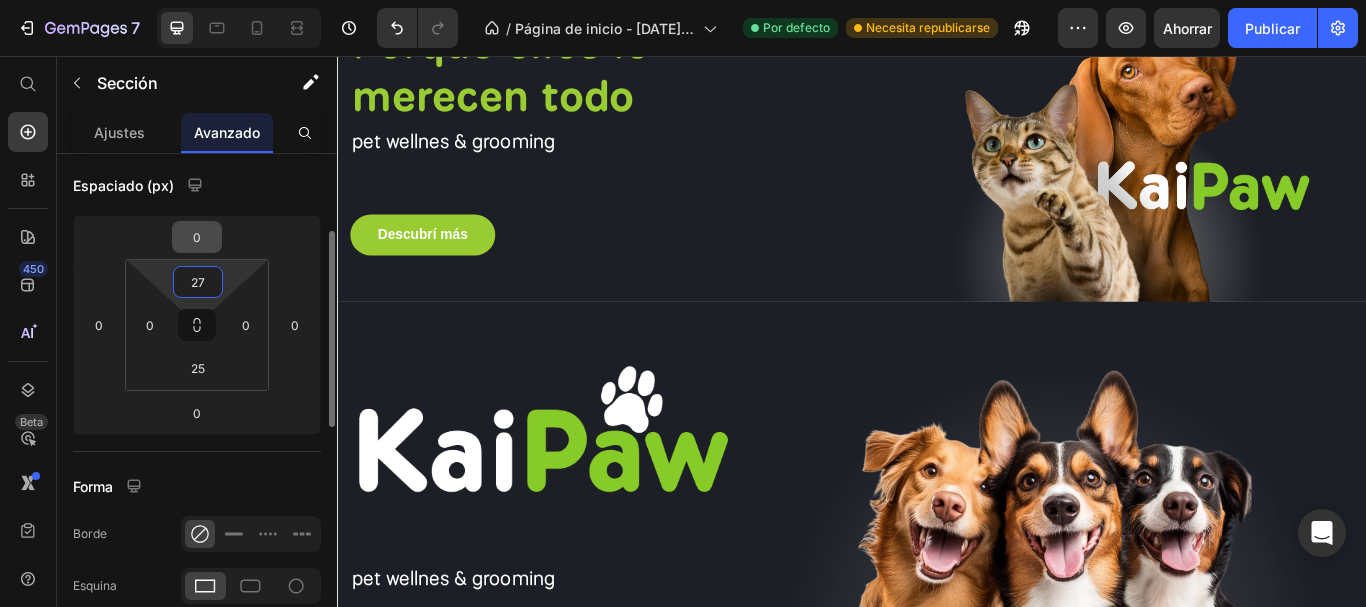 click on "0" at bounding box center (197, 237) 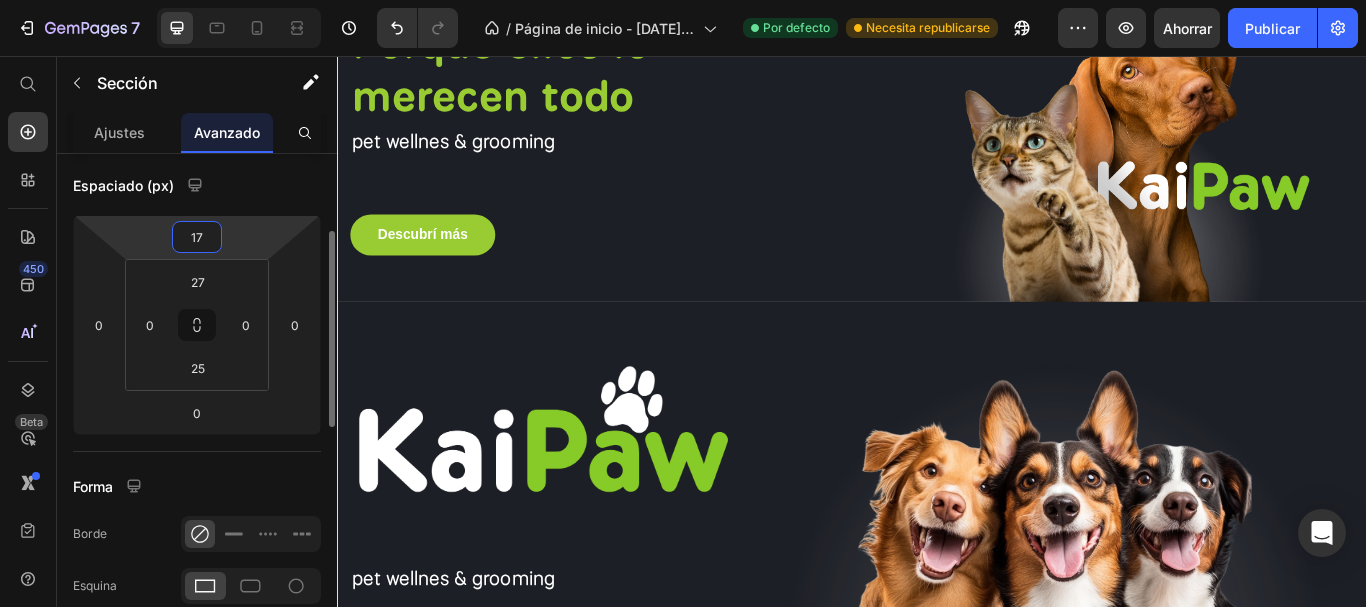 type on "18" 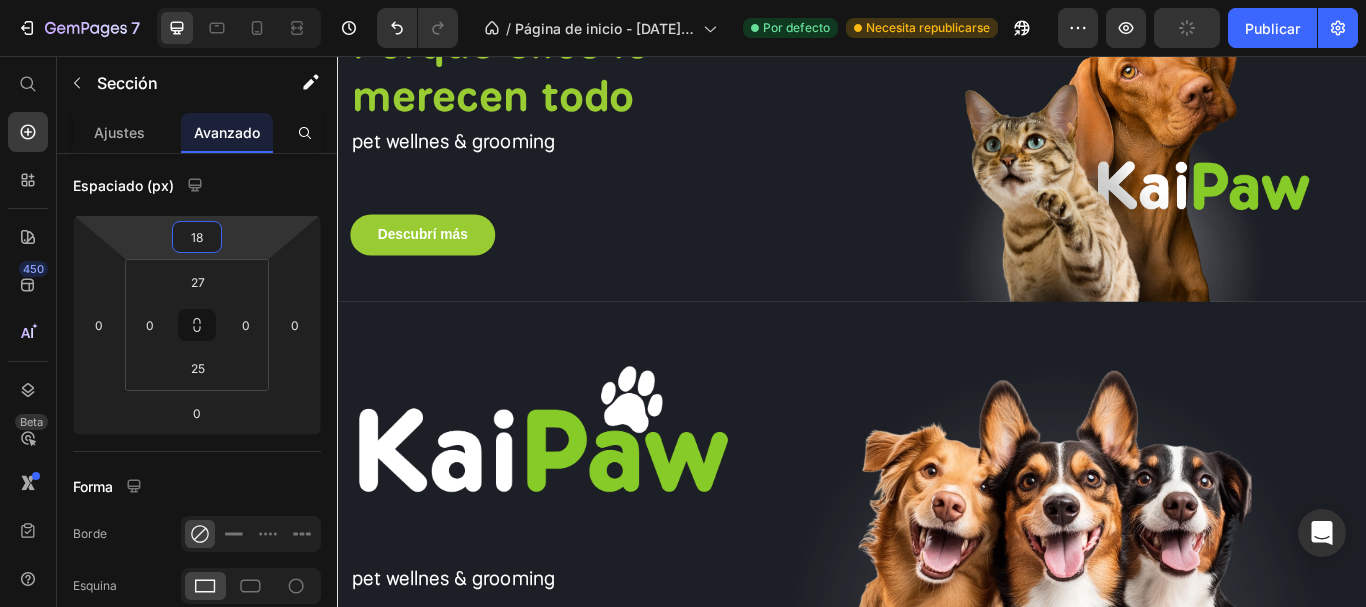 click on "Drop element here Section 4   You can create reusable sections Create Theme Section AI Content Write with GemAI What would you like to describe here? Tone and Voice Persuasive Product Show more Generate" at bounding box center (937, 883) 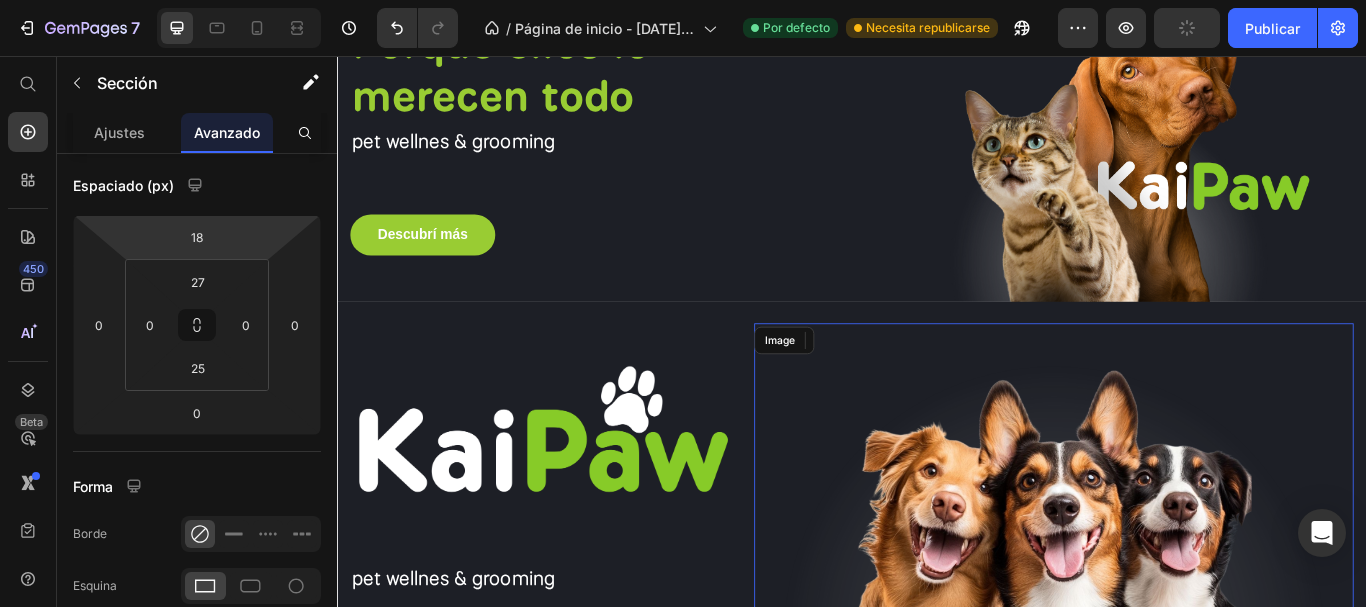 click at bounding box center [1172, 587] 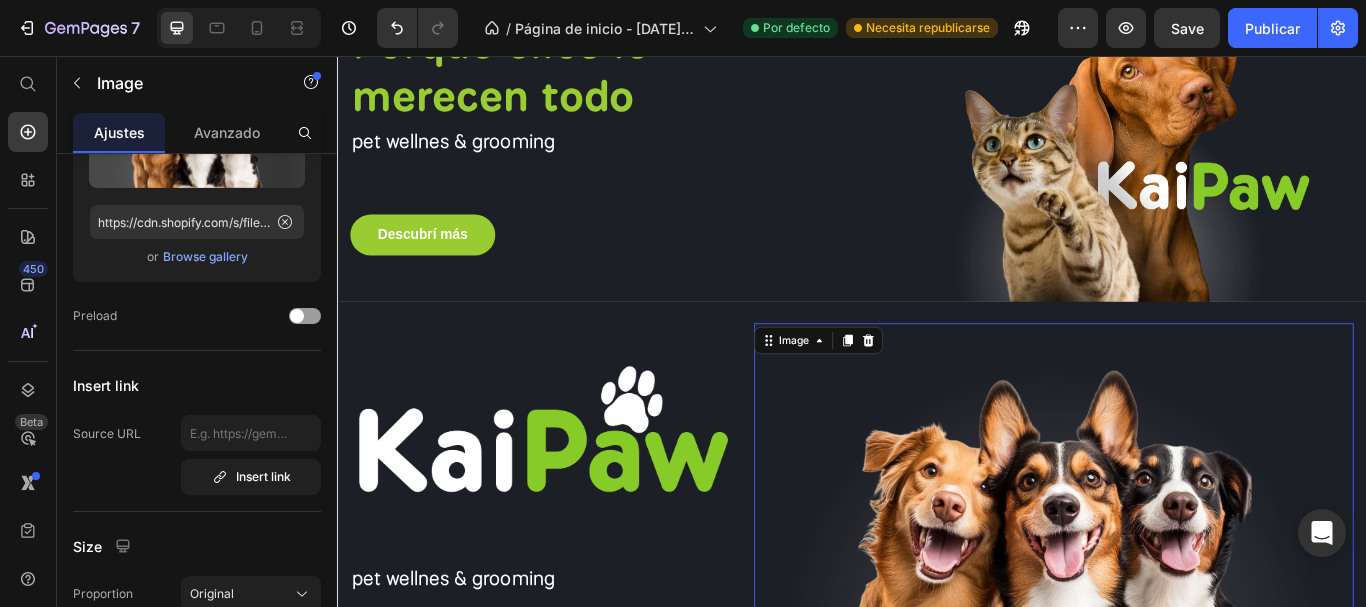 scroll, scrollTop: 0, scrollLeft: 0, axis: both 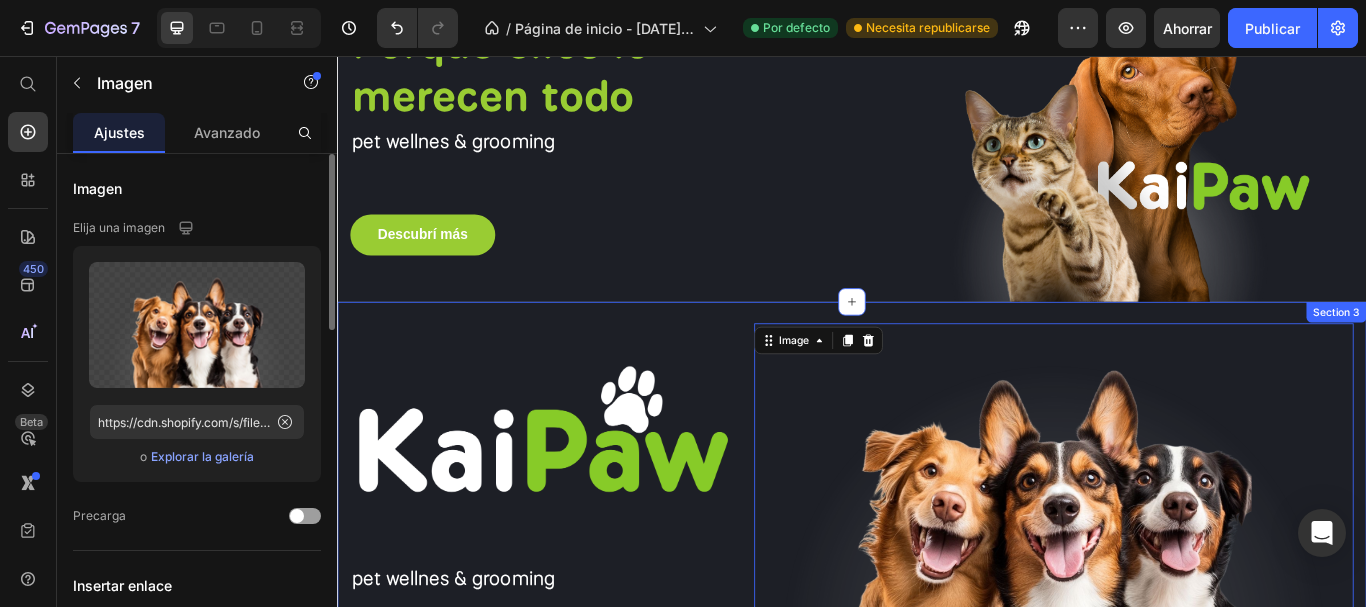 click on "Image pet wellnes & grooming   Text block Image   0 Row Row Section 3" at bounding box center (937, 585) 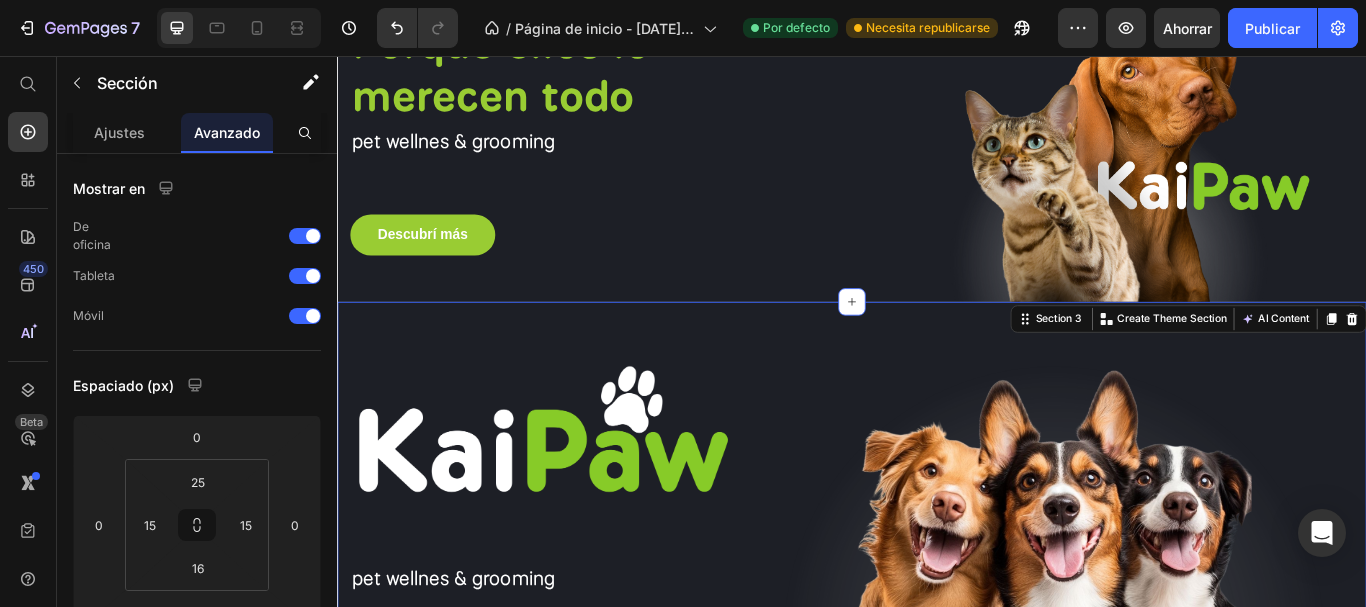 click on "Image pet wellnes & grooming   Text block Image Row Row" at bounding box center (937, 589) 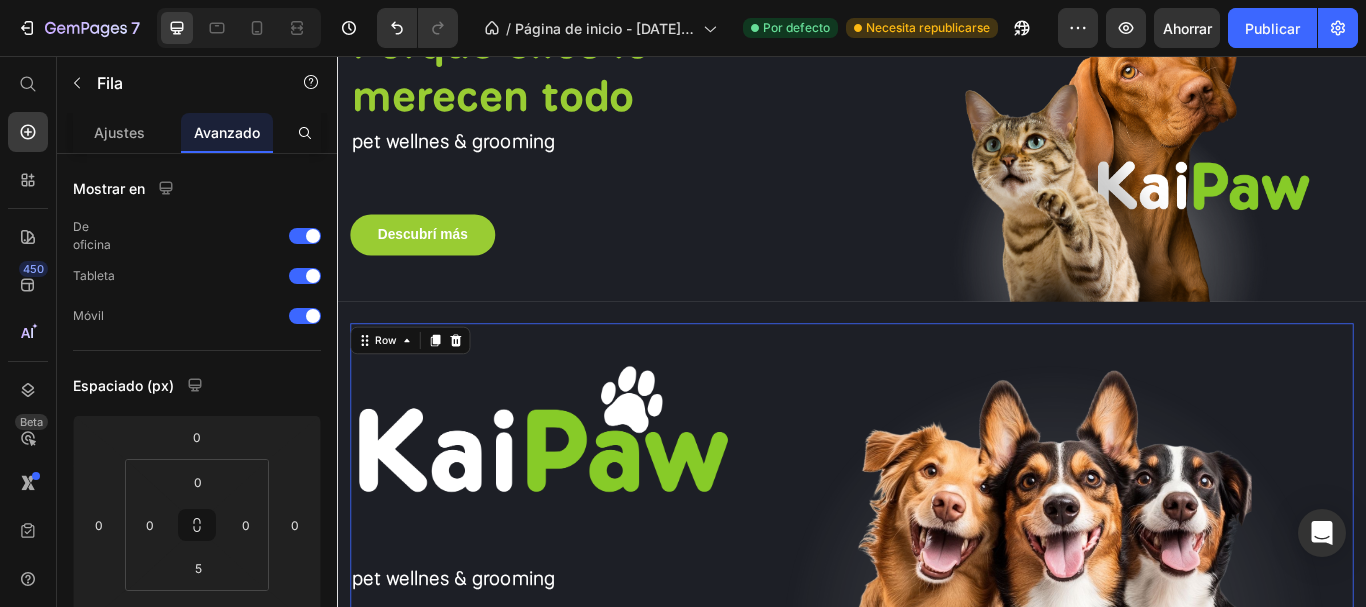 drag, startPoint x: 935, startPoint y: 429, endPoint x: 935, endPoint y: 400, distance: 29 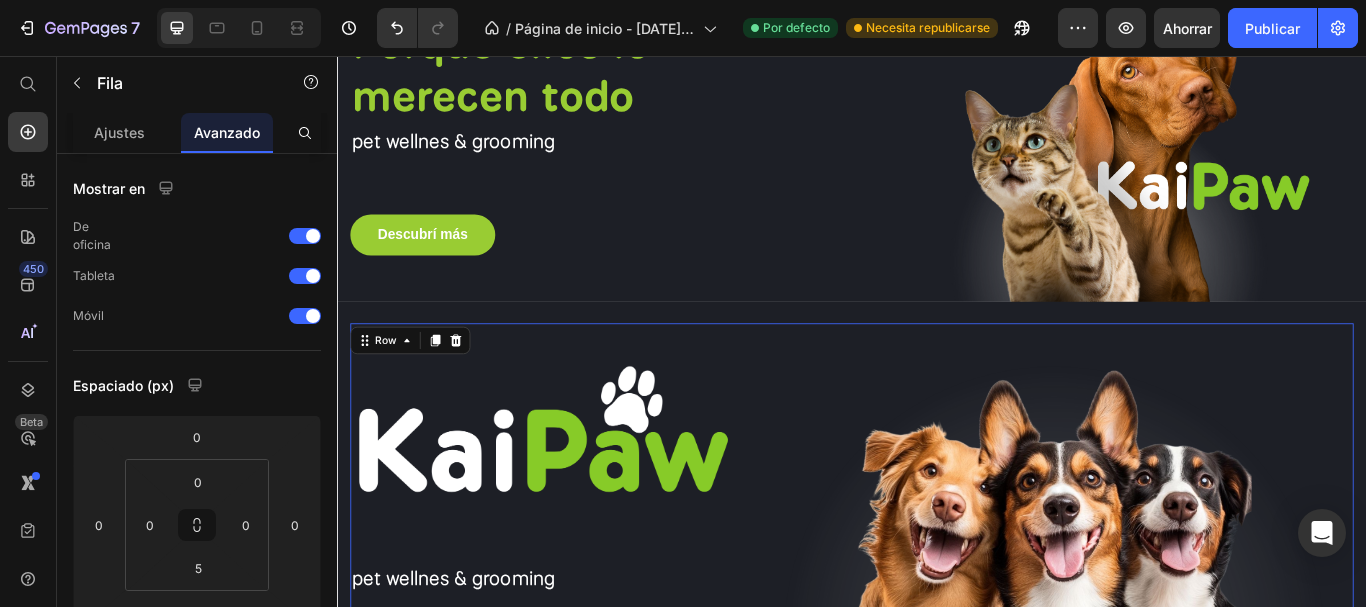 click on "Image pet wellnes & grooming   Text block Image Row Row   0" at bounding box center (937, 589) 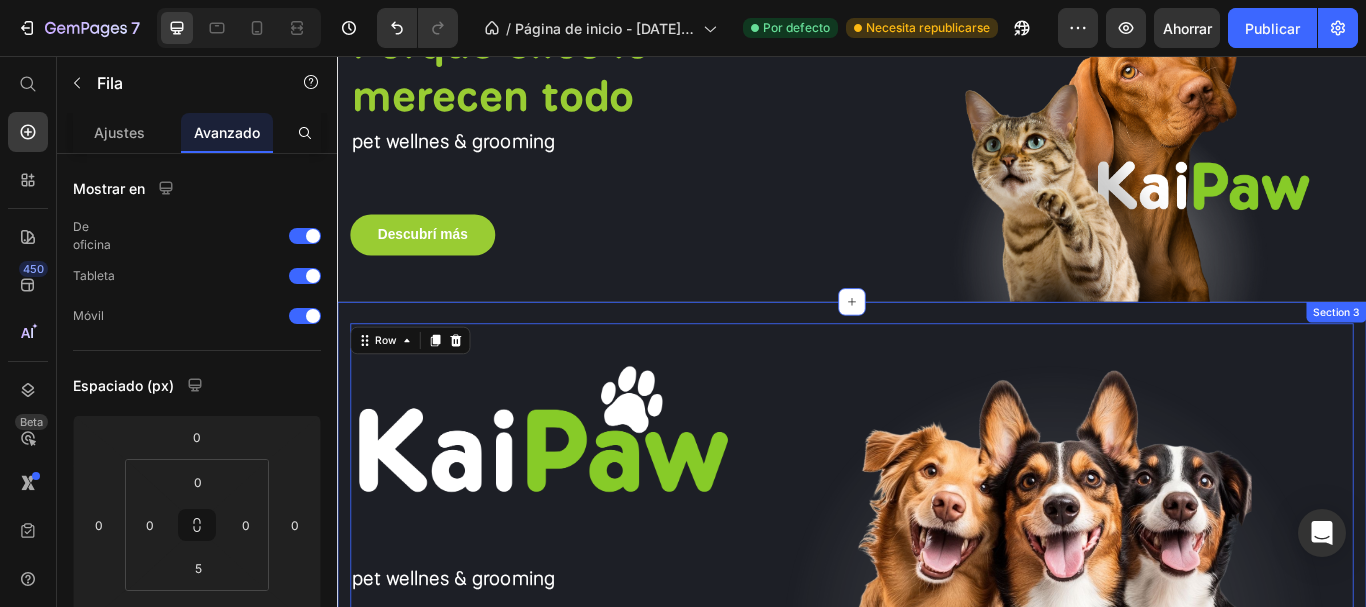 click on "Image pet wellnes & grooming   Text block Image Row Row   0 Section 3" at bounding box center (937, 585) 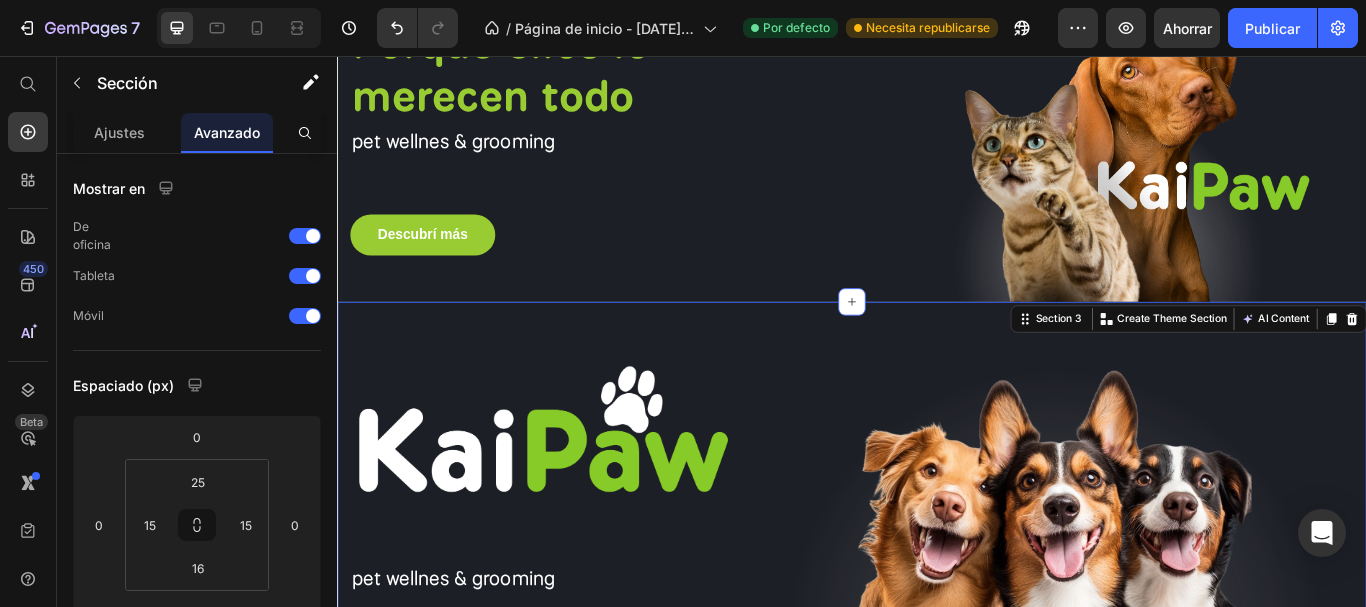 click on "Drop element here Section 4" at bounding box center (937, 883) 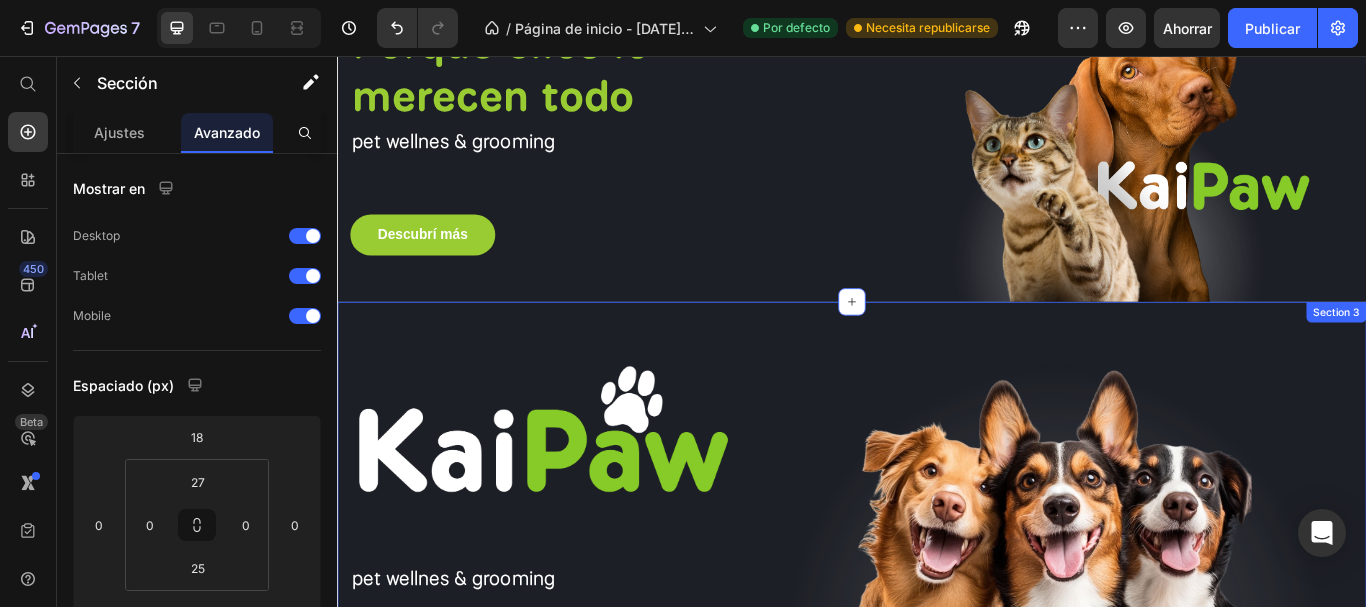 click on "Image pet wellnes & grooming   Text block Image Row Row Section 3" at bounding box center (937, 585) 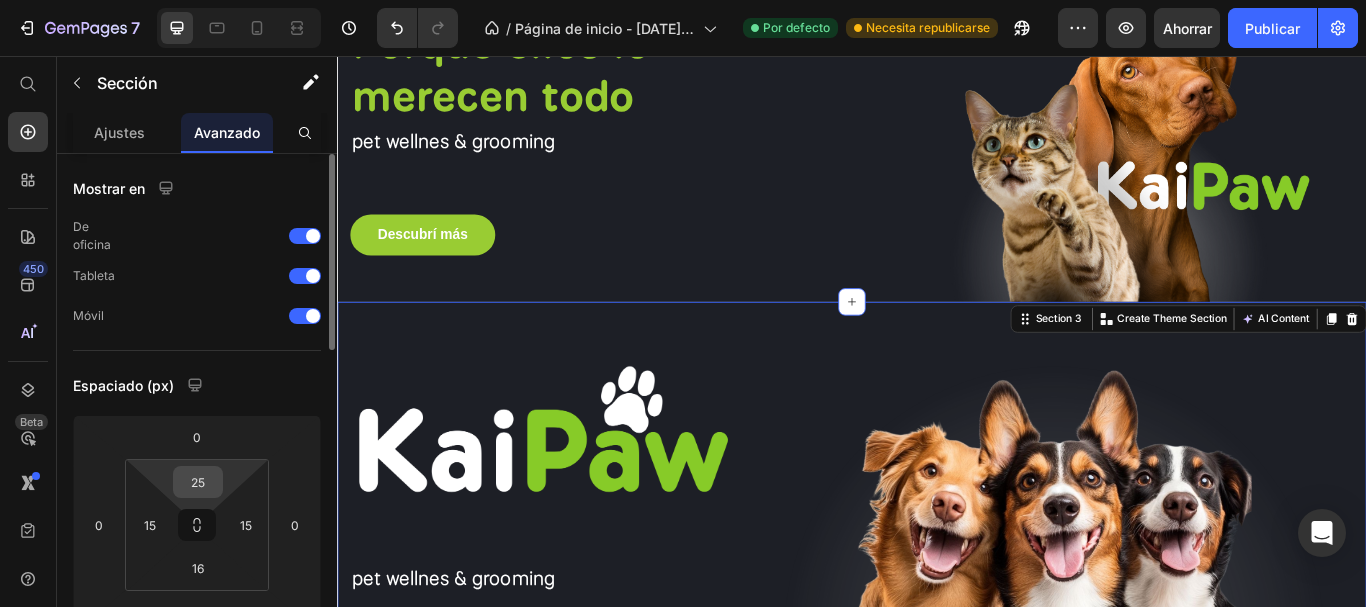 click on "25" at bounding box center [198, 482] 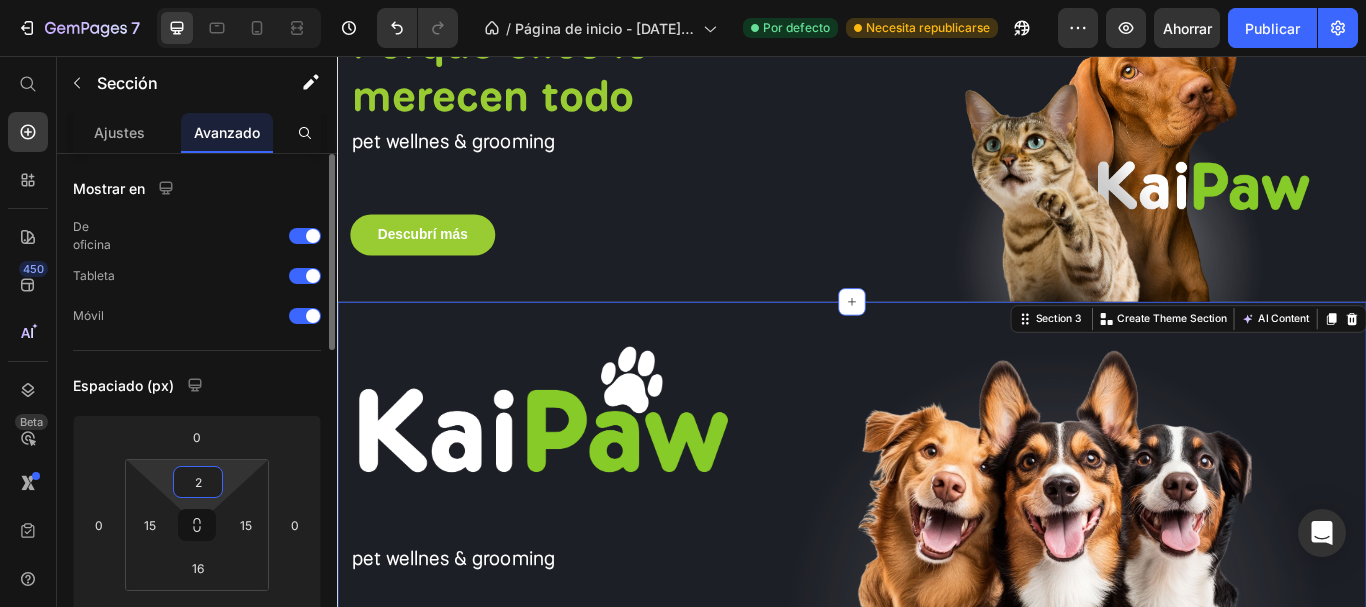 type on "3" 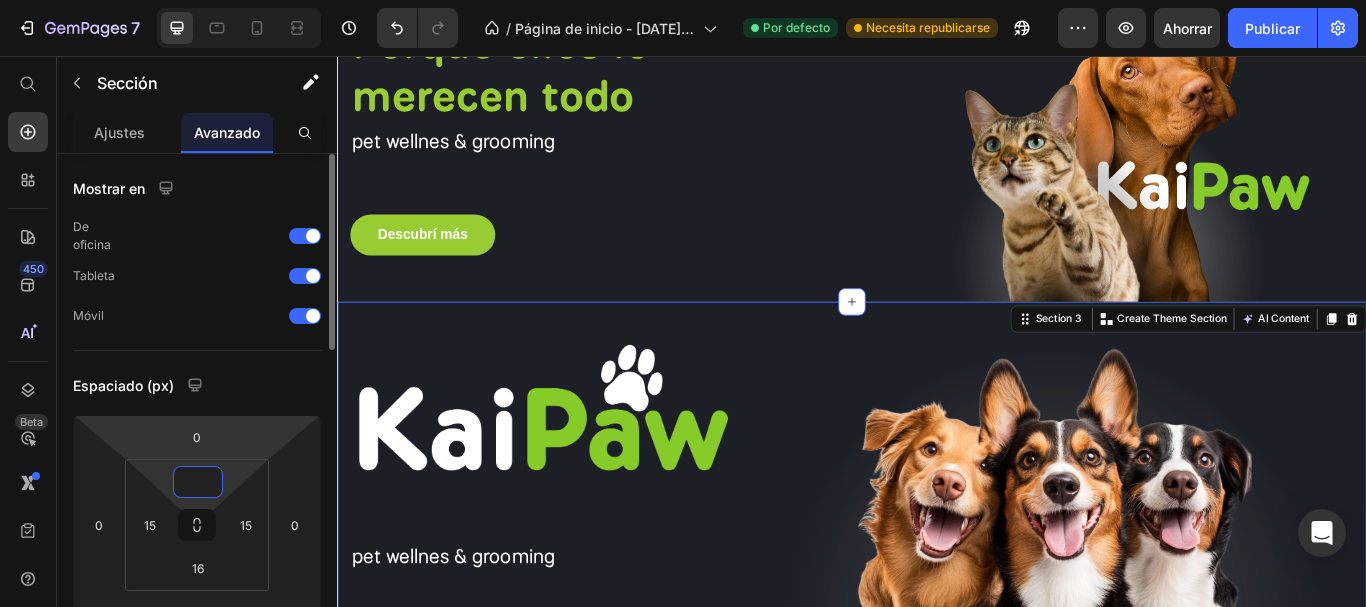 type on "0" 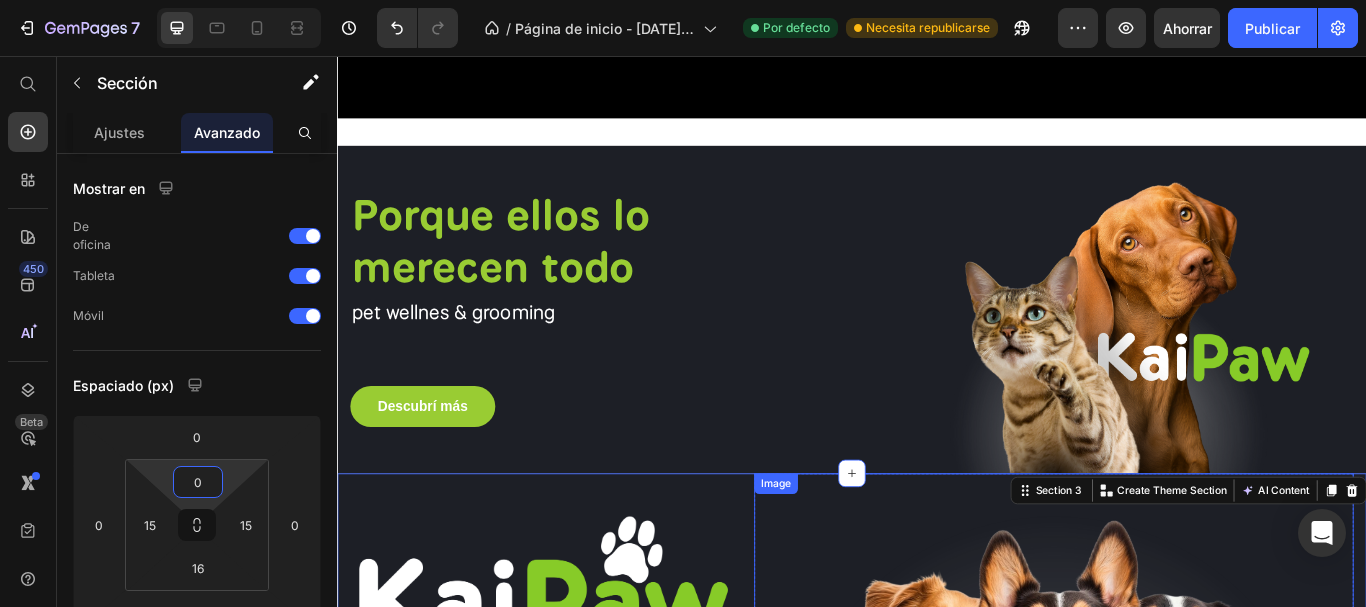 scroll, scrollTop: 700, scrollLeft: 0, axis: vertical 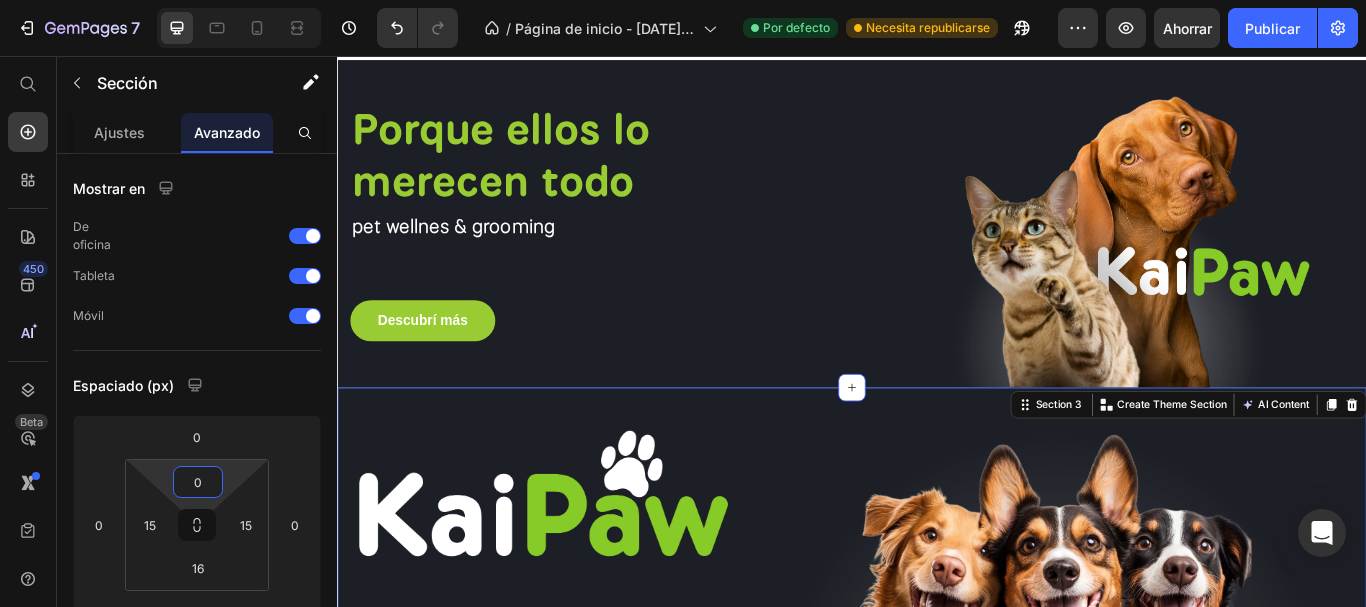 click on "Image pet wellnes & grooming   Text block Image Row Row Section 3   You can create reusable sections Create Theme Section AI Content Write with GemAI What would you like to describe here? Tone and Voice Persuasive Product Show more Generate" at bounding box center (937, 672) 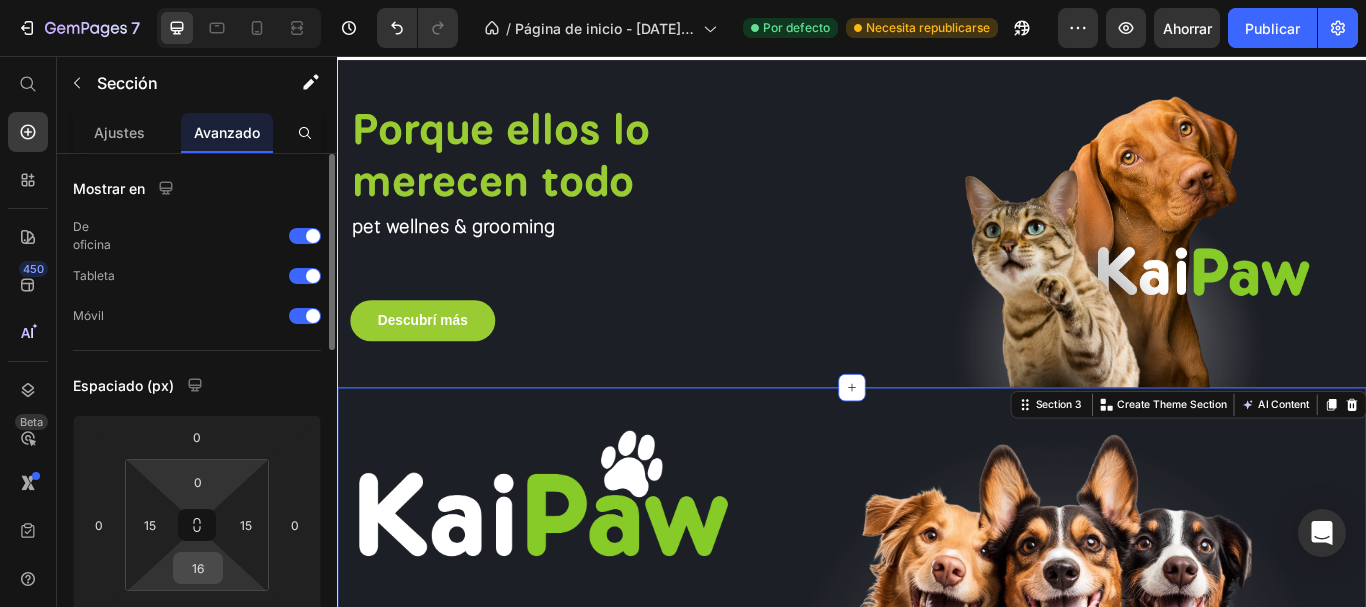 scroll, scrollTop: 100, scrollLeft: 0, axis: vertical 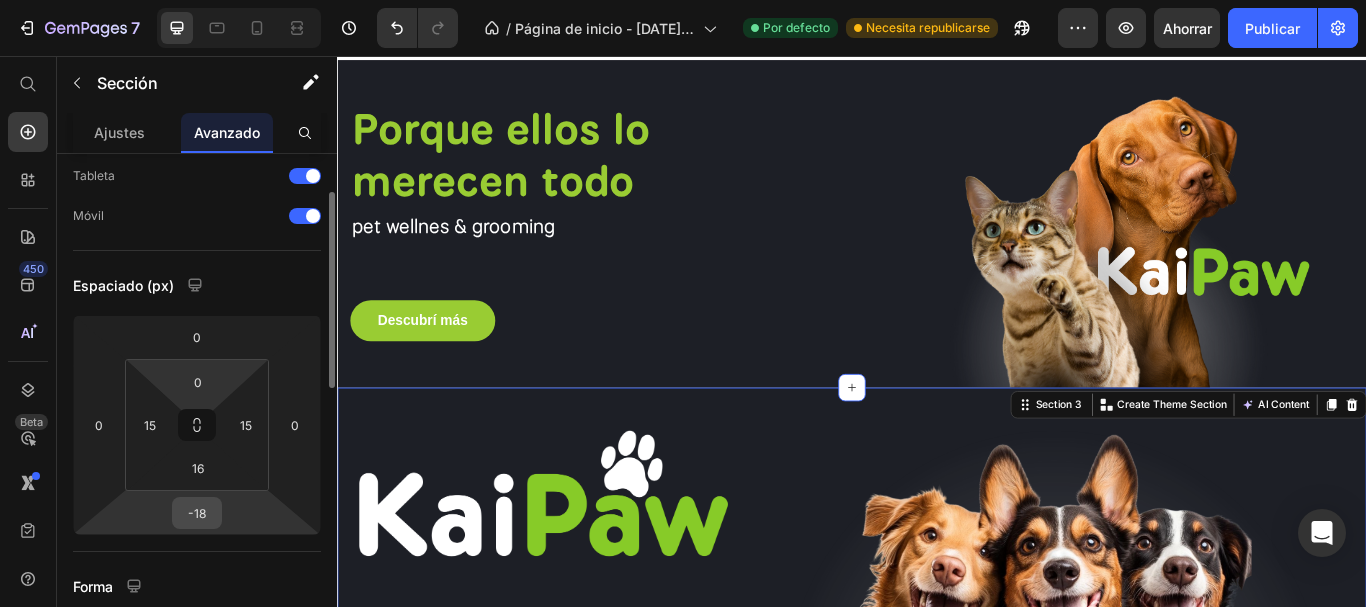 click on "-18" at bounding box center [197, 513] 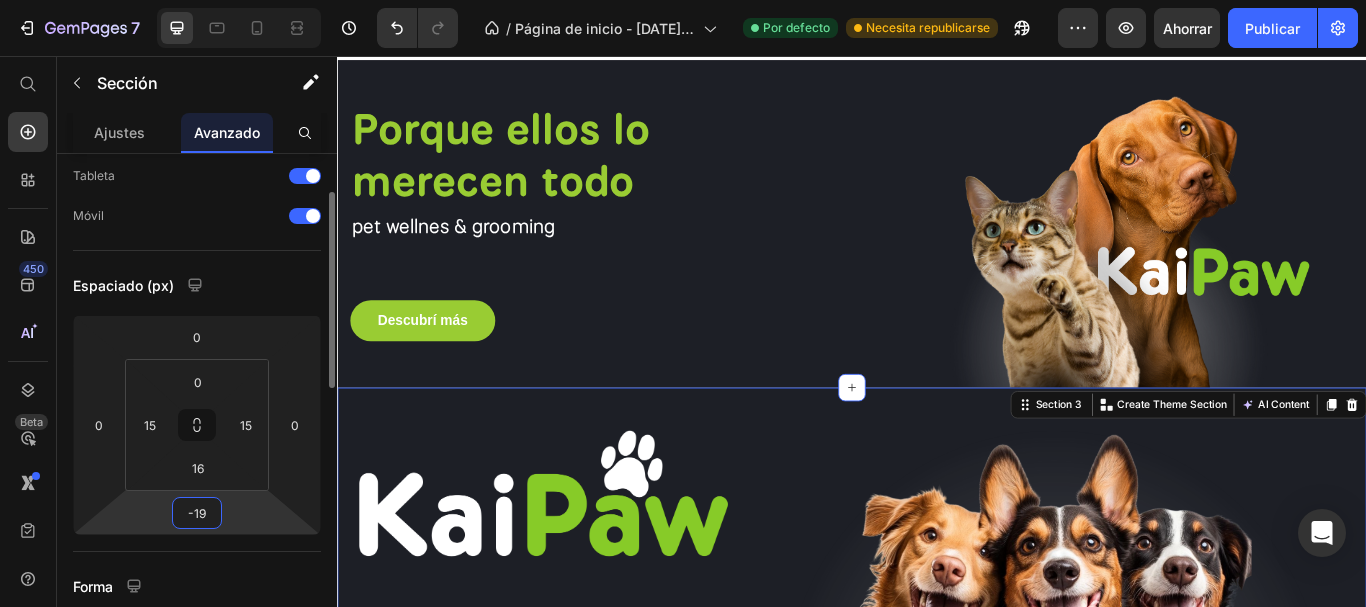type on "-18" 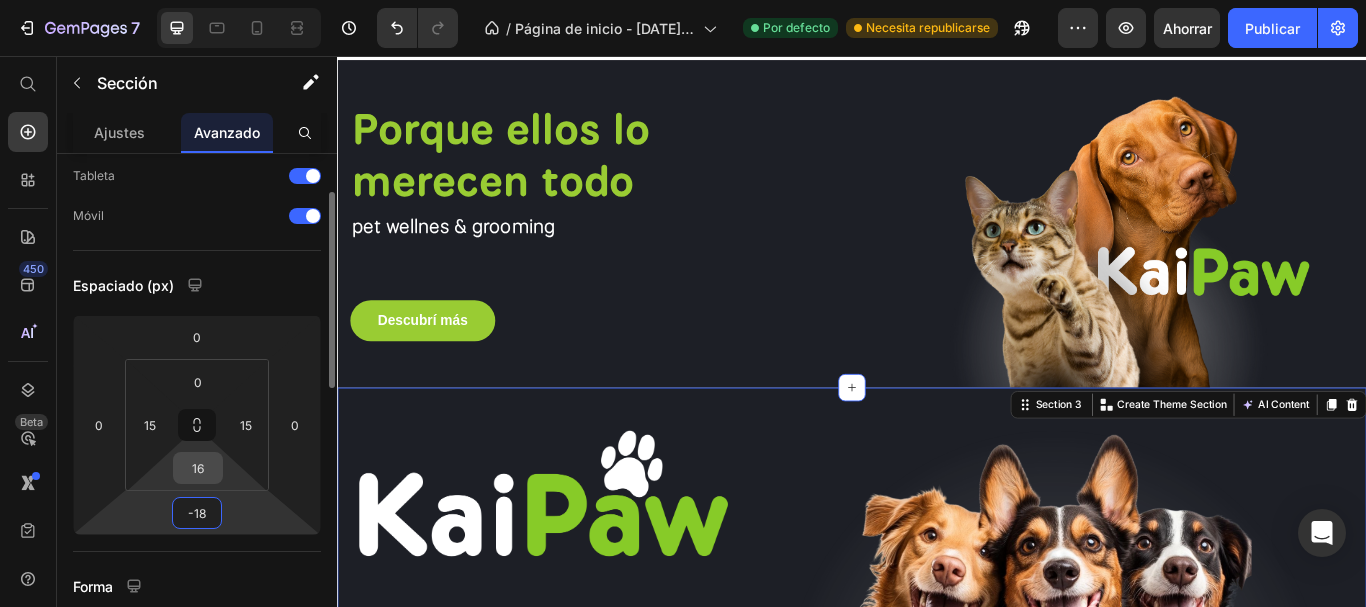 click on "16" at bounding box center (198, 468) 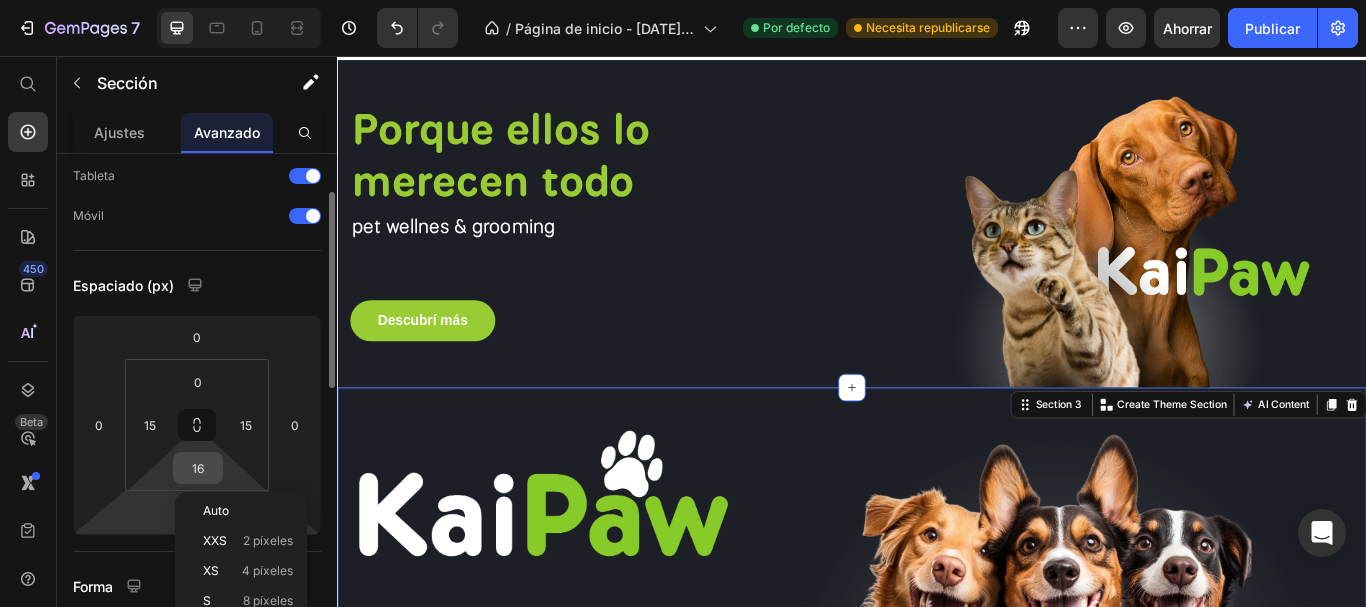 click on "16" at bounding box center [198, 468] 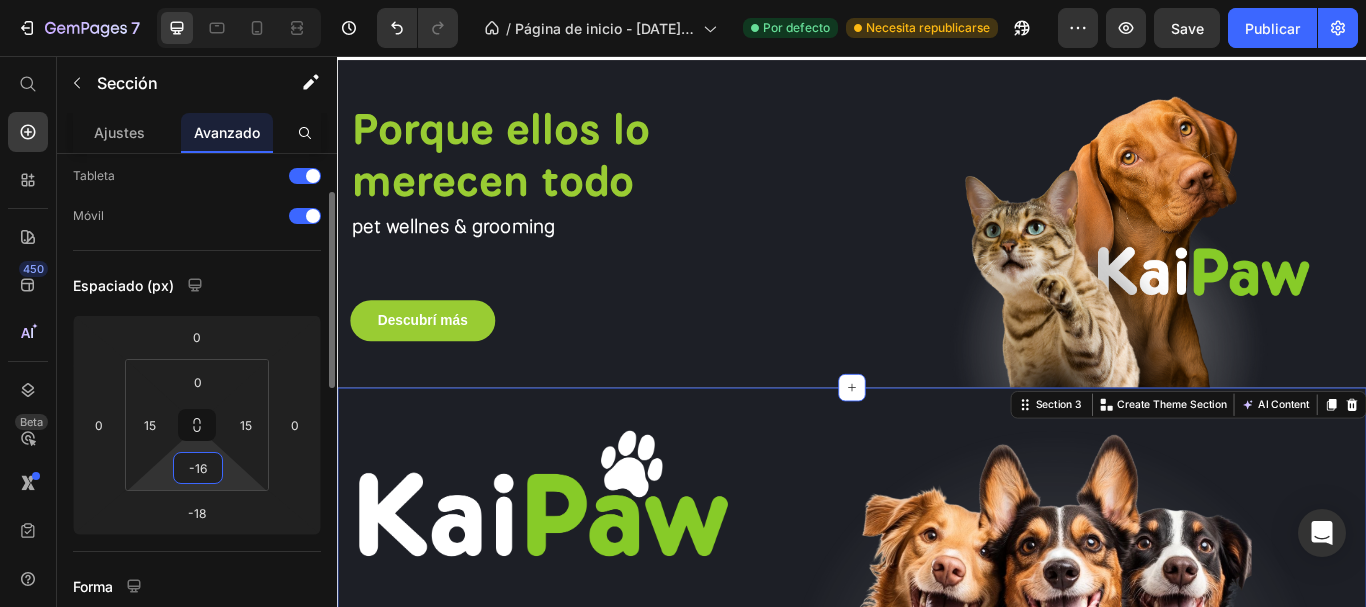 type on "-17" 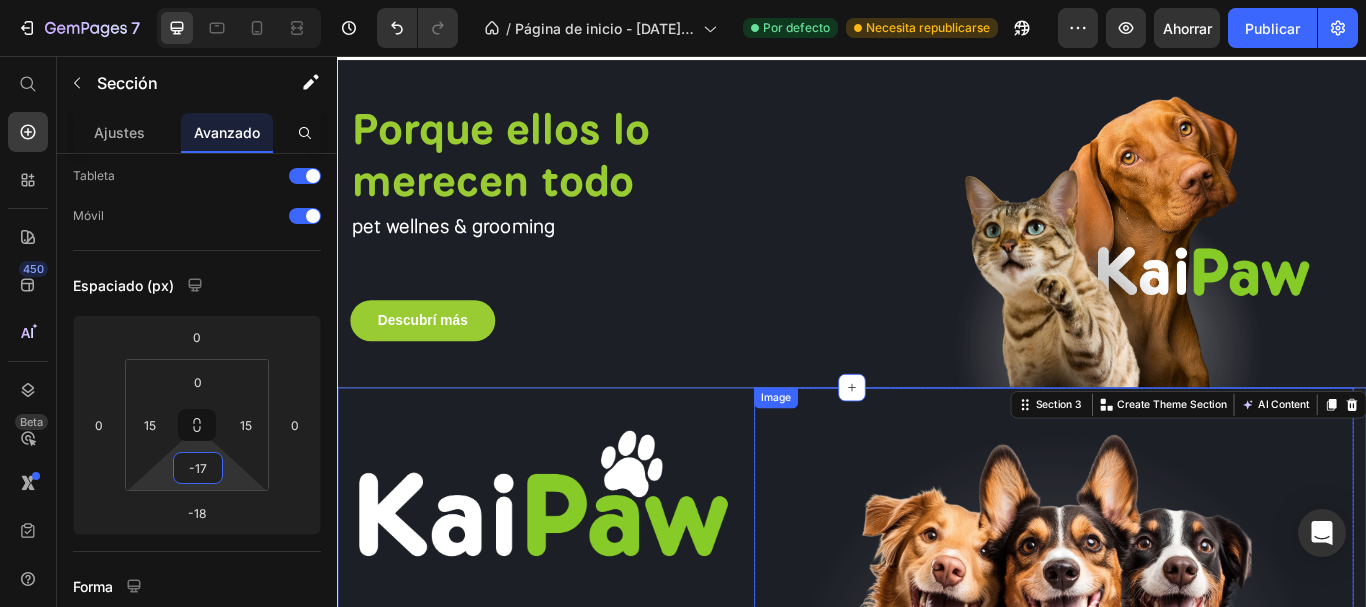 click at bounding box center [1172, 662] 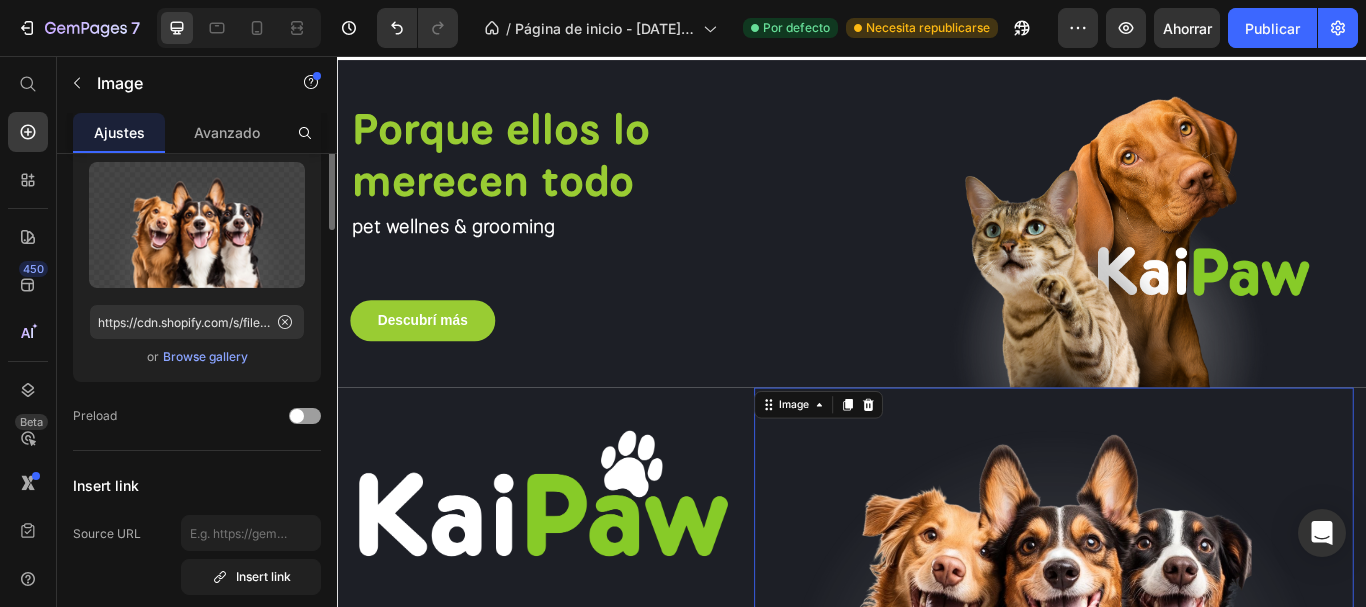scroll, scrollTop: 0, scrollLeft: 0, axis: both 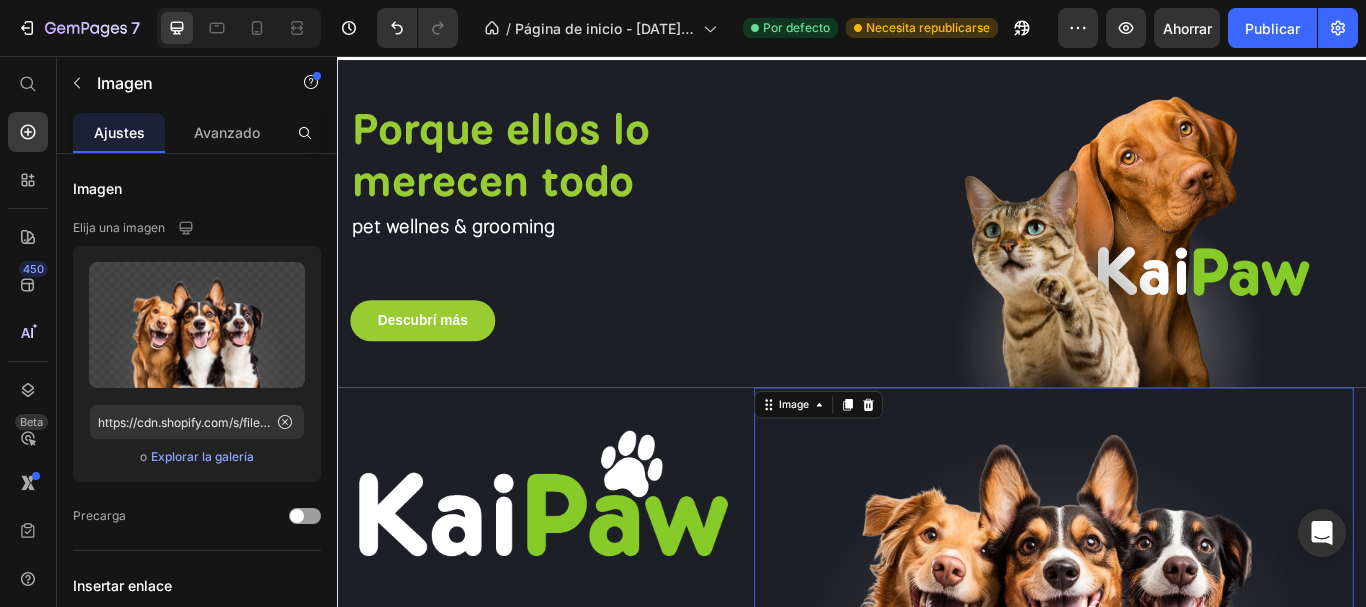 click on "Image pet wellnes & grooming   Text block Image   0 Row Row Section 3" at bounding box center [937, 673] 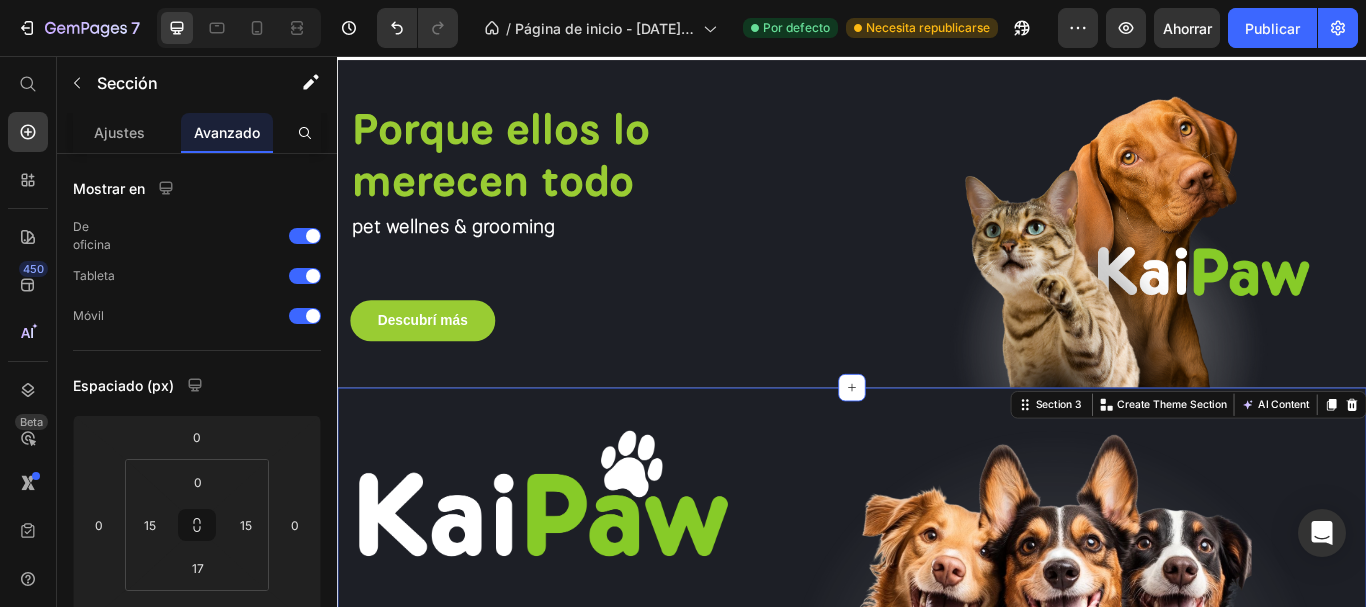 click on "Image pet wellnes & grooming   Text block Image Row Row Section 3   You can create reusable sections Create Theme Section AI Content Write with GemAI What would you like to describe here? Tone and Voice Persuasive Product Show more Generate" at bounding box center [937, 673] 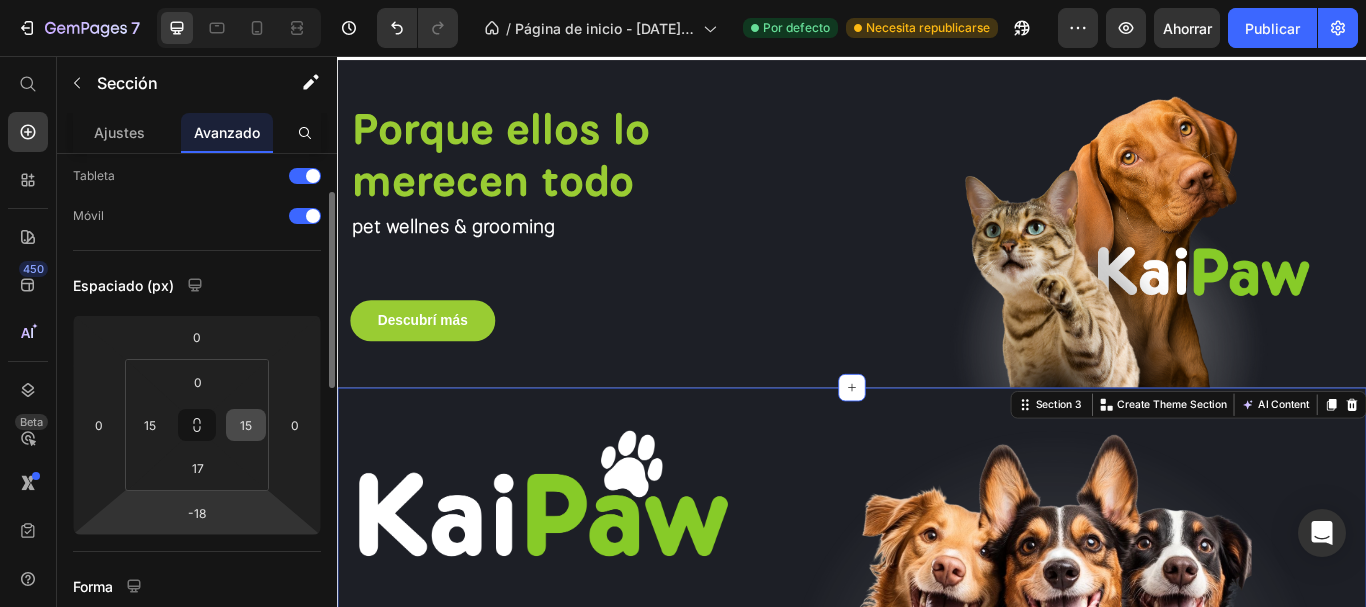 scroll, scrollTop: 200, scrollLeft: 0, axis: vertical 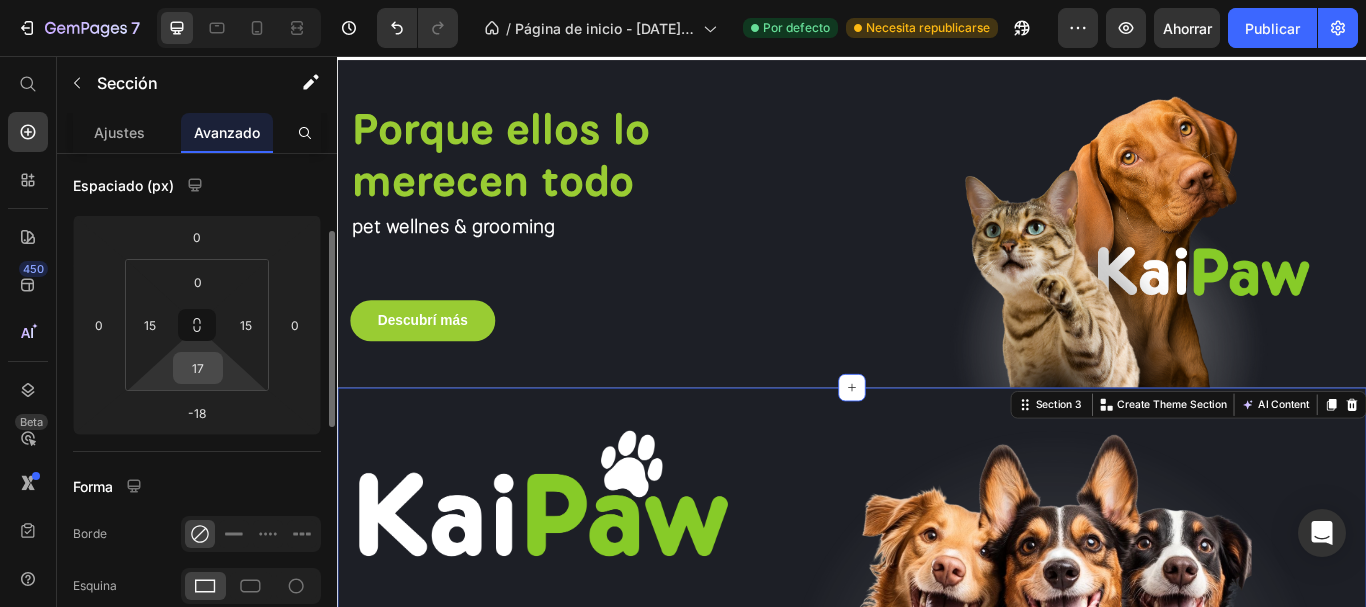 click on "17" at bounding box center [198, 368] 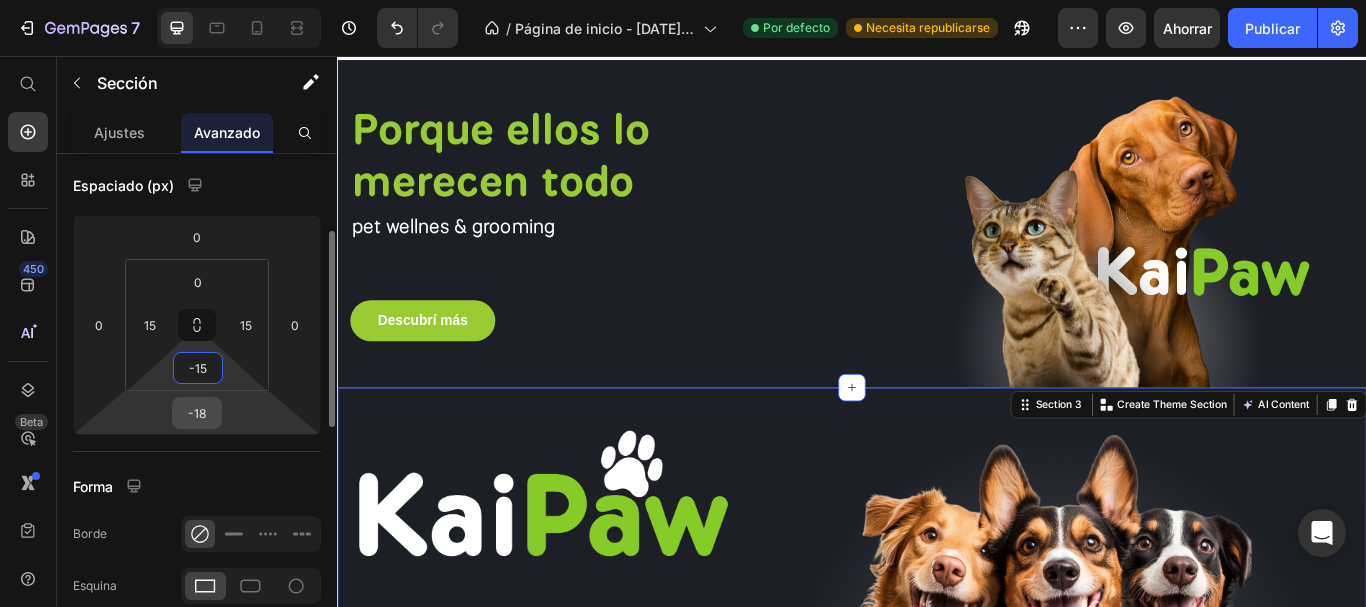 click on "-18" at bounding box center (197, 413) 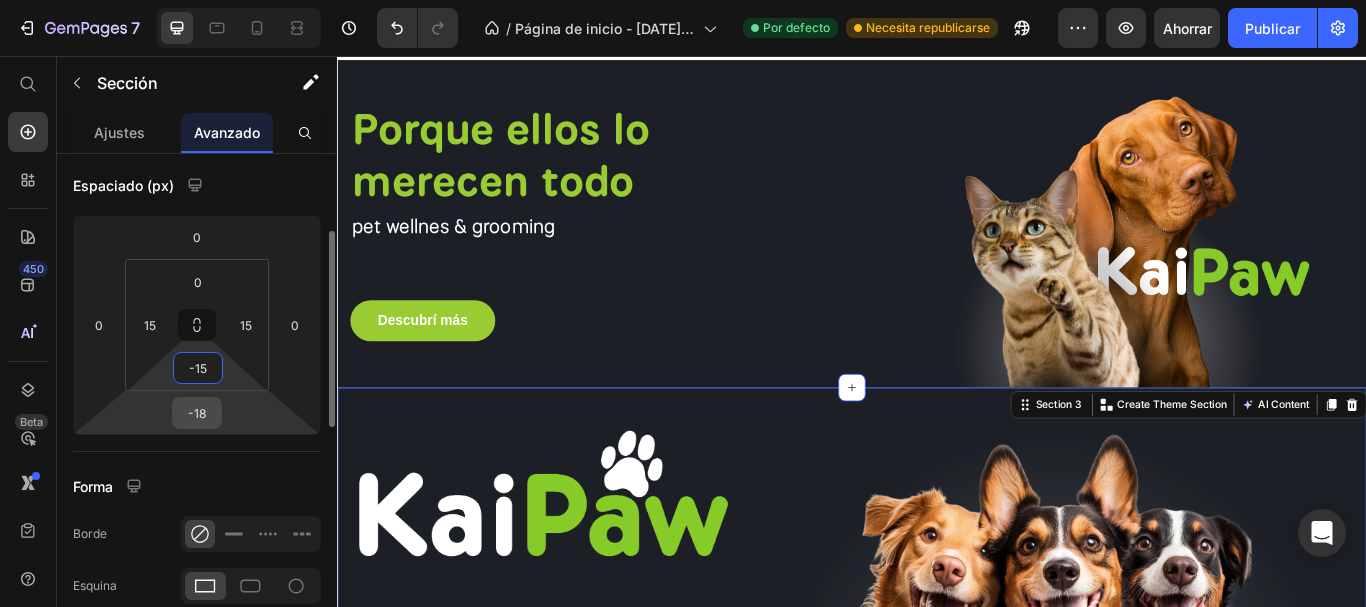 type on "15" 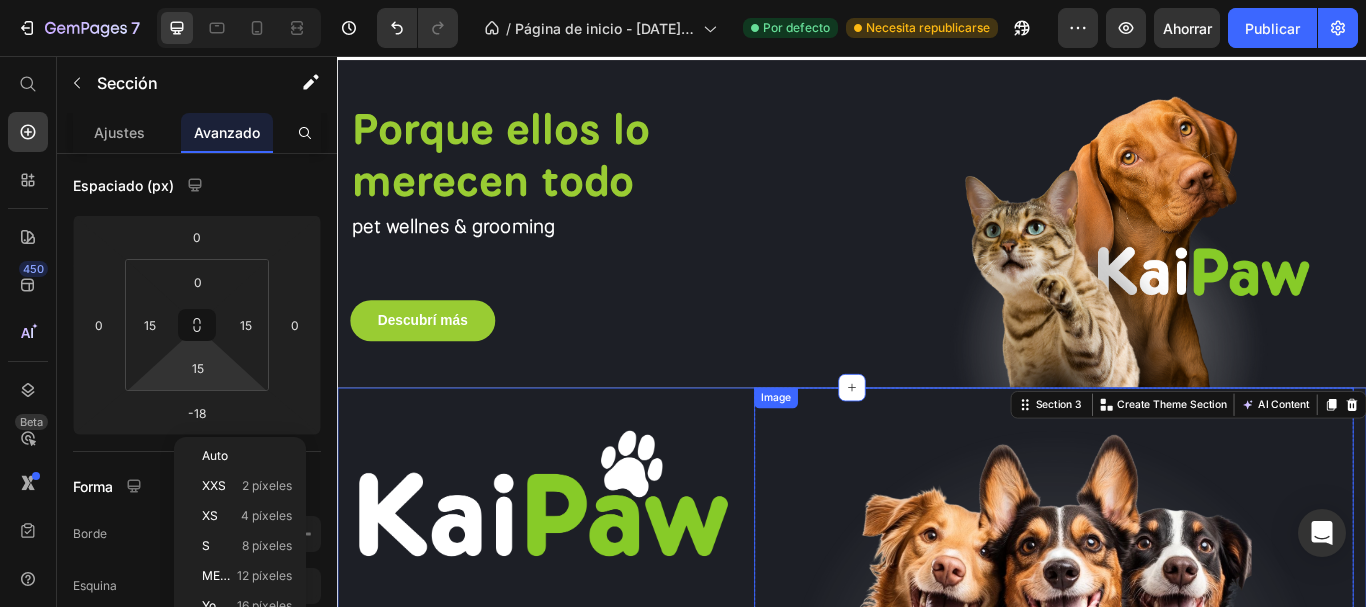 click at bounding box center [1172, 662] 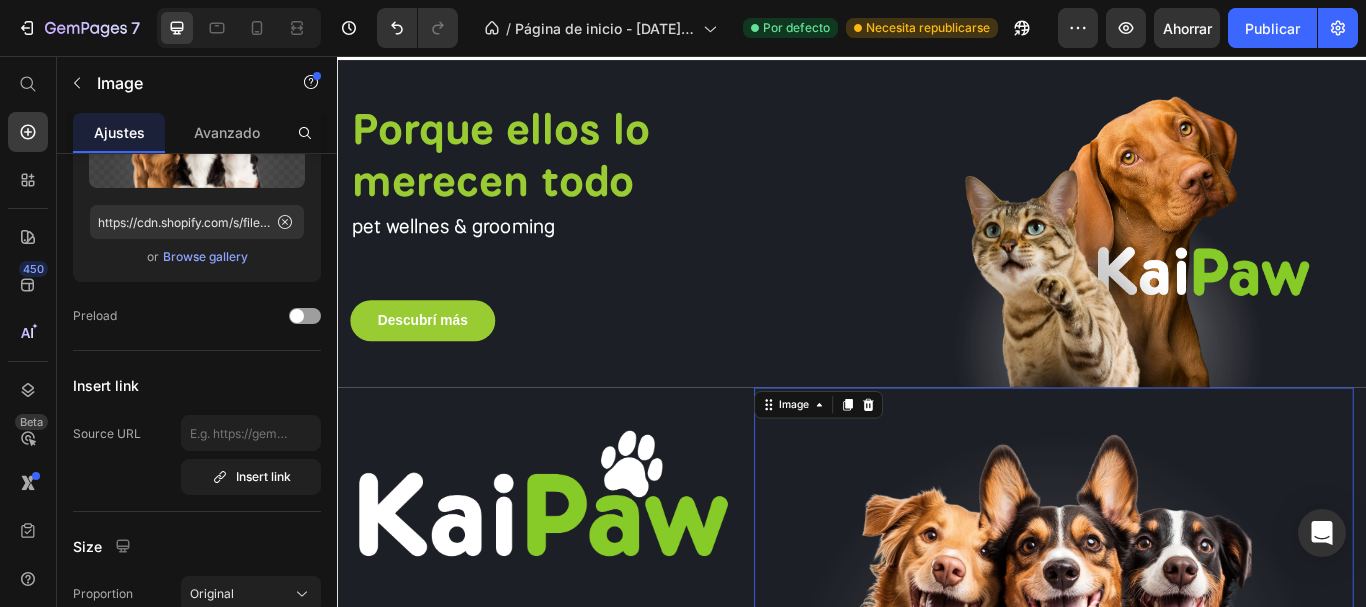scroll, scrollTop: 0, scrollLeft: 0, axis: both 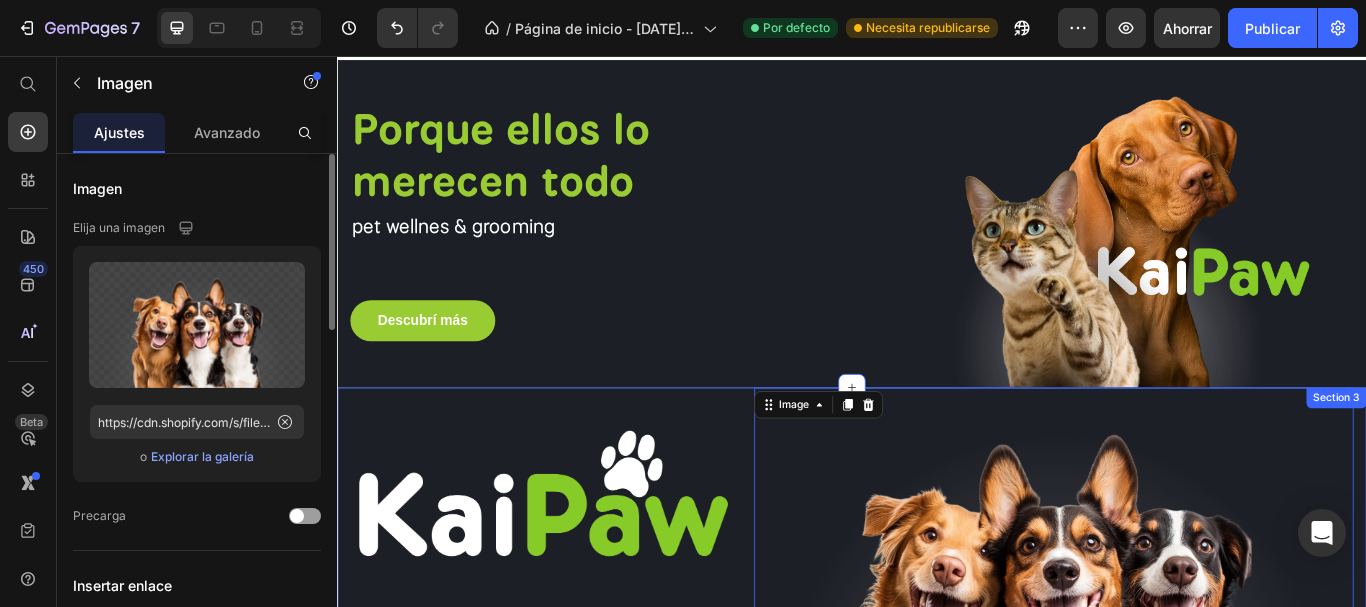 click on "Image pet wellnes & grooming   Text block Image   0 Row Row Section 3" at bounding box center (937, 672) 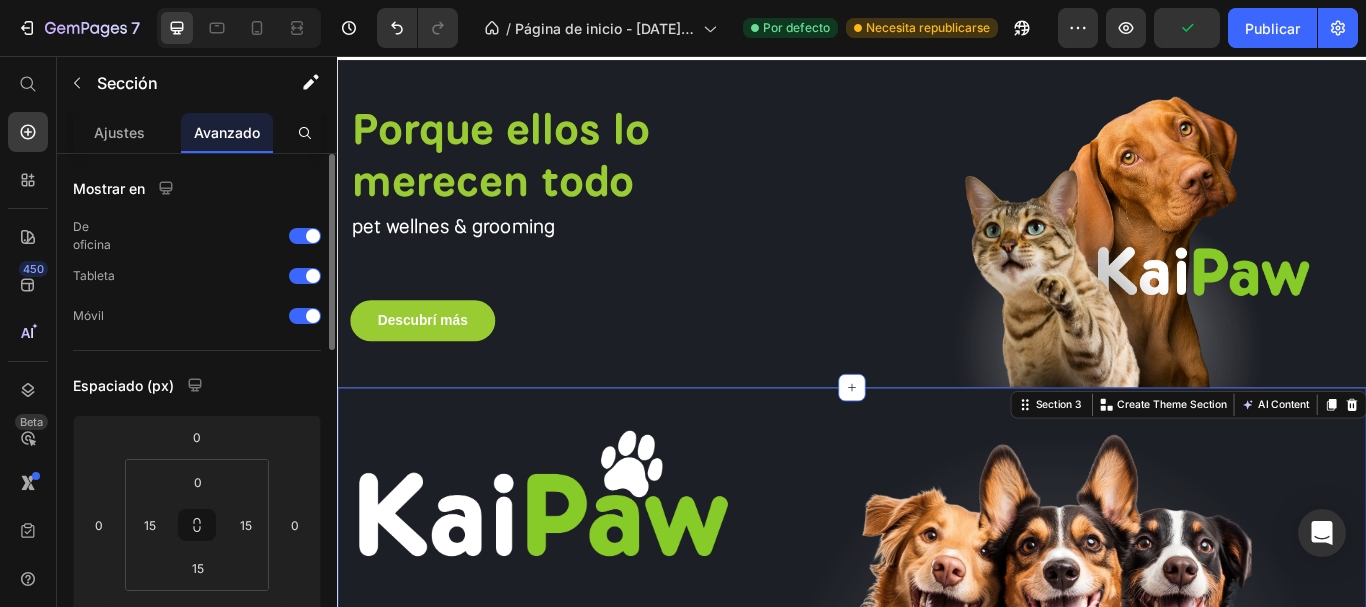 scroll, scrollTop: 100, scrollLeft: 0, axis: vertical 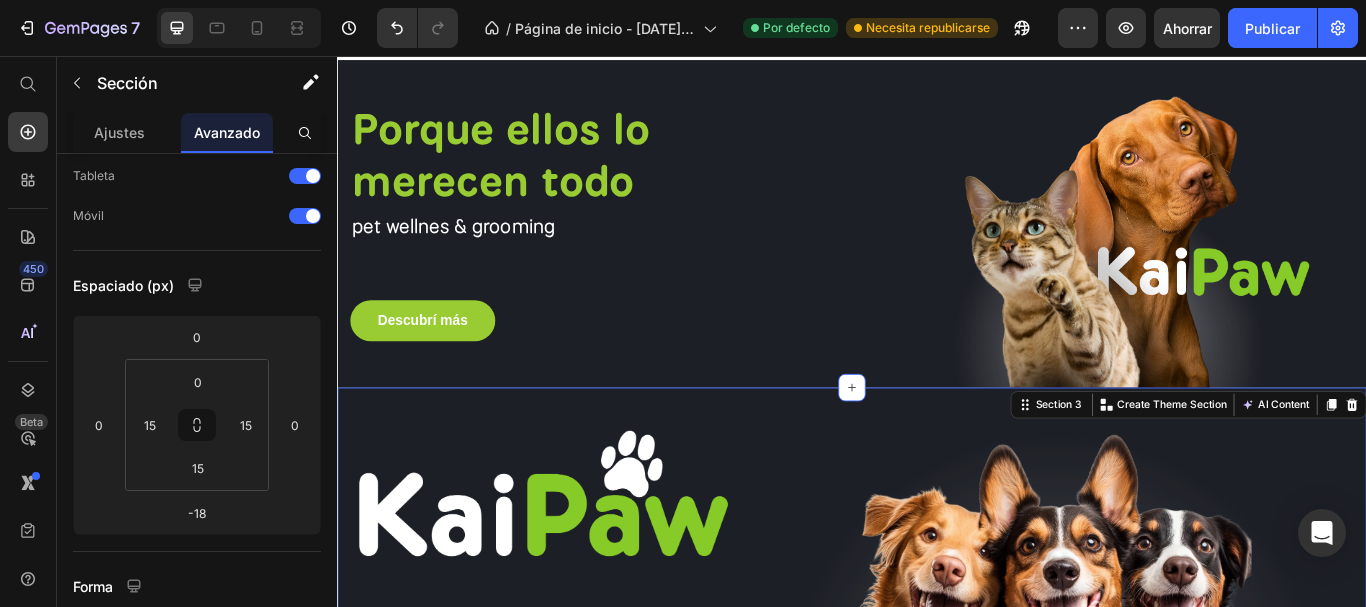 click on "Image pet wellnes & grooming   Text block Image Row Row Section 3   You can create reusable sections Create Theme Section AI Content Write with GemAI What would you like to describe here? Tone and Voice Persuasive Product Show more Generate" at bounding box center [937, 672] 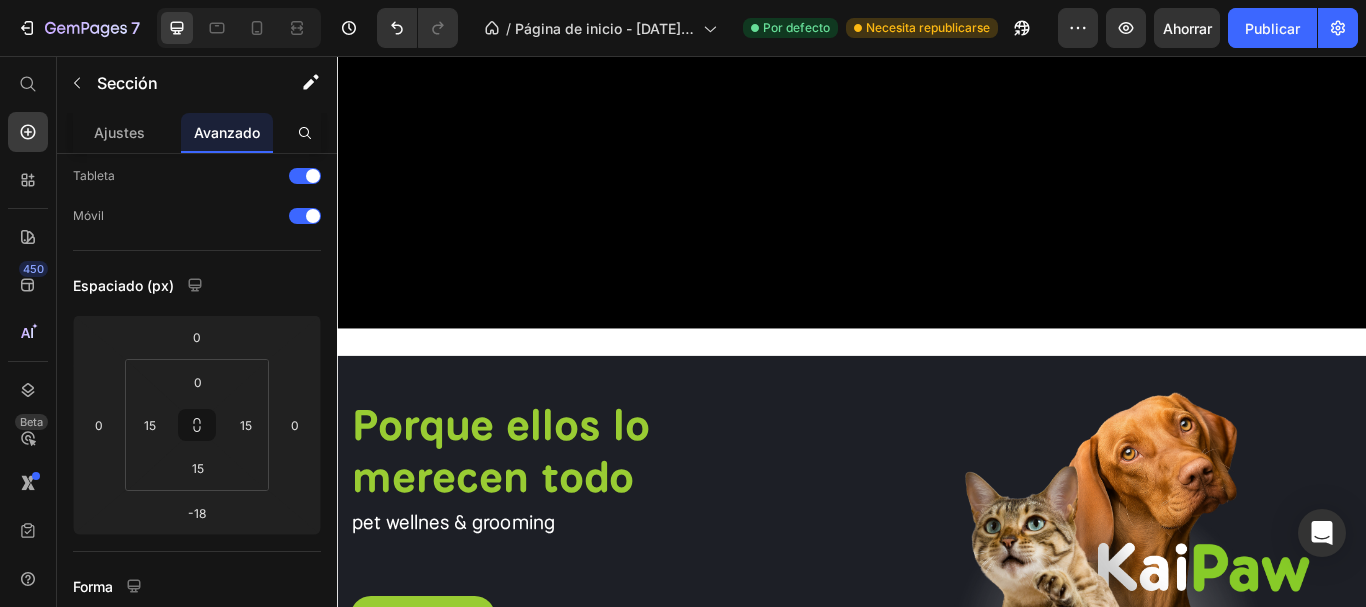 scroll, scrollTop: 200, scrollLeft: 0, axis: vertical 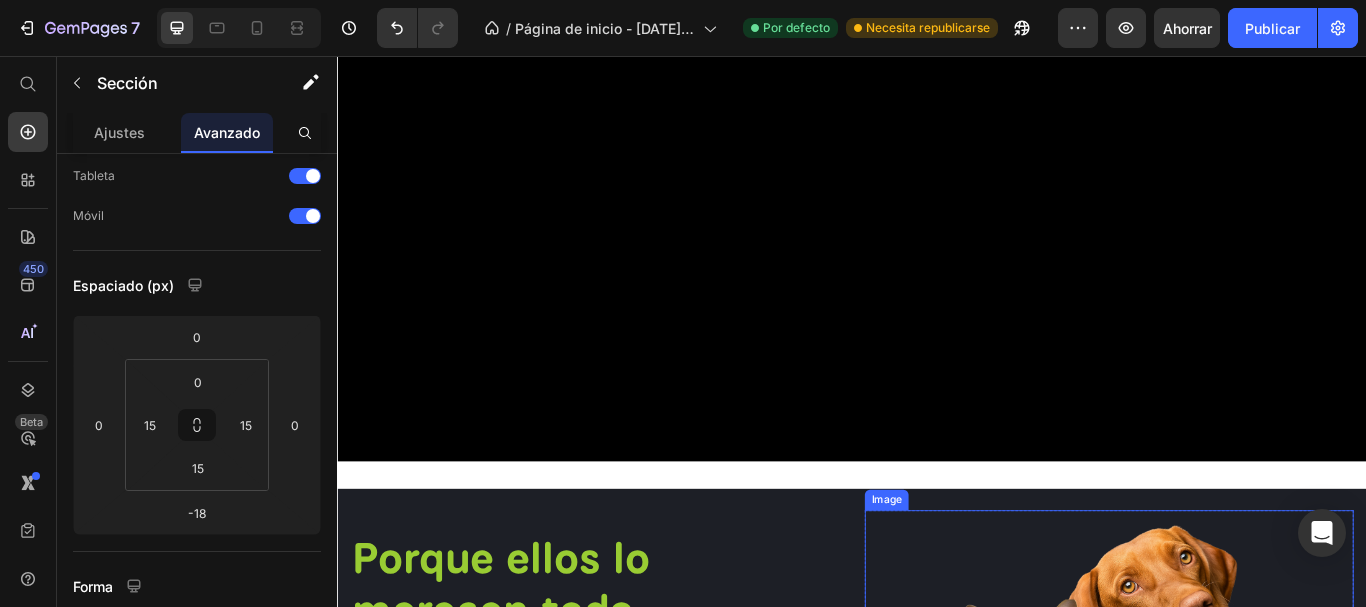 click at bounding box center (1237, 764) 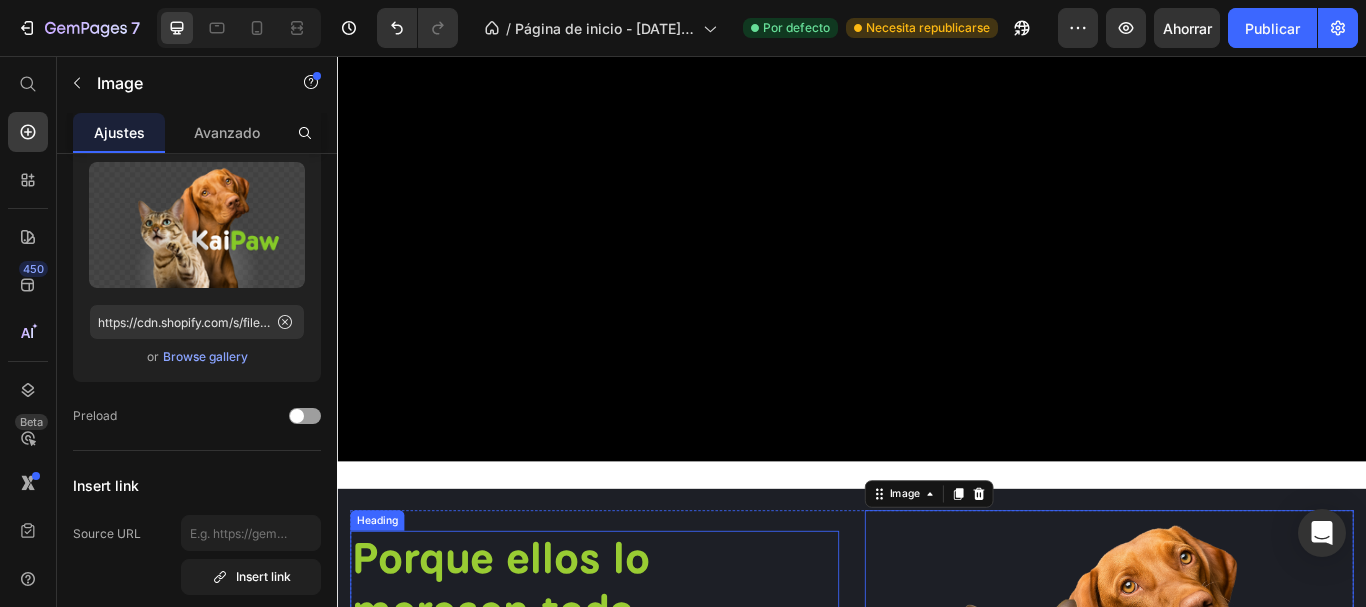 scroll, scrollTop: 0, scrollLeft: 0, axis: both 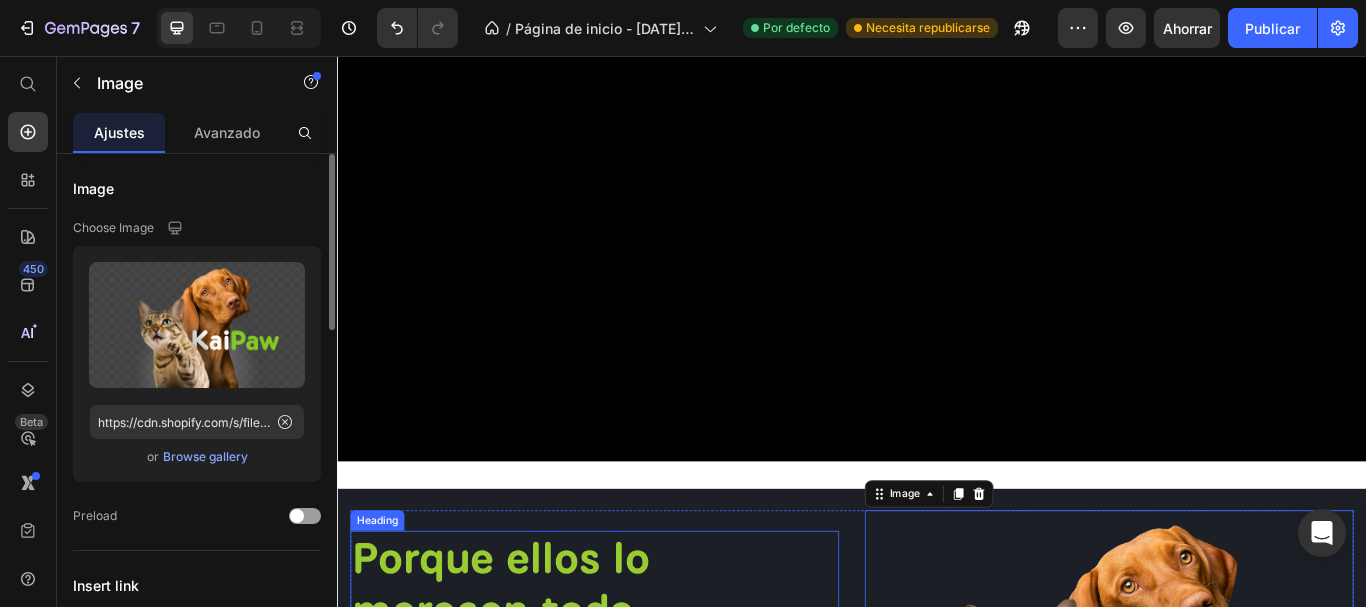 click on "Porque ellos lo merecen todo Heading pet wellnes & grooming   Text block Descubrí más Button Image   0 Row Row Section 2" at bounding box center [937, 752] 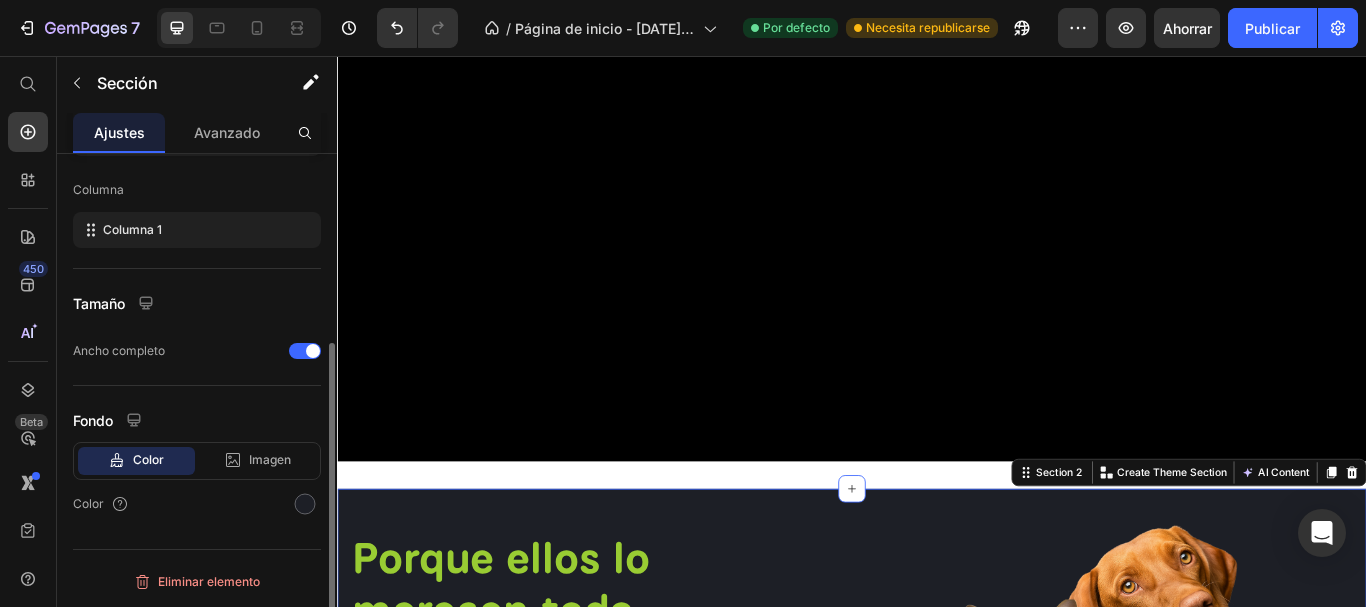 scroll, scrollTop: 0, scrollLeft: 0, axis: both 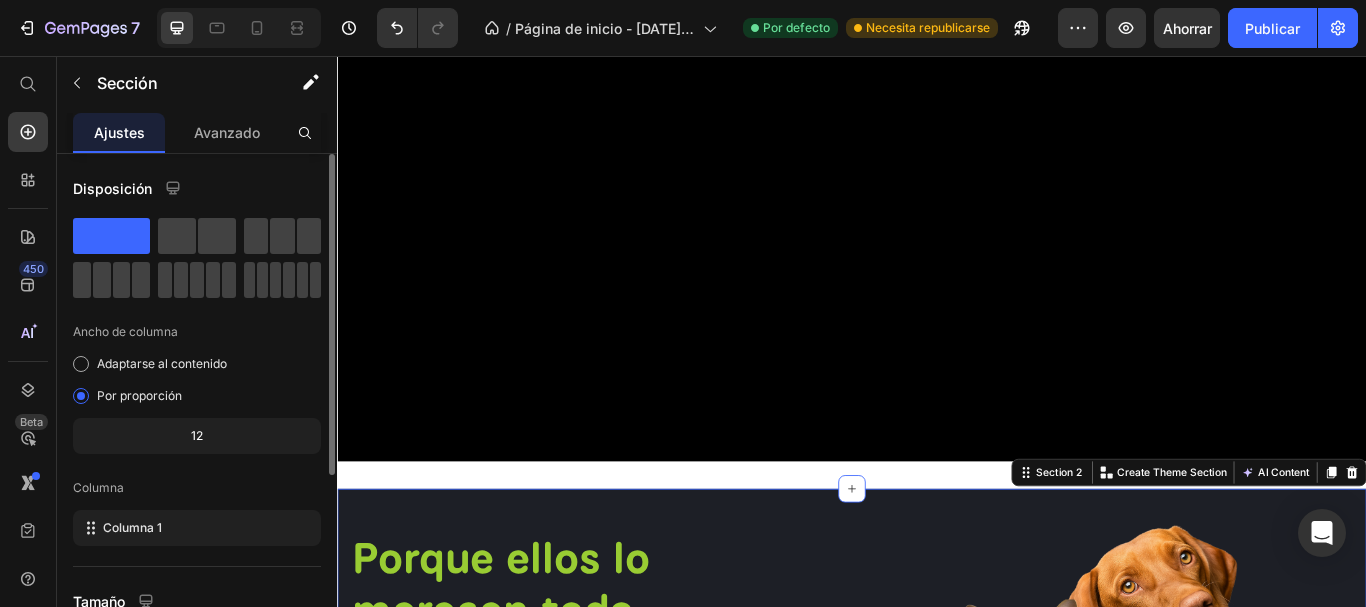 click on "Avanzado" at bounding box center (227, 132) 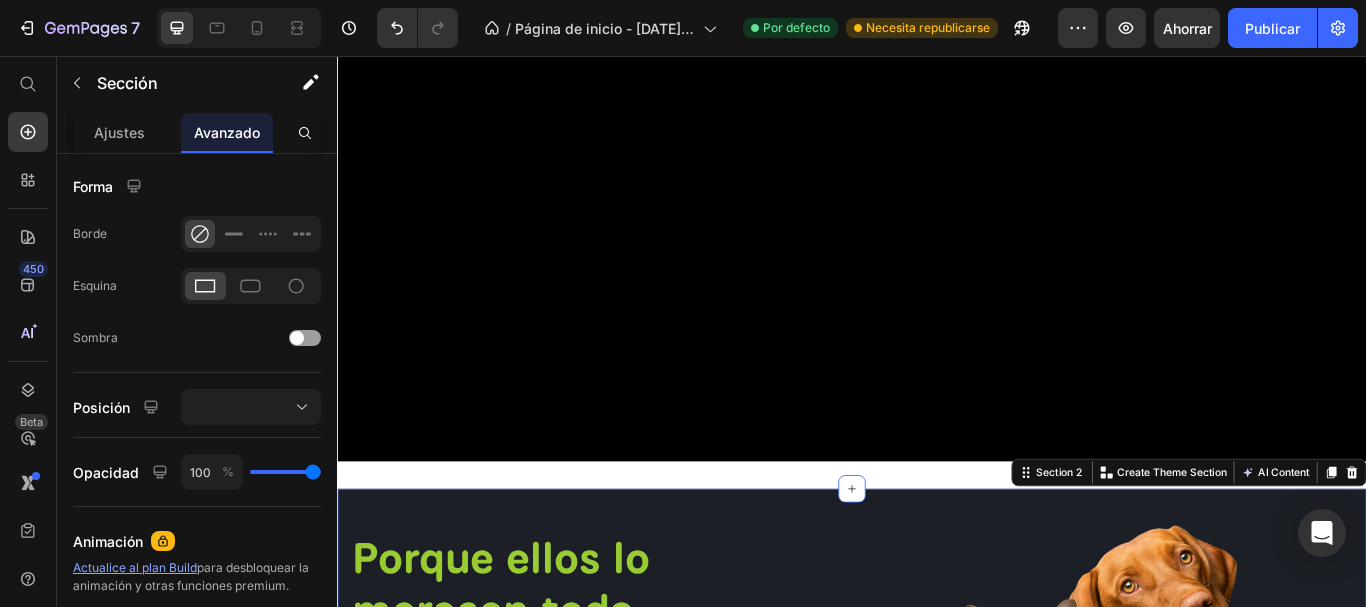 scroll, scrollTop: 813, scrollLeft: 0, axis: vertical 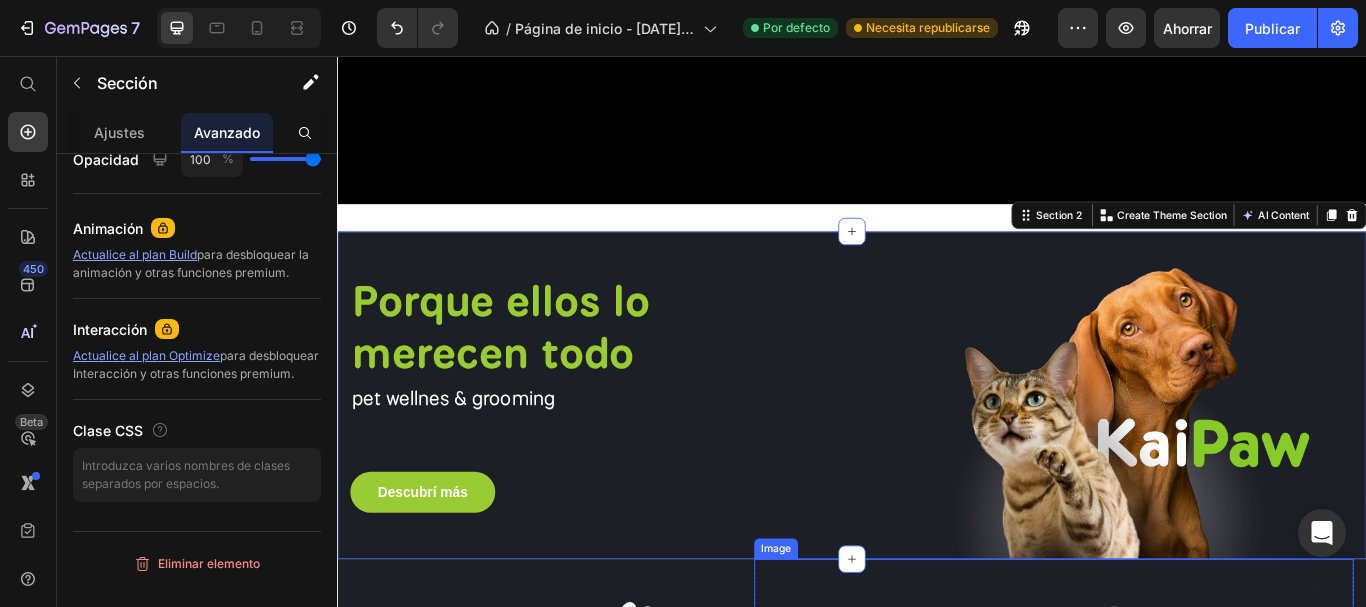 click at bounding box center [1172, 862] 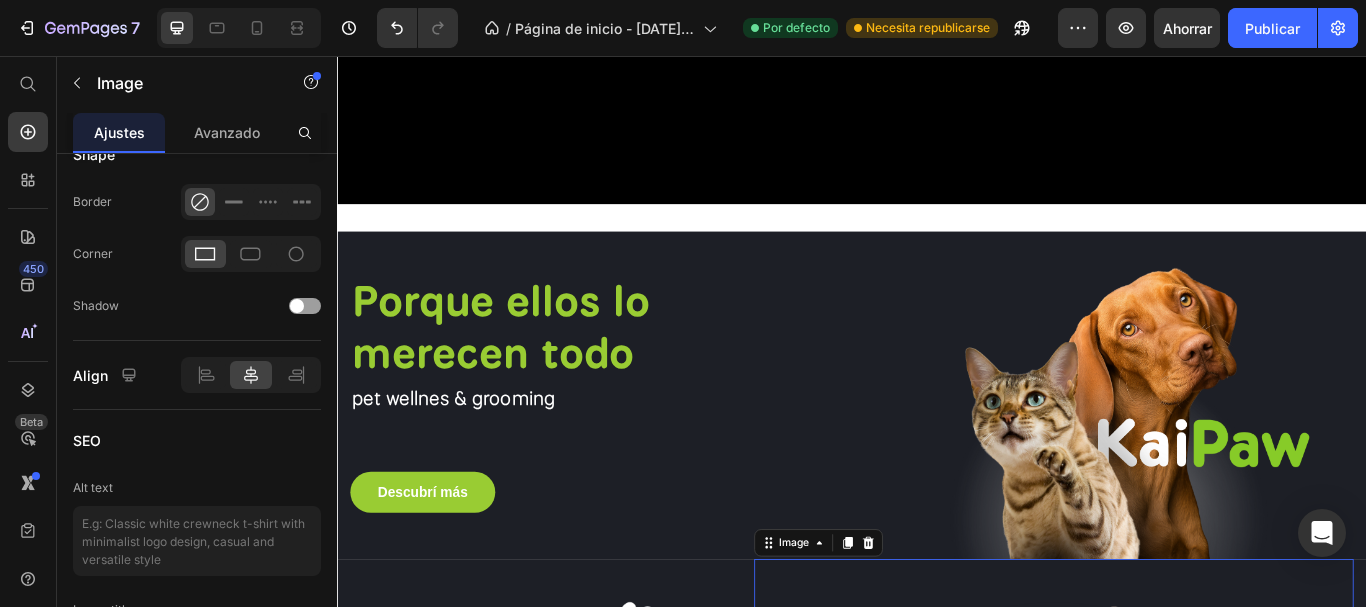 scroll, scrollTop: 0, scrollLeft: 0, axis: both 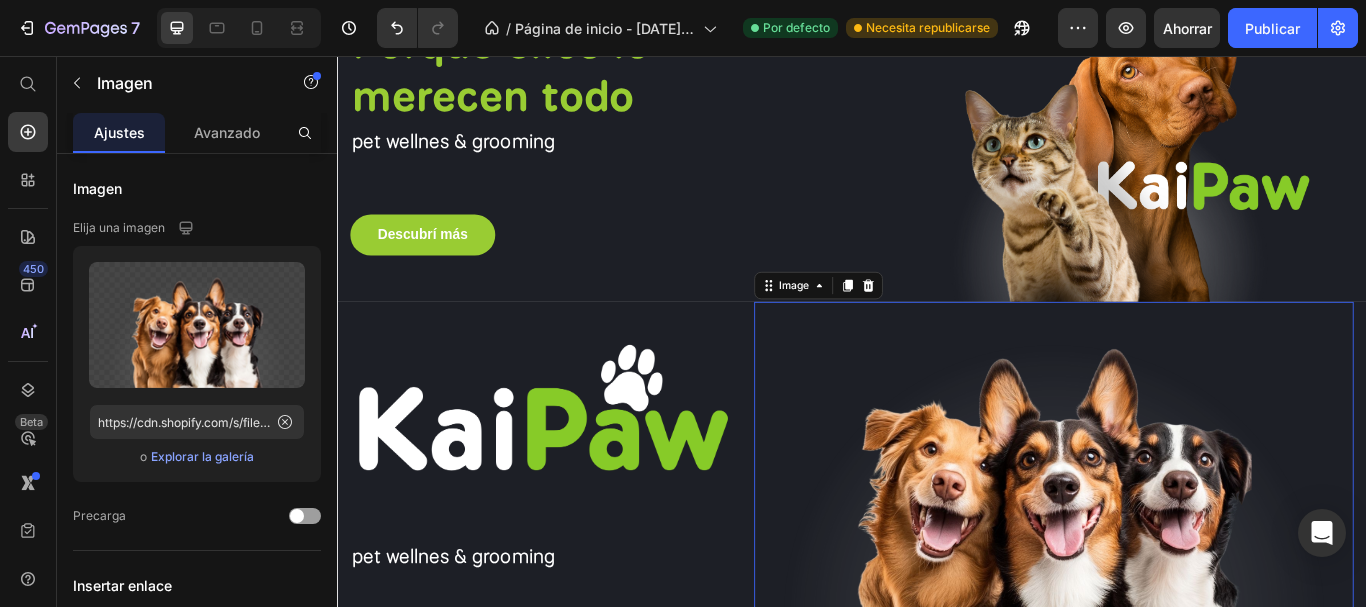 click at bounding box center (937, 801) 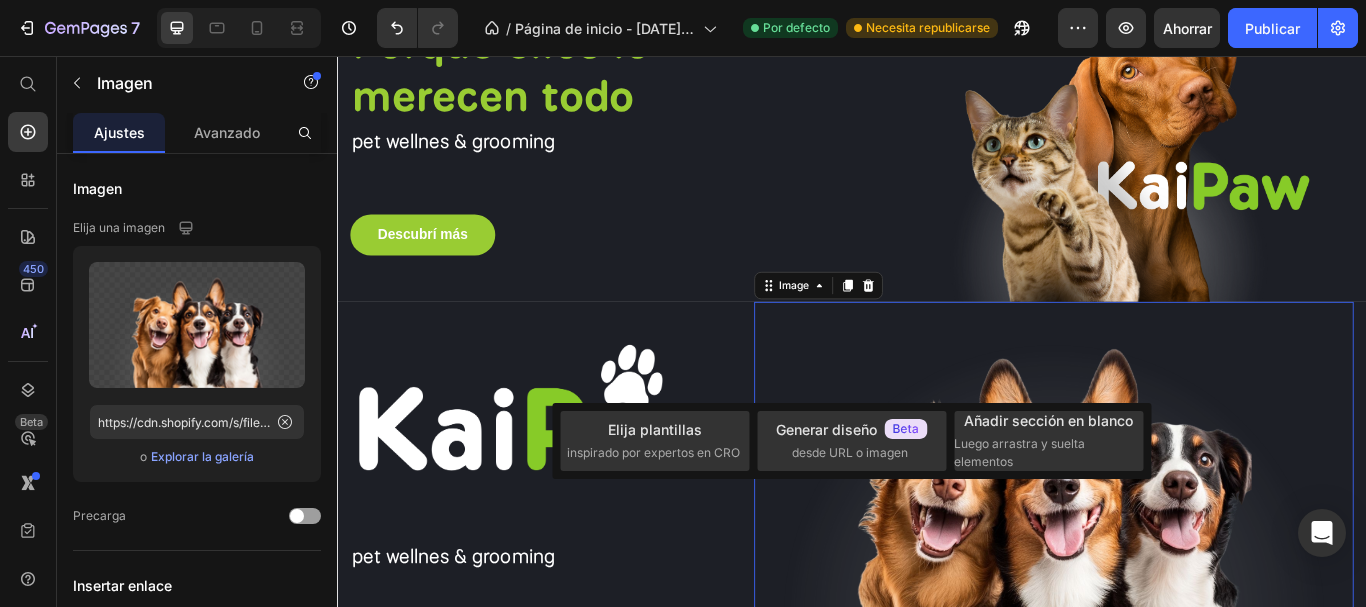 click on "Image pet wellnes & grooming   Text block" at bounding box center (572, 562) 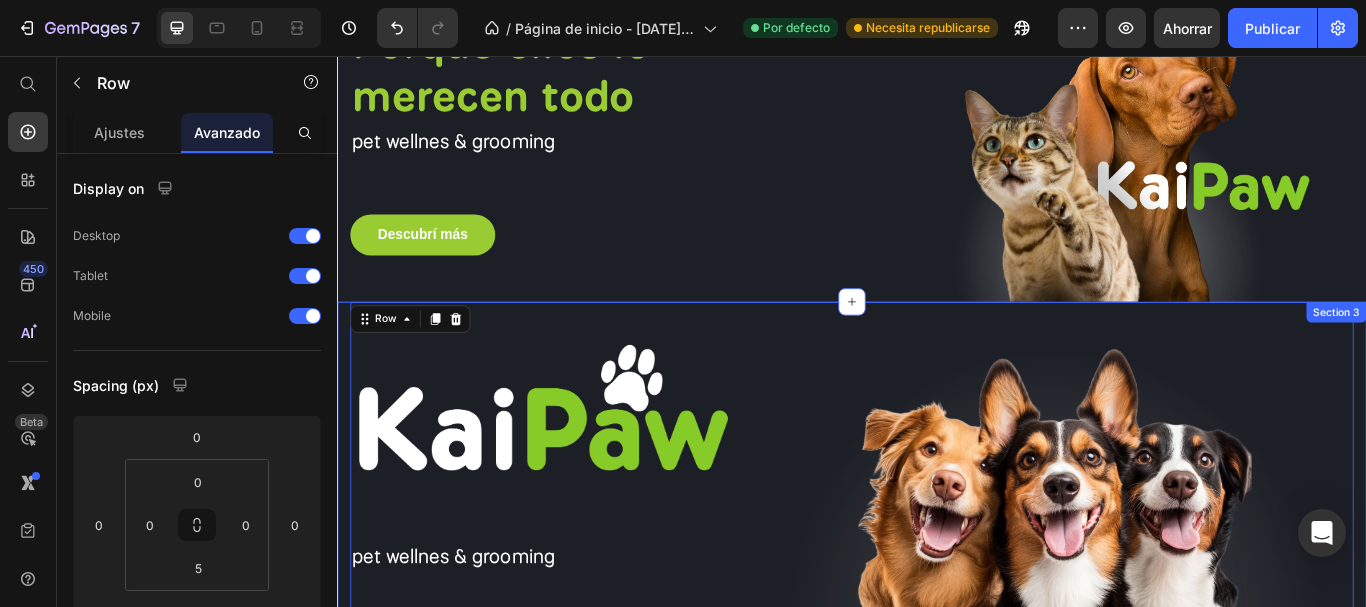 click on "Image pet wellnes & grooming   Text block Image Row Row   0 Section 3" at bounding box center [937, 572] 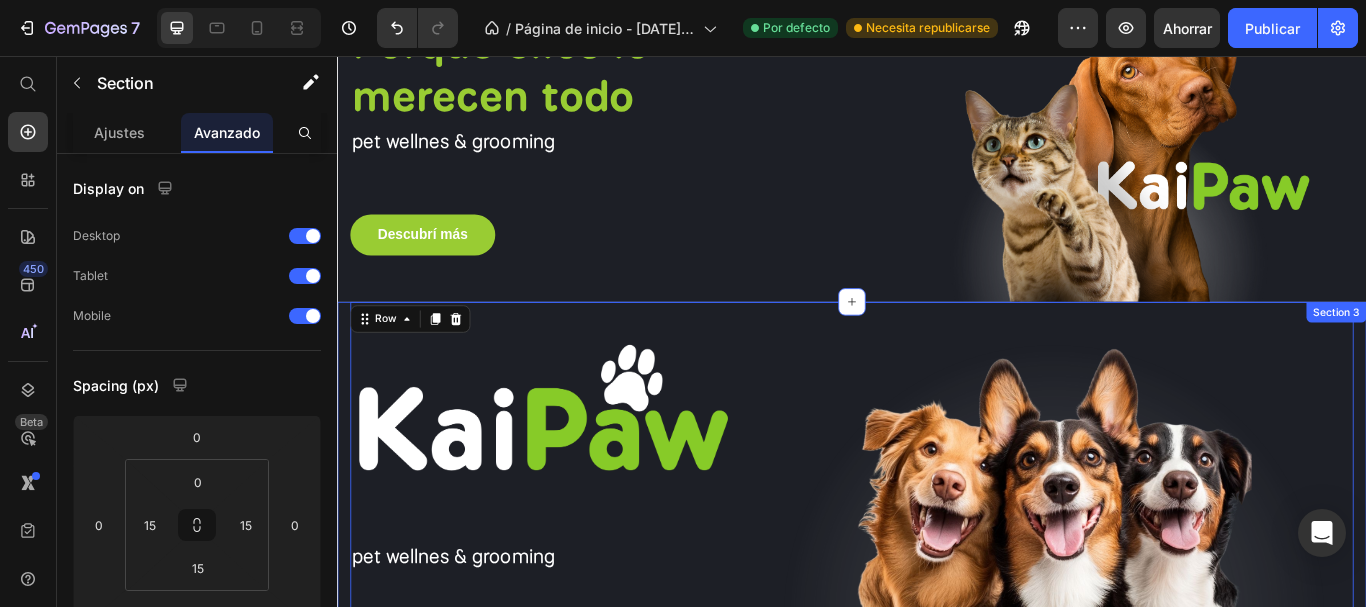 click on "Image pet wellnes & grooming   Text block Image Row Row   0 Section 3" at bounding box center [937, 572] 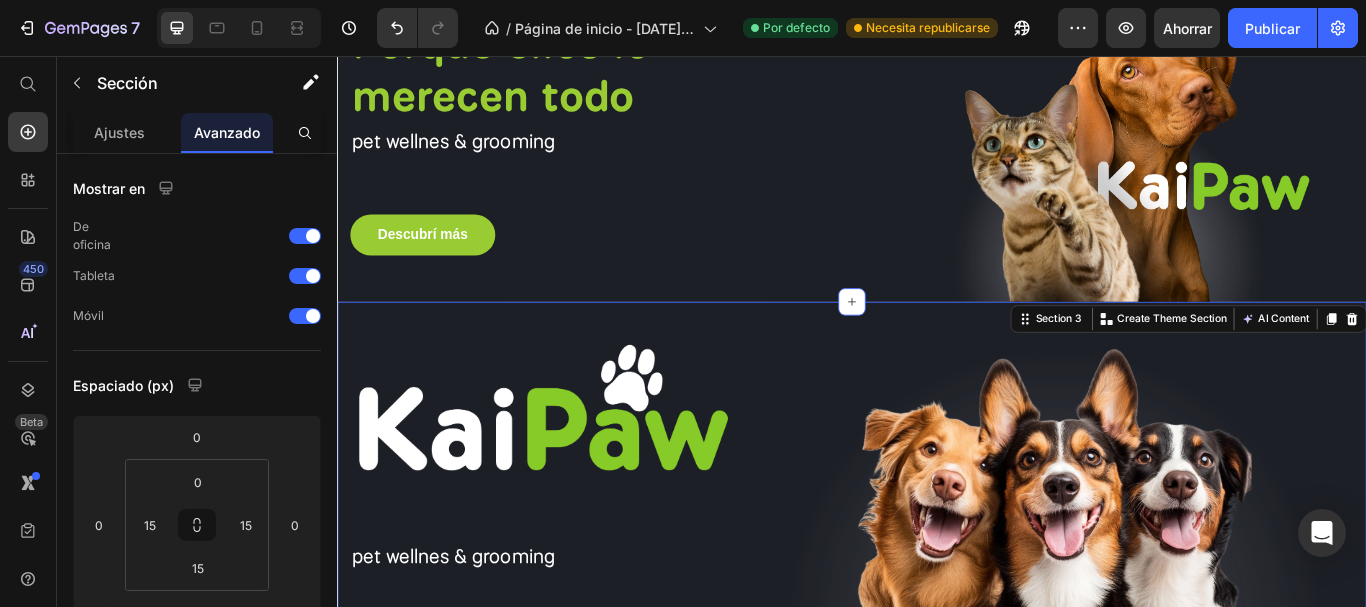 click on "Image pet wellnes & grooming   Text block Image Row Row Section 3   You can create reusable sections Create Theme Section AI Content Write with GemAI What would you like to describe here? Tone and Voice Persuasive Product Show more Generate" at bounding box center (937, 572) 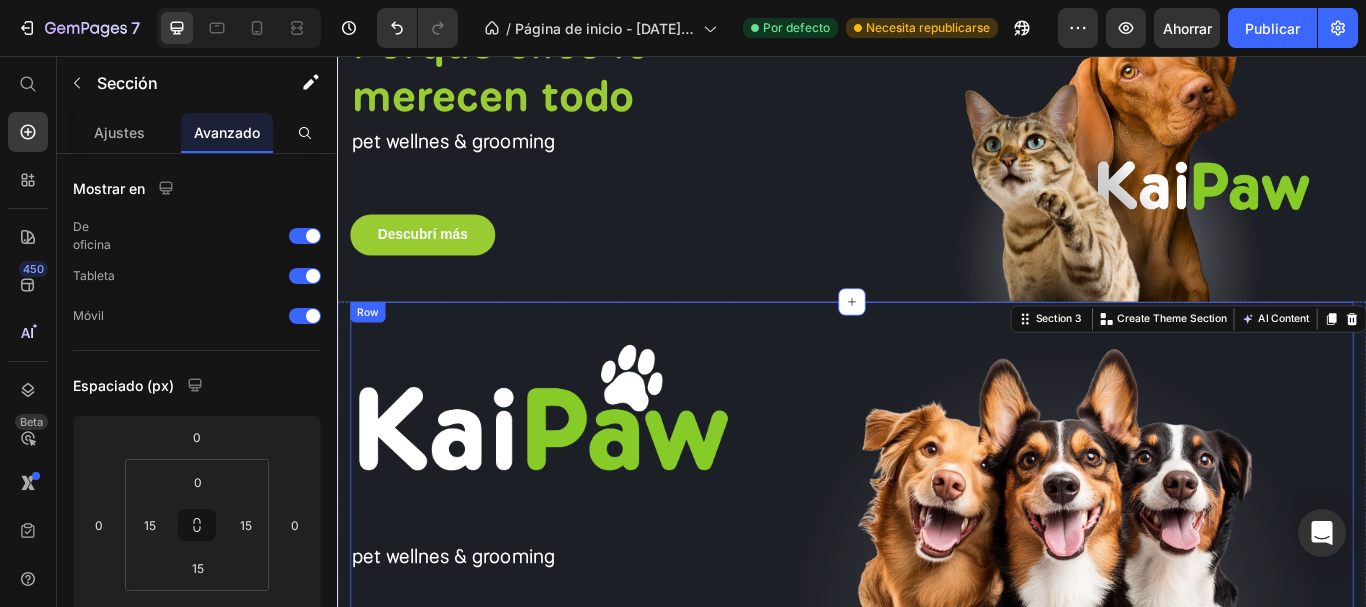 click on "Image pet wellnes & grooming   Text block Image Row Row" at bounding box center (937, 564) 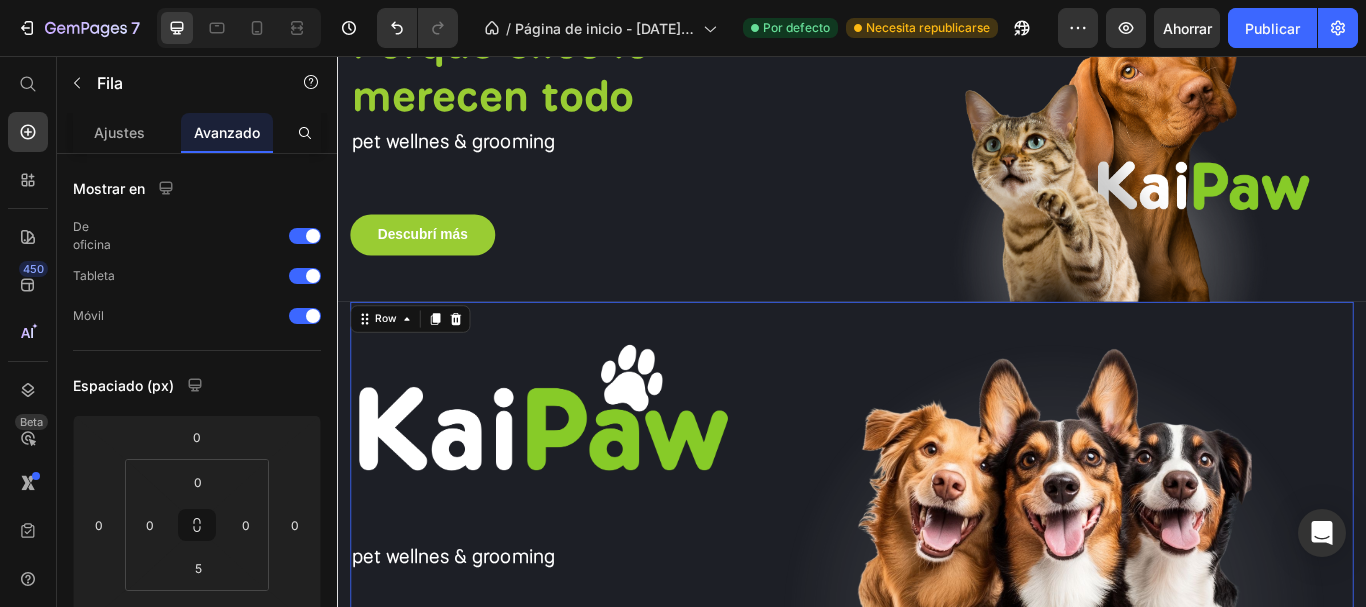 drag, startPoint x: 924, startPoint y: 405, endPoint x: 920, endPoint y: 328, distance: 77.10383 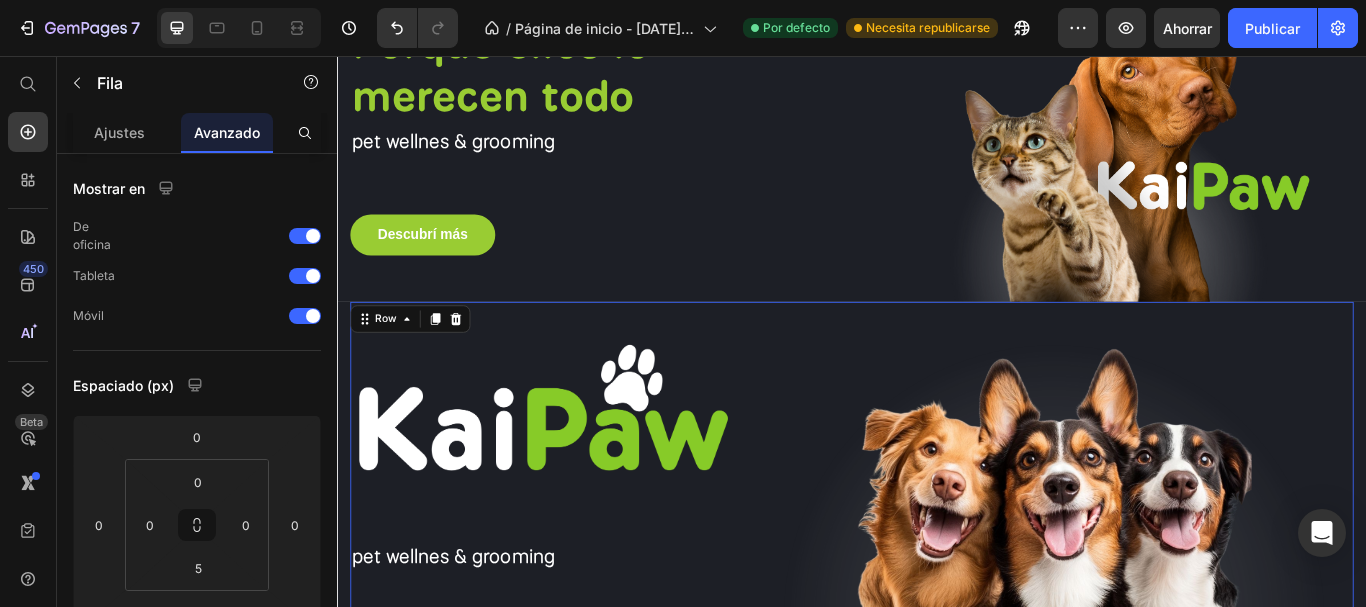 click on "Image pet wellnes & grooming   Text block Image Row Row   0" at bounding box center (937, 564) 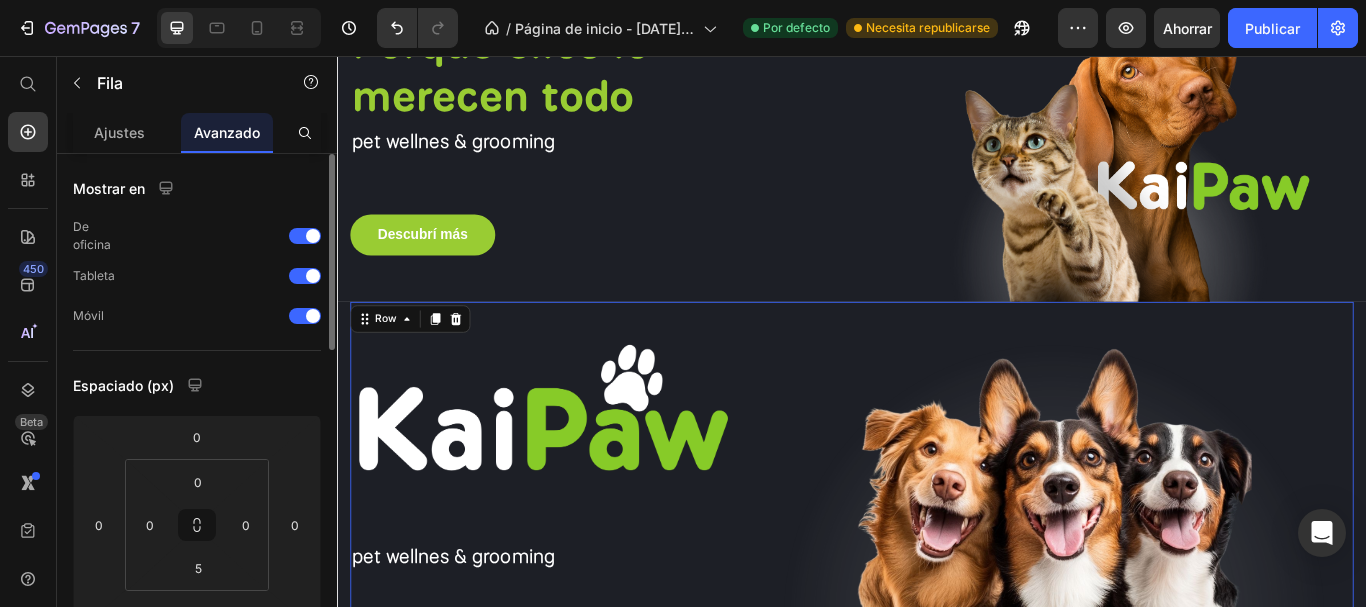scroll, scrollTop: 100, scrollLeft: 0, axis: vertical 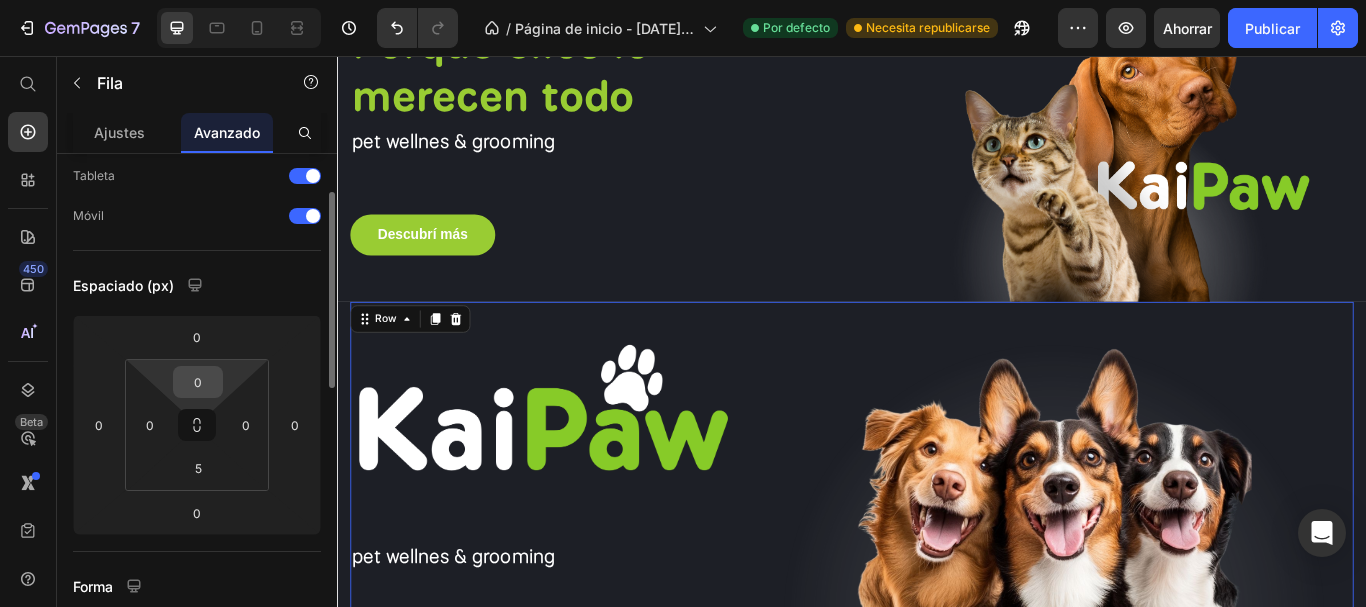 click on "0" at bounding box center [198, 382] 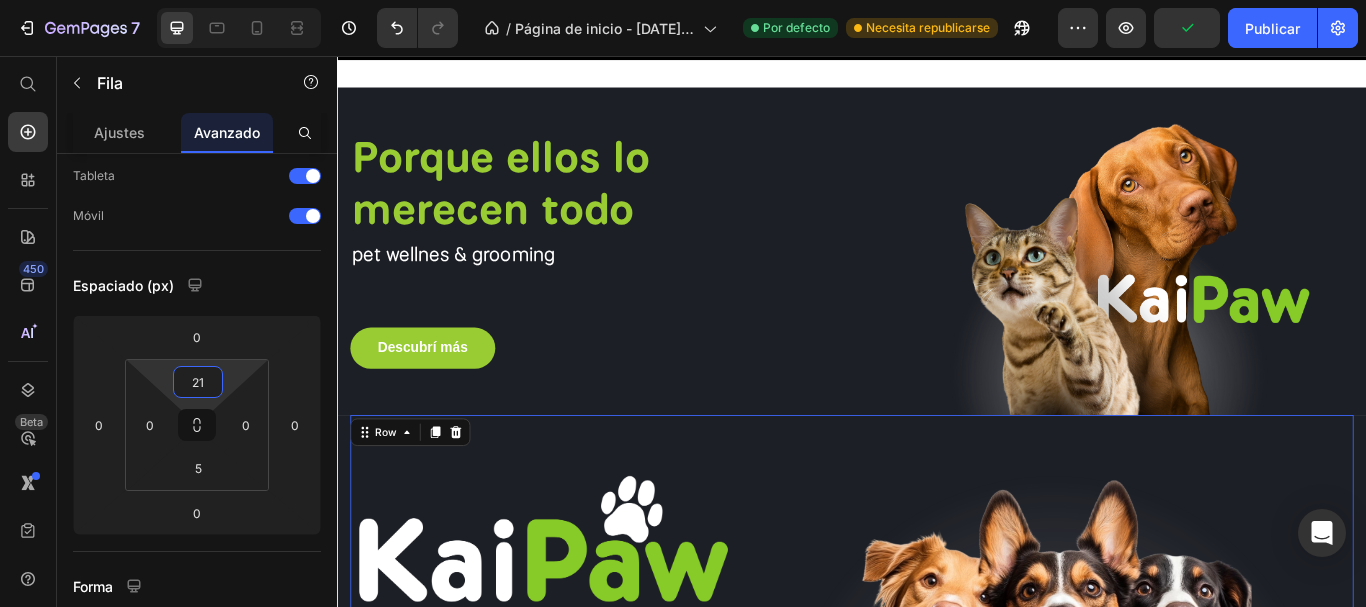 scroll, scrollTop: 600, scrollLeft: 0, axis: vertical 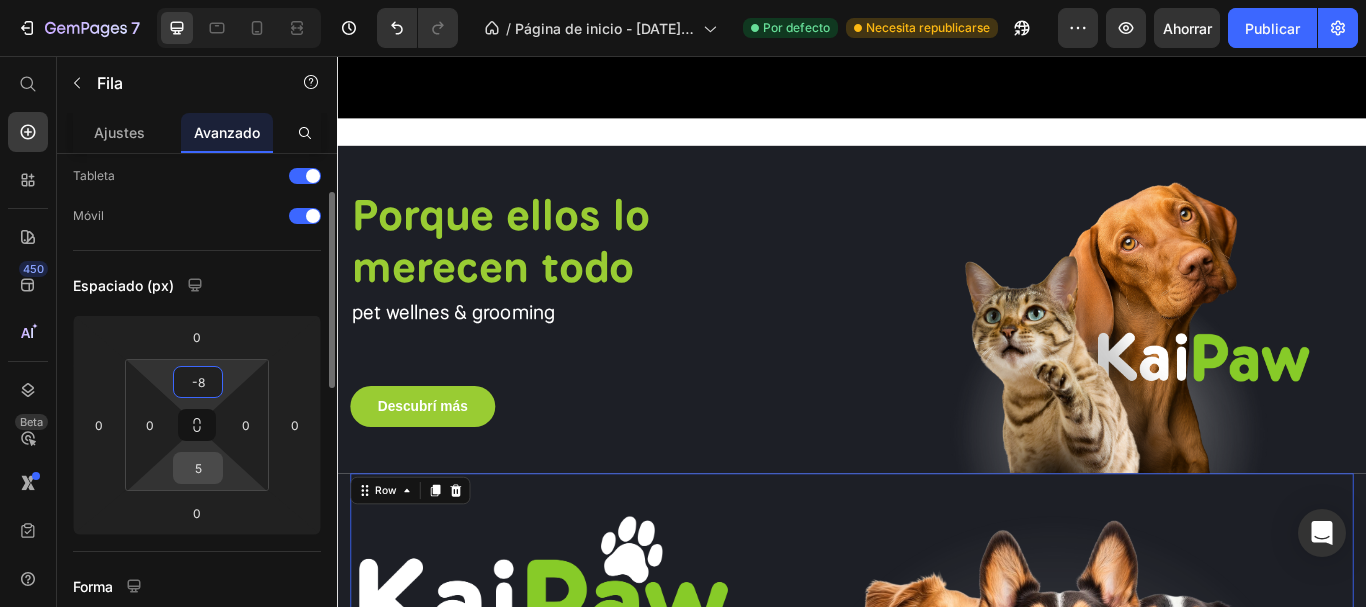 click on "5" at bounding box center (198, 468) 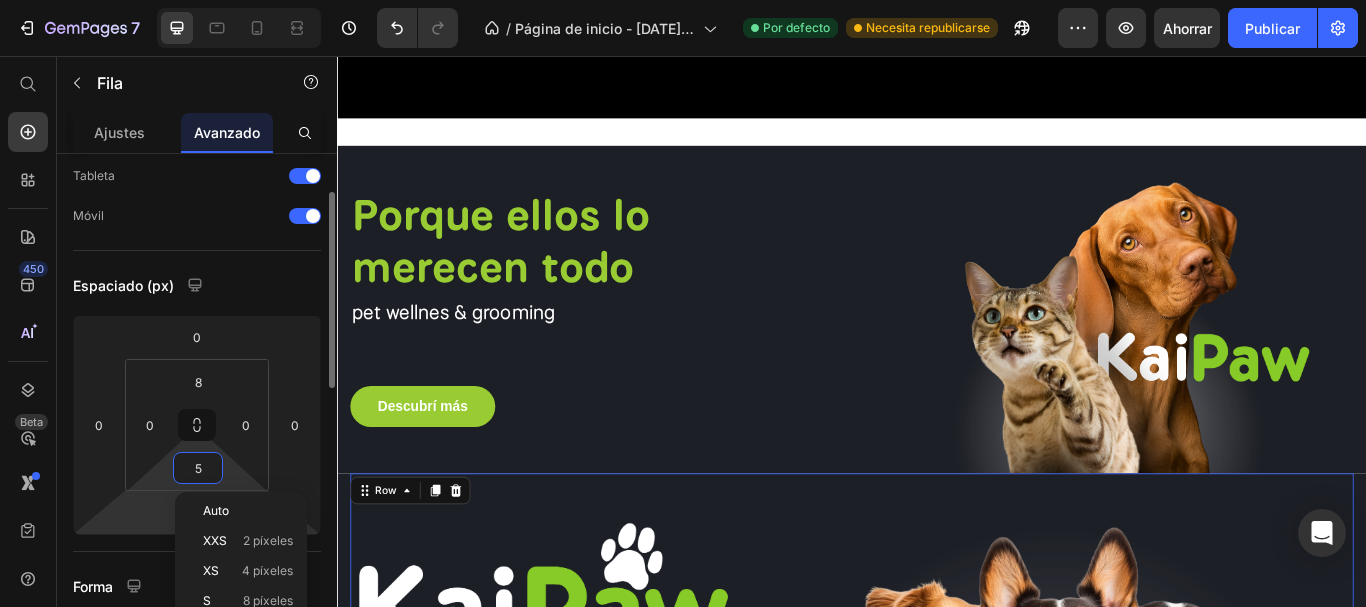 click on "[NUMBER] / Página de inicio - [MONTH] [DAY], [HOUR]:[MINUTE]:[SECOND] Por defecto Necesita republicarse Avance Ahorrar Publicar [NUMBER] Beta Empezar con Secciones Elementos Sección de héroes Detalle del producto Marcas Insignias de confianza Garantizar Desglose del producto Cómo utilizar Testimonios Comparar Manojo Preguntas frecuentes Prueba social Historia de la marca Lista de productos Recopilación Lista de blogs Contacto Sticky Añadir al carrito Pie de página personalizado Explorar la biblioteca [NUMBER] Disposición
Fila
Fila
Fila
Fila Texto
Título
Bloque de texto Botón
Botón
Botón" at bounding box center (683, 0) 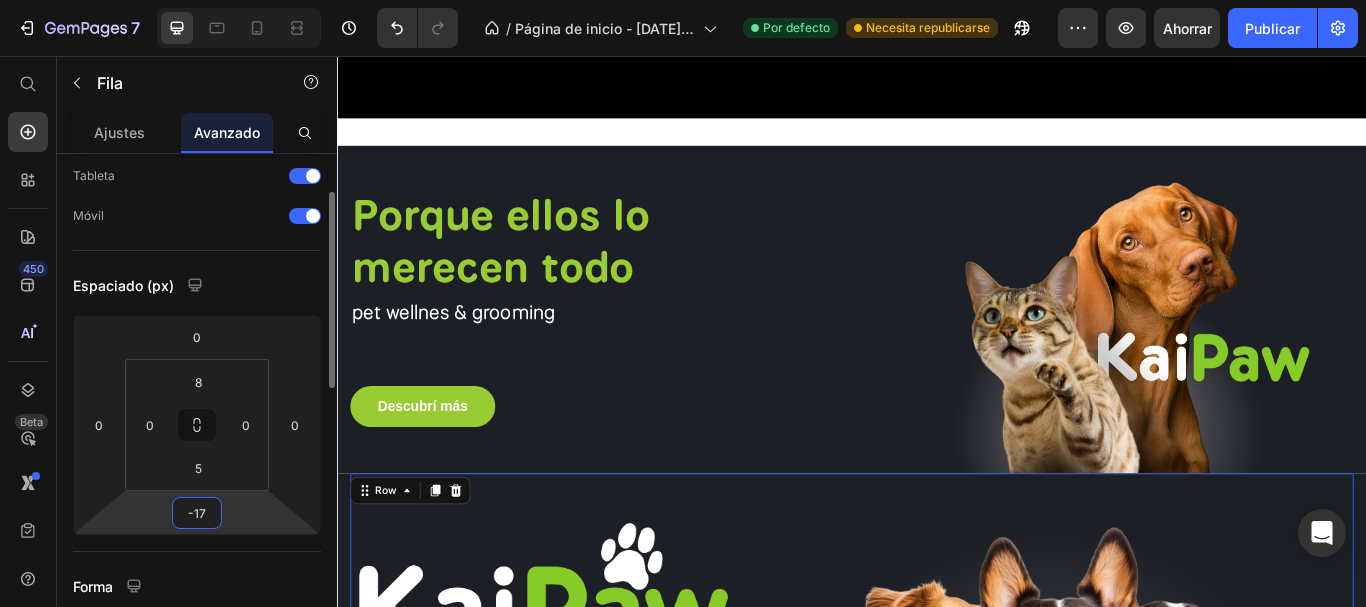 type on "-16" 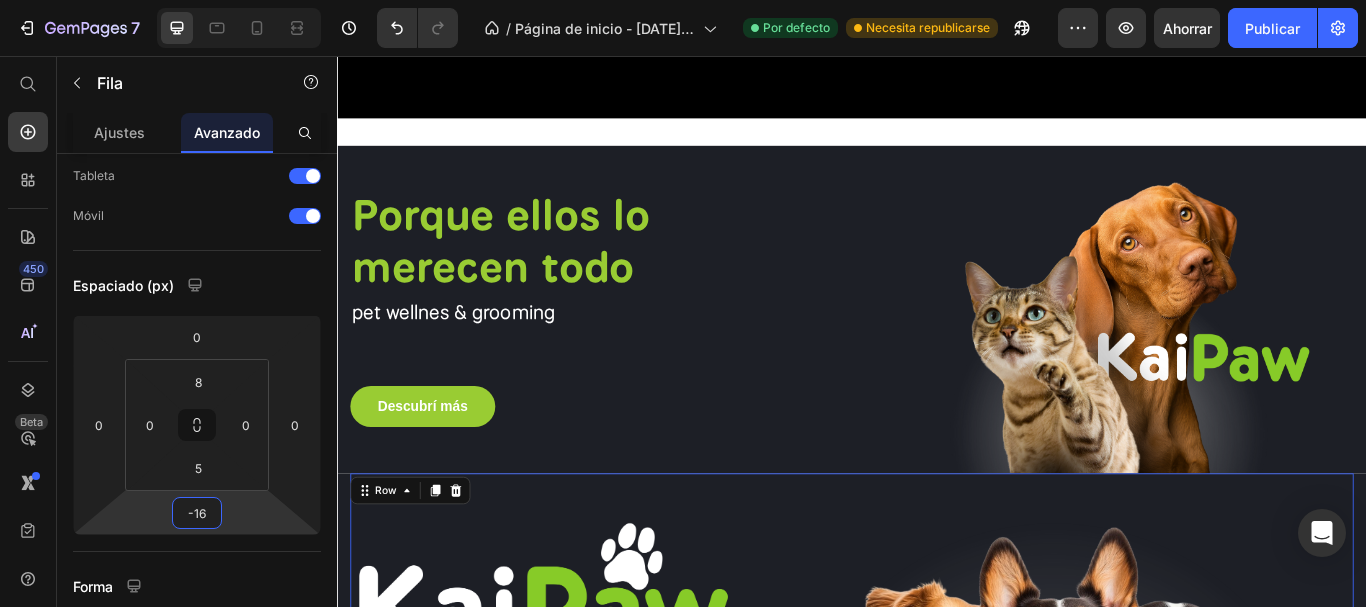 scroll, scrollTop: 0, scrollLeft: 0, axis: both 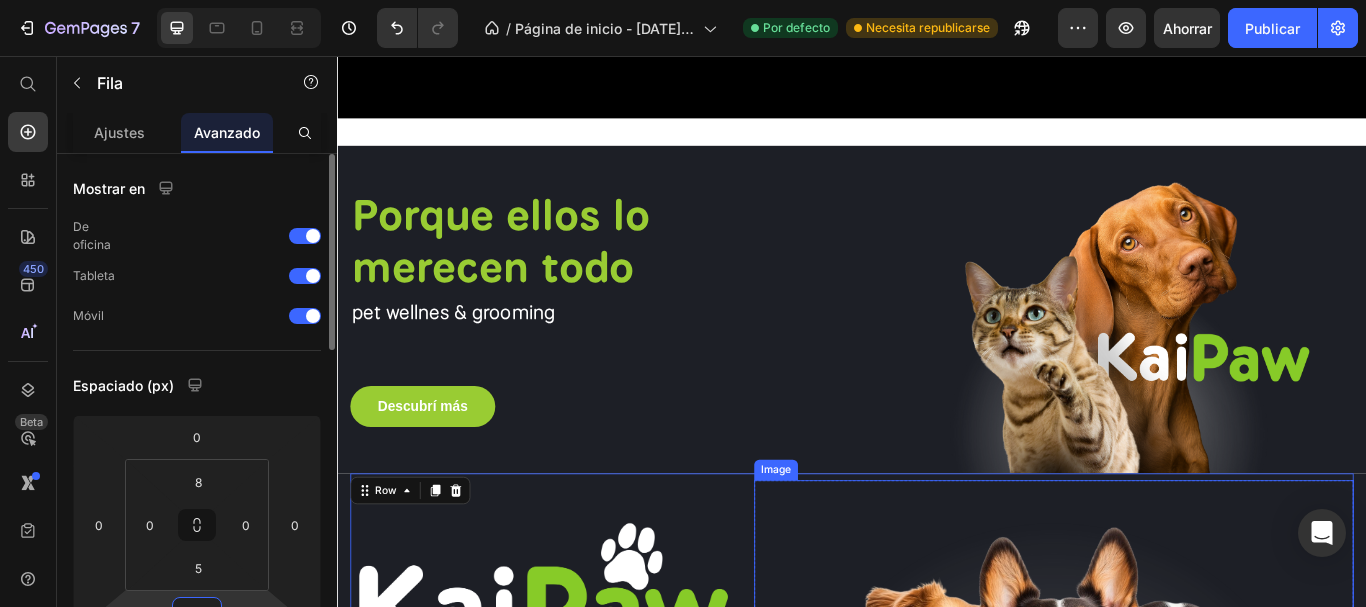 click at bounding box center [1172, 770] 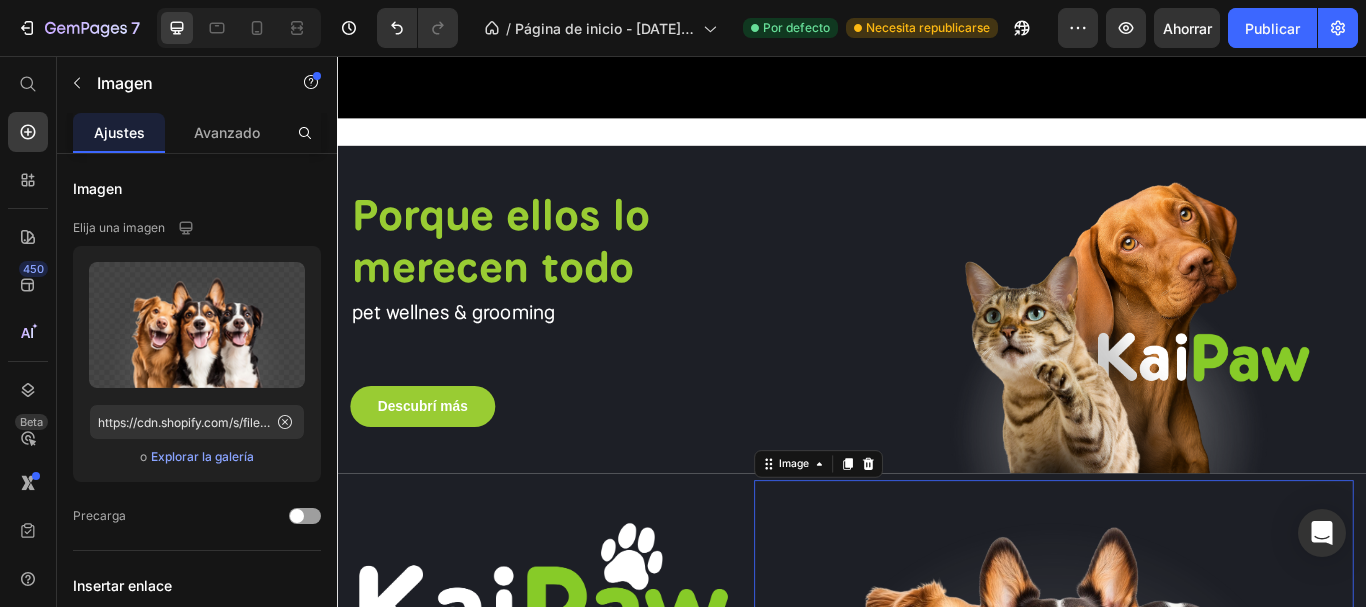 click at bounding box center (572, 689) 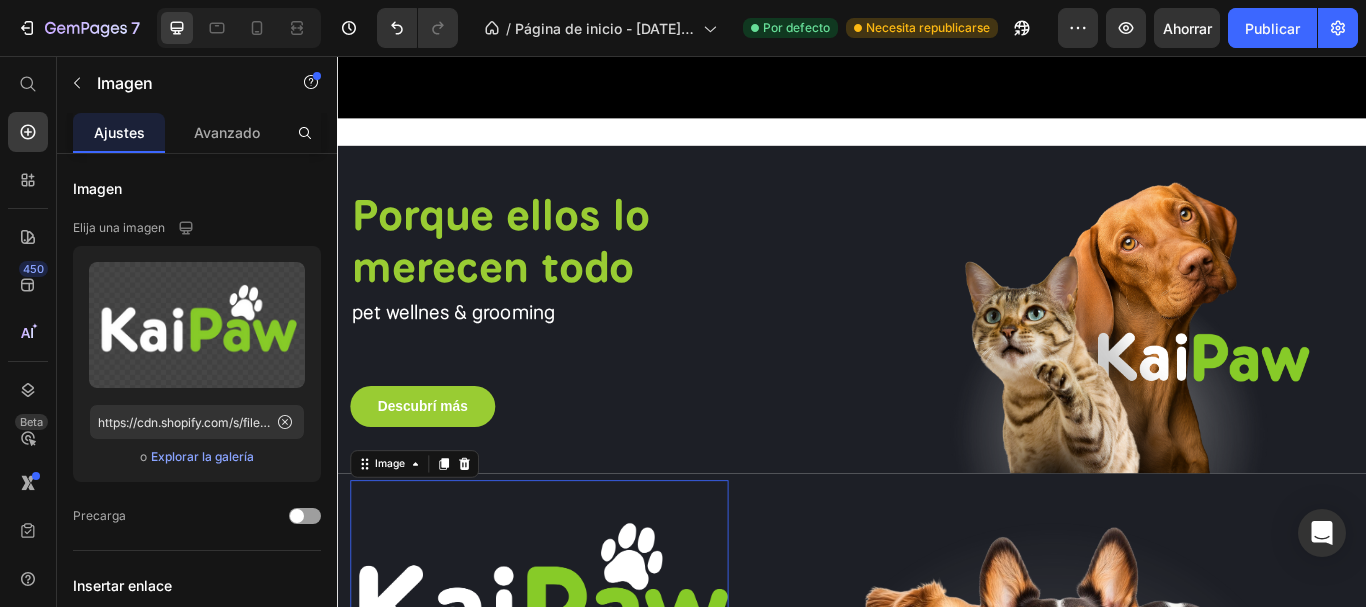 click on "Drop element here Section 4" at bounding box center [937, 1049] 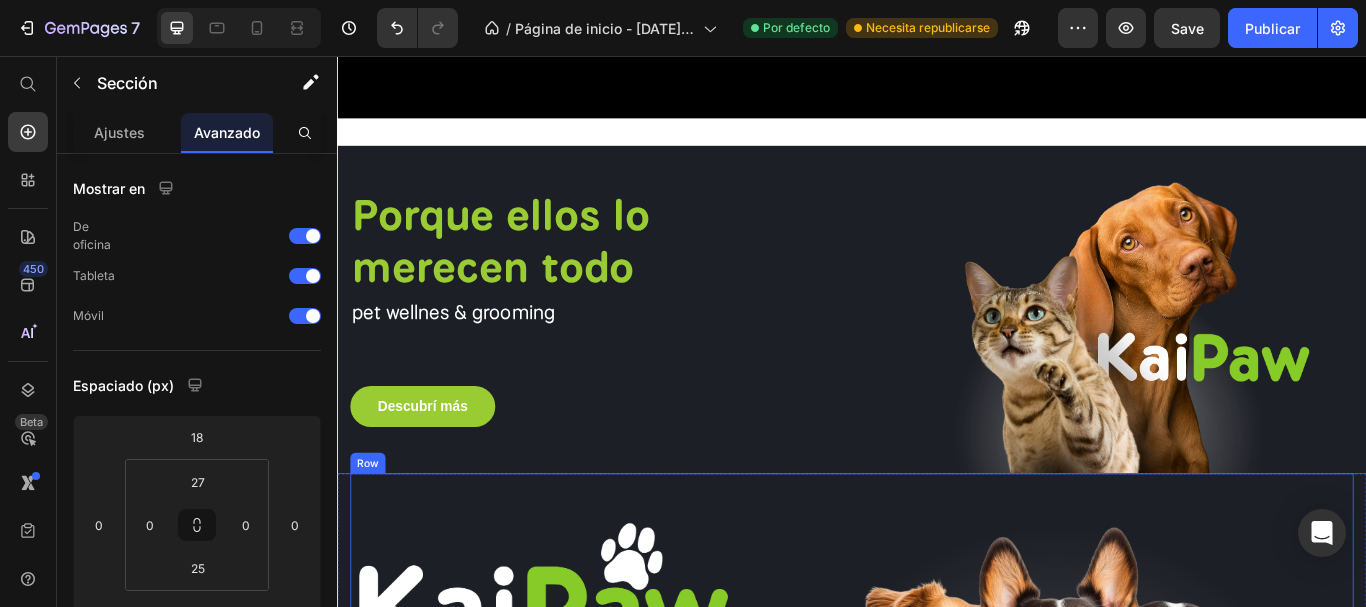 click on "Image pet wellnes & grooming   Text block Image Row Row" at bounding box center [937, 768] 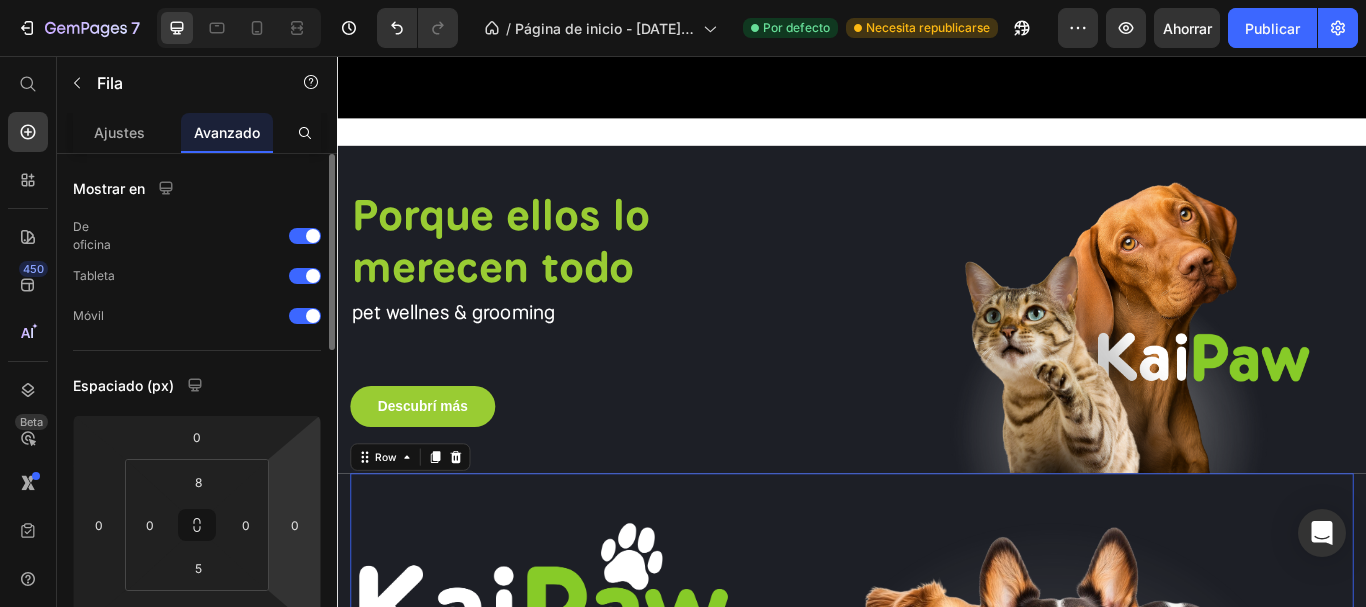 scroll, scrollTop: 100, scrollLeft: 0, axis: vertical 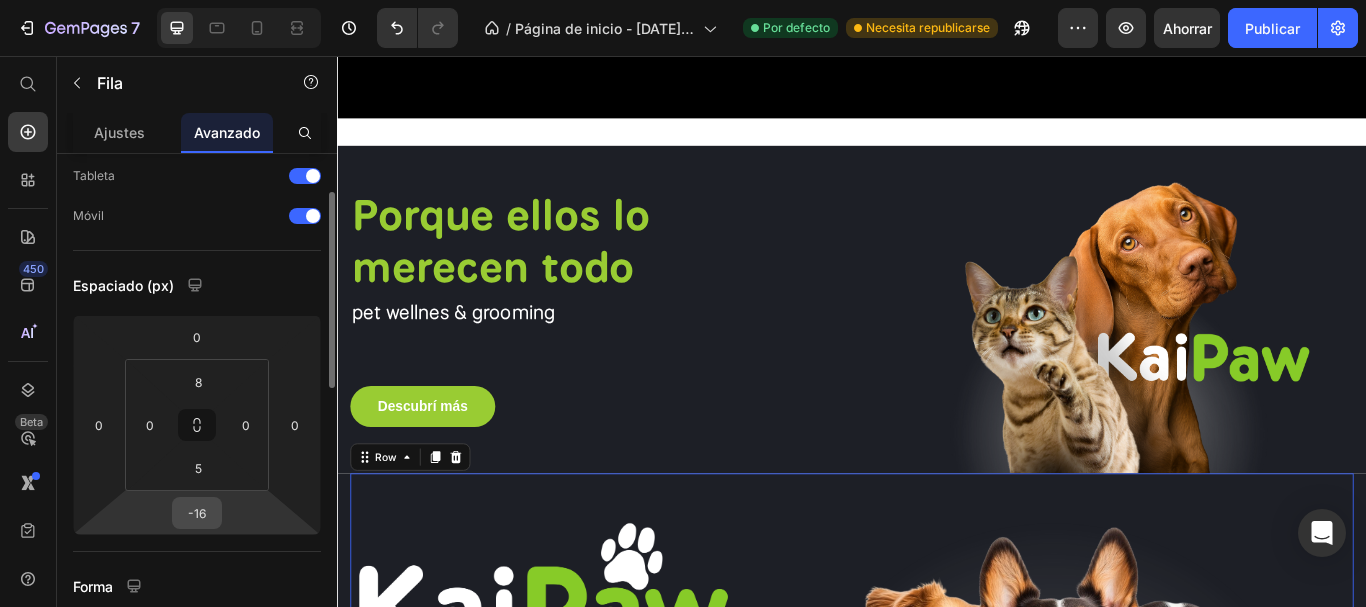 click on "-16" at bounding box center (197, 513) 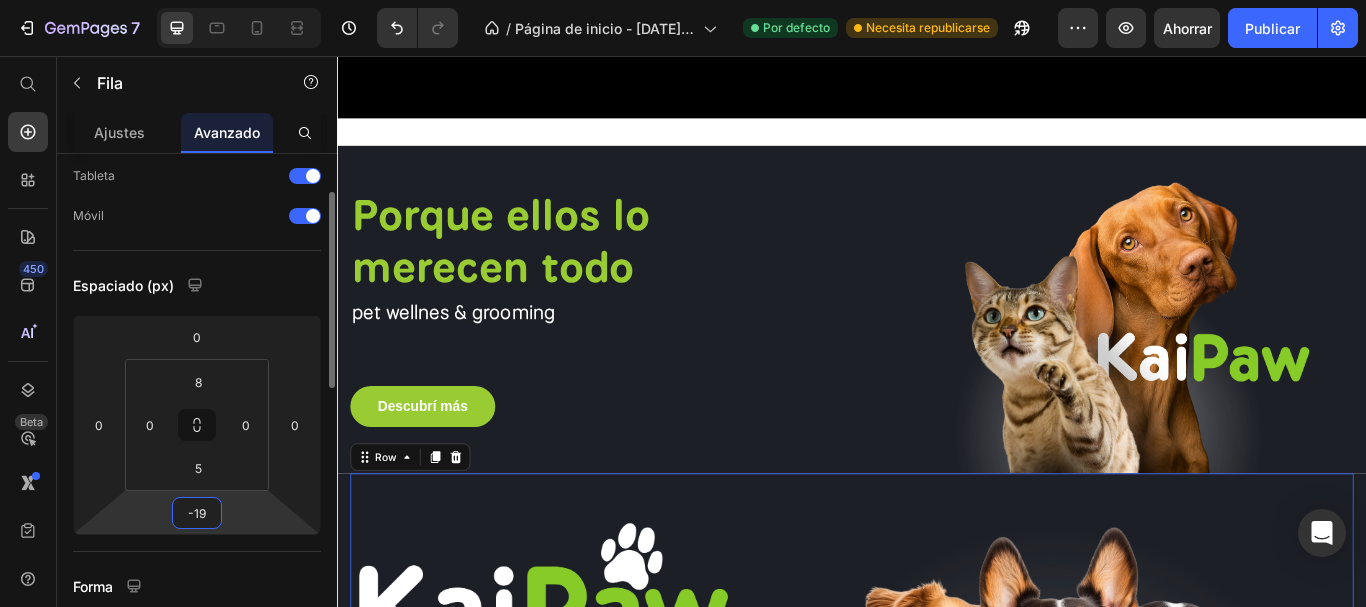 type on "-20" 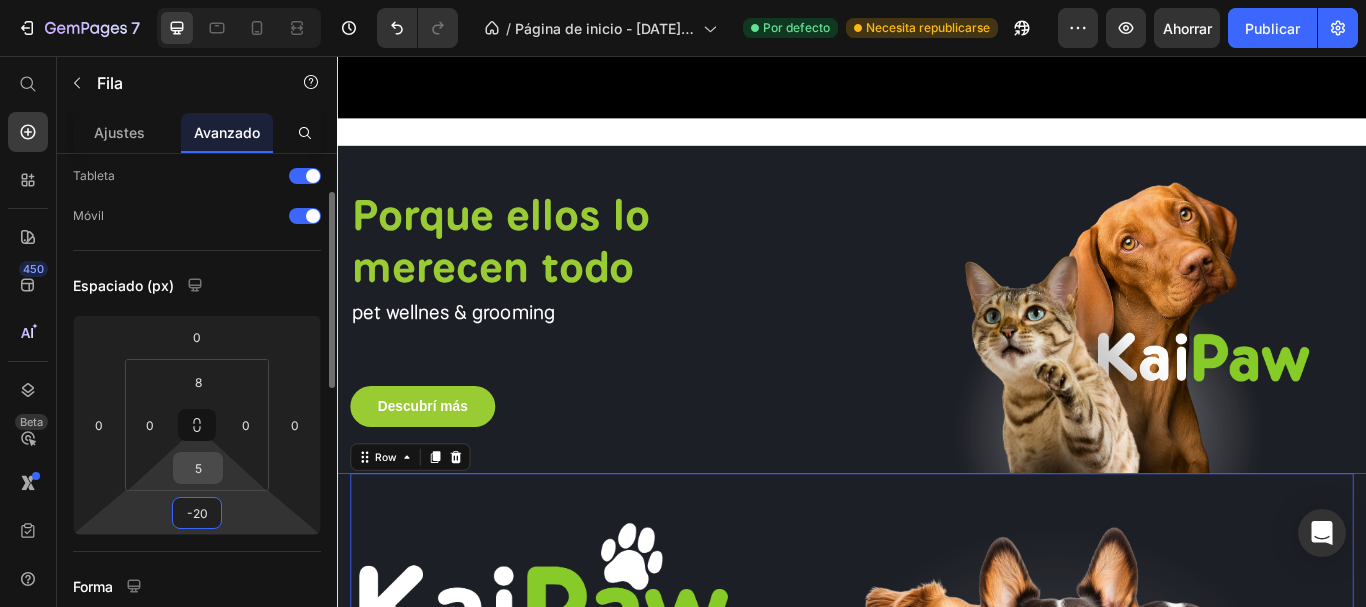 click on "5" at bounding box center (198, 468) 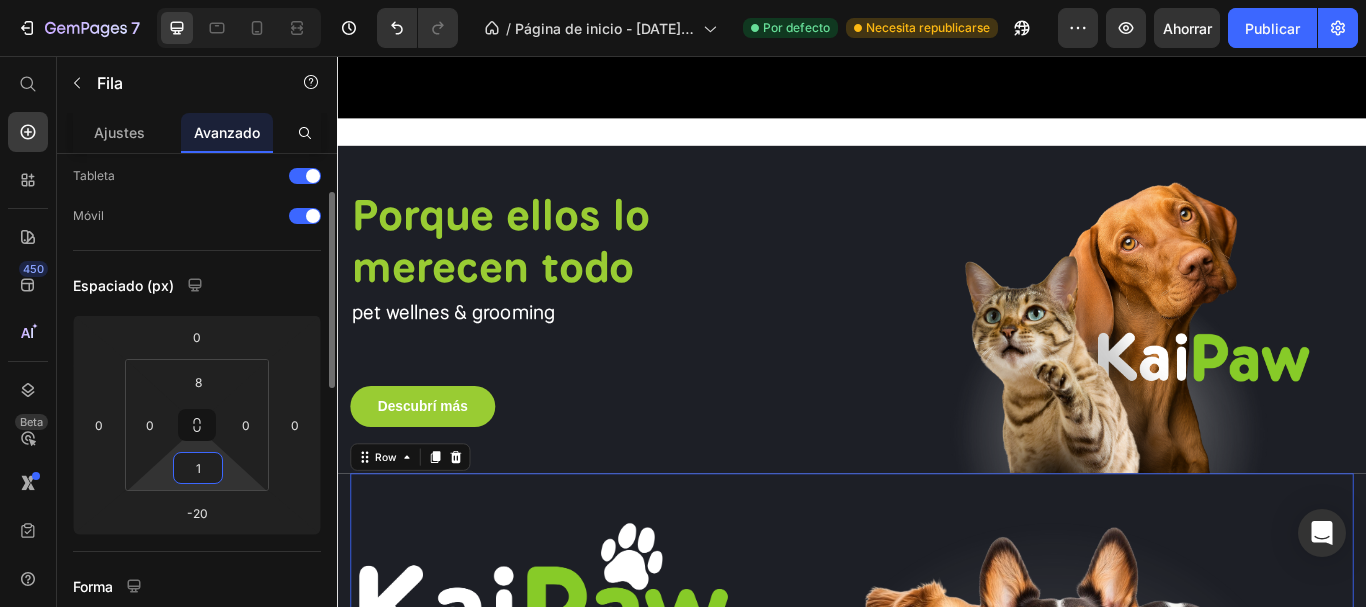 type on "2" 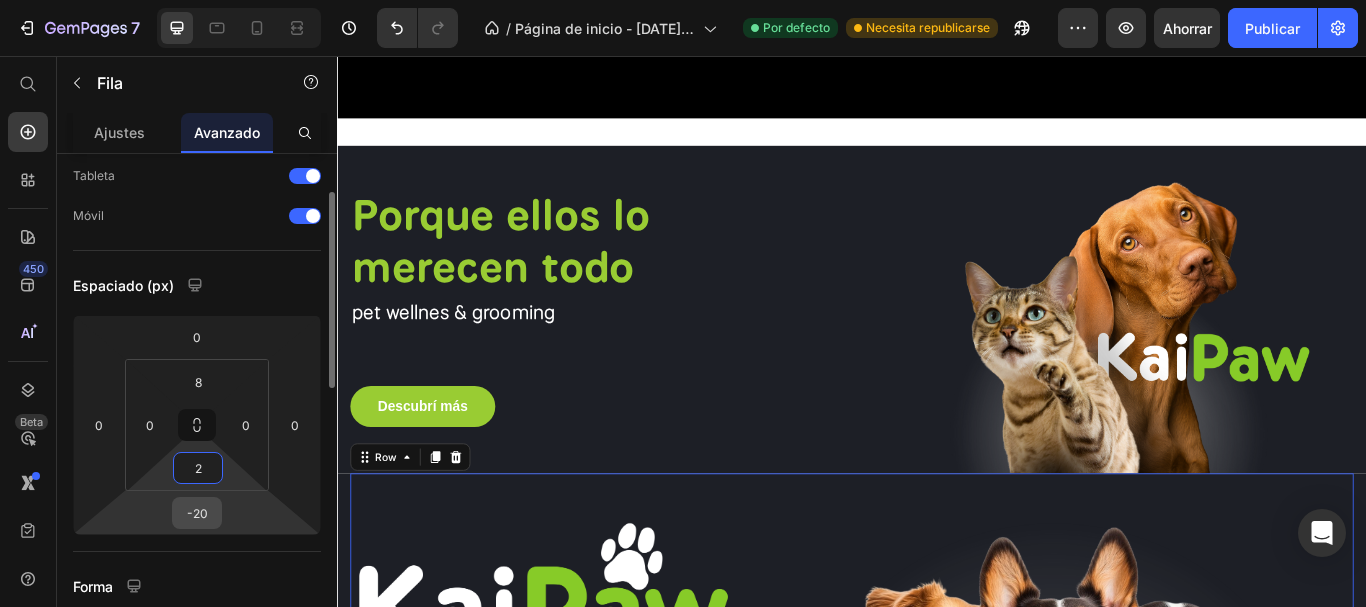 click on "-20" at bounding box center [197, 513] 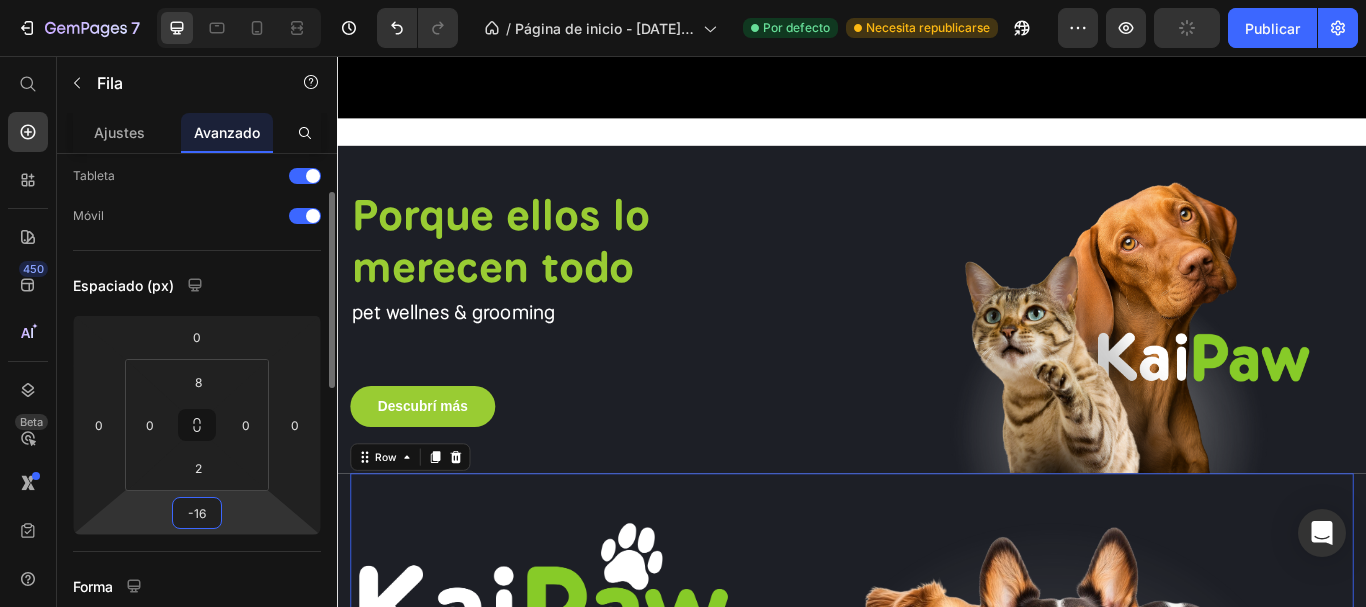 type on "-17" 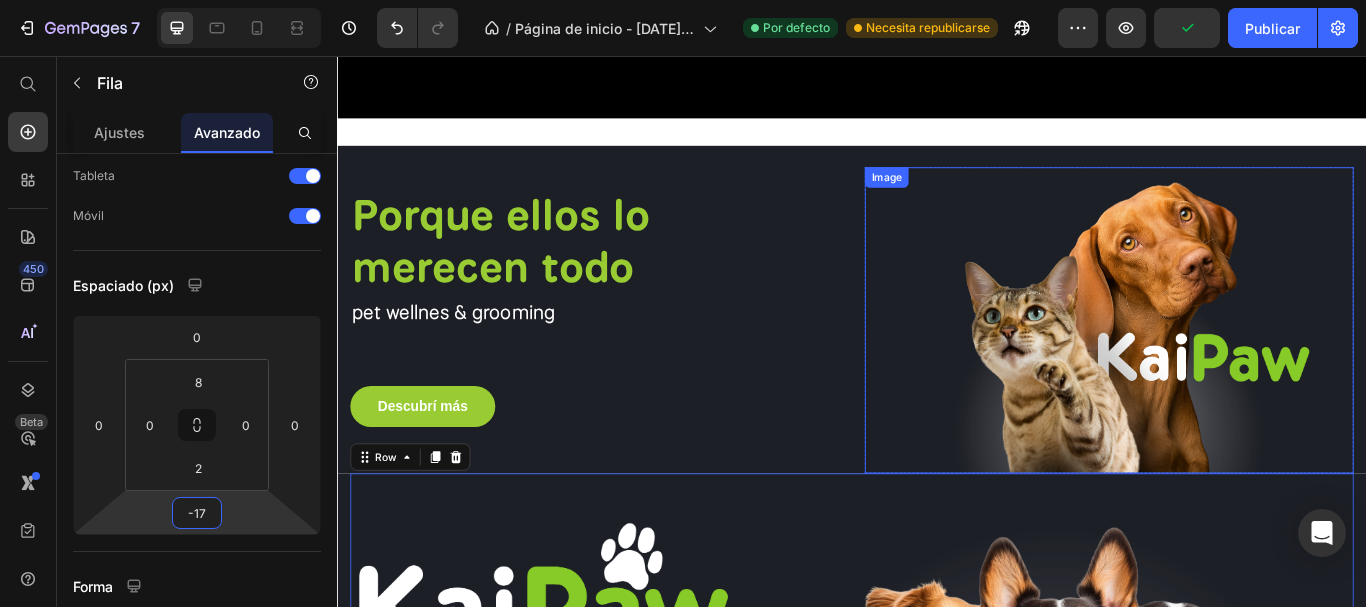 click at bounding box center [1172, 770] 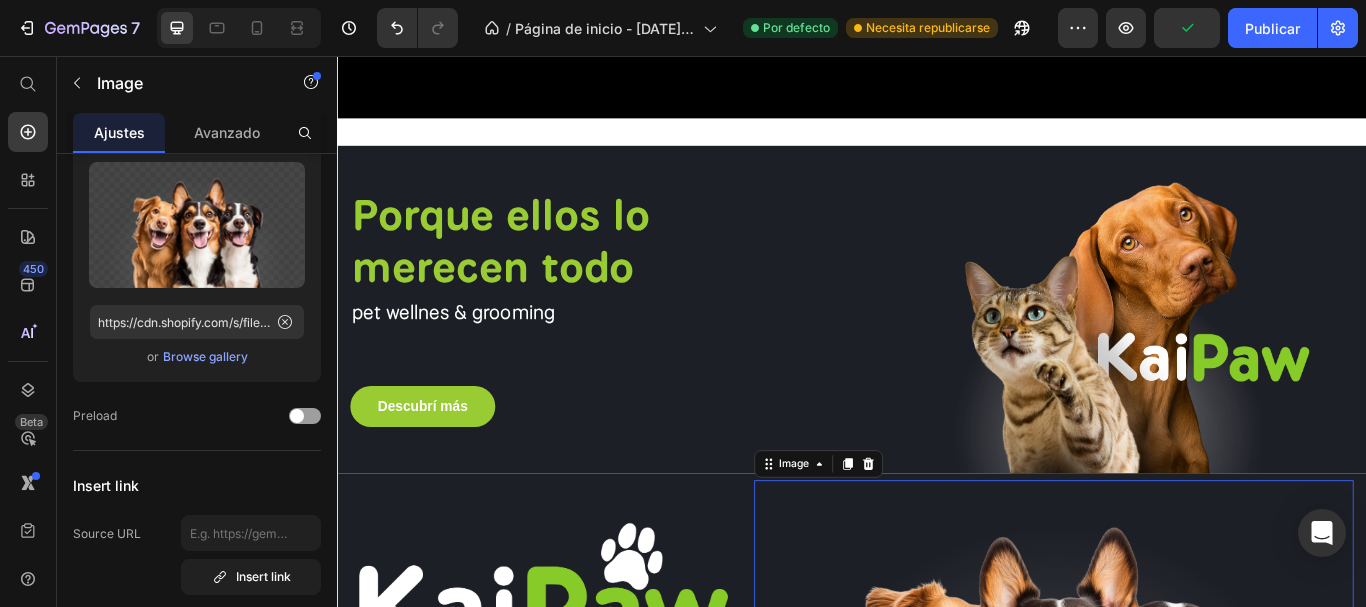 scroll, scrollTop: 0, scrollLeft: 0, axis: both 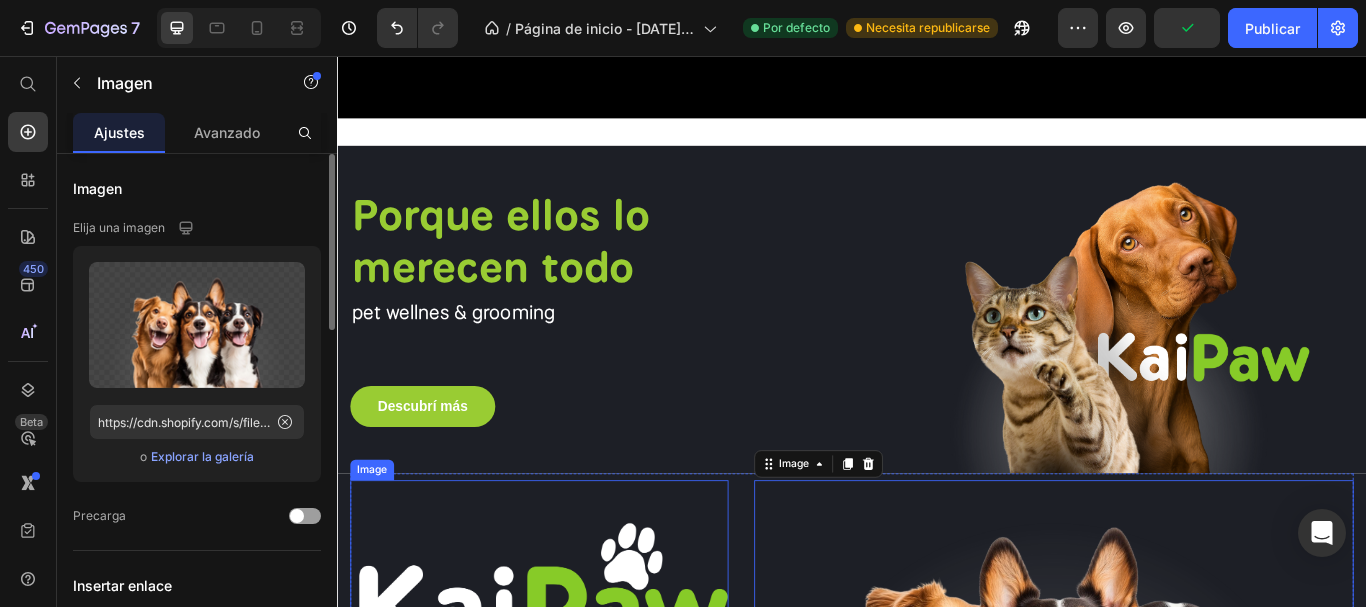 click at bounding box center (572, 689) 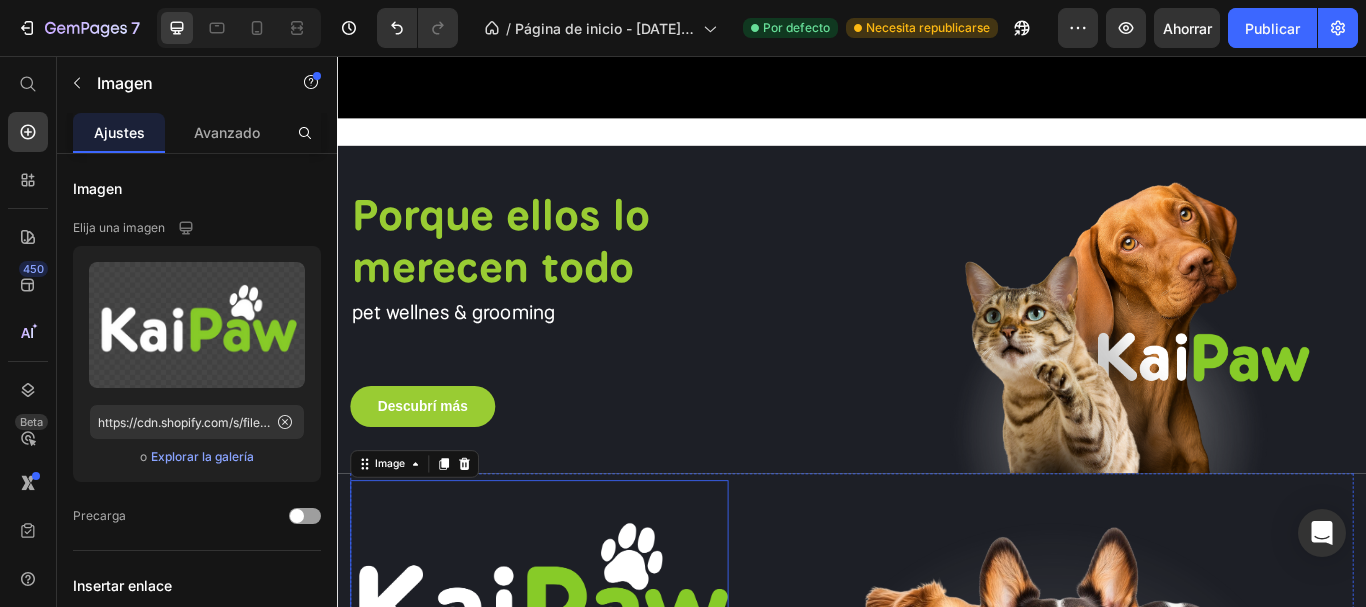 click at bounding box center (562, 882) 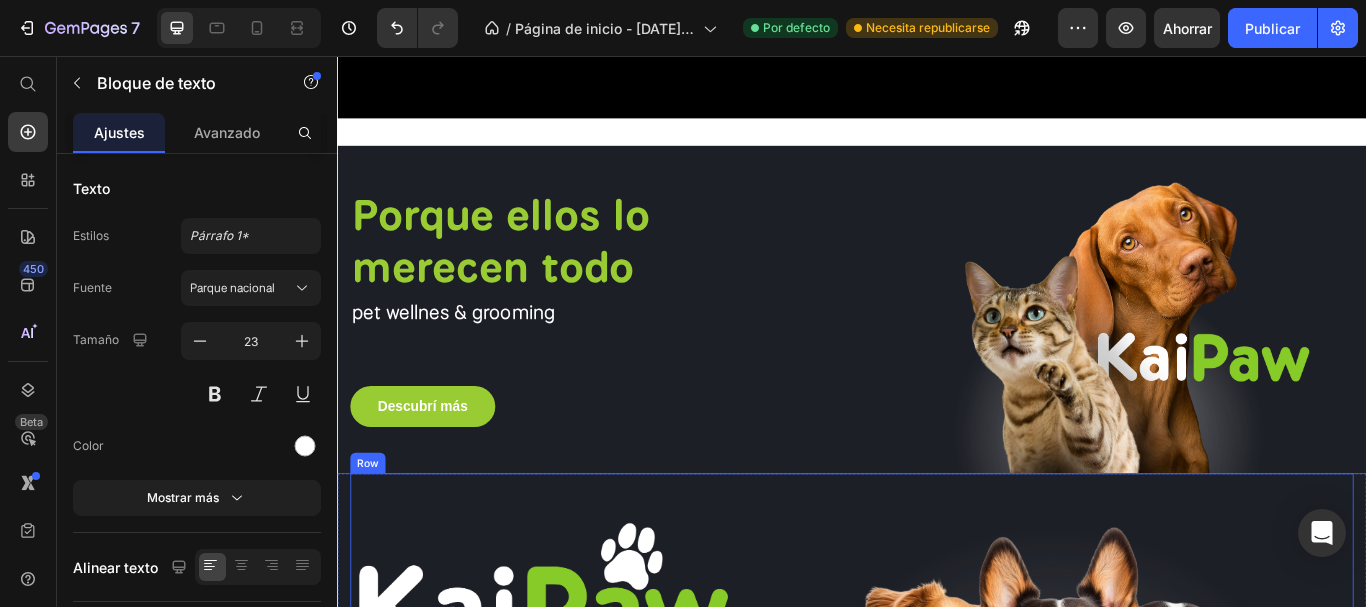 click on "Image pet wellnes & grooming   Text block   32" at bounding box center (572, 770) 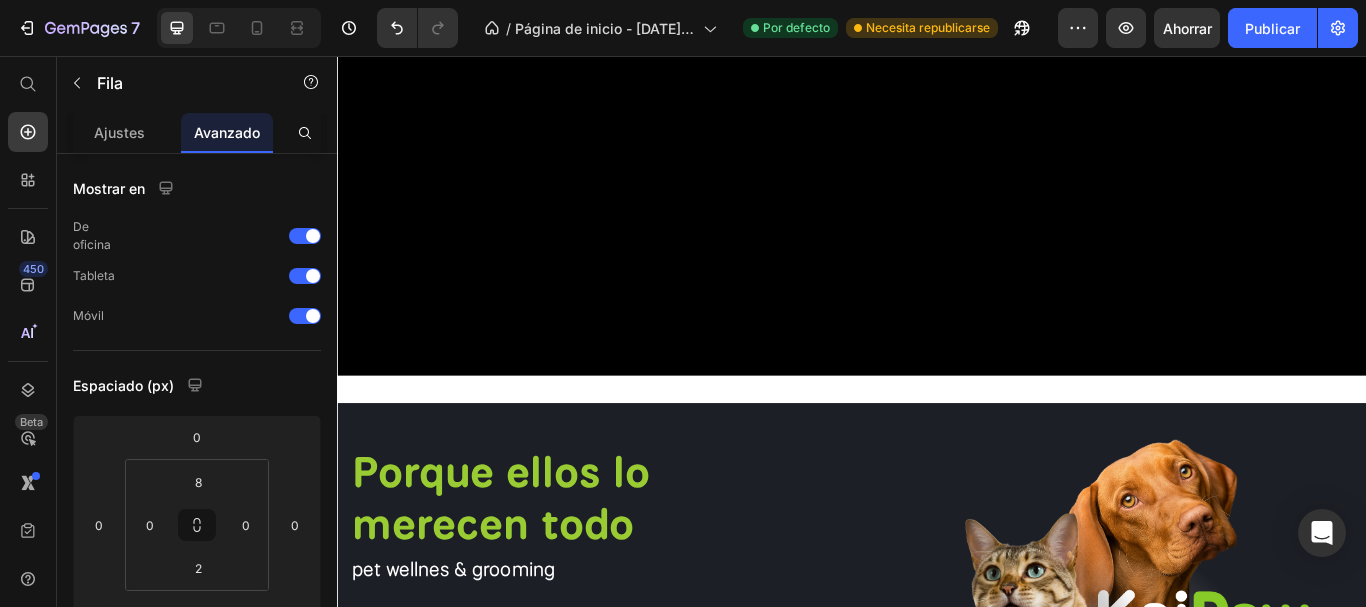 scroll, scrollTop: 0, scrollLeft: 0, axis: both 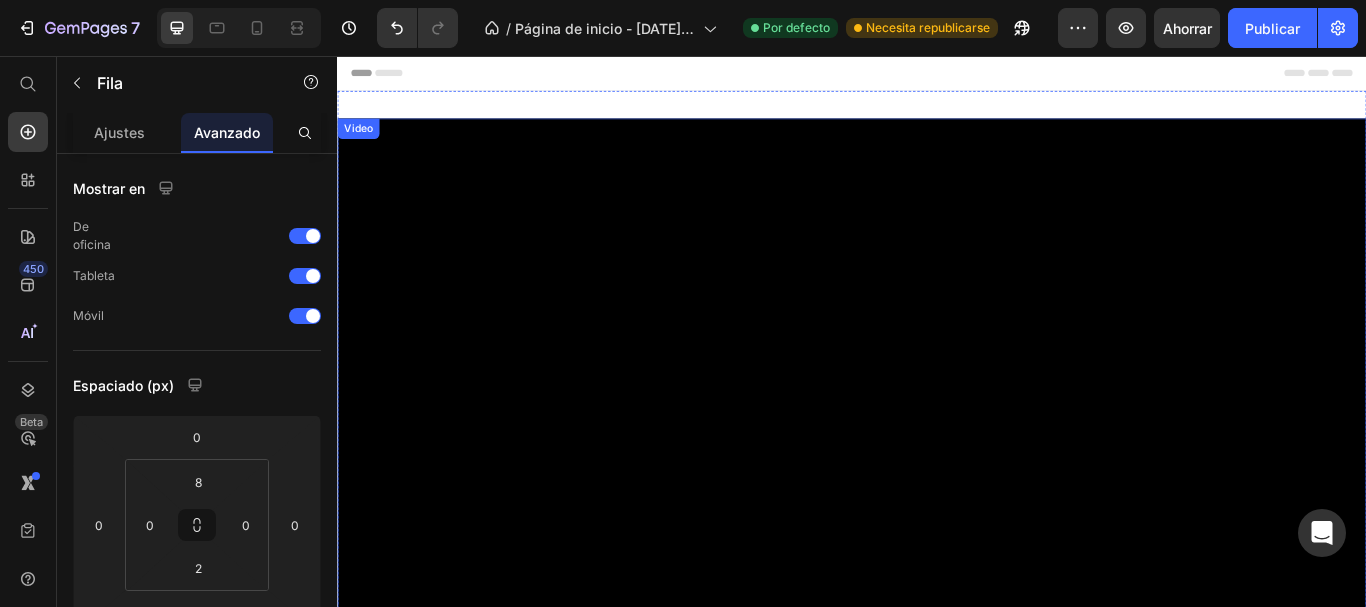 click at bounding box center (937, 429) 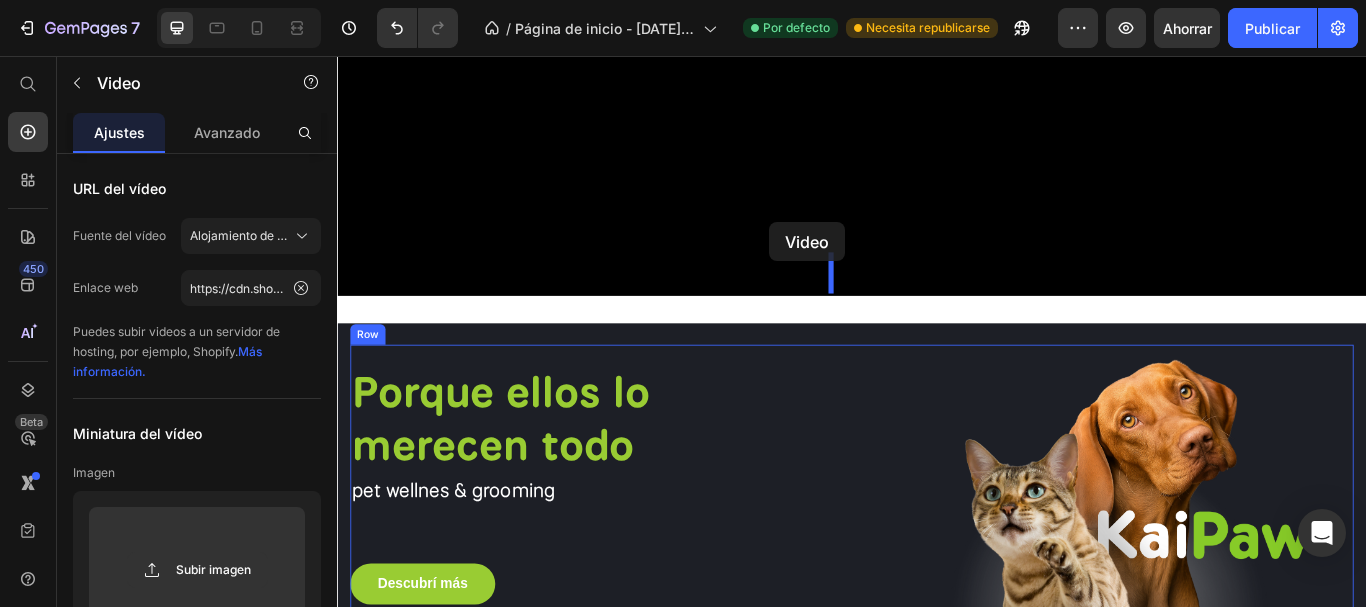 scroll, scrollTop: 495, scrollLeft: 0, axis: vertical 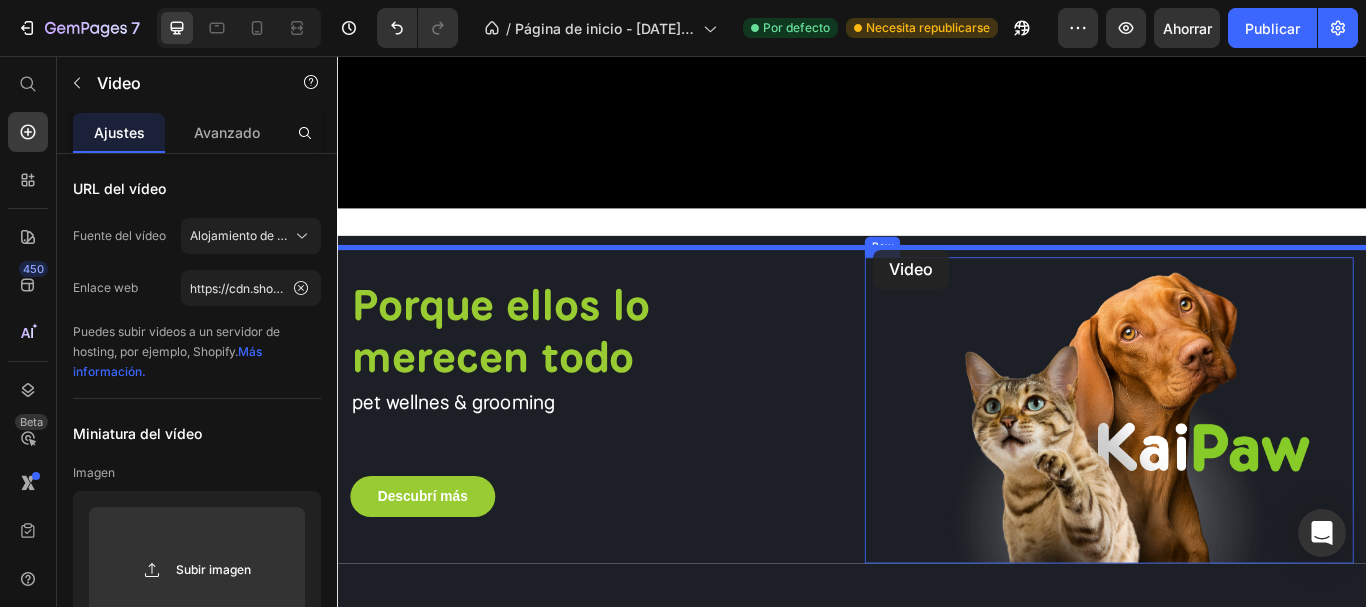 drag, startPoint x: 998, startPoint y: 138, endPoint x: 962, endPoint y: 282, distance: 148.43181 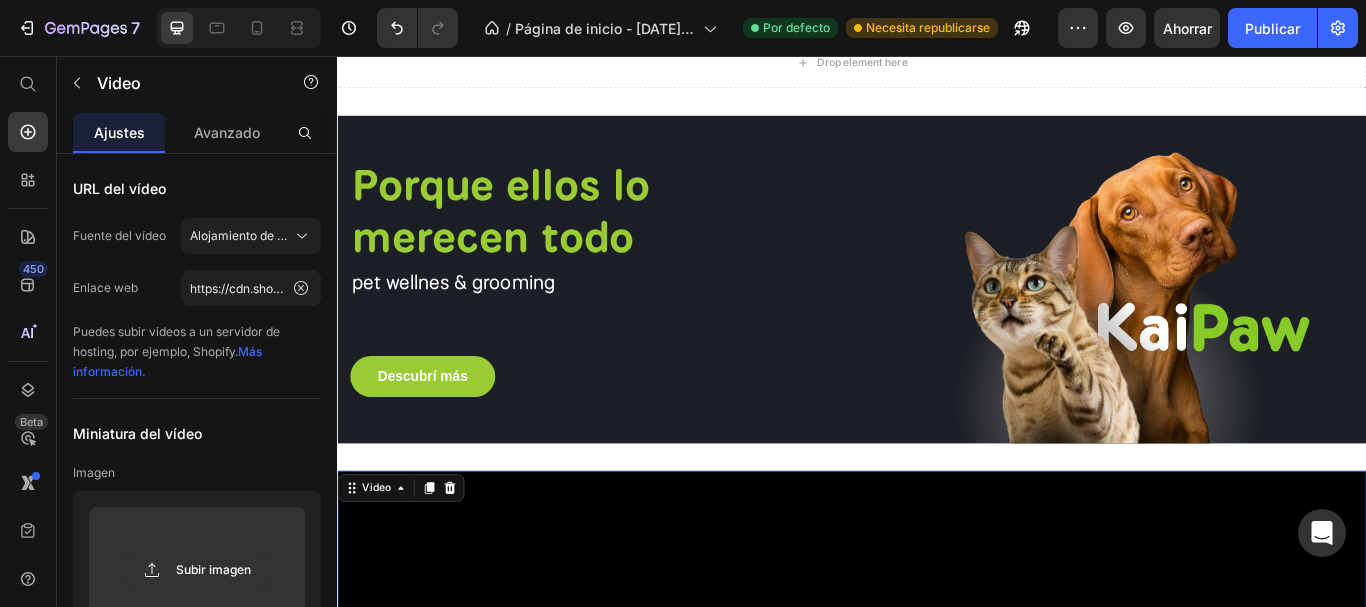 scroll, scrollTop: 18, scrollLeft: 0, axis: vertical 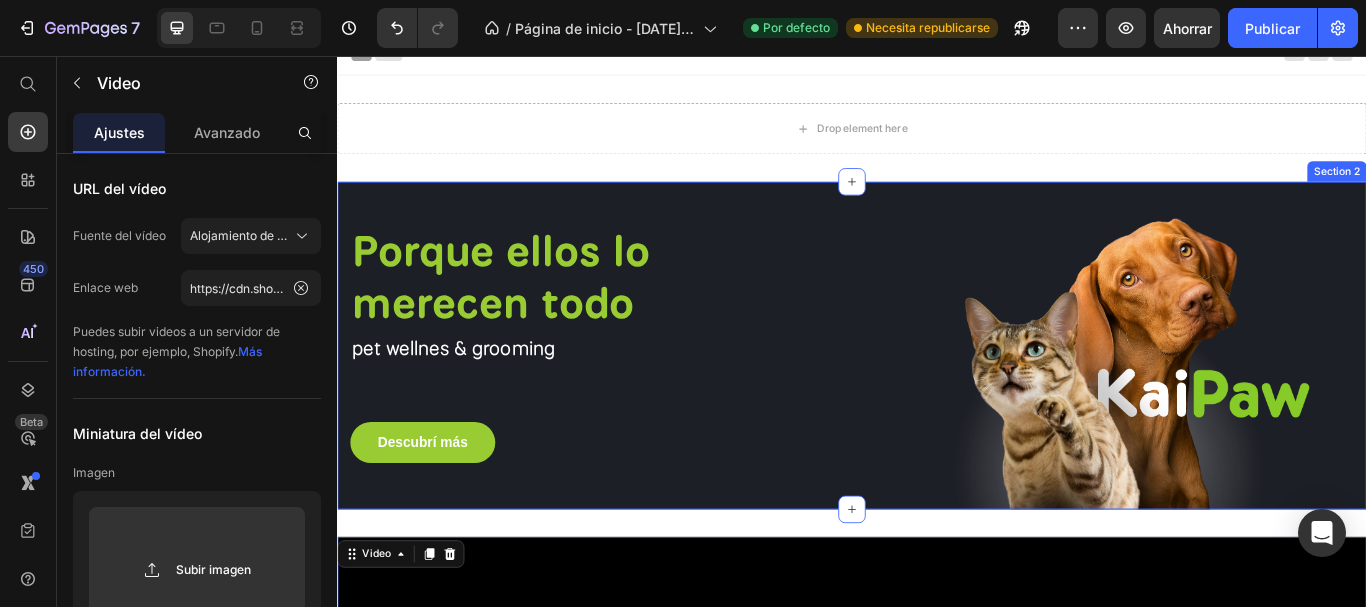 click on "Porque ellos lo merecen todo Heading pet wellnes & grooming   Text block Descubrí más Button Image Row Row Section 2" at bounding box center (937, 394) 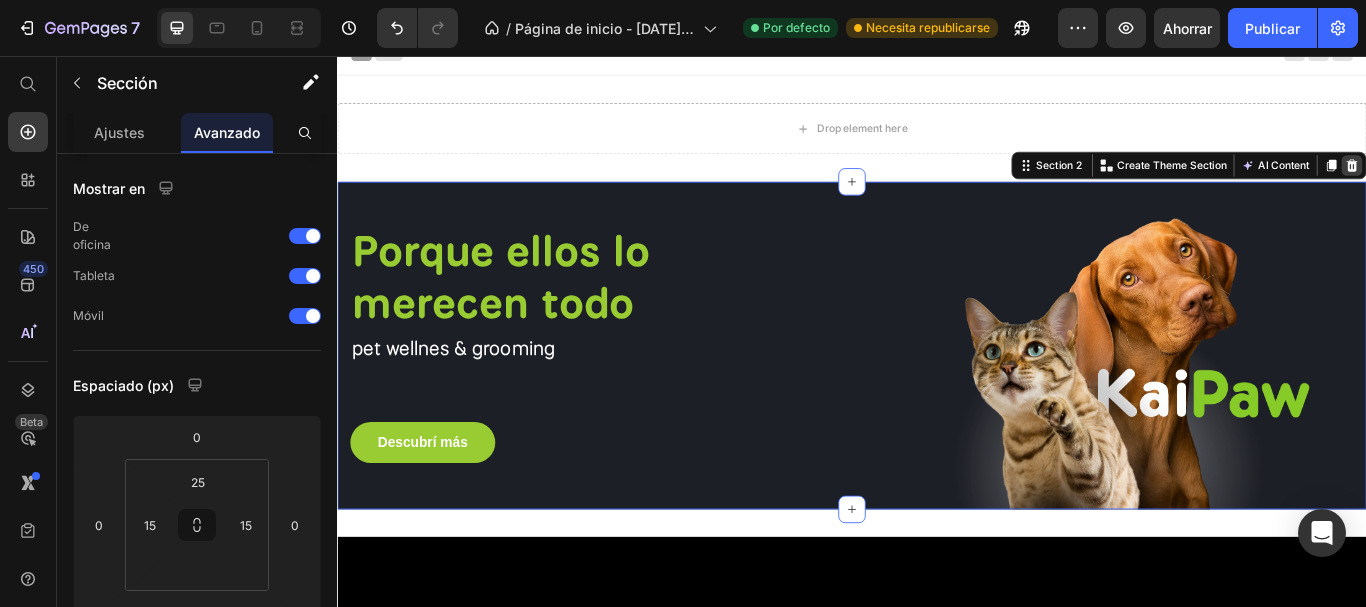 click 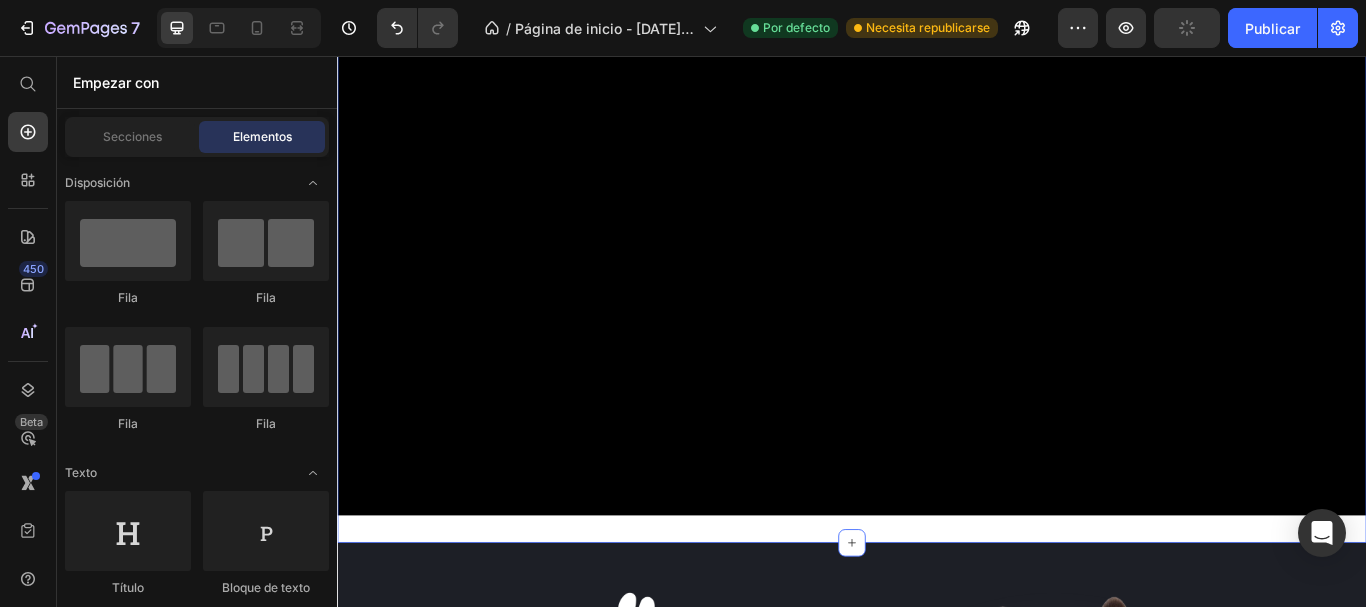 scroll, scrollTop: 0, scrollLeft: 0, axis: both 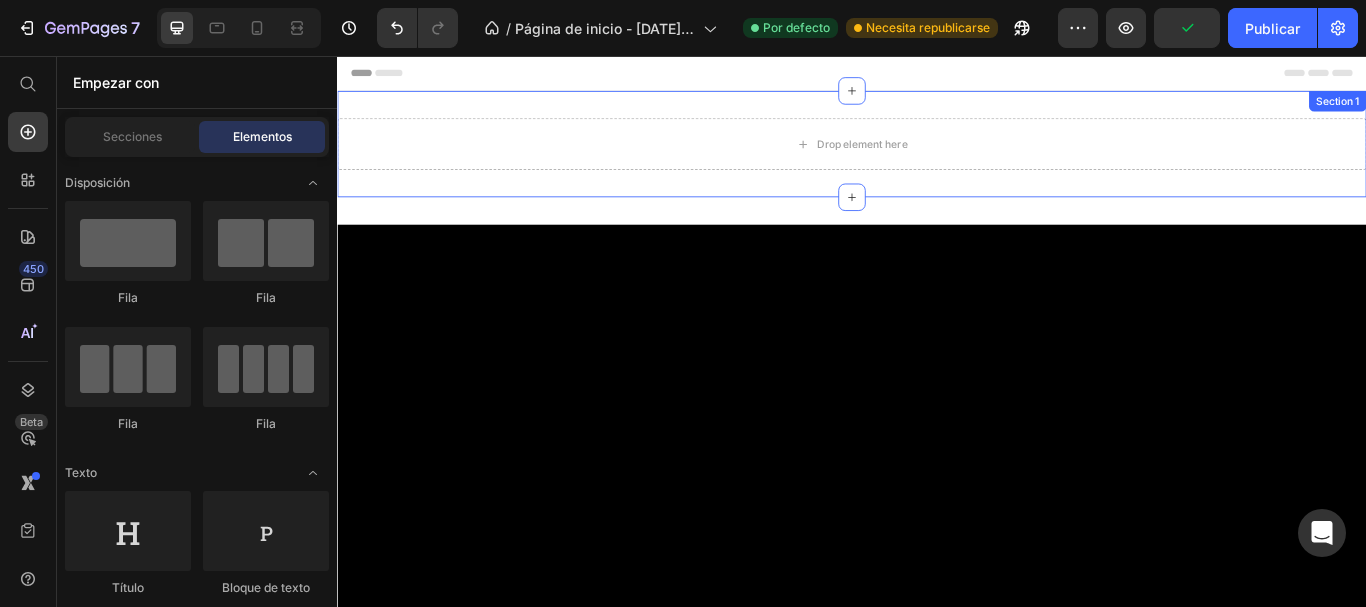 click on "Drop element here Section 1" at bounding box center (937, 159) 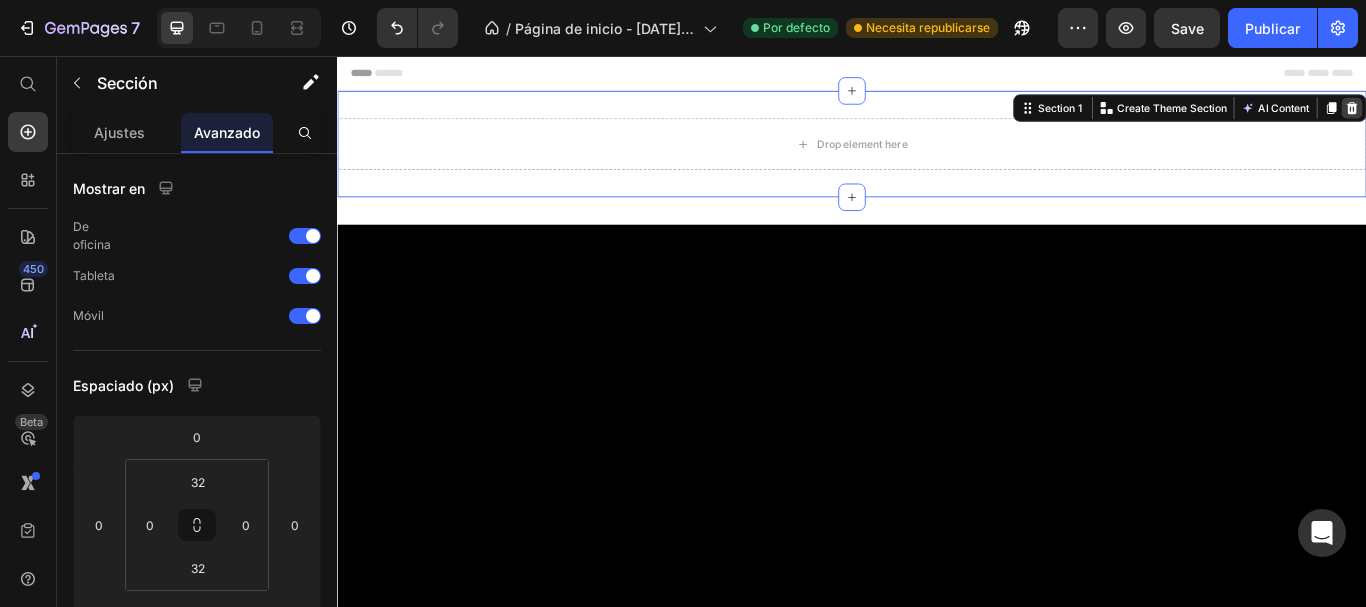 click 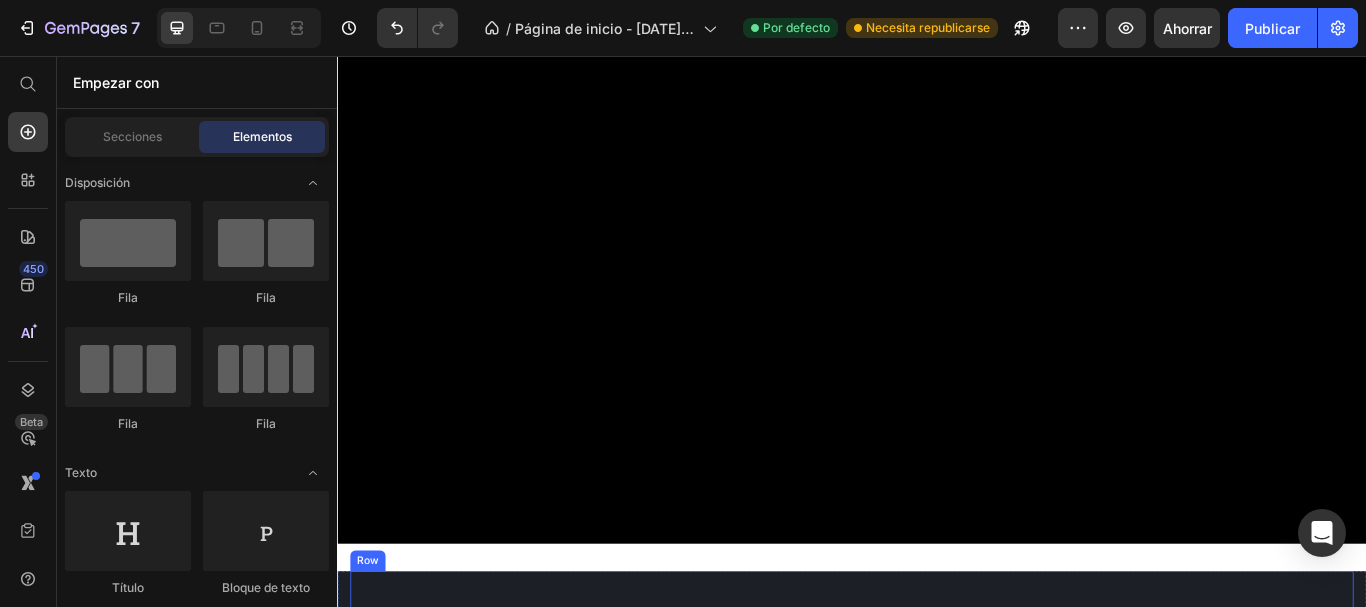scroll, scrollTop: 100, scrollLeft: 0, axis: vertical 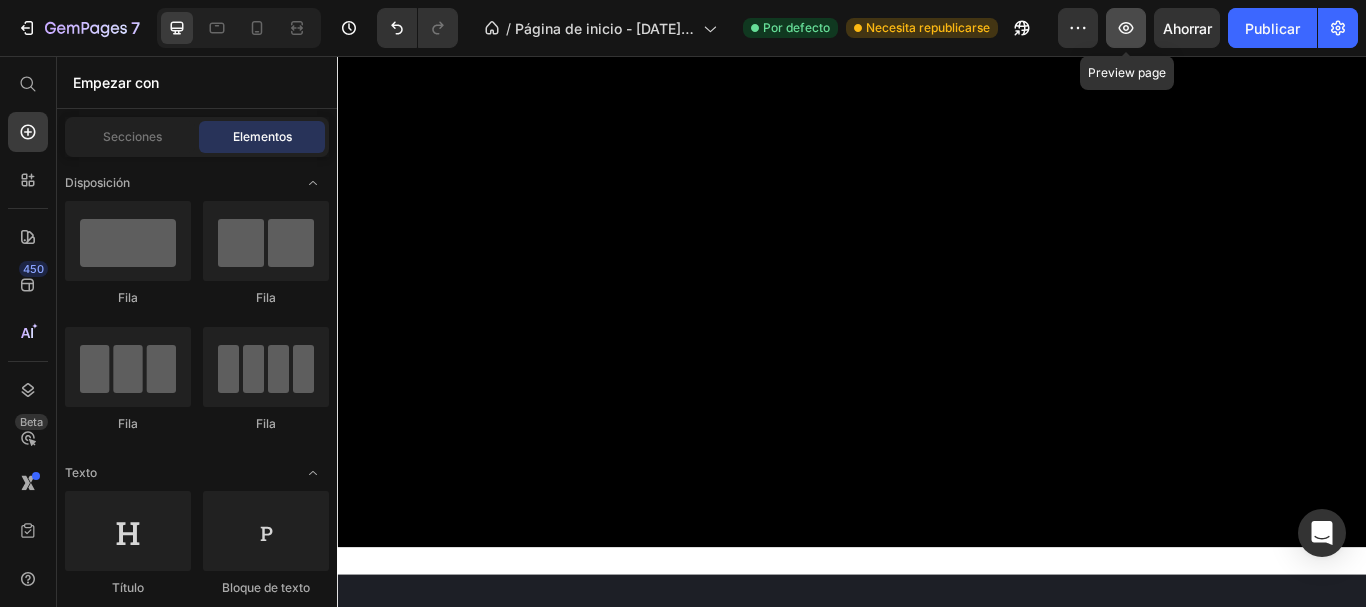 click 